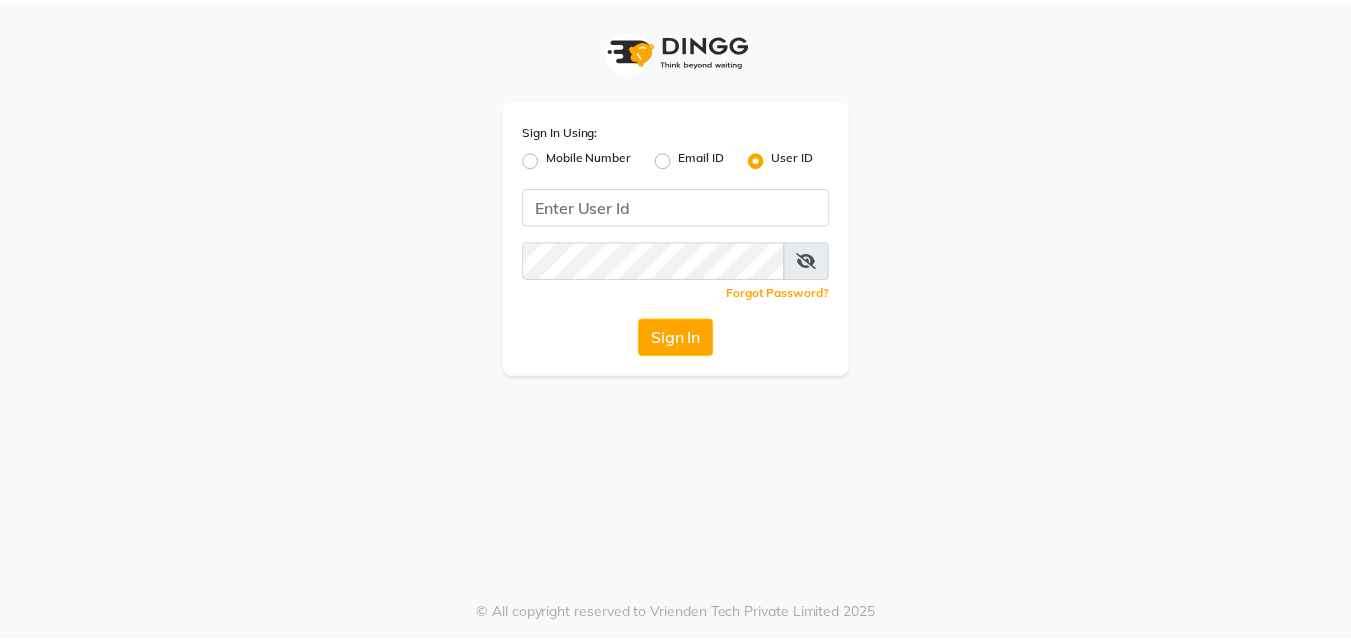 scroll, scrollTop: 0, scrollLeft: 0, axis: both 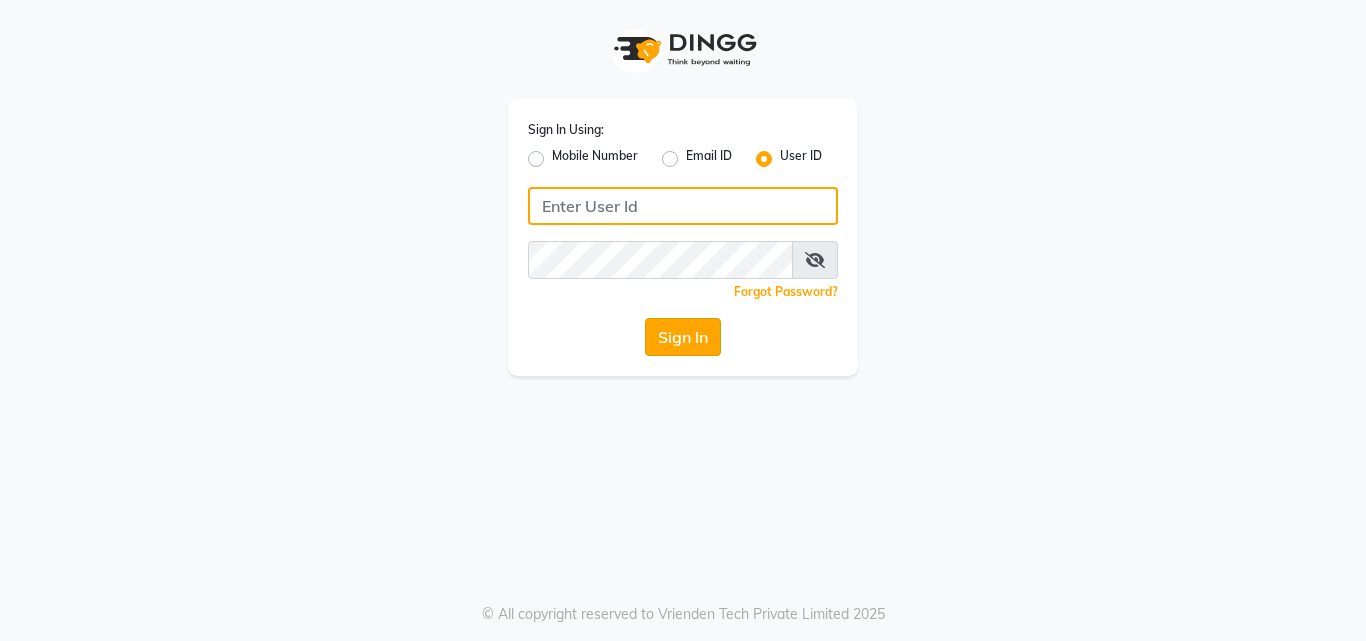 type on "thrive" 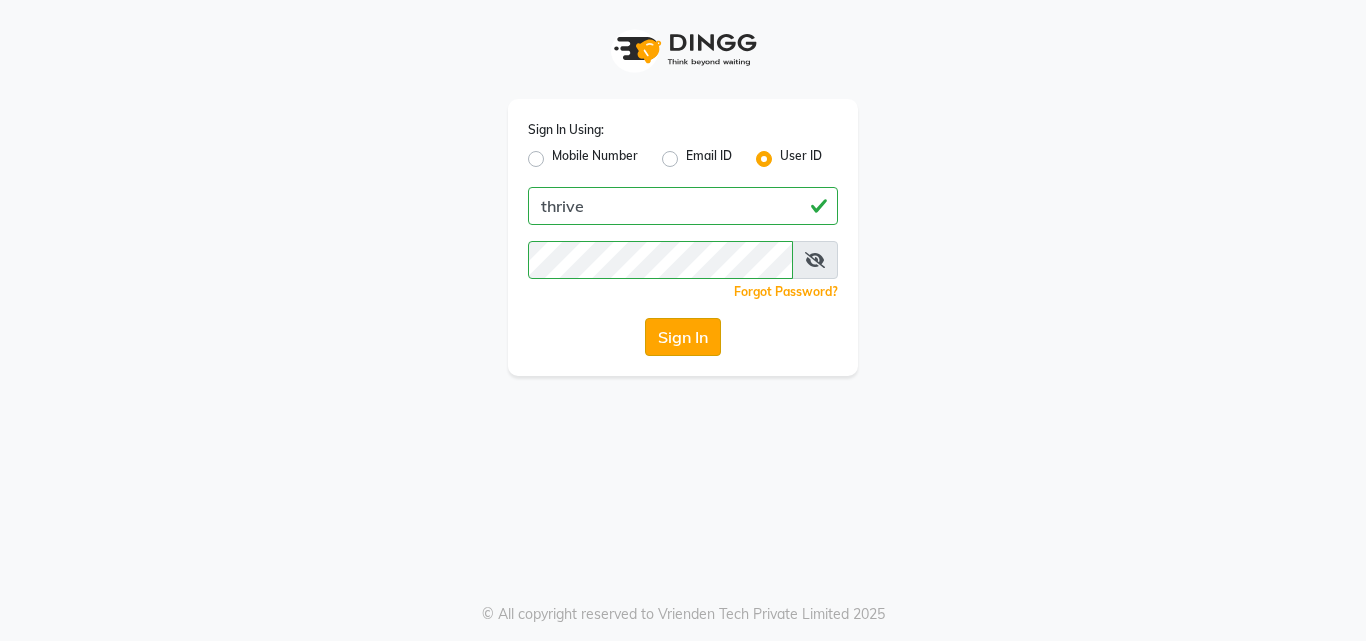 click on "Sign In" 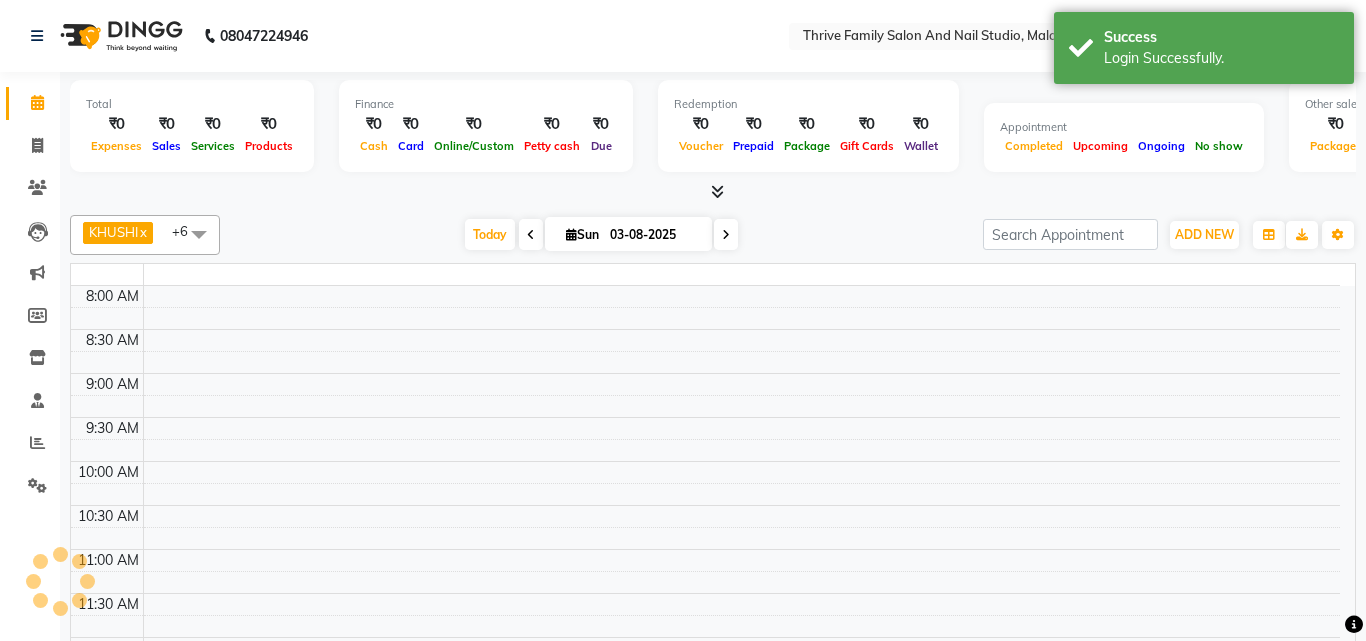 select on "en" 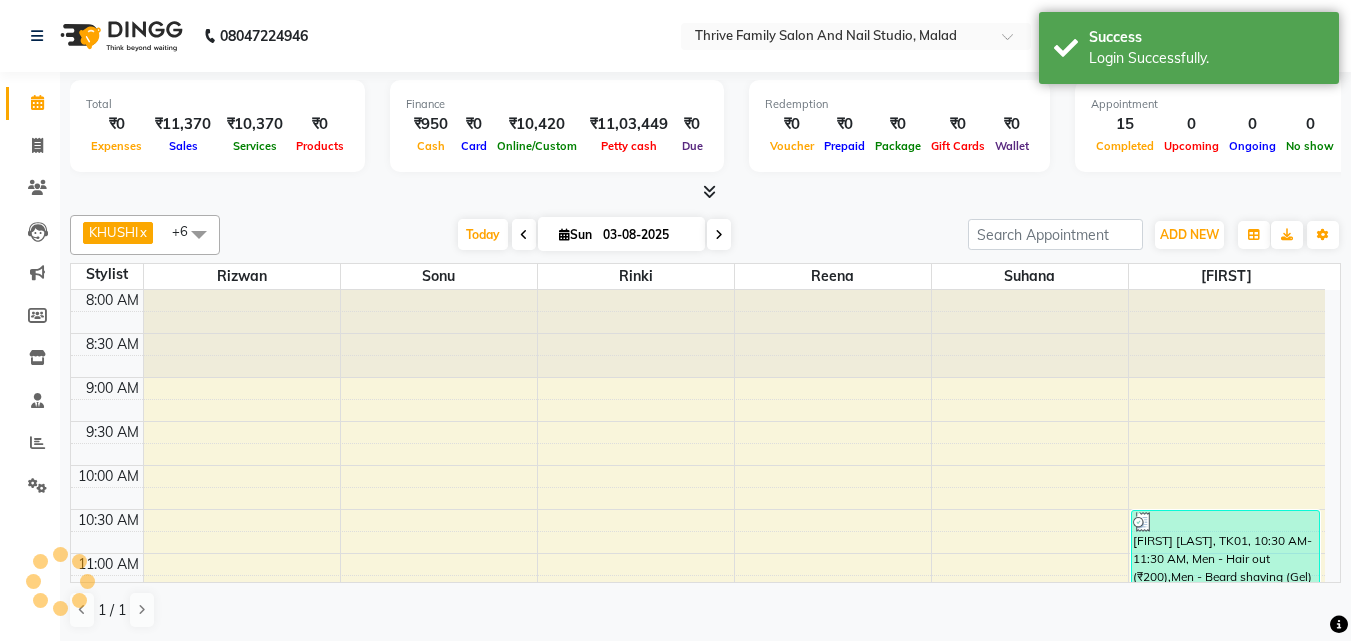 scroll, scrollTop: 0, scrollLeft: 0, axis: both 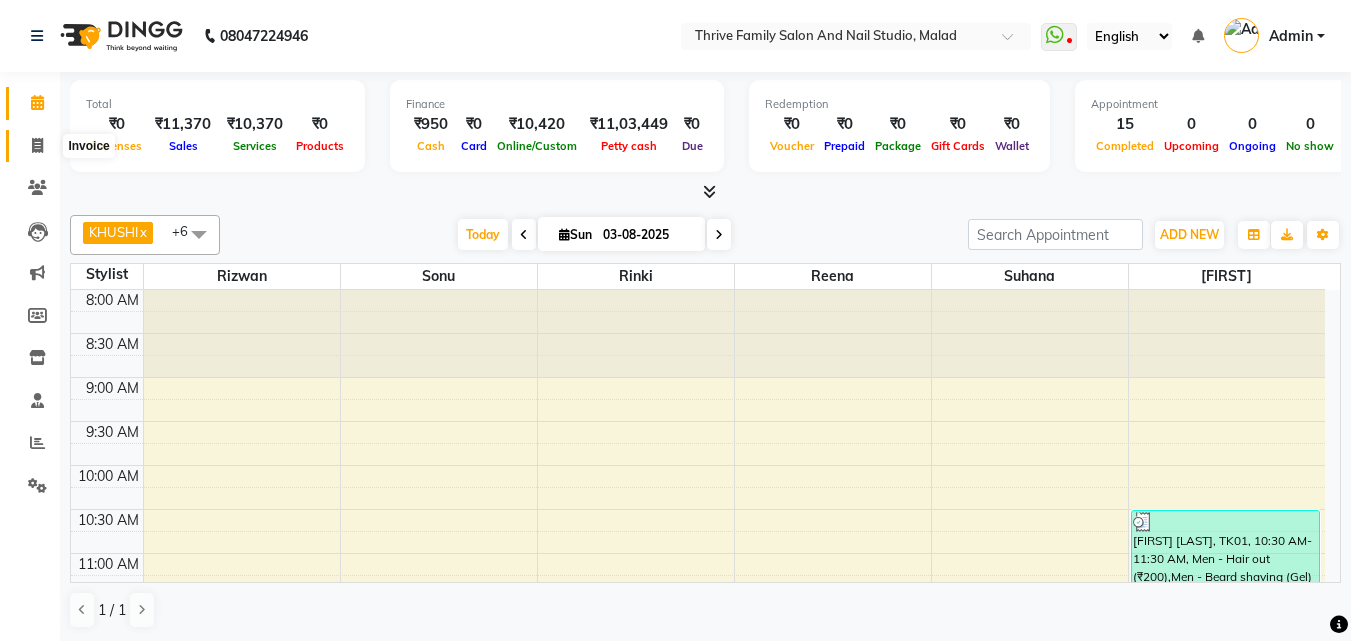 click 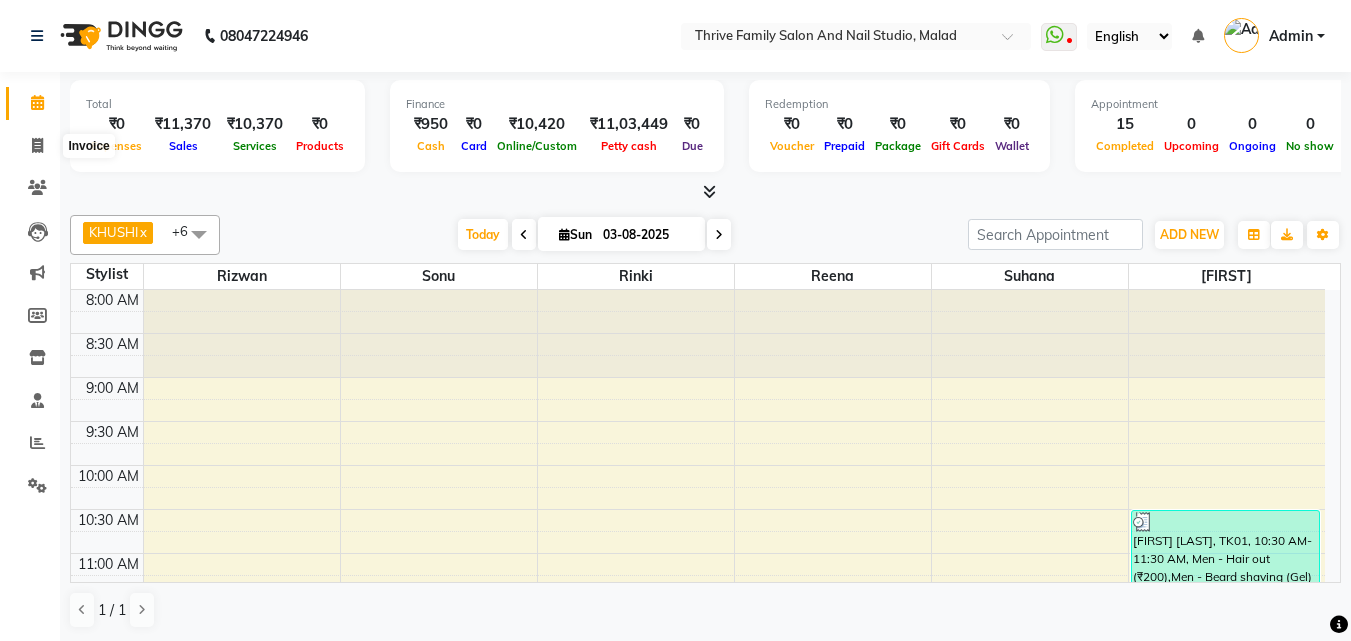 select on "service" 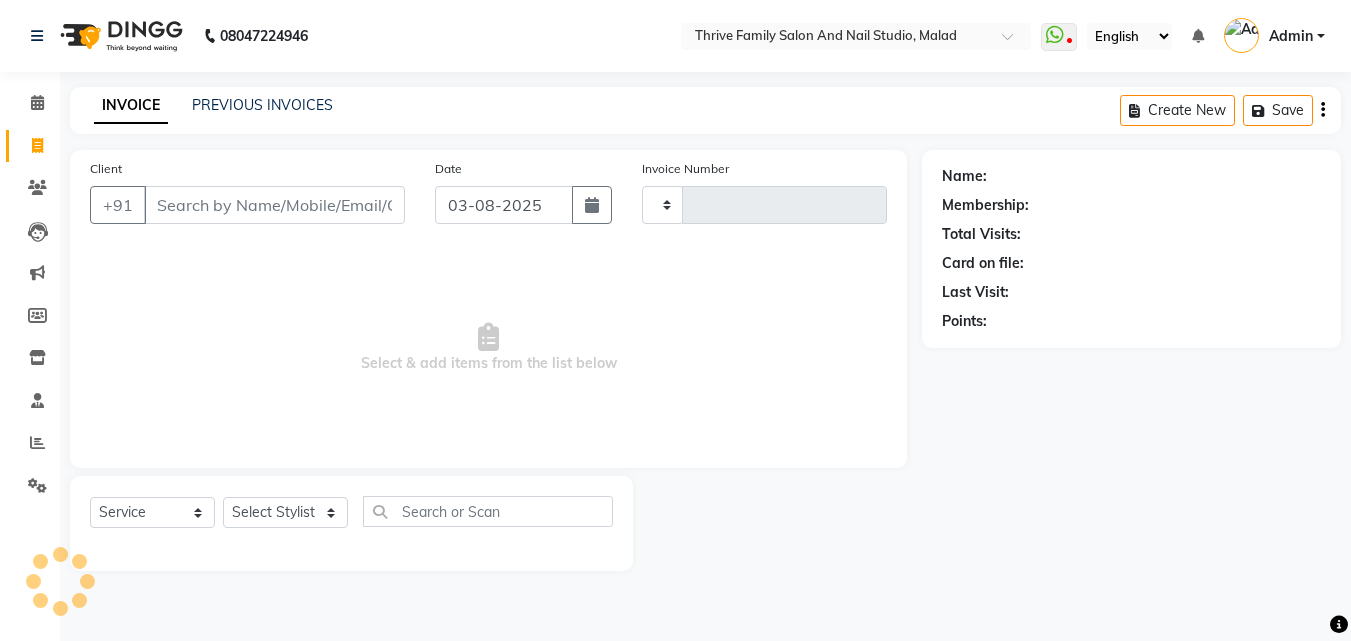 type on "1474" 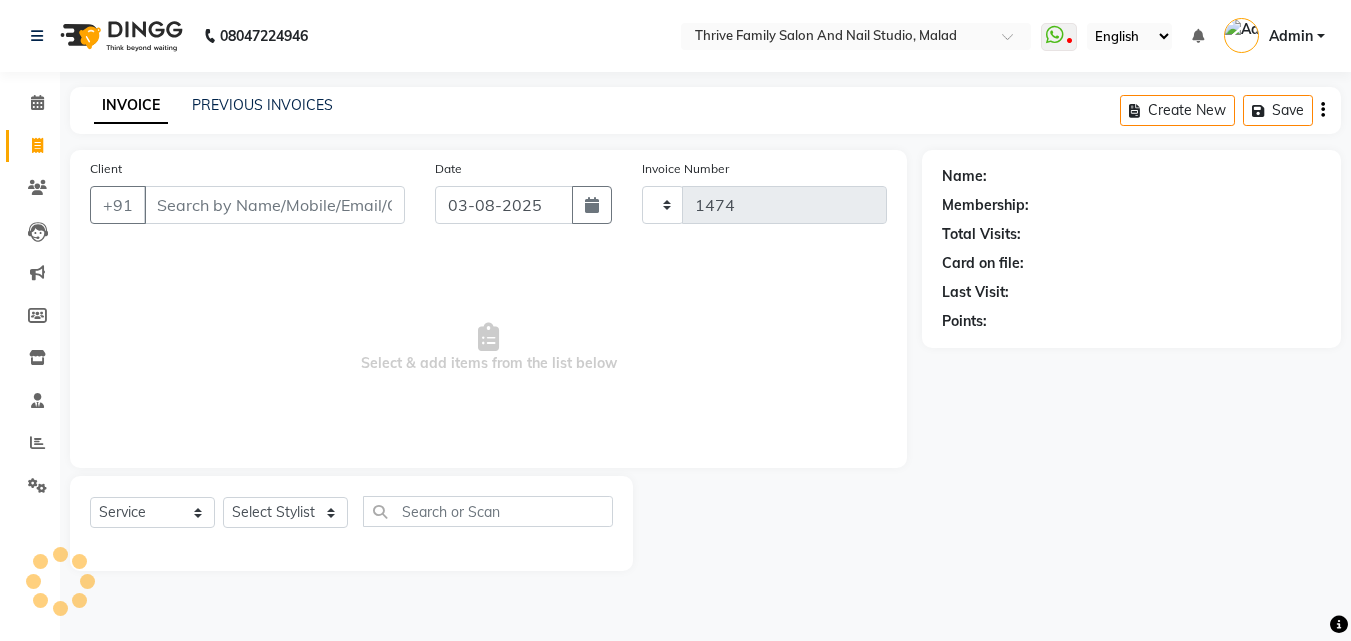 select on "5990" 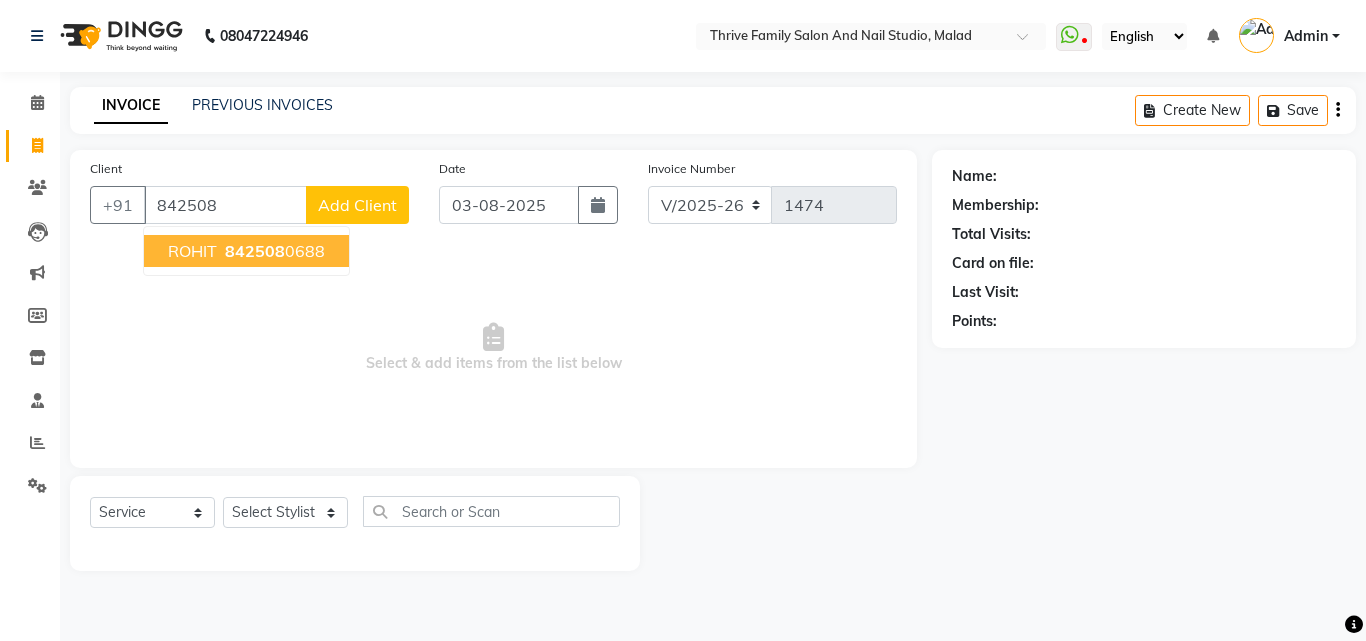 click on "842508" at bounding box center [255, 251] 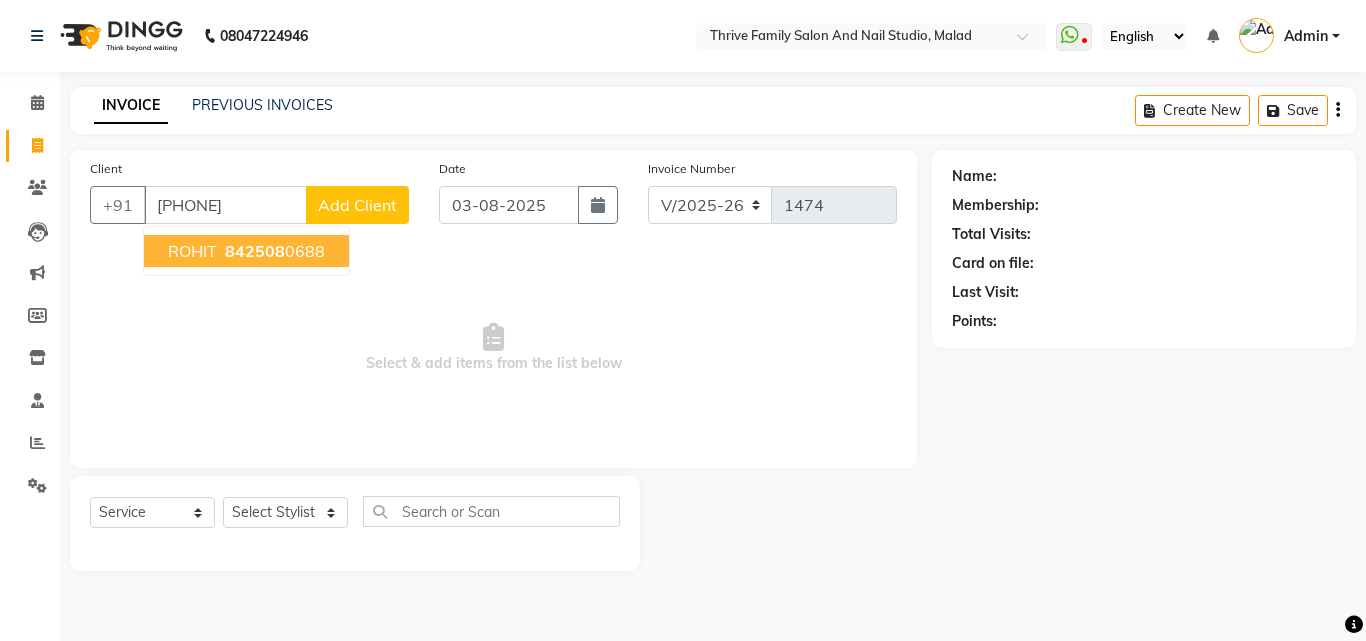 type on "[PHONE]" 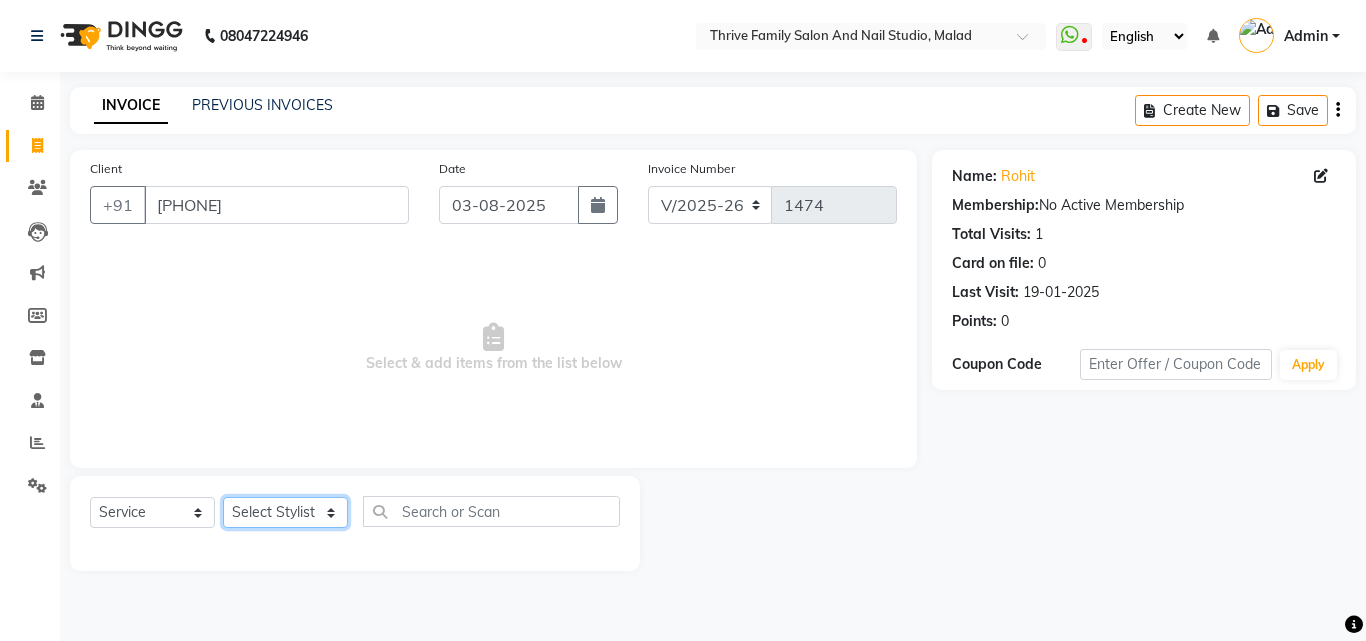 click on "Select Stylist [FIRST] [FIRST] [FIRST] [FIRST] Manager Reena Rinki  Rizwan  SALMAN Sonu  Suhana zeeshan" 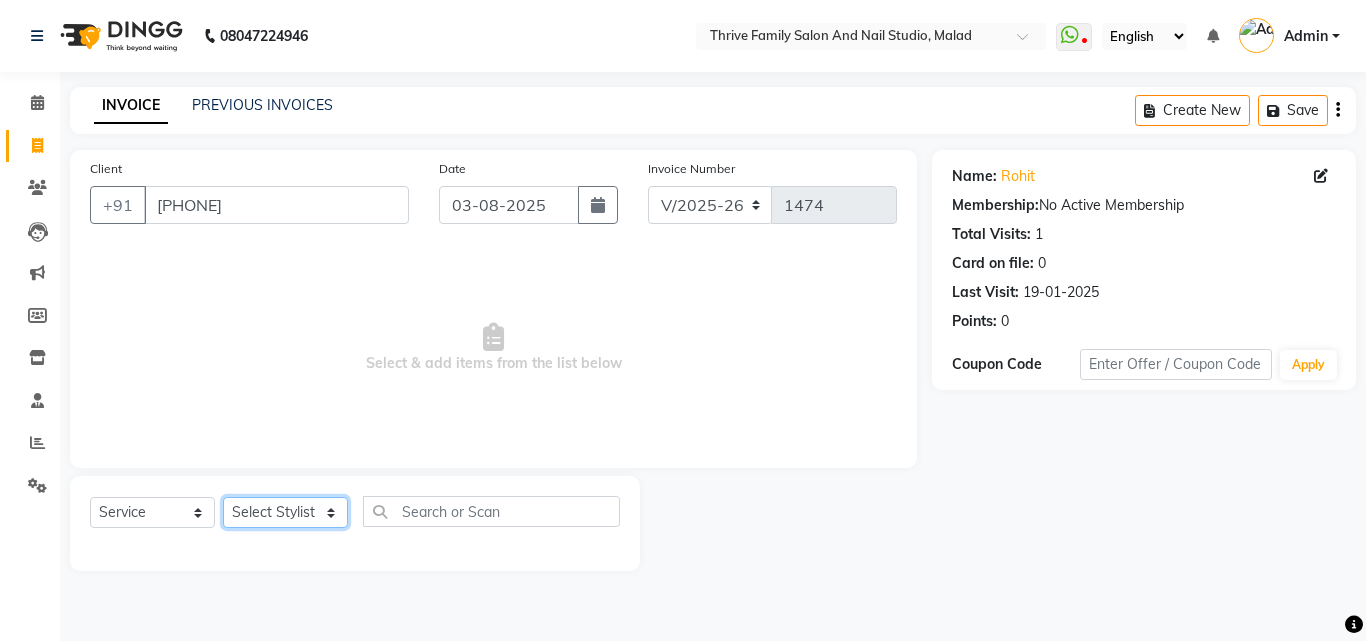 select on "43275" 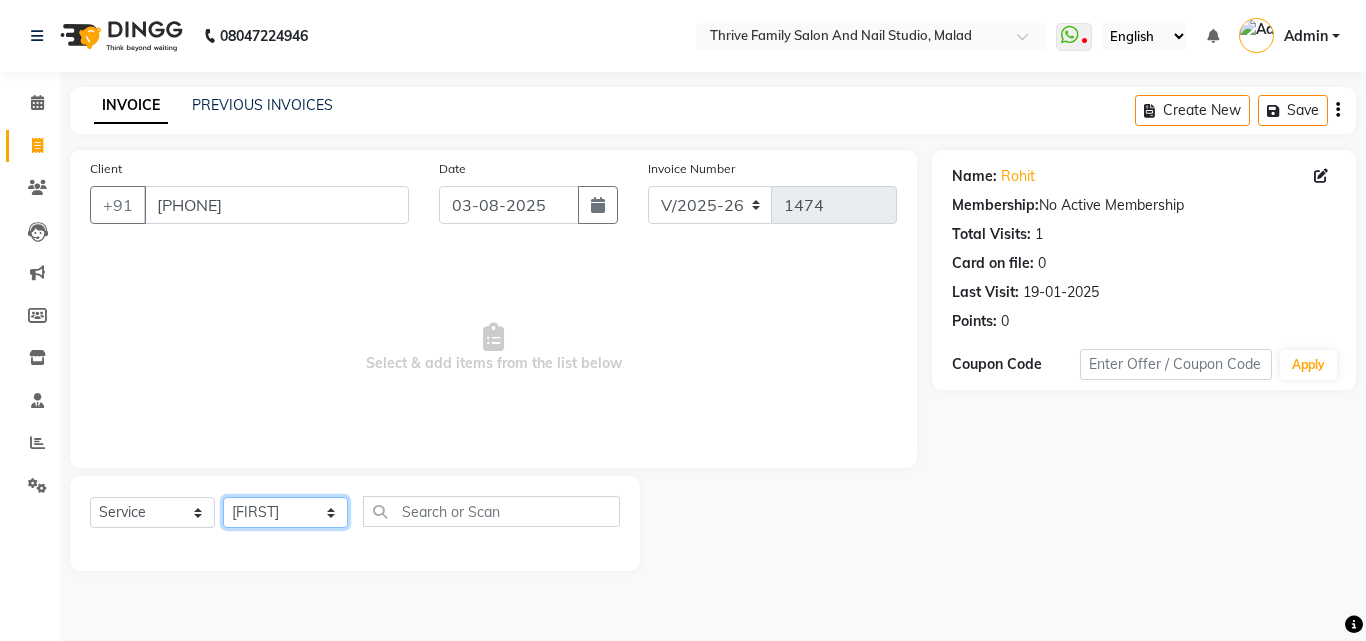 click on "Select Stylist [FIRST] [FIRST] [FIRST] [FIRST] Manager Reena Rinki  Rizwan  SALMAN Sonu  Suhana zeeshan" 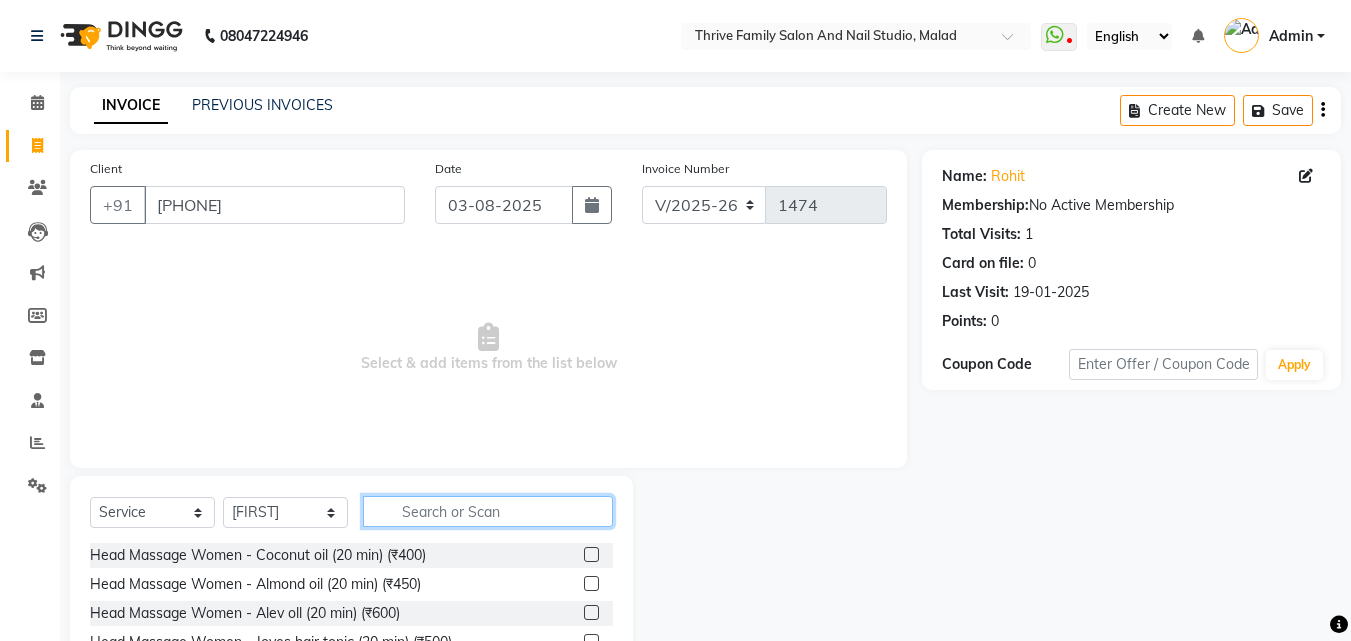 click 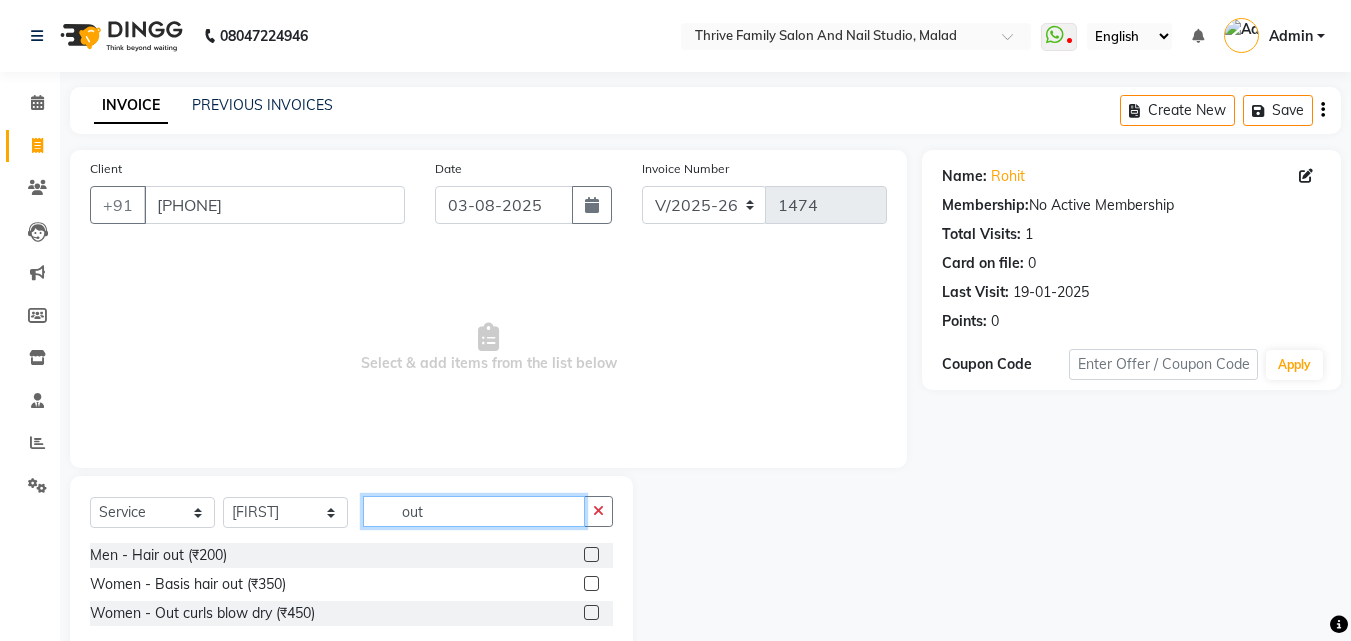 type on "out" 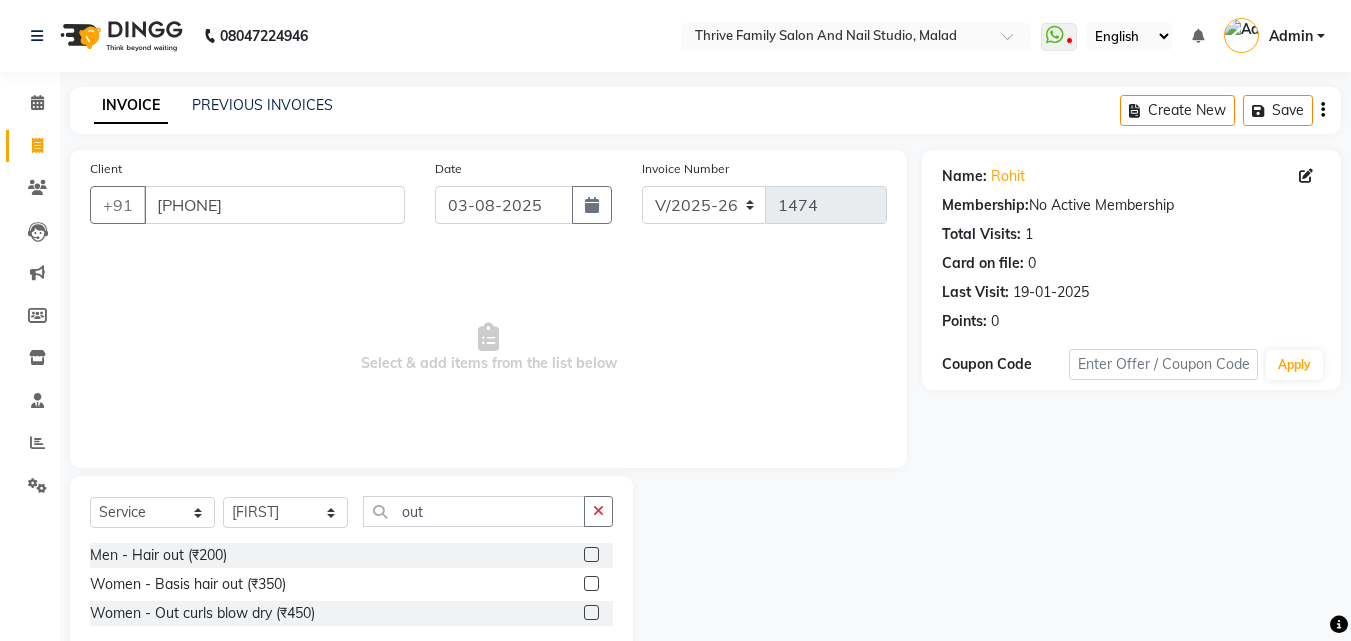 click 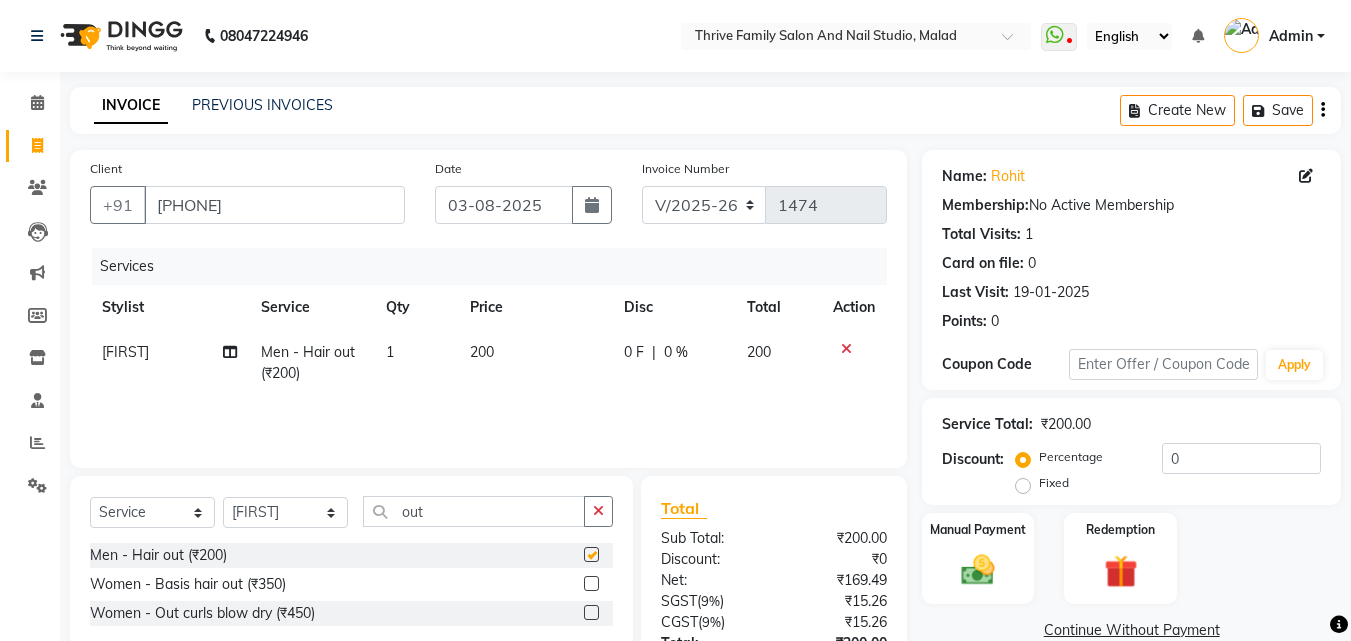 checkbox on "false" 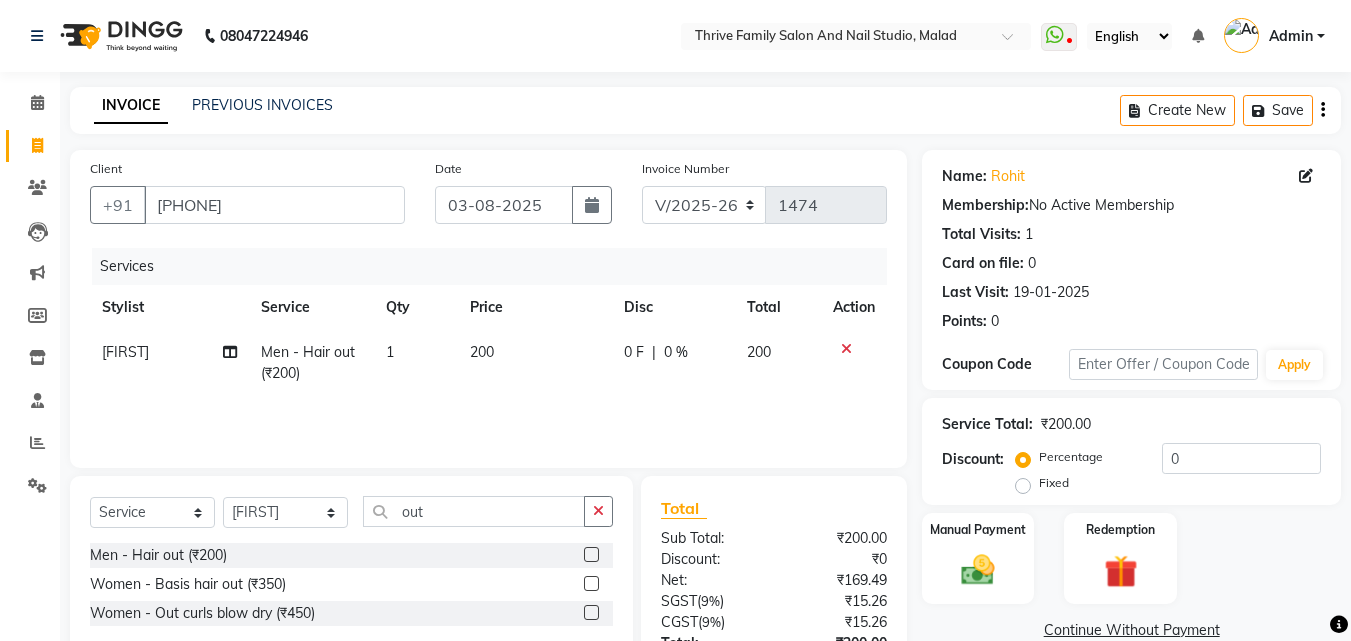 drag, startPoint x: 596, startPoint y: 509, endPoint x: 528, endPoint y: 513, distance: 68.117546 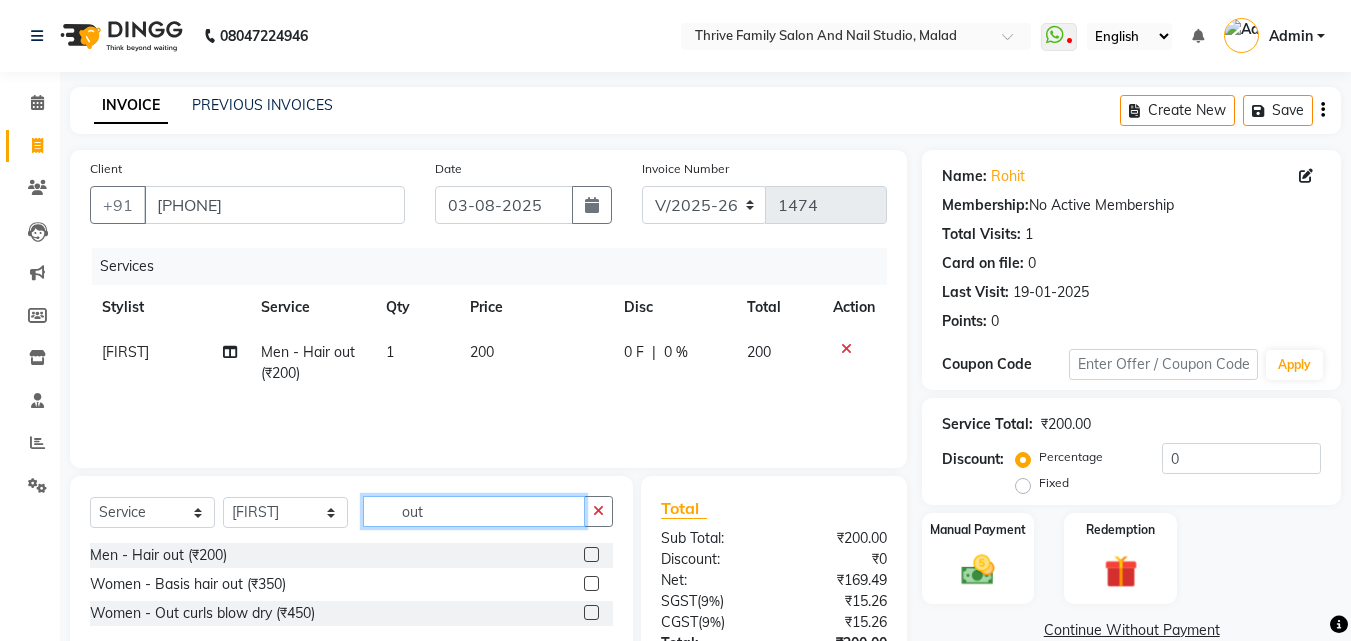 click on "out" 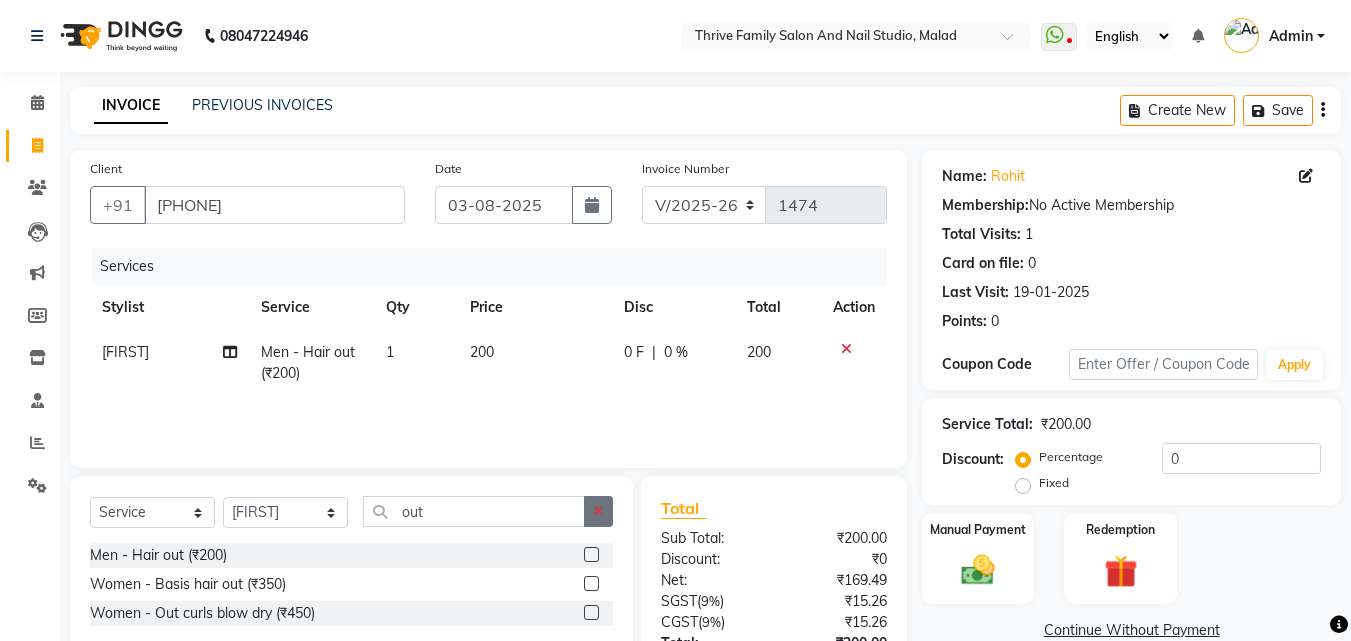 click 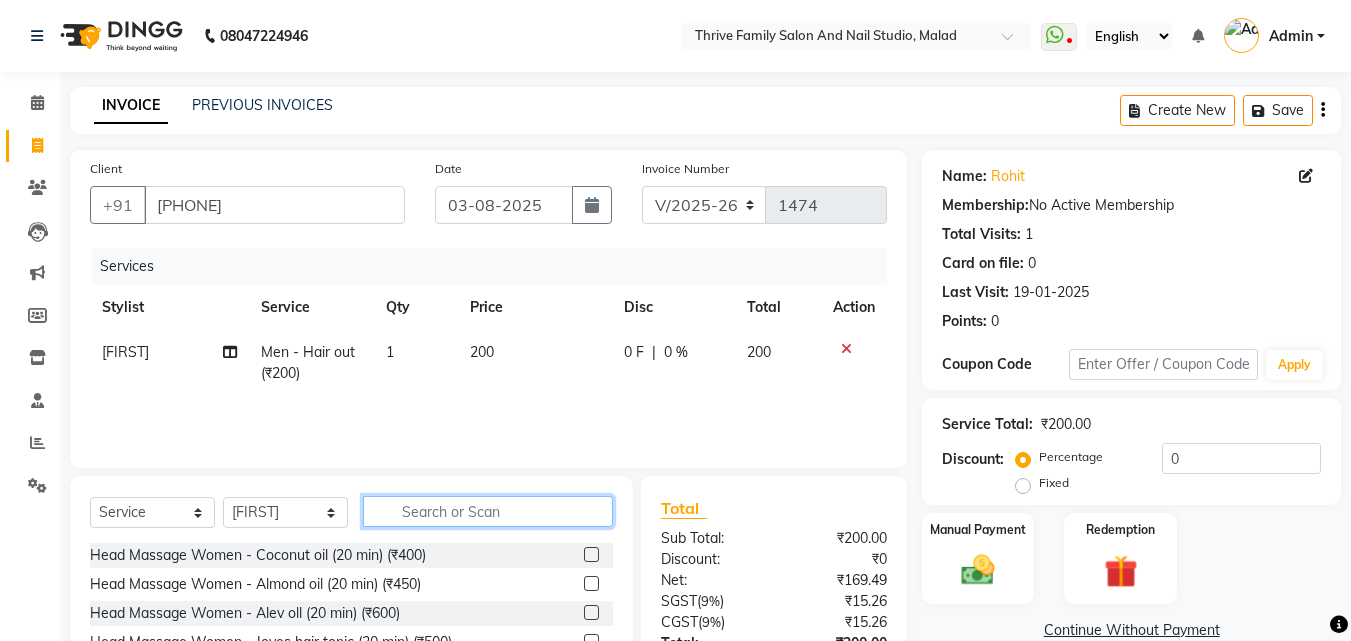 click 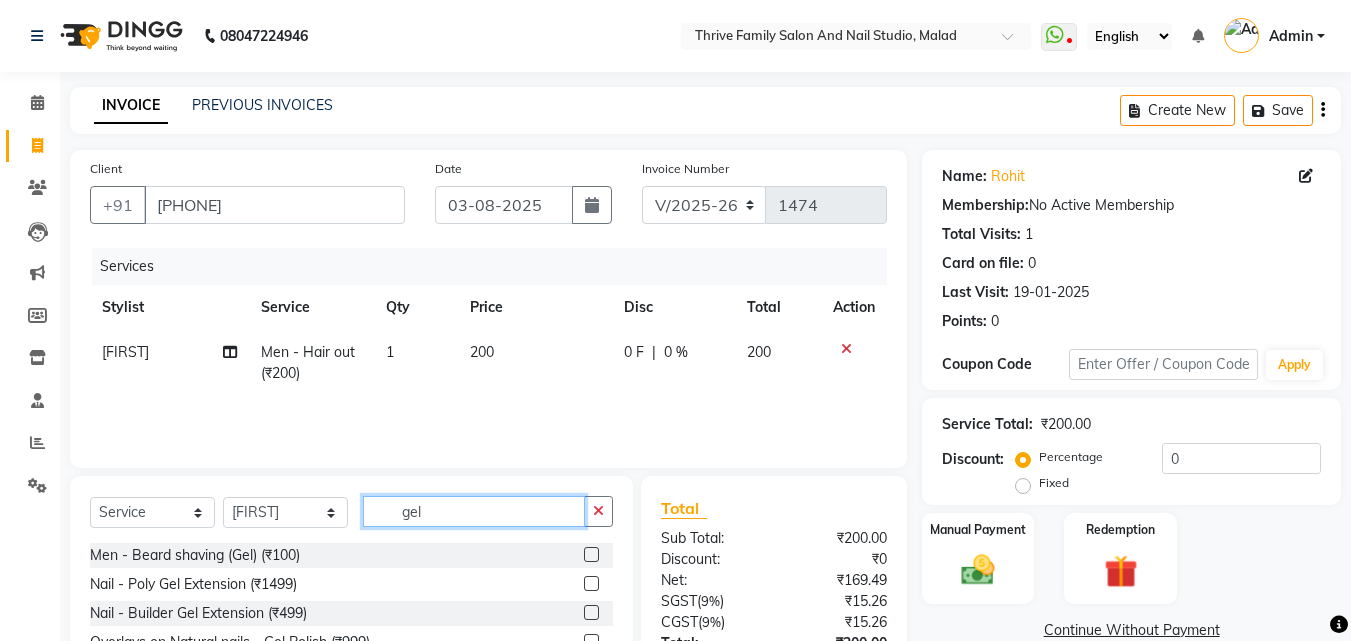 type on "gel" 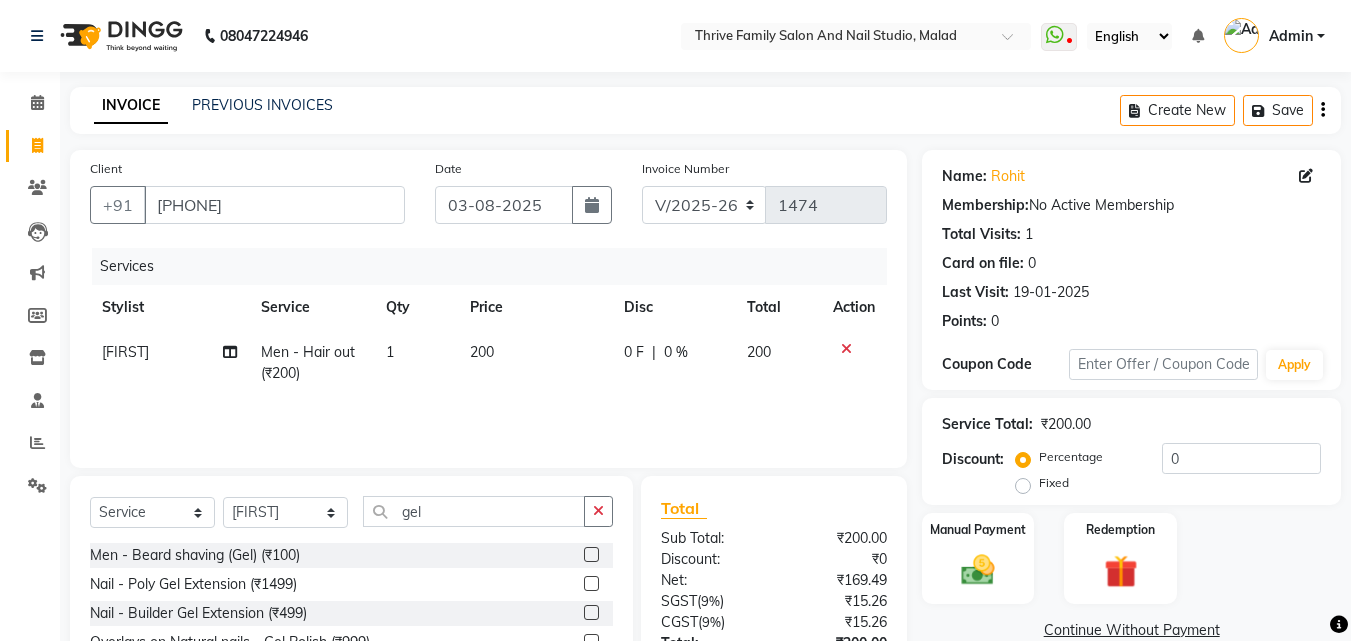 click 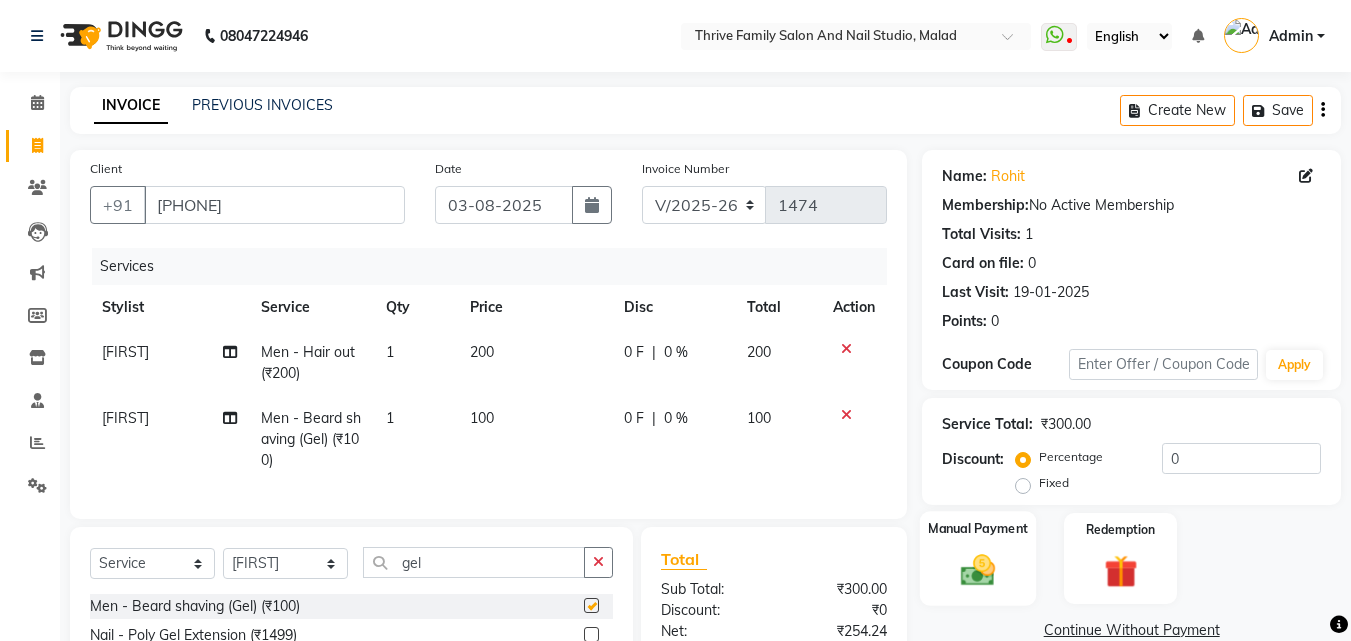 checkbox on "false" 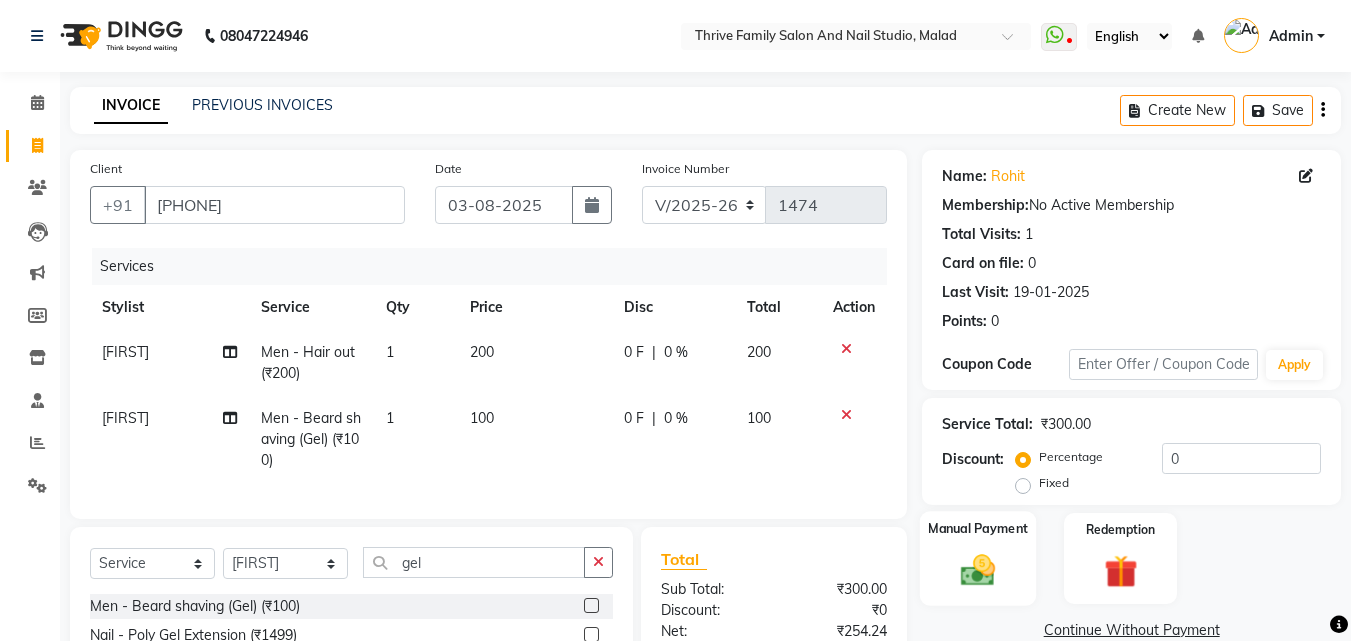 click on "Manual Payment" 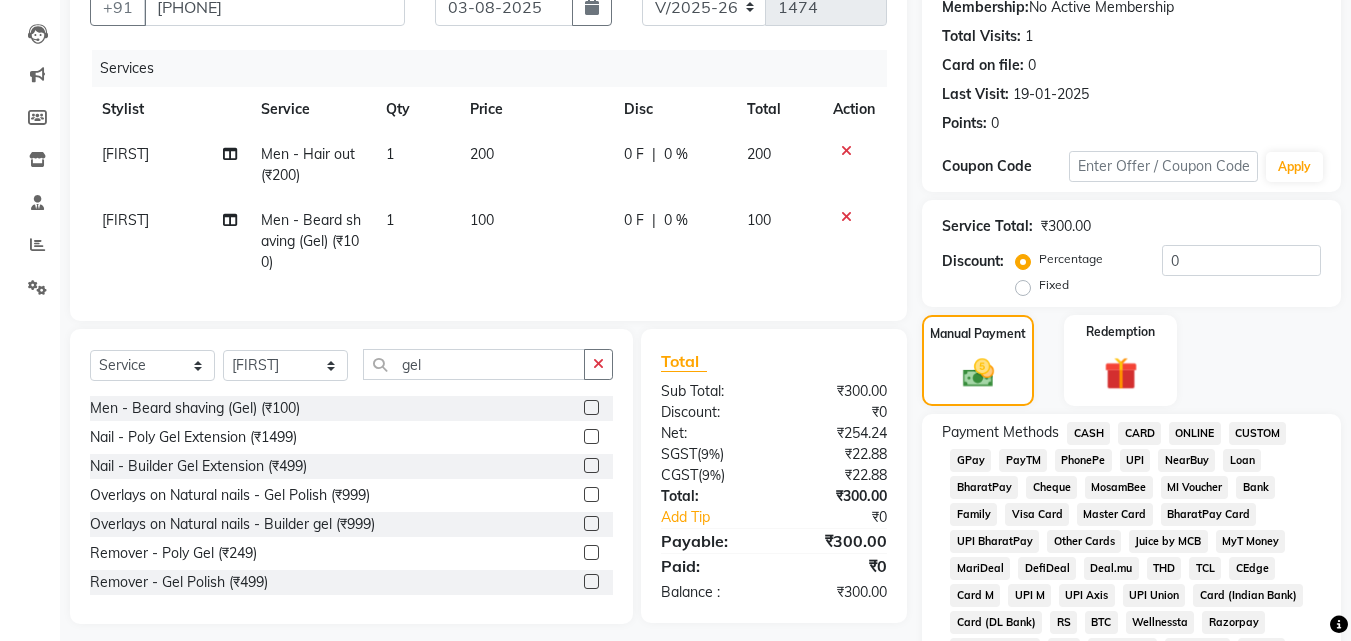 scroll, scrollTop: 217, scrollLeft: 0, axis: vertical 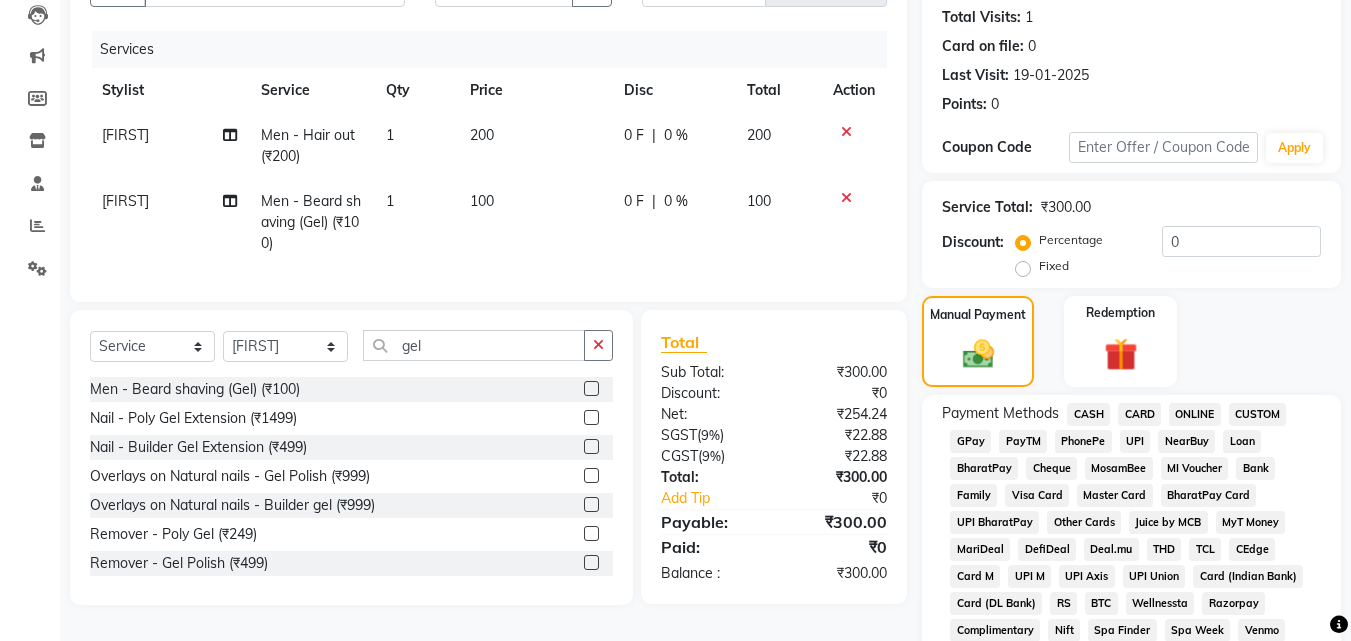 click on "GPay" 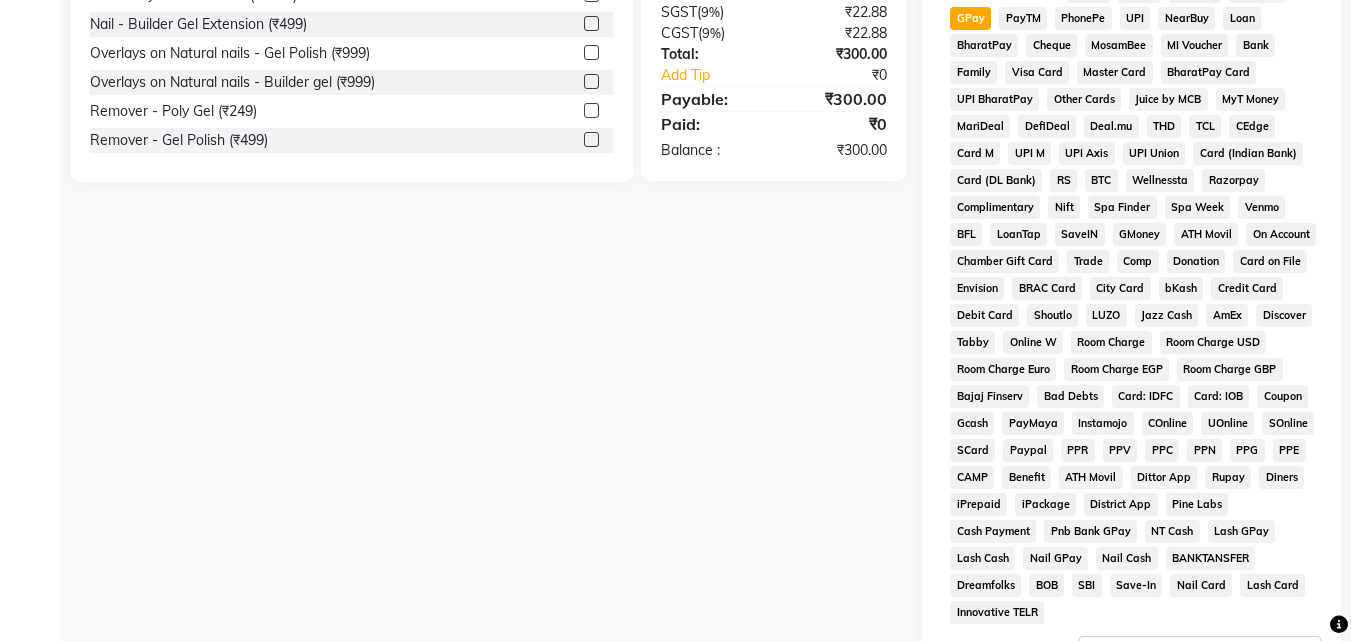 scroll, scrollTop: 861, scrollLeft: 0, axis: vertical 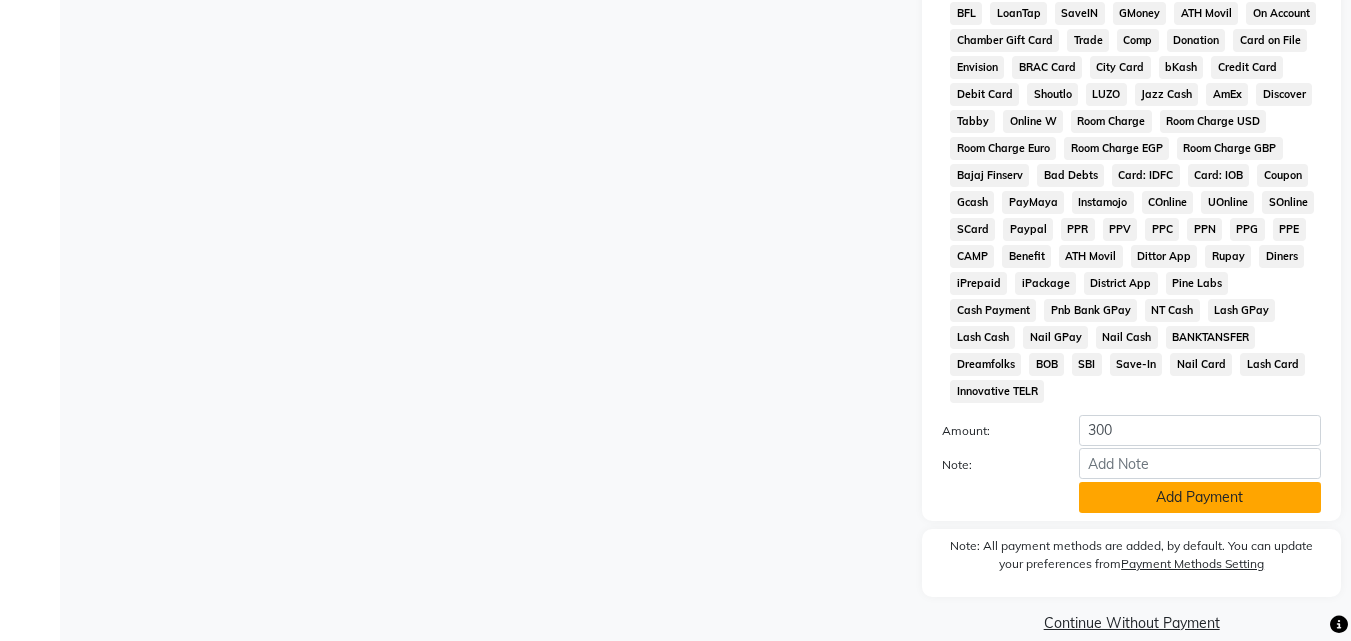 click on "Add Payment" 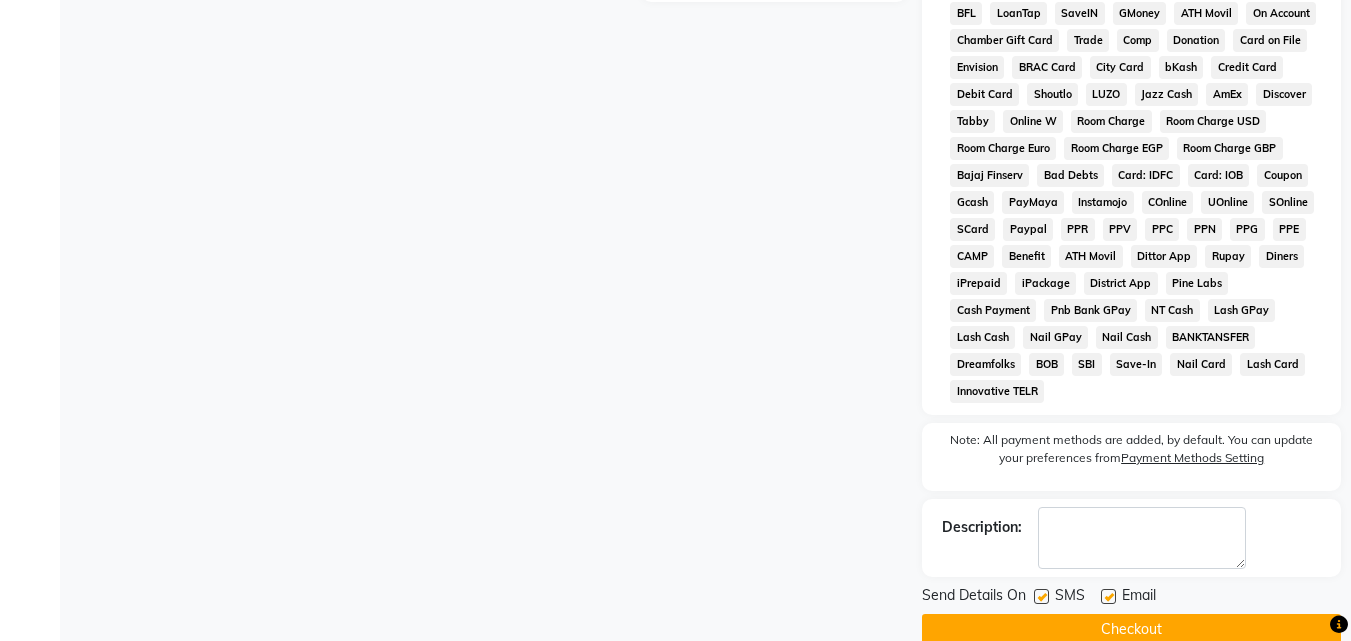 click on "Checkout" 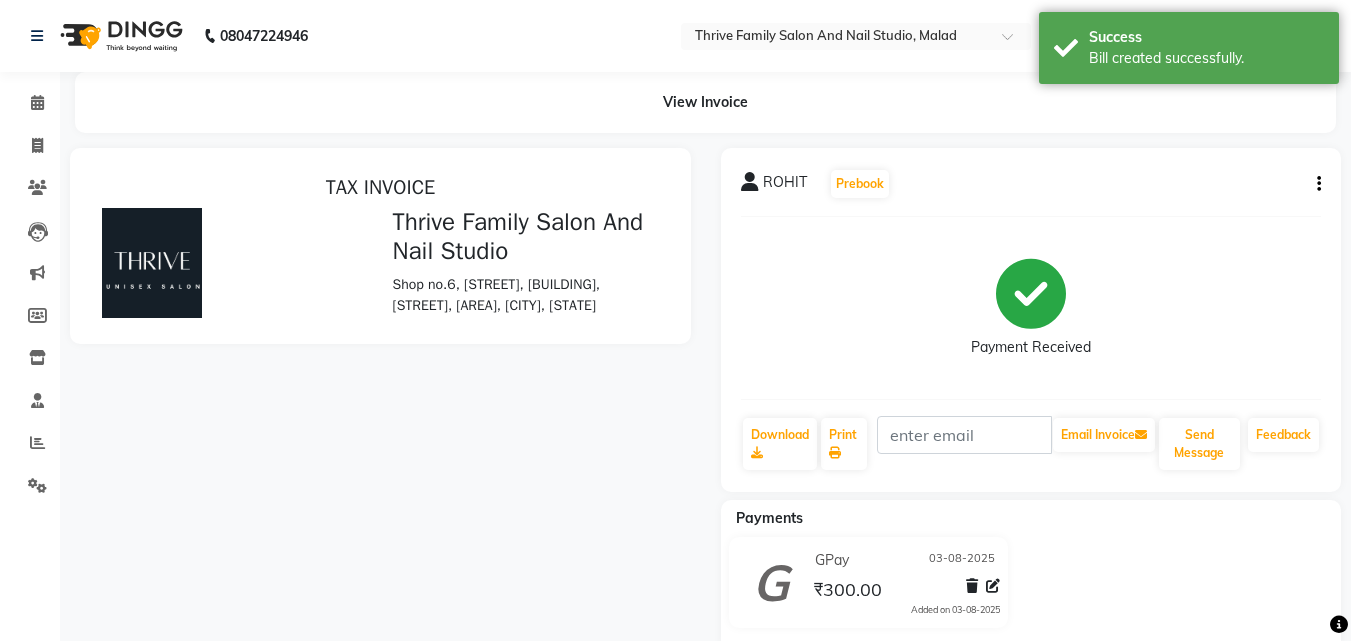 scroll, scrollTop: 0, scrollLeft: 0, axis: both 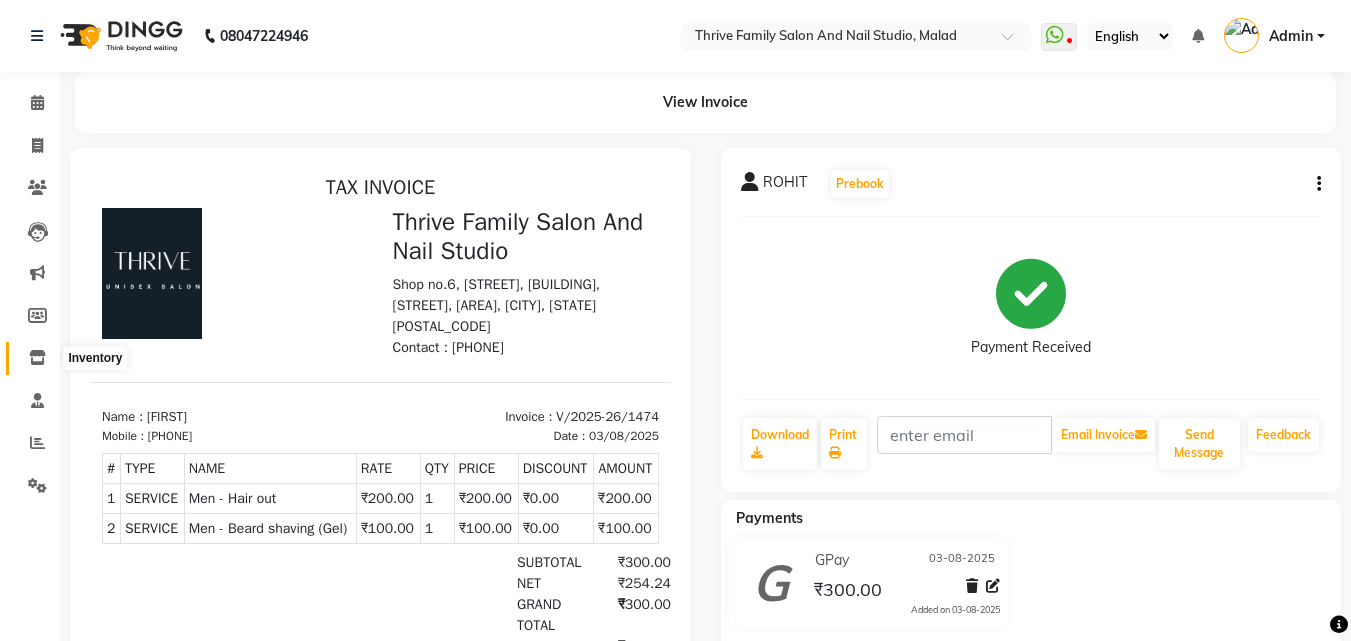 click 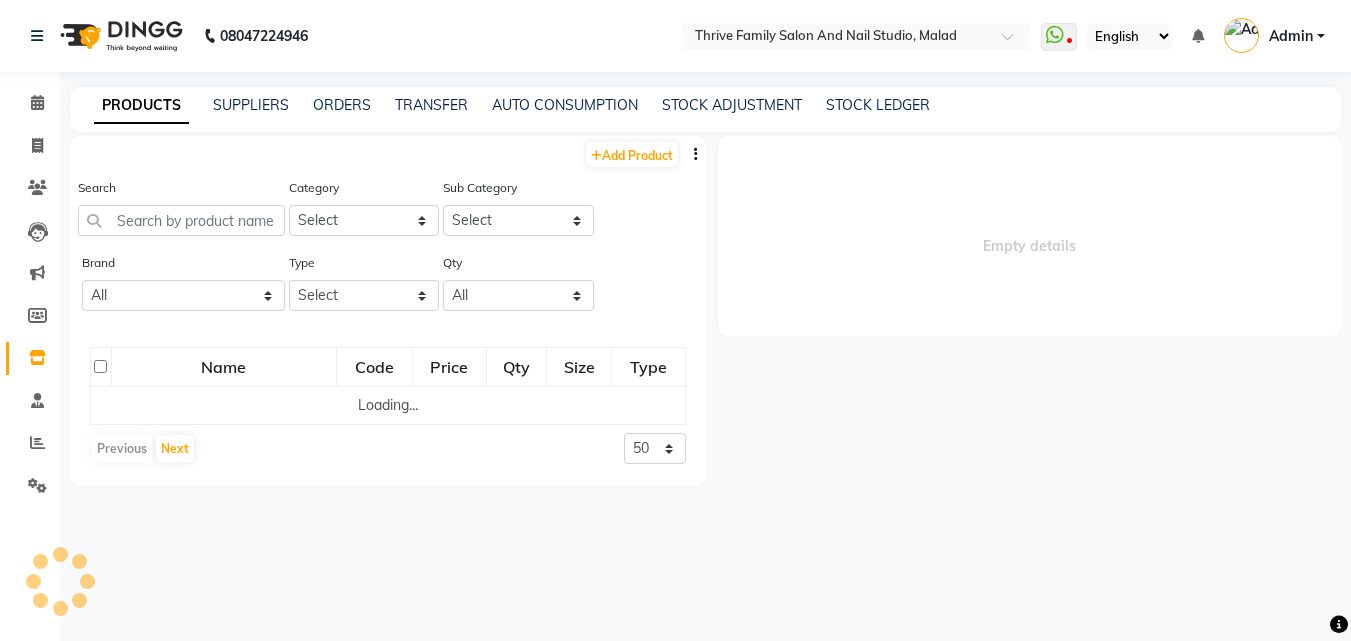 select 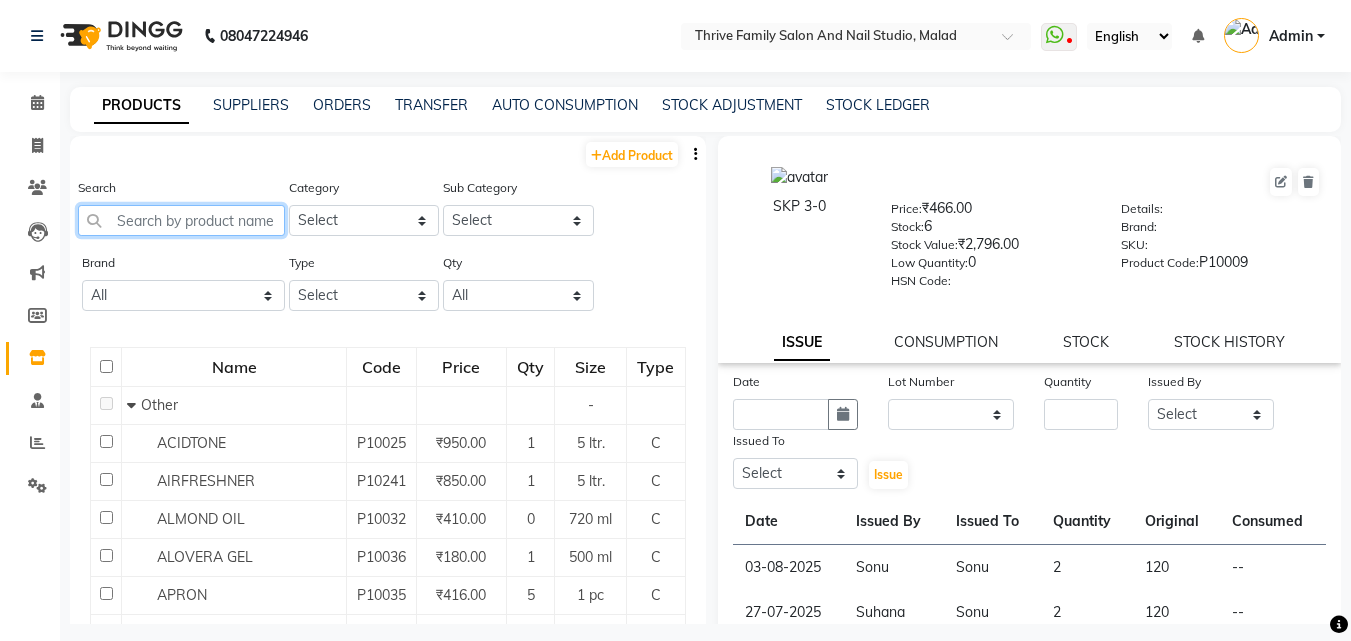 click 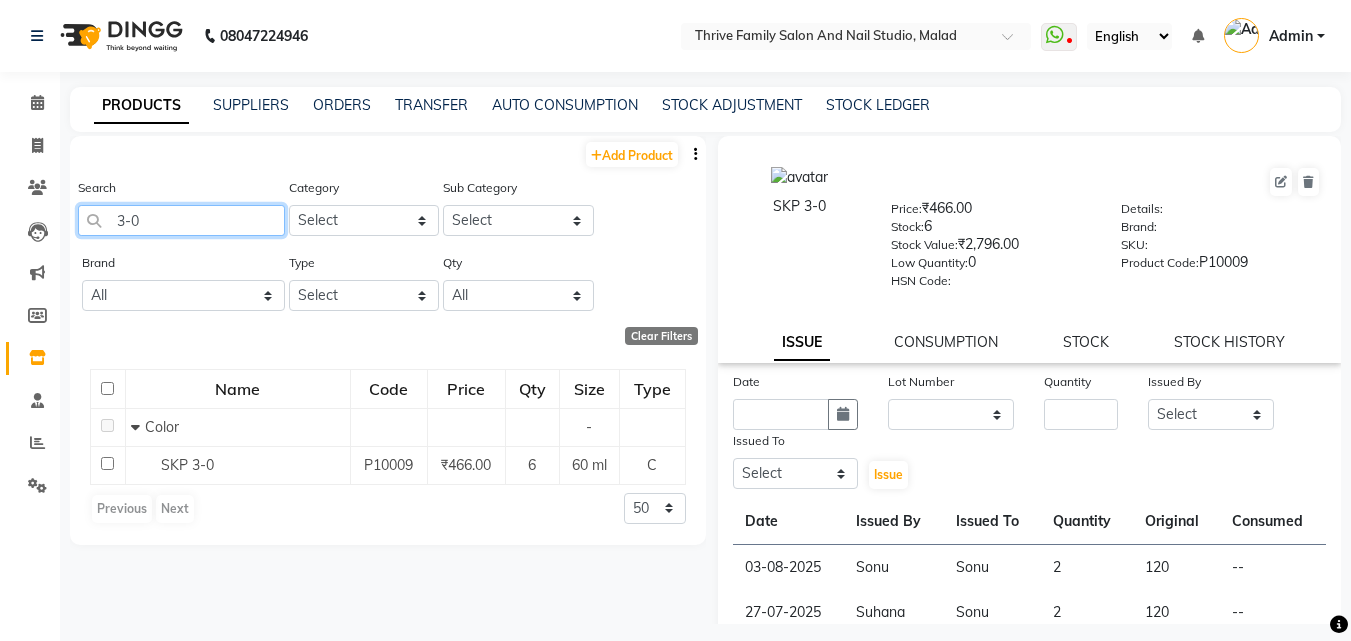 type on "3-0" 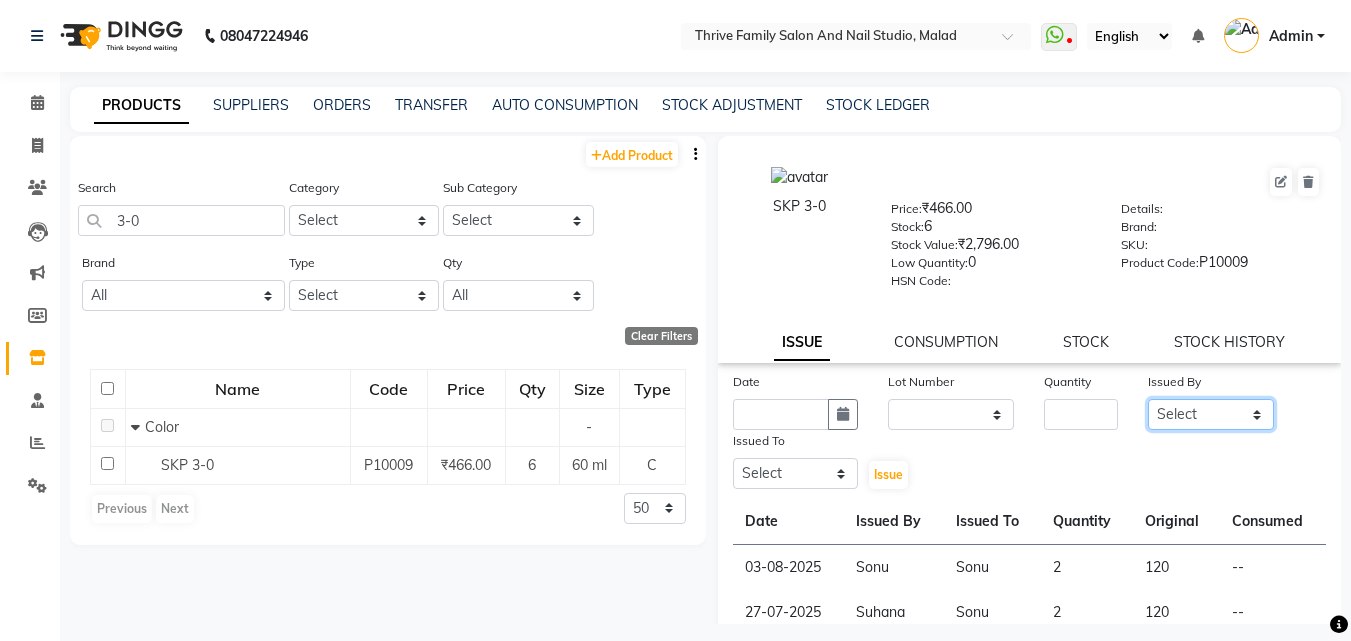 click on "Select [FIRST] [FIRST] [FIRST] [FIRST] Manager Reena Rinki  Rizwan  SALMAN Sonu  Suhana zeeshan" 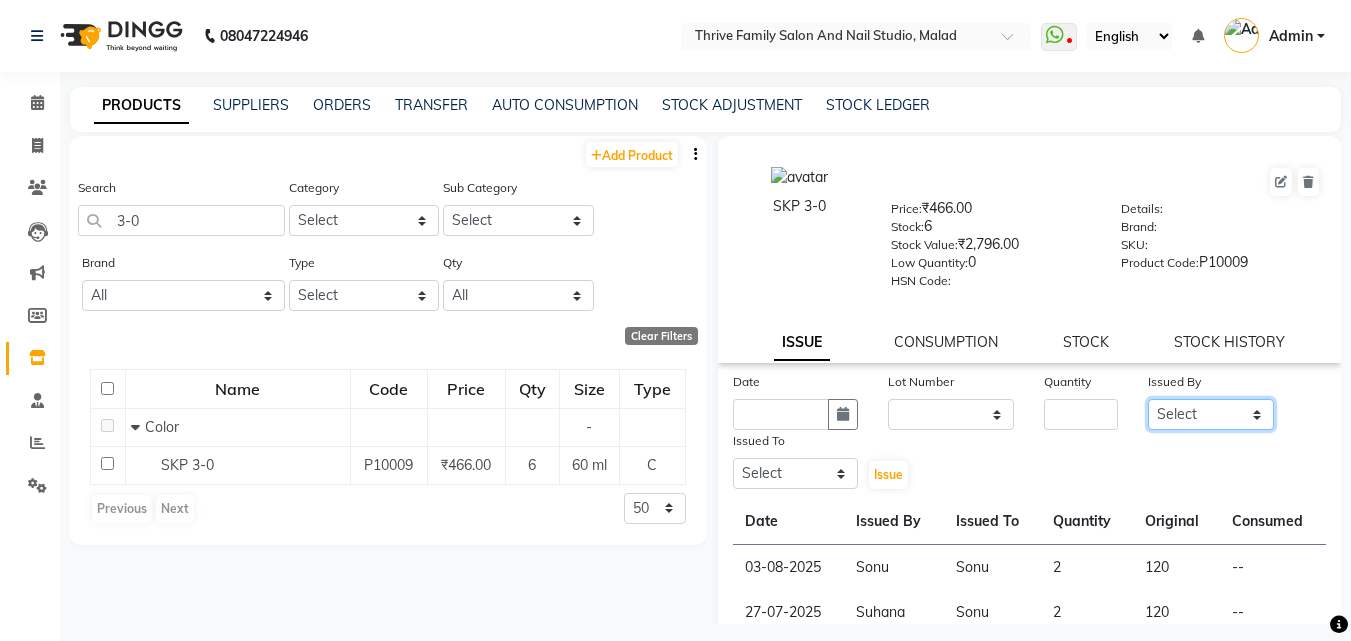 select on "43229" 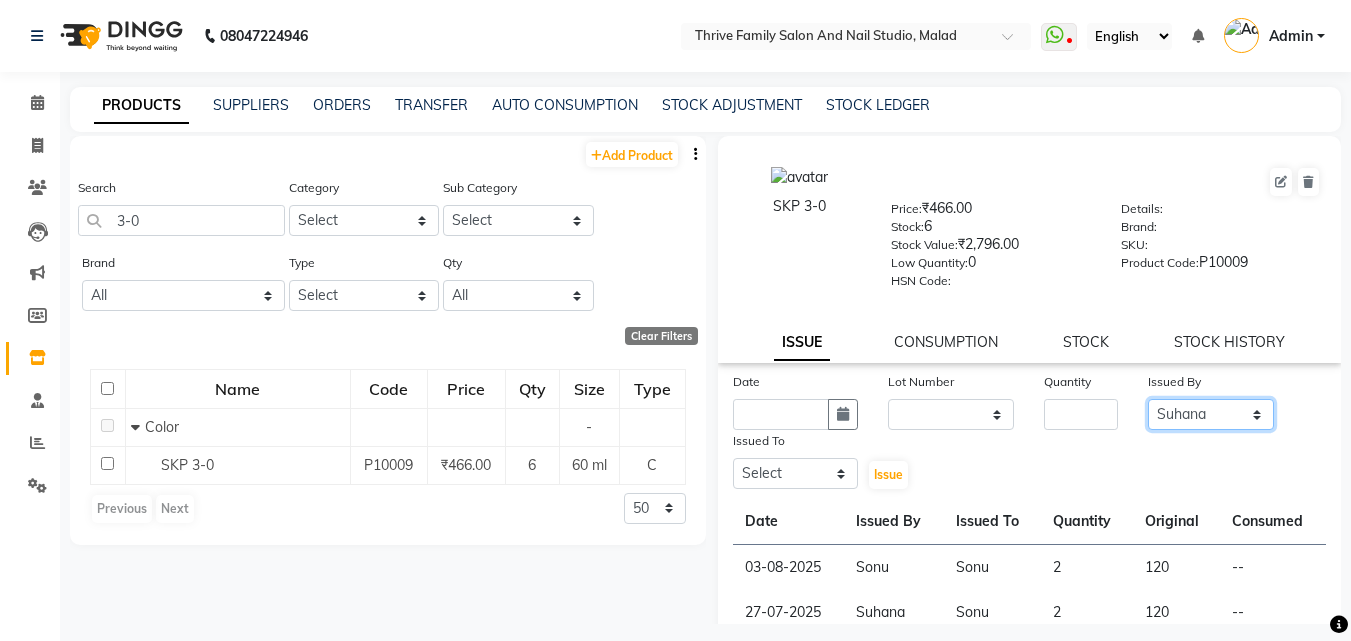 click on "Select [FIRST] [FIRST] [FIRST] [FIRST] Manager Reena Rinki  Rizwan  SALMAN Sonu  Suhana zeeshan" 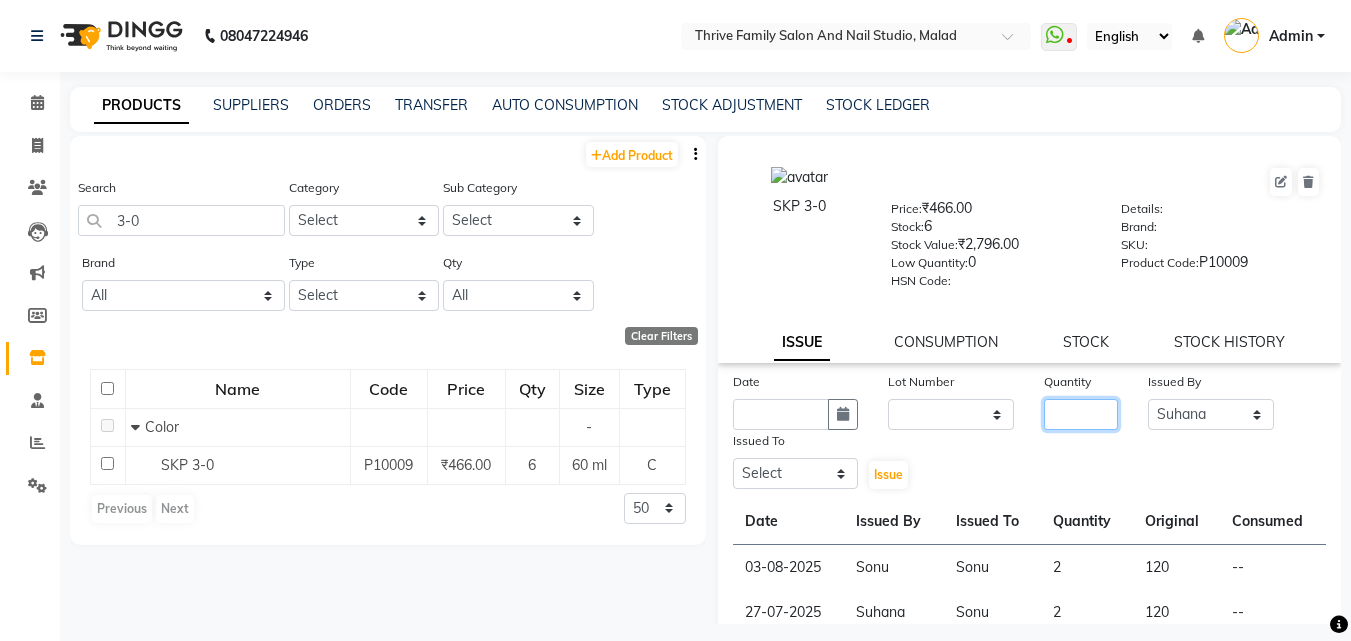click 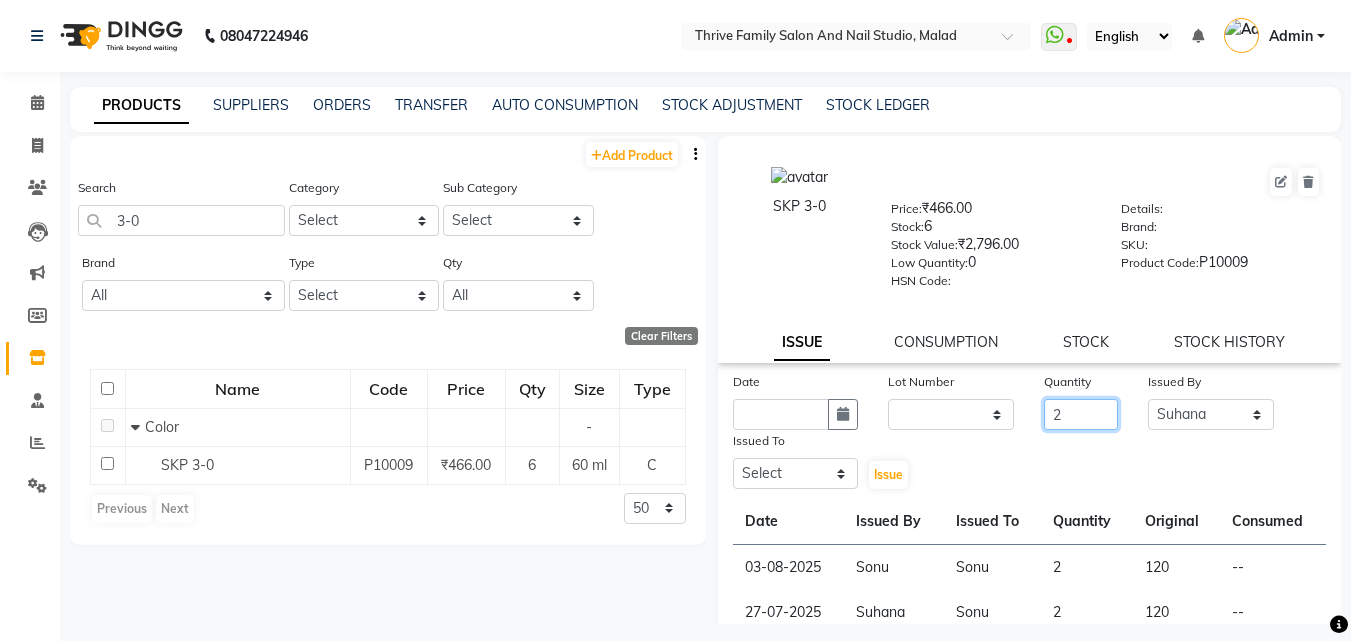 type on "2" 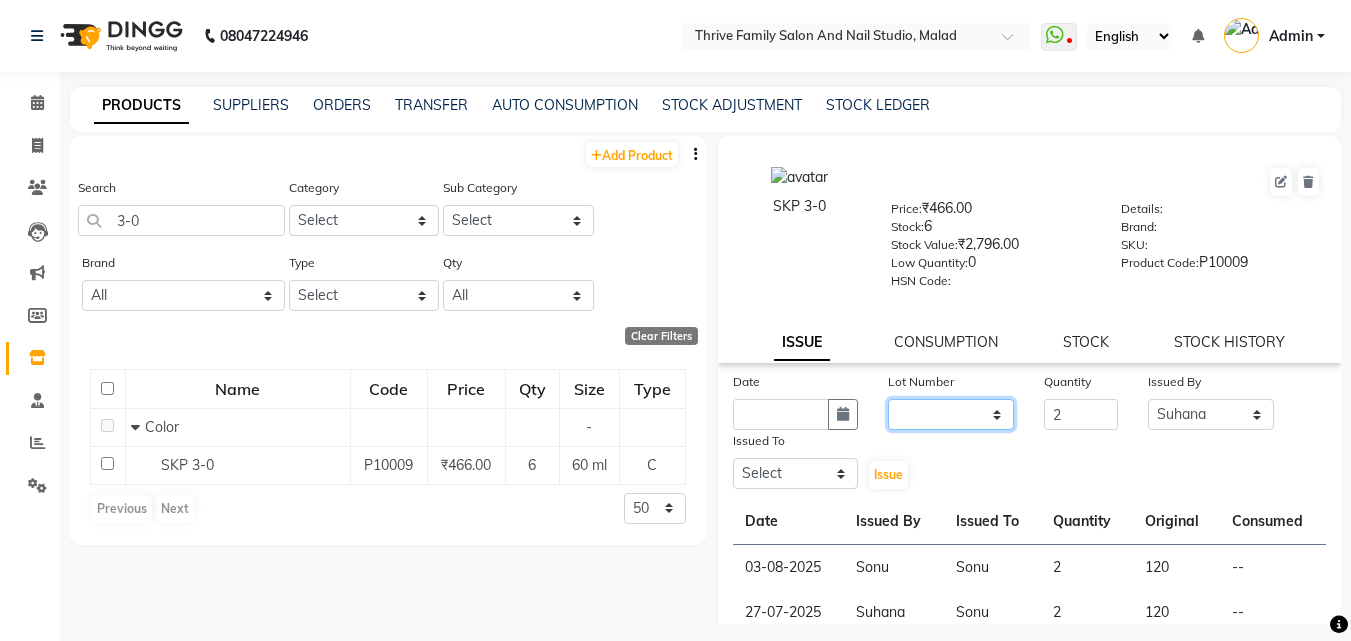 click on "None" 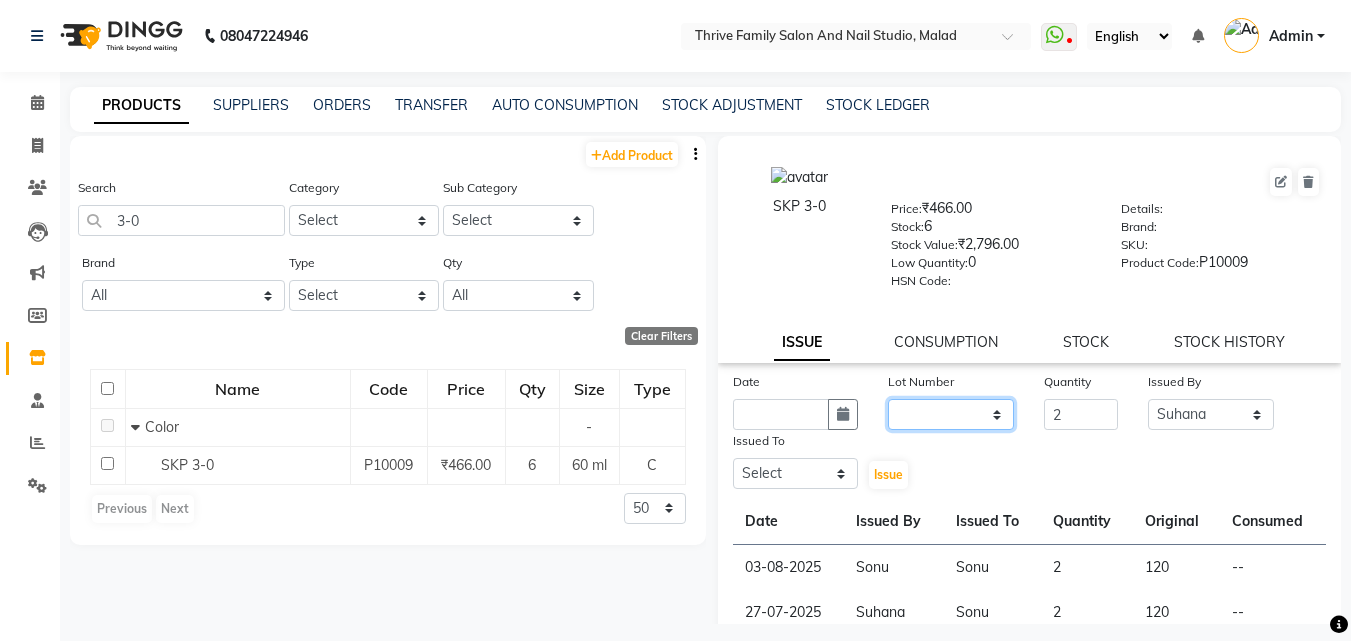 select on "0: null" 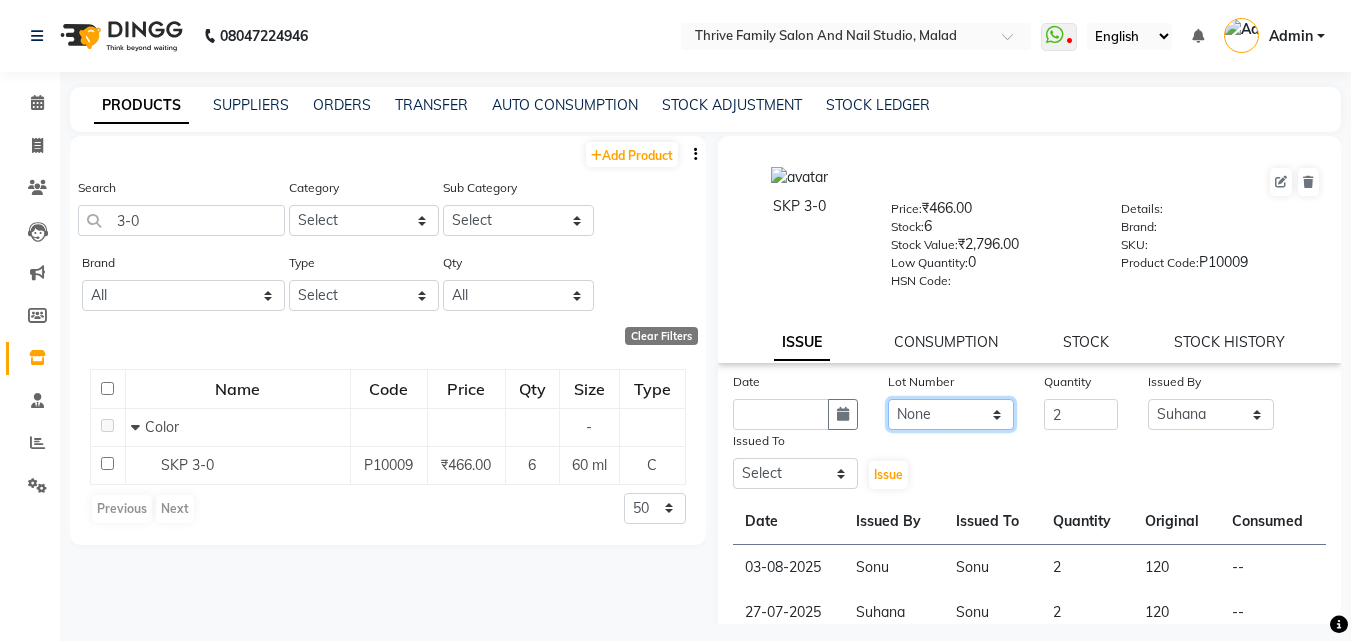 click on "None" 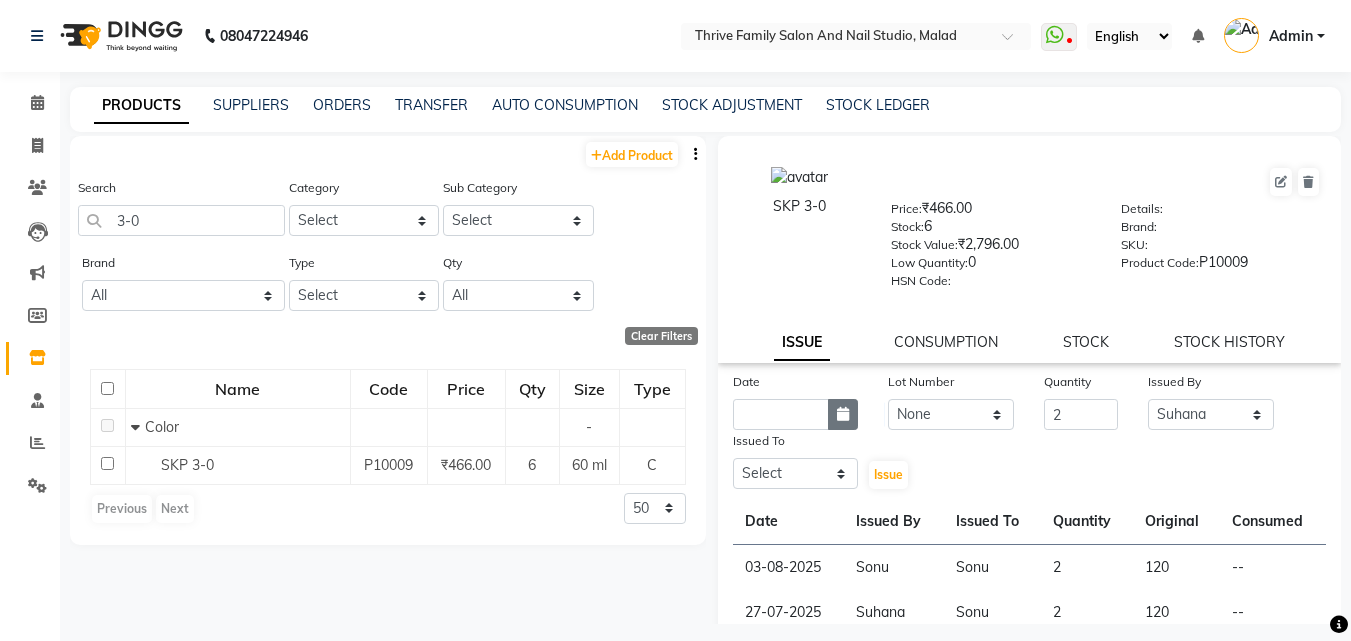 click 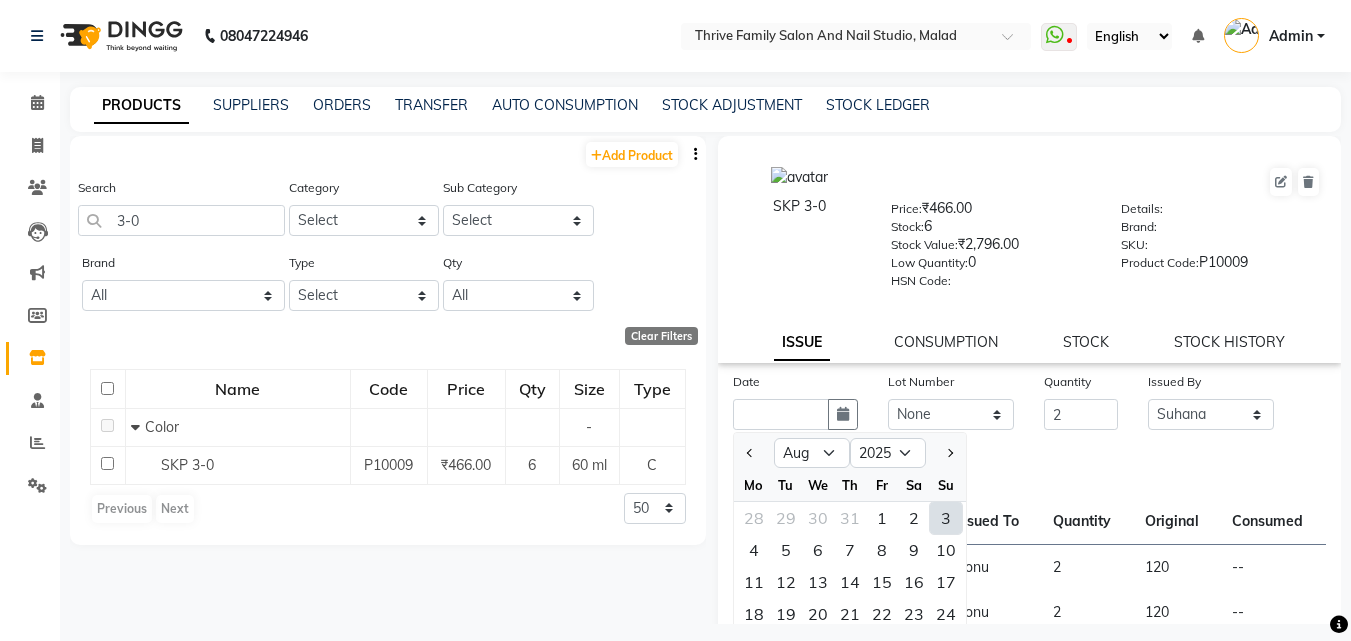 click on "3" 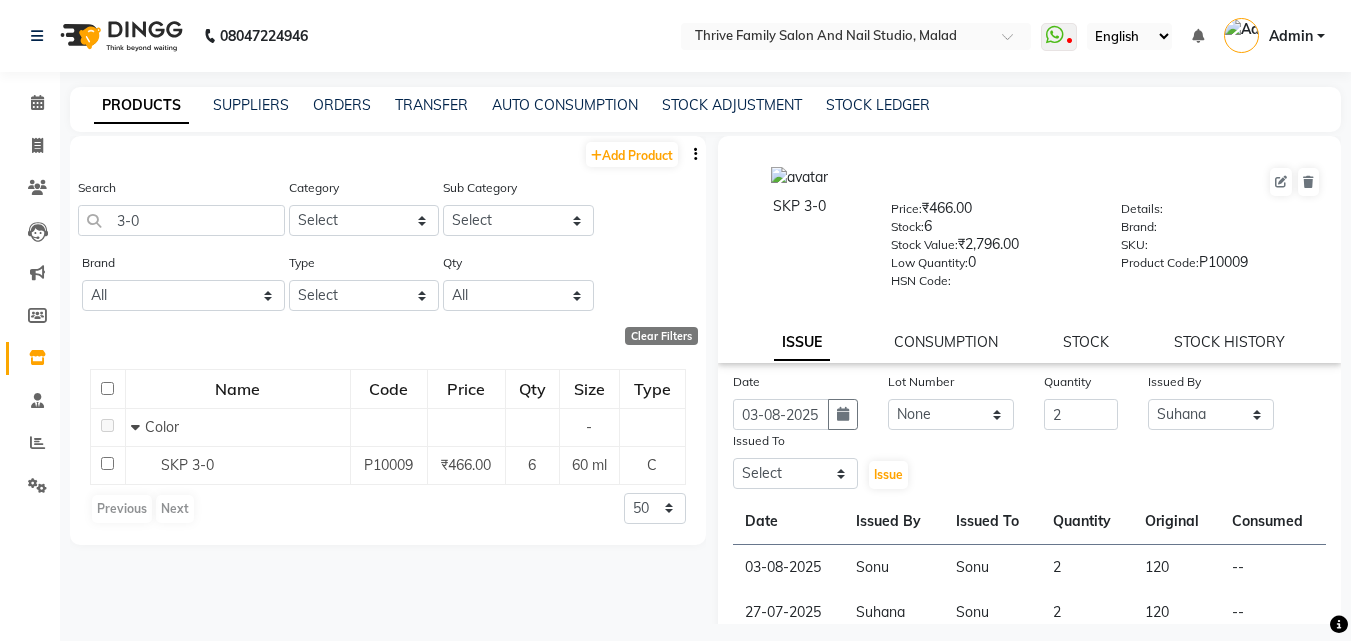 click on "Issued To" 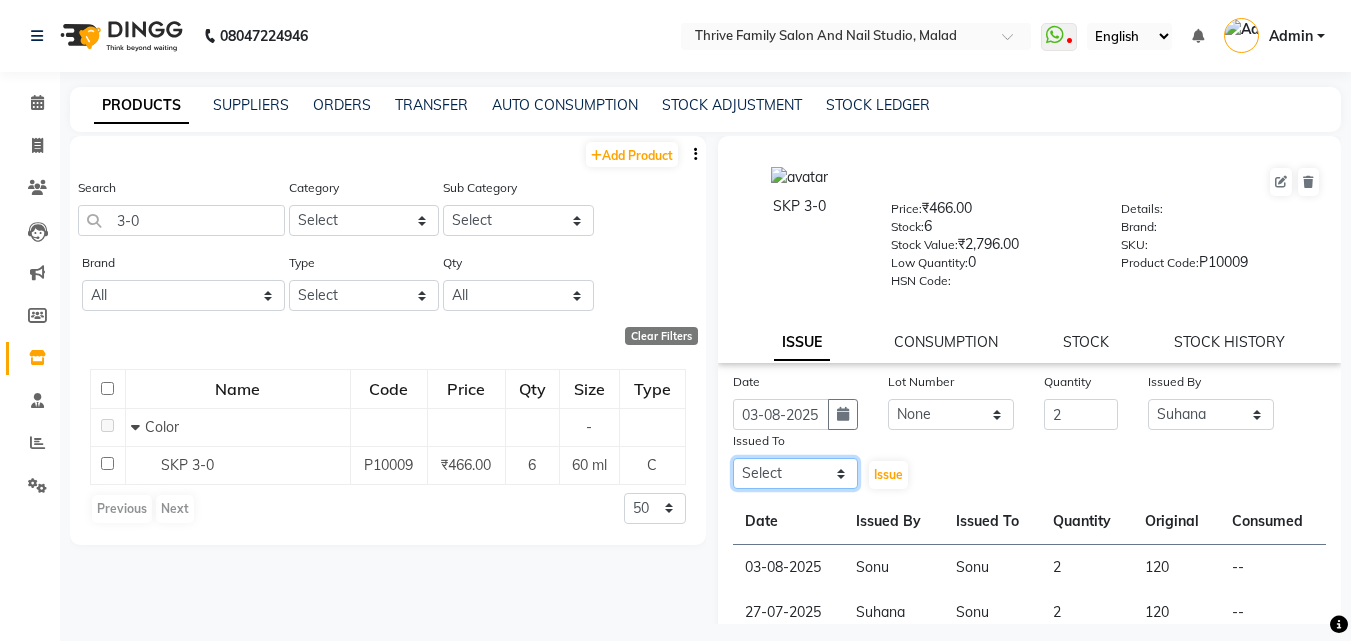 click on "Select [FIRST] [FIRST] [FIRST] [FIRST] Manager Reena Rinki  Rizwan  SALMAN Sonu  Suhana zeeshan" 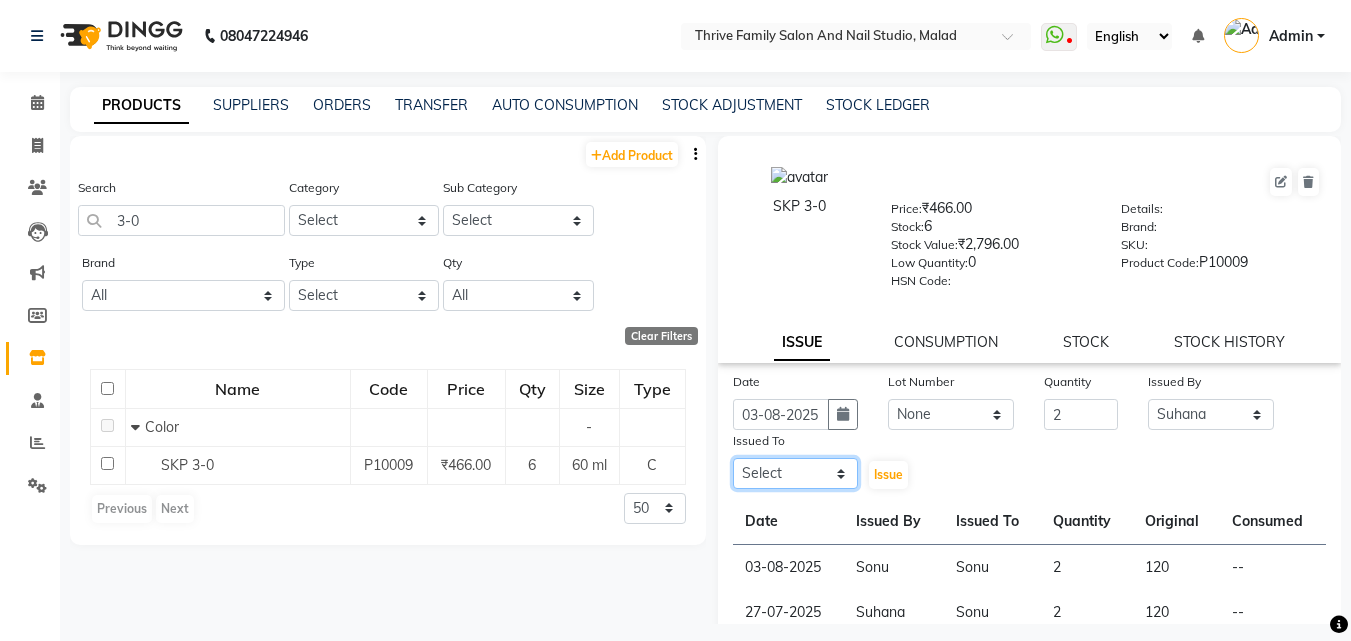 select on "42613" 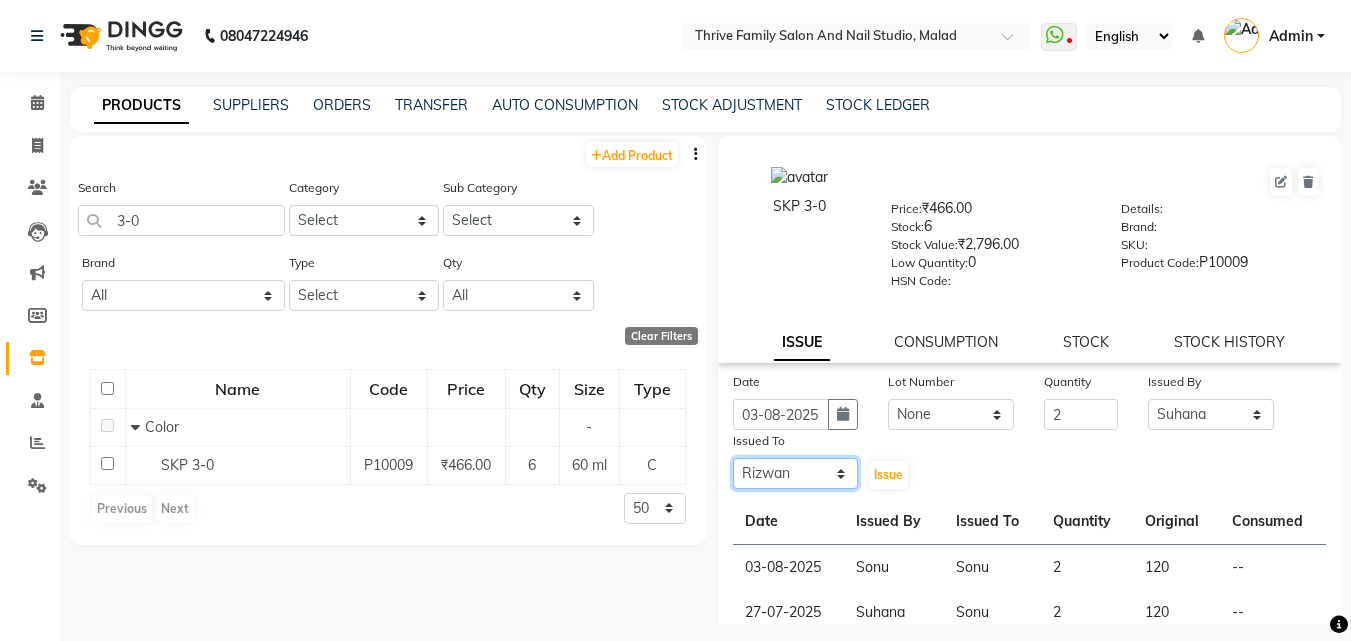 click on "Select [FIRST] [FIRST] [FIRST] [FIRST] Manager Reena Rinki  Rizwan  SALMAN Sonu  Suhana zeeshan" 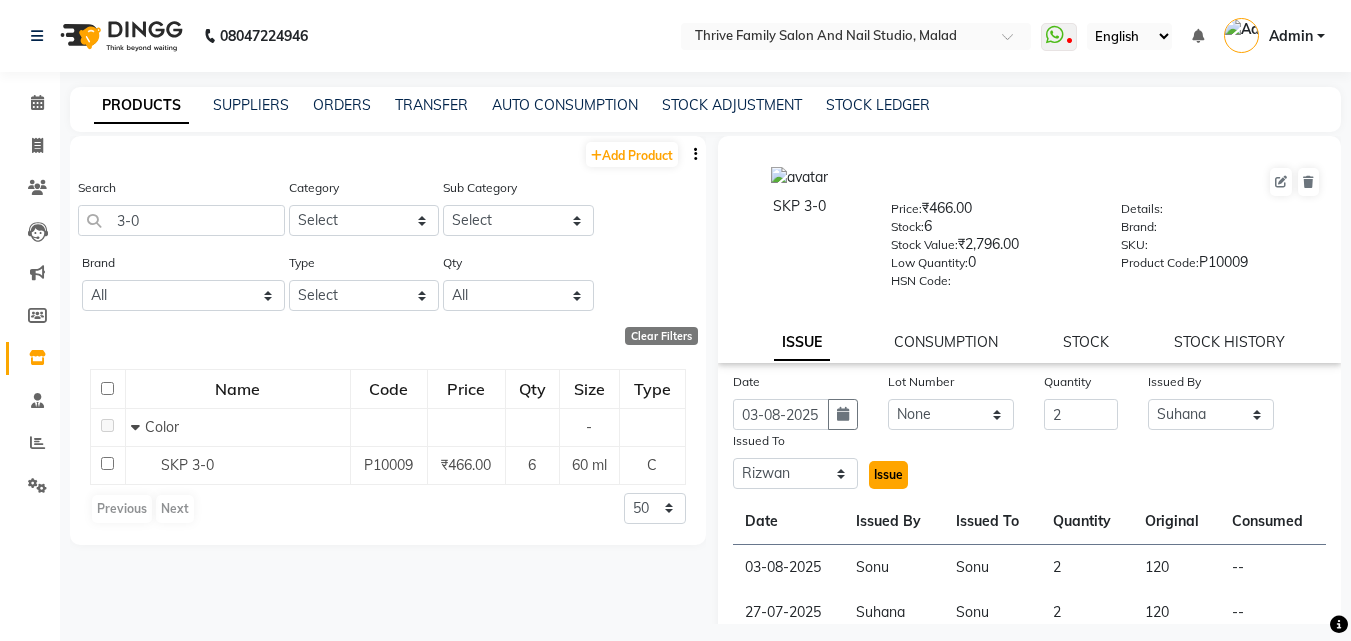click on "Issue" 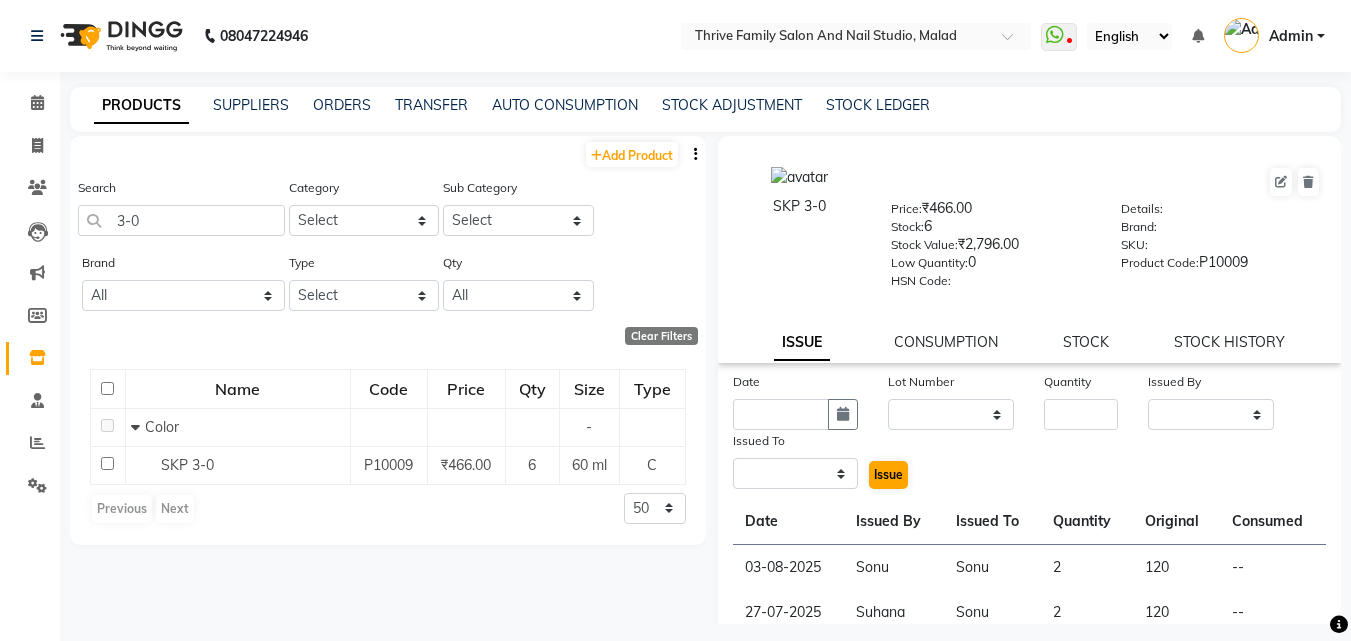 select 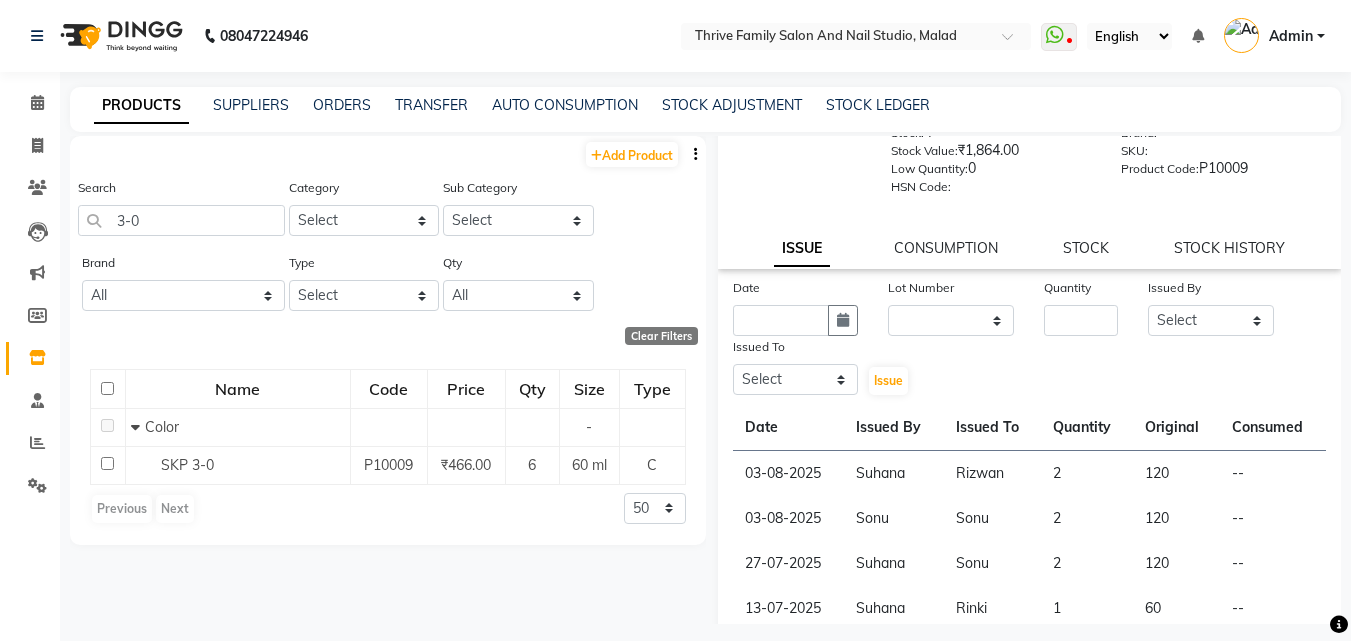 scroll, scrollTop: 96, scrollLeft: 0, axis: vertical 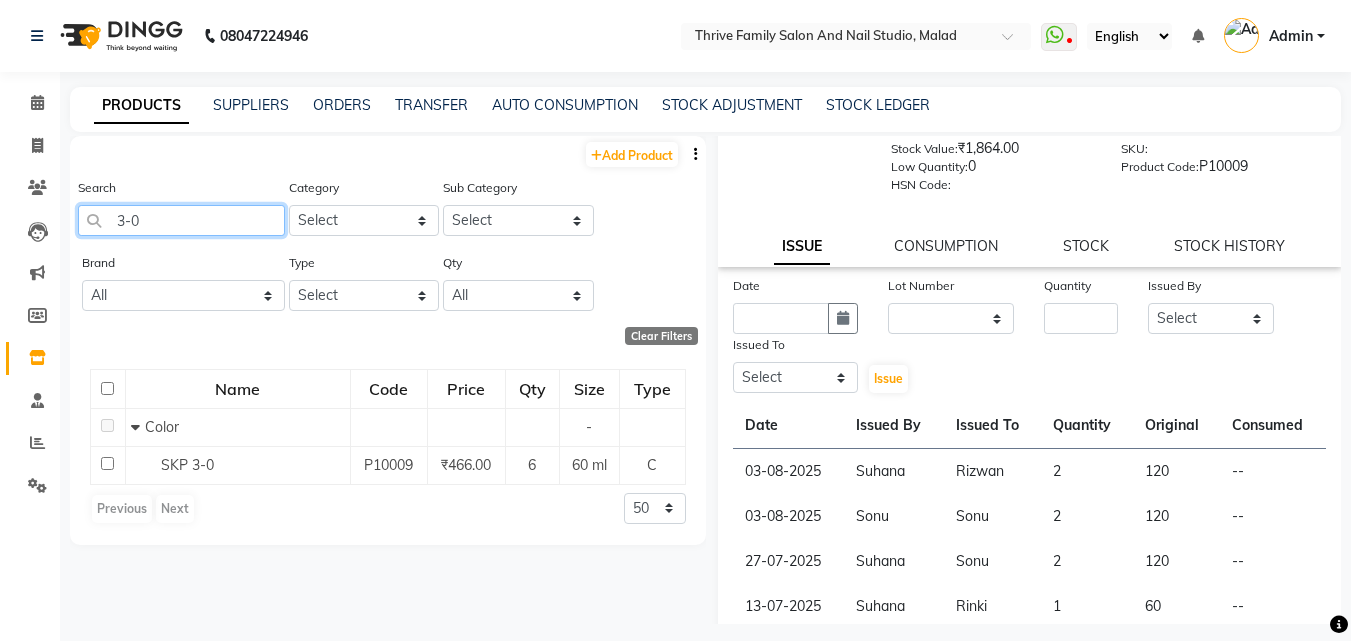 click on "3-0" 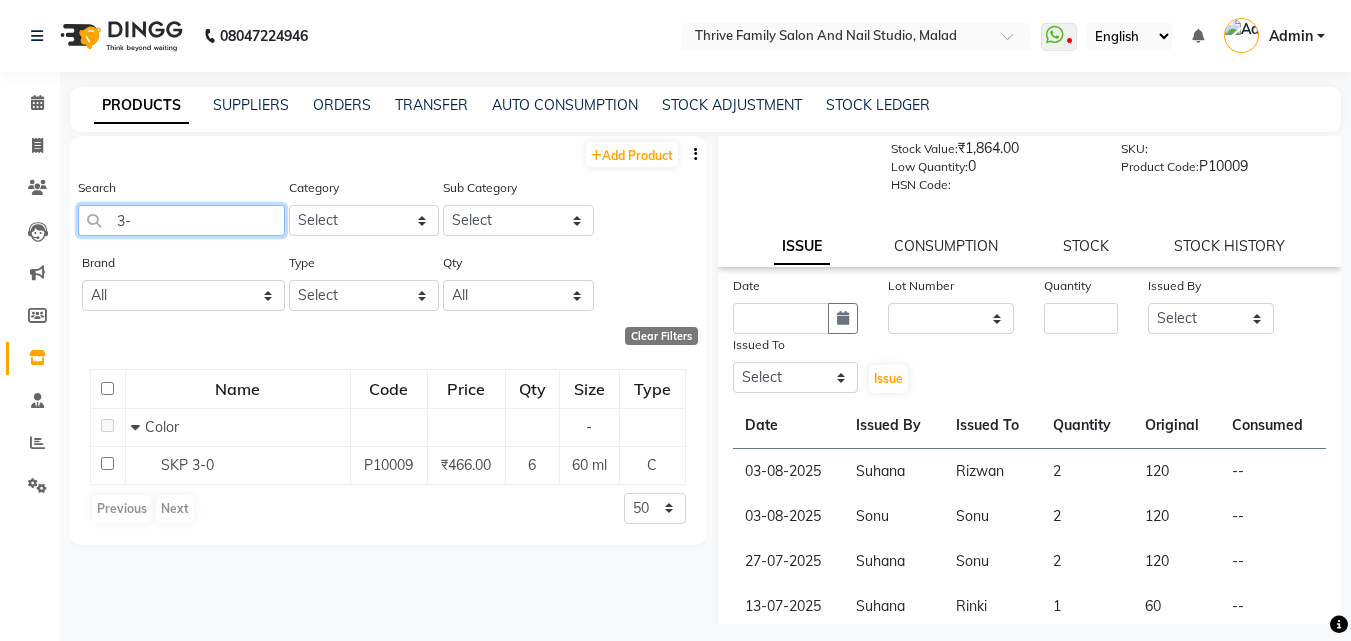 type on "3" 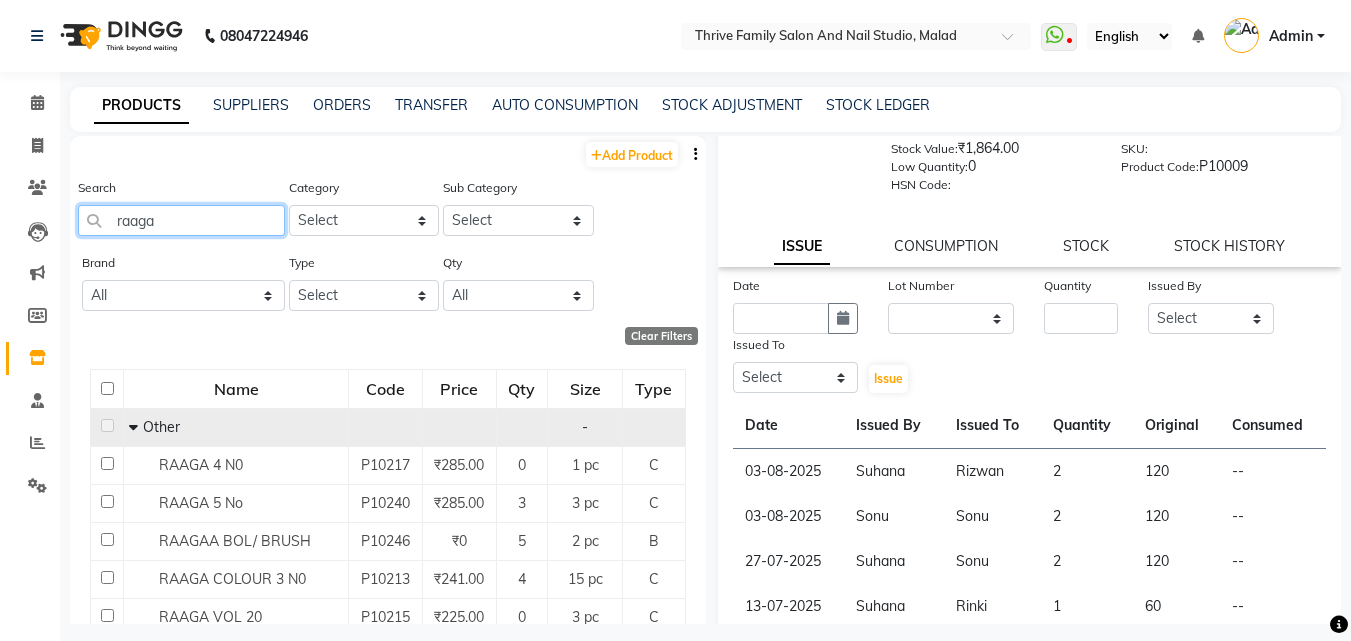 type on "raaga" 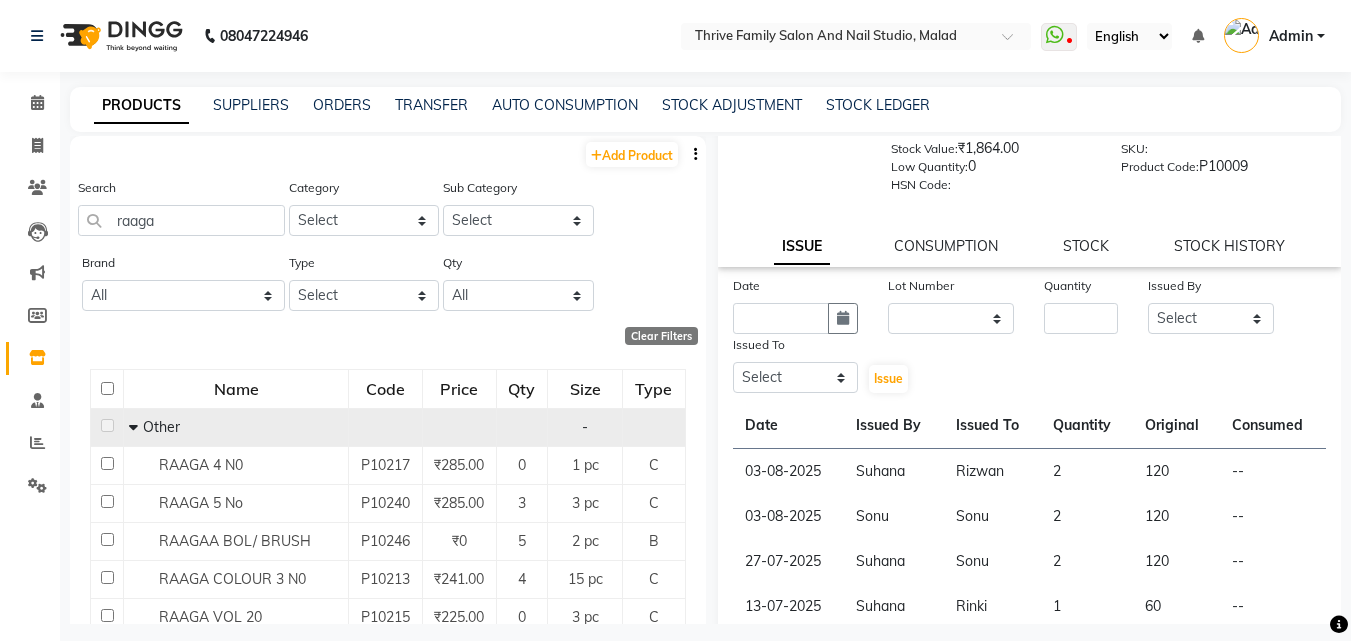 click 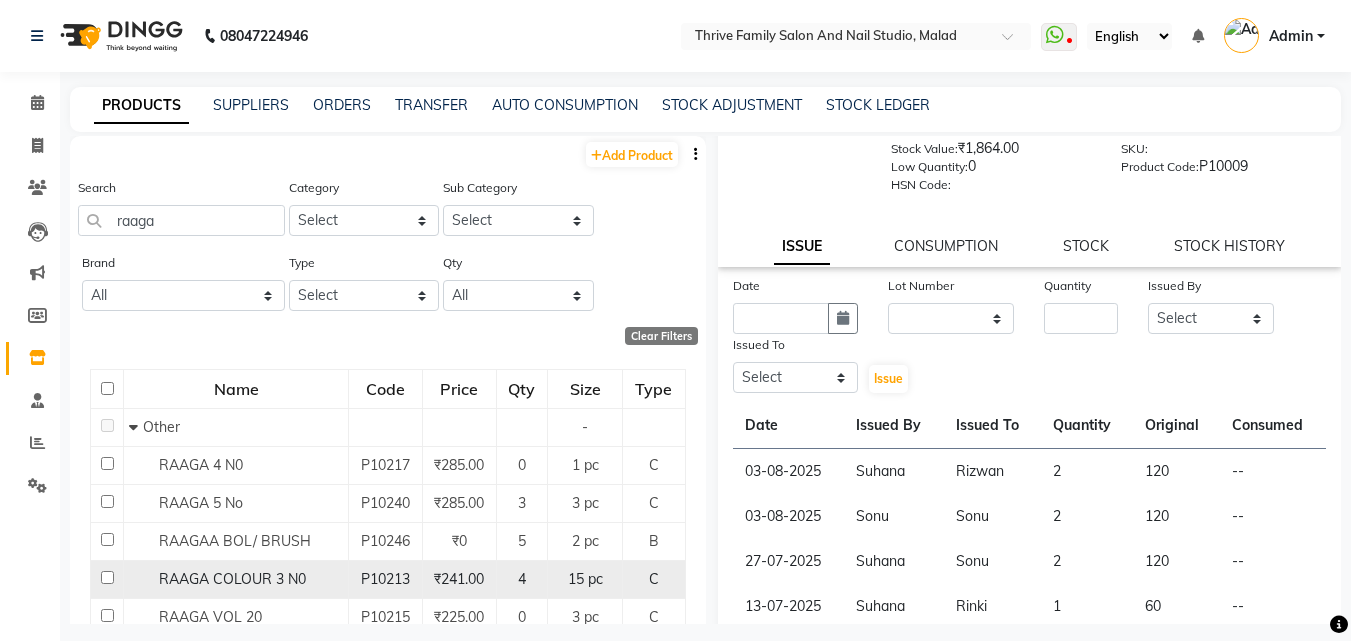 click on "₹241.00" 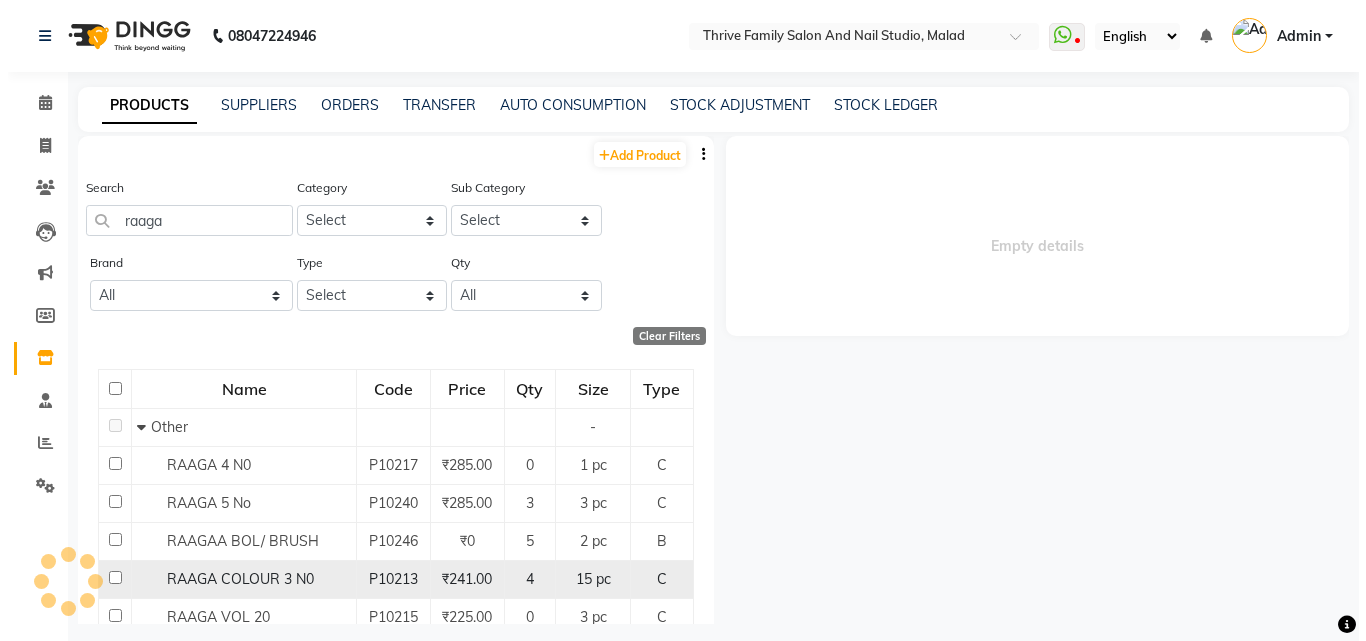scroll, scrollTop: 0, scrollLeft: 0, axis: both 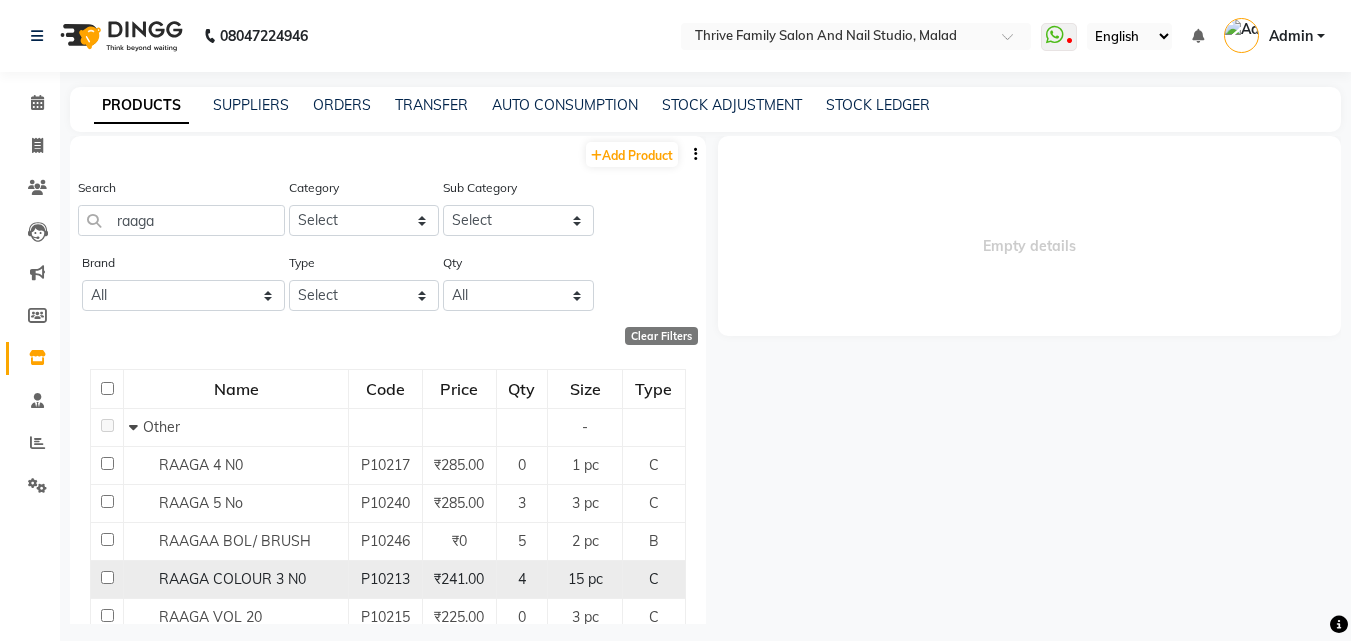 click on "₹241.00" 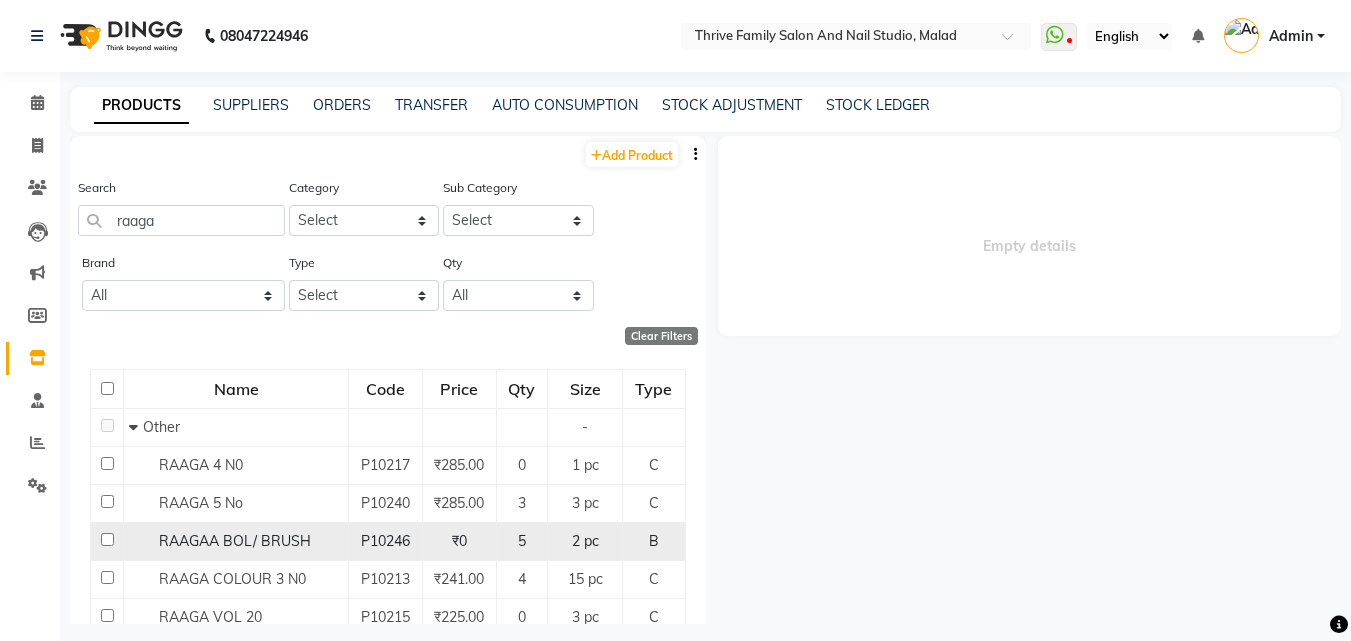 click on "P10246" 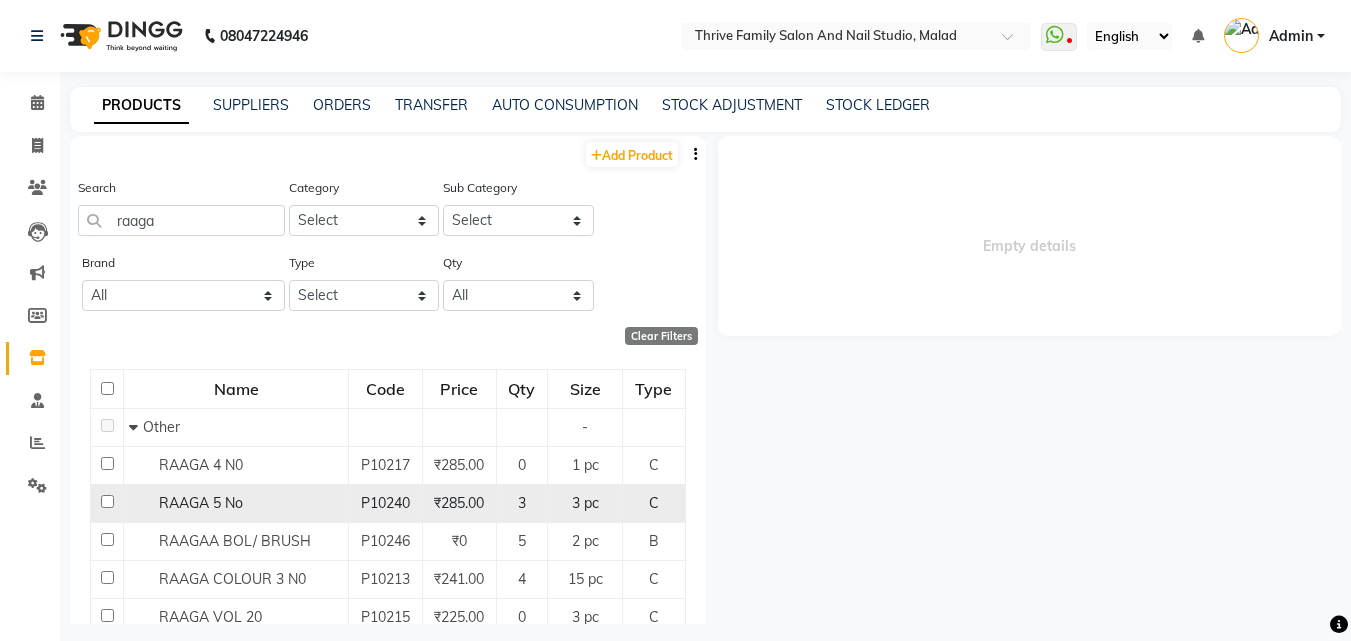 click on "₹285.00" 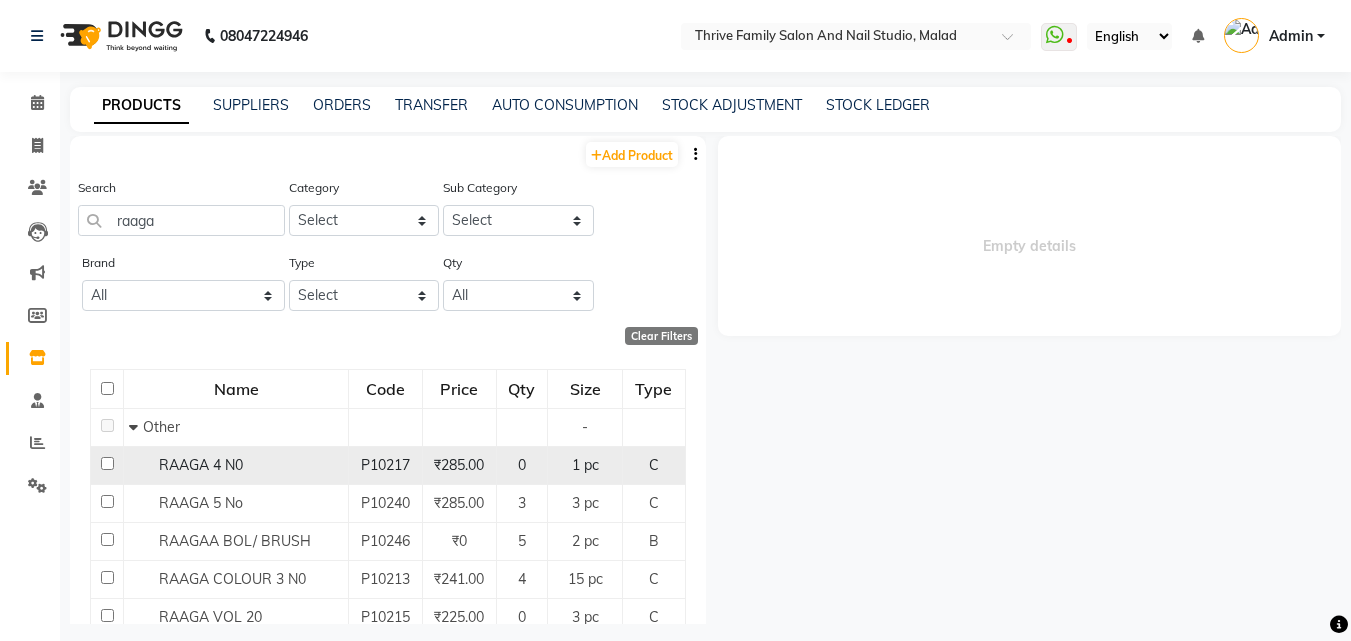 select 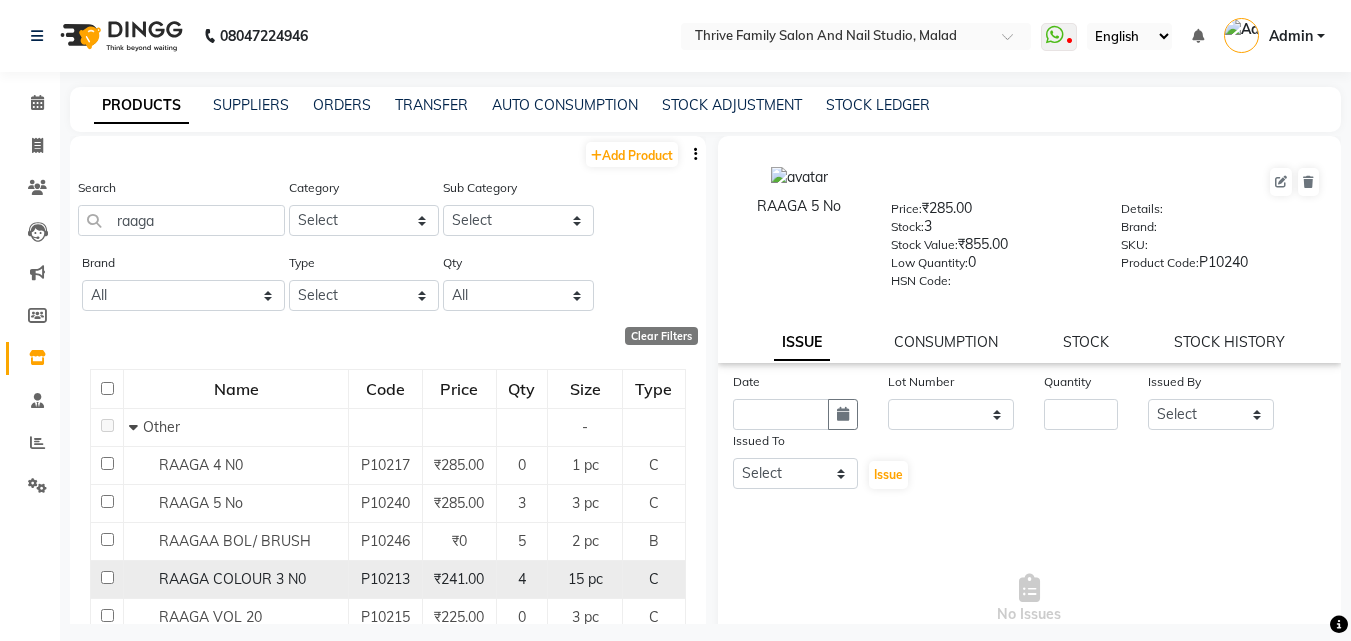 click on "4" 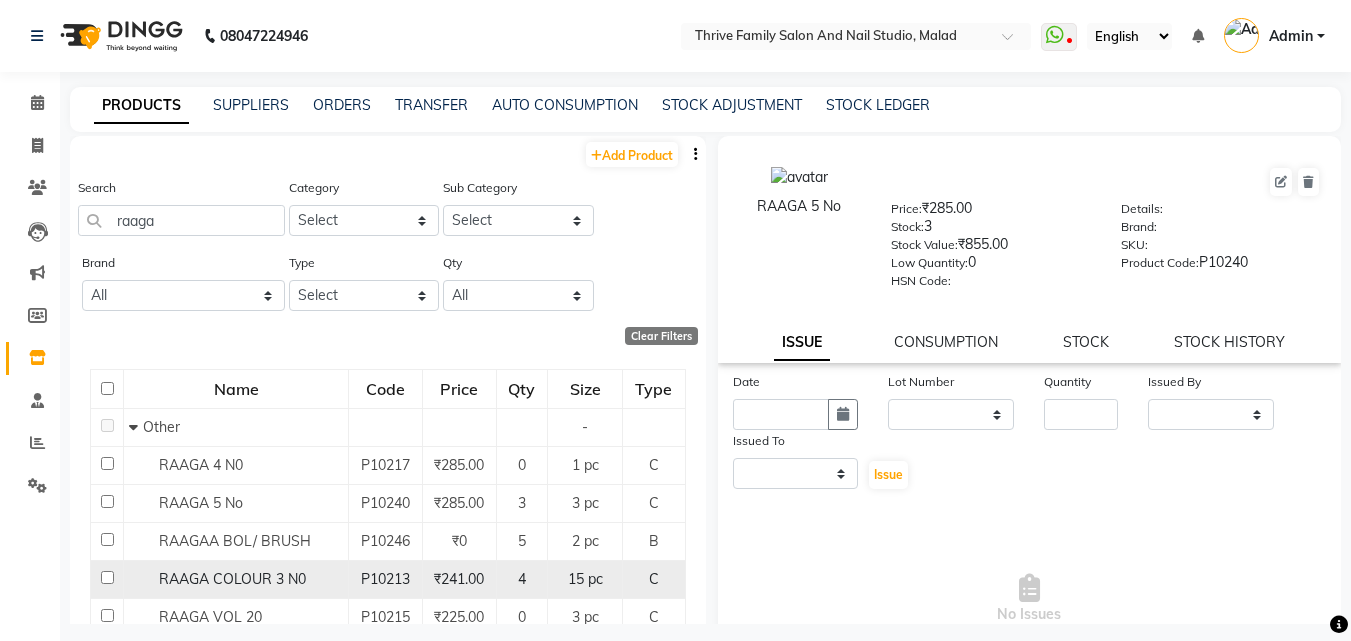 select 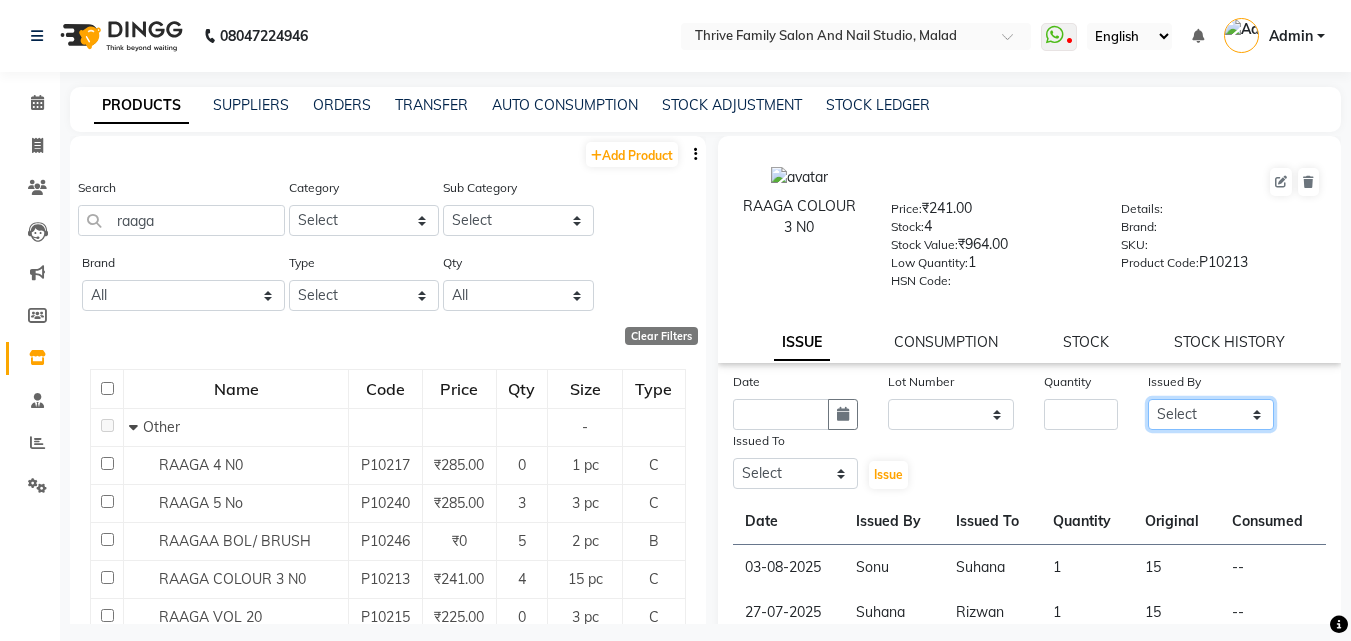click on "Select [FIRST] [FIRST] [FIRST] [FIRST] Manager Reena Rinki  Rizwan  SALMAN Sonu  Suhana zeeshan" 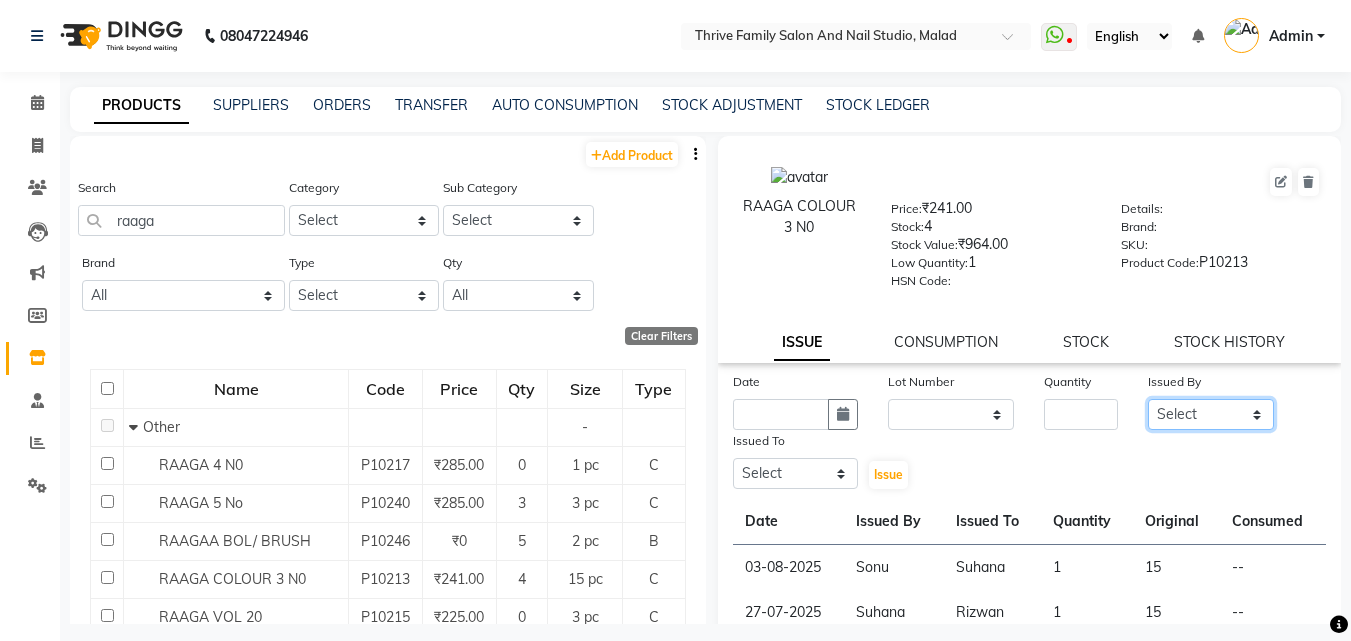 select on "42613" 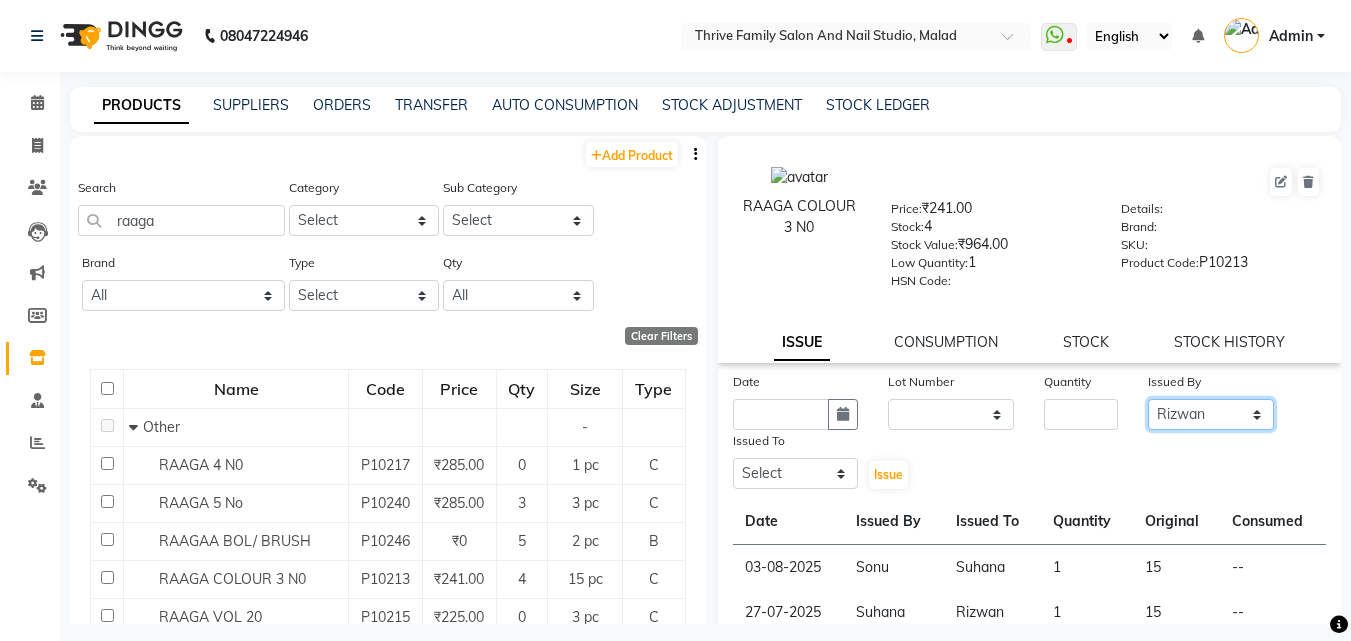 click on "Select [FIRST] [FIRST] [FIRST] [FIRST] Manager Reena Rinki  Rizwan  SALMAN Sonu  Suhana zeeshan" 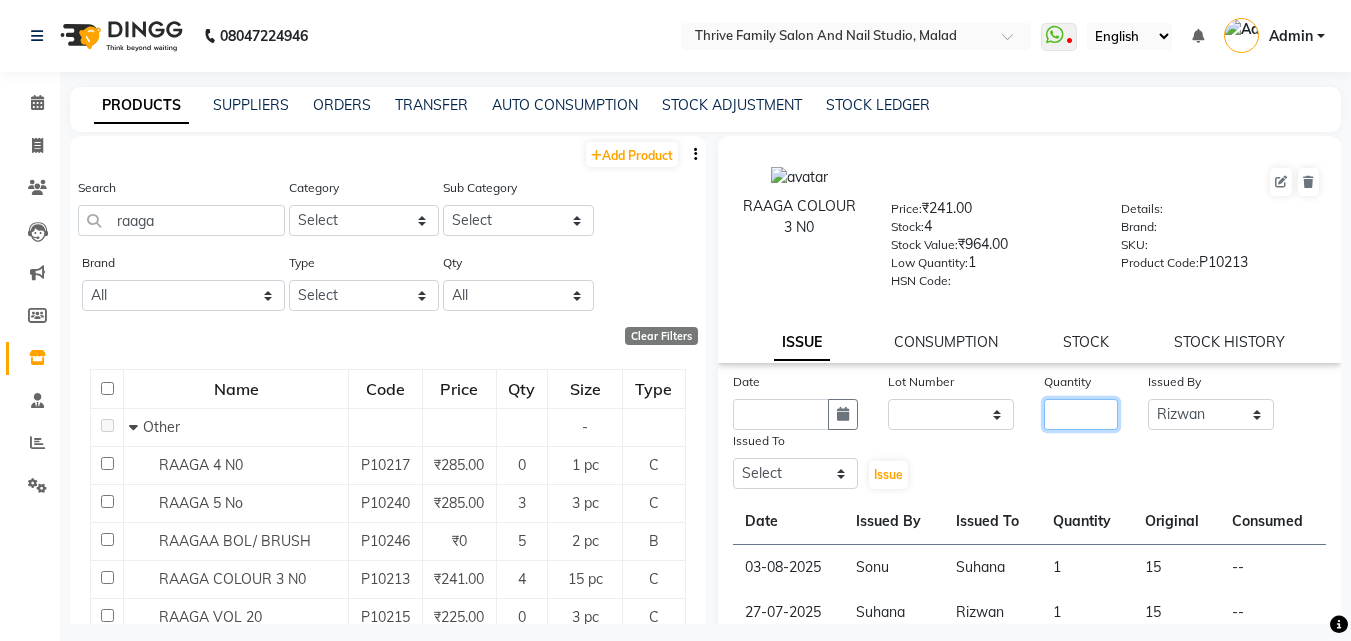 click 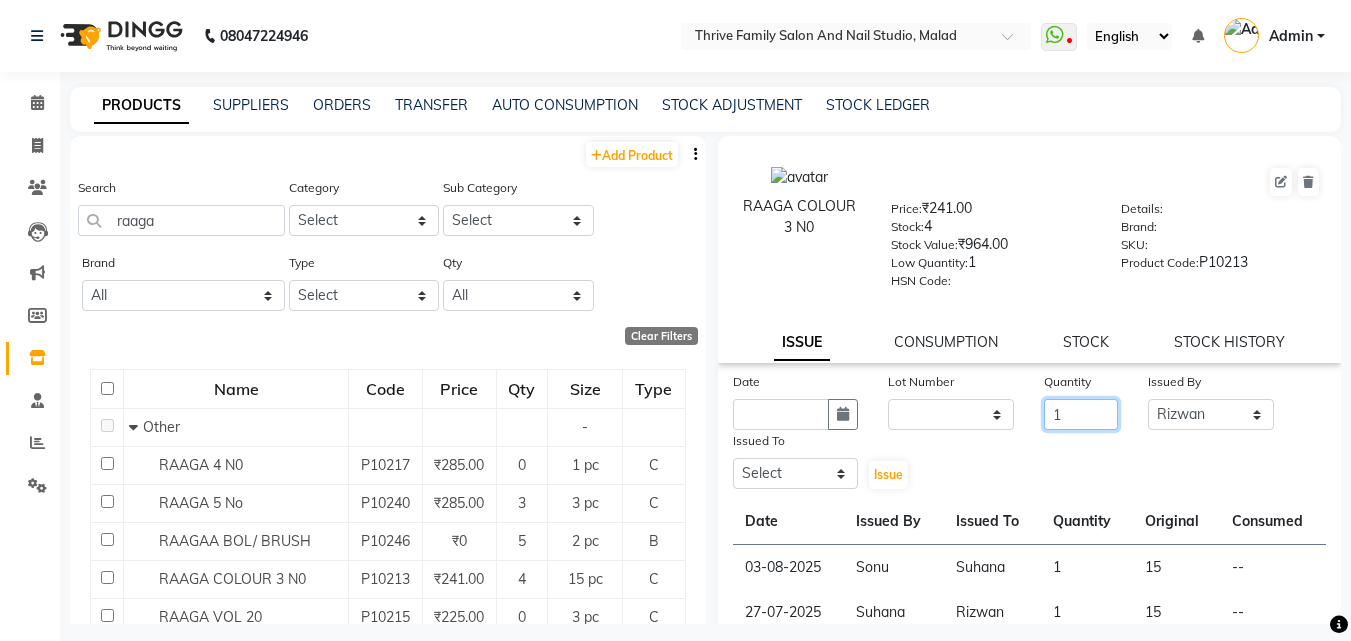 type on "1" 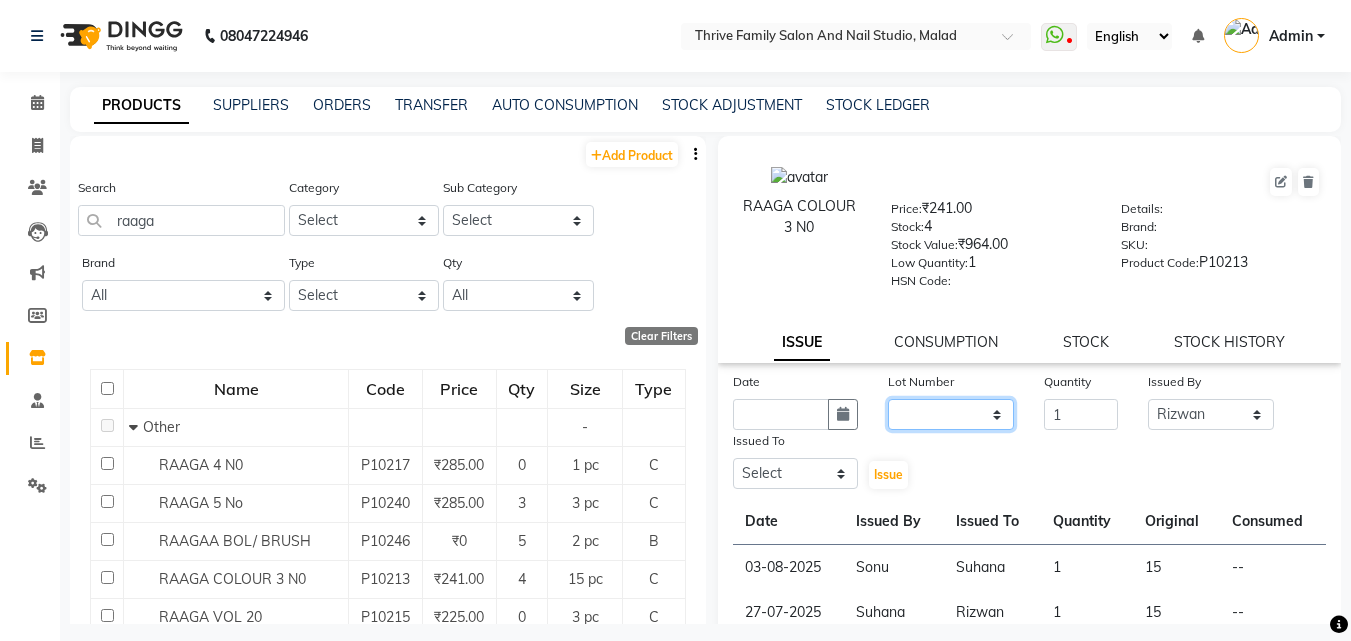 click on "None" 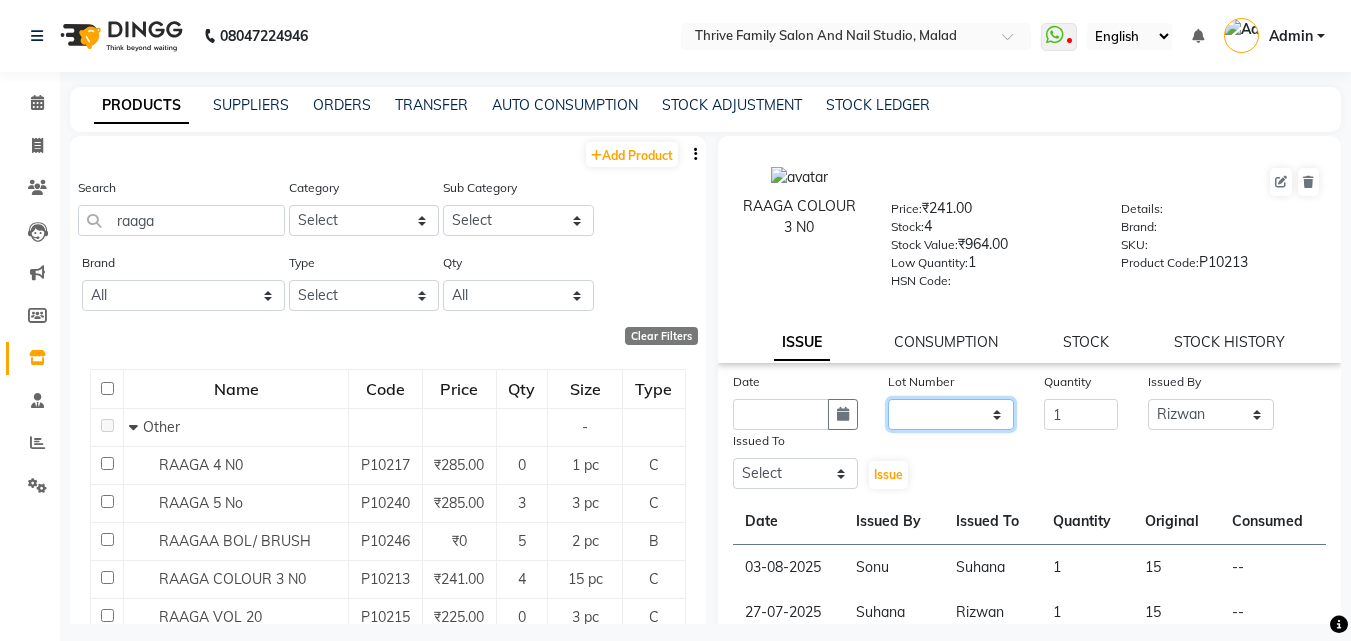 select on "0: null" 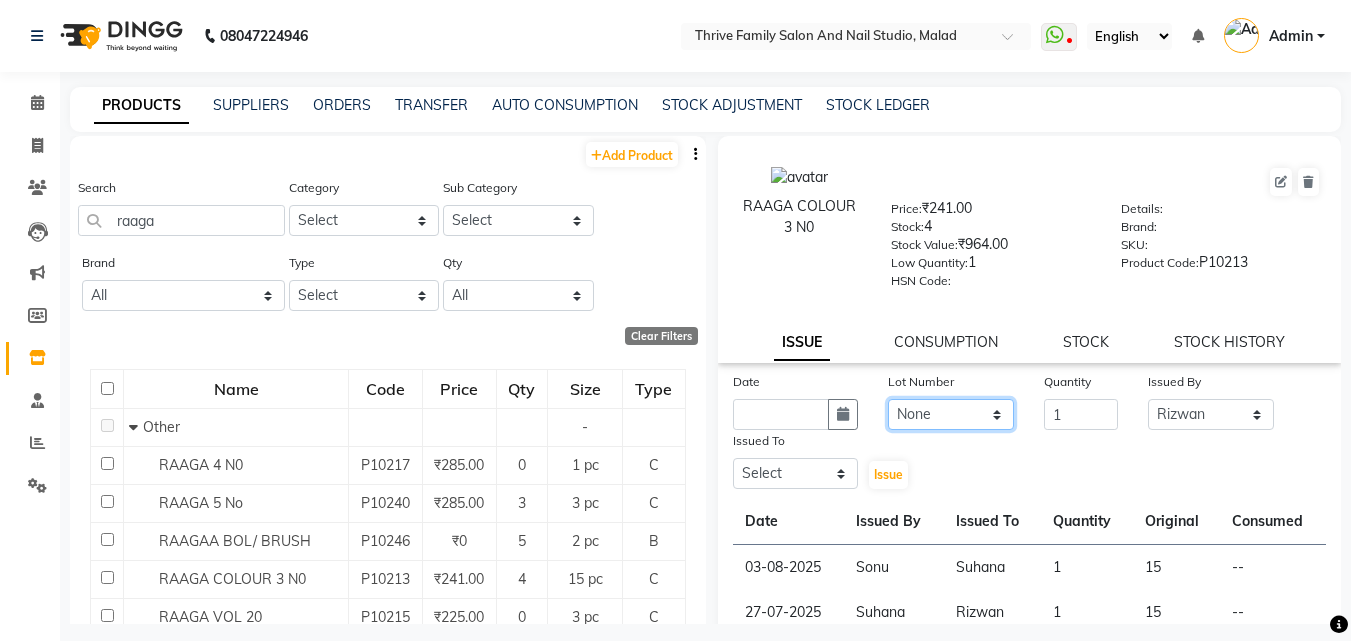 click on "None" 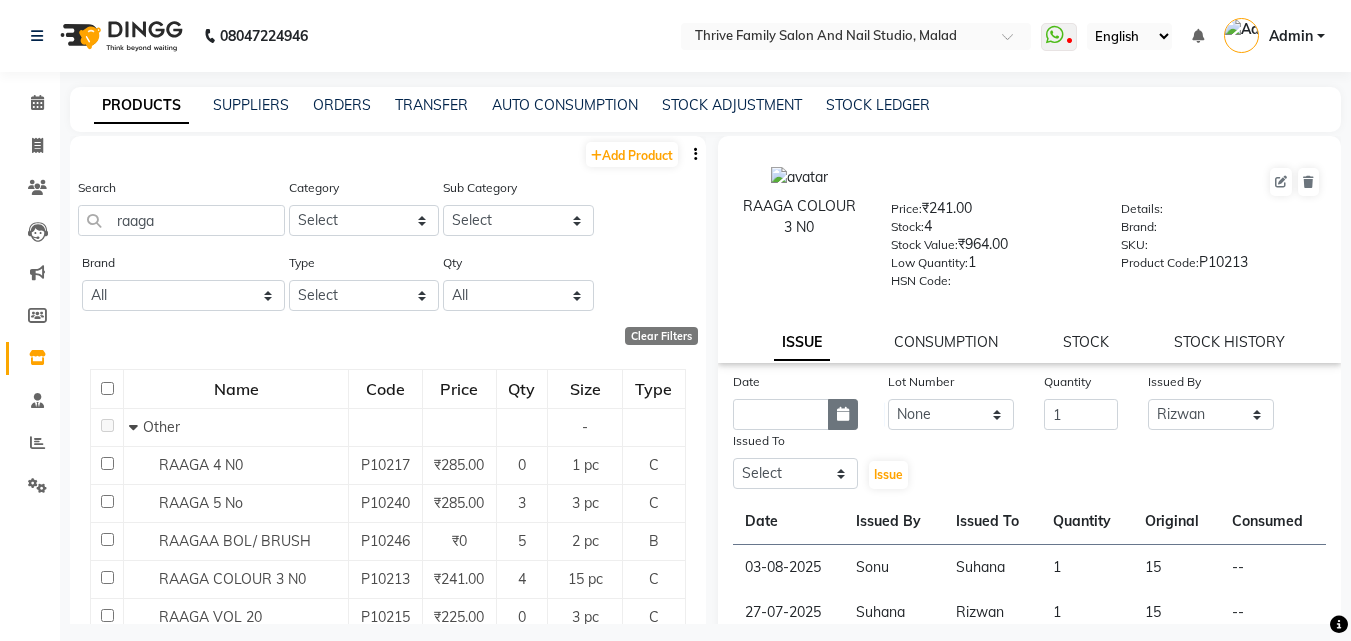 click 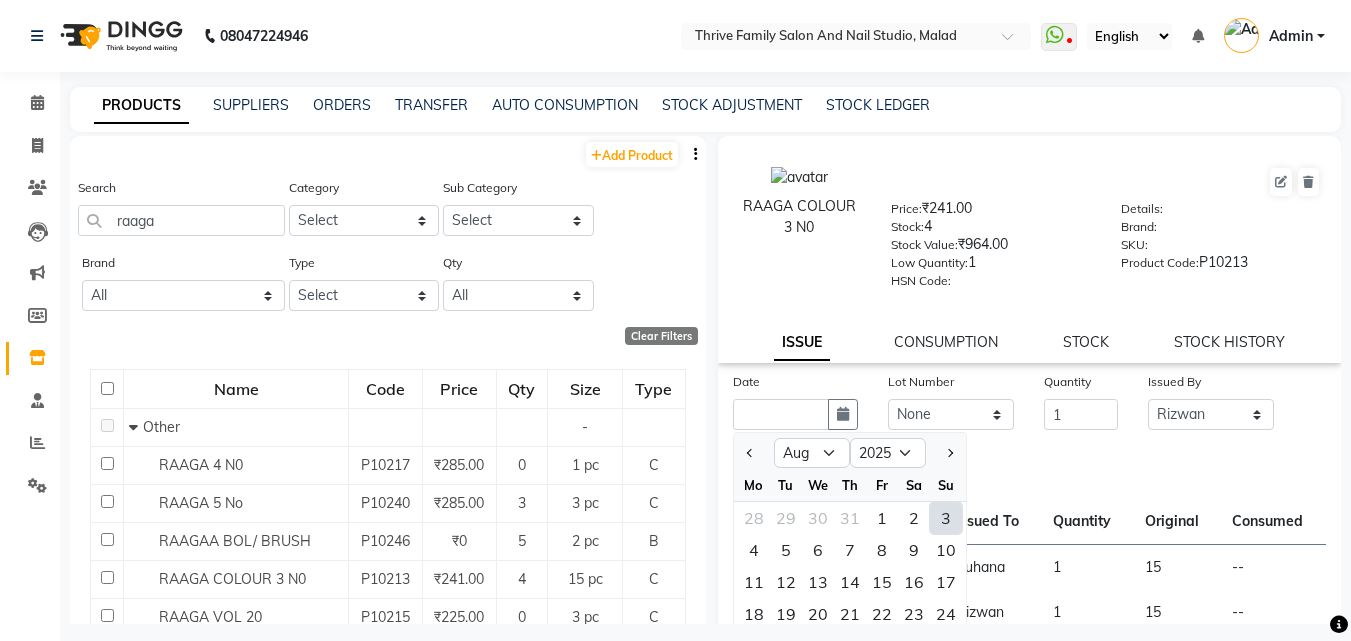 click on "3" 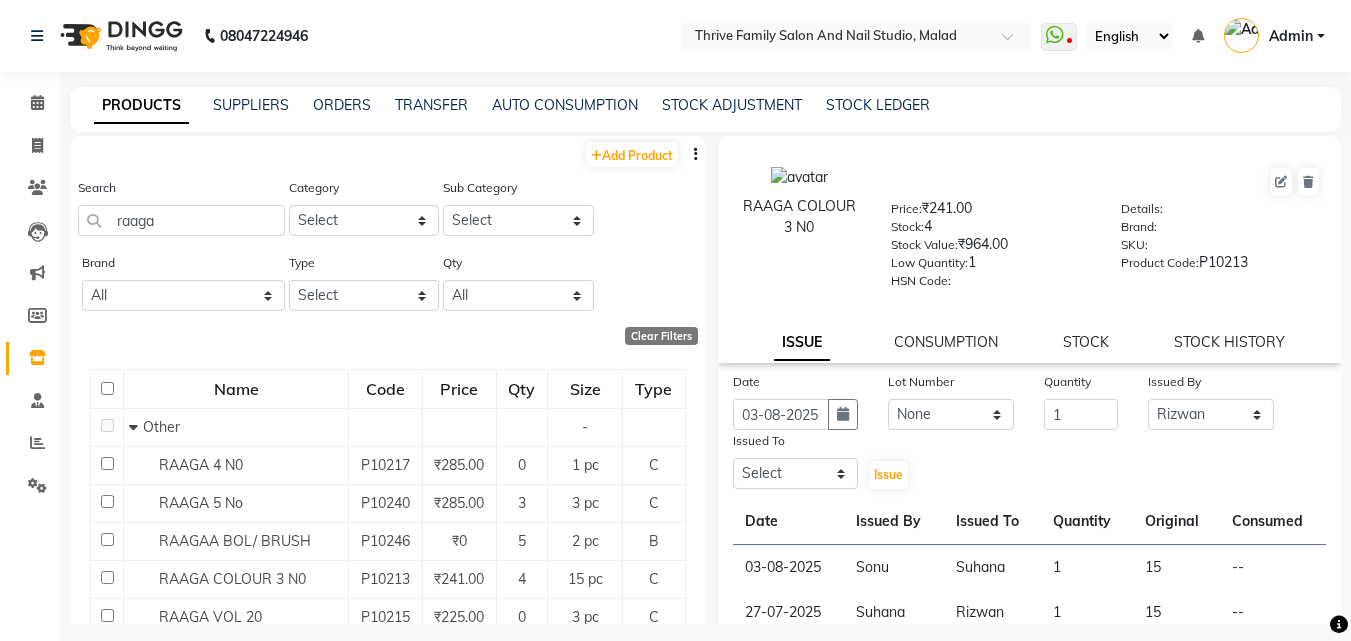 click on "Issued To Select [FIRST] [LAST] [FIRST] [LAST] [FIRST] [LAST] Manager Reena Rinki Rizwan SALMAN Sonu Suhana zeeshan" 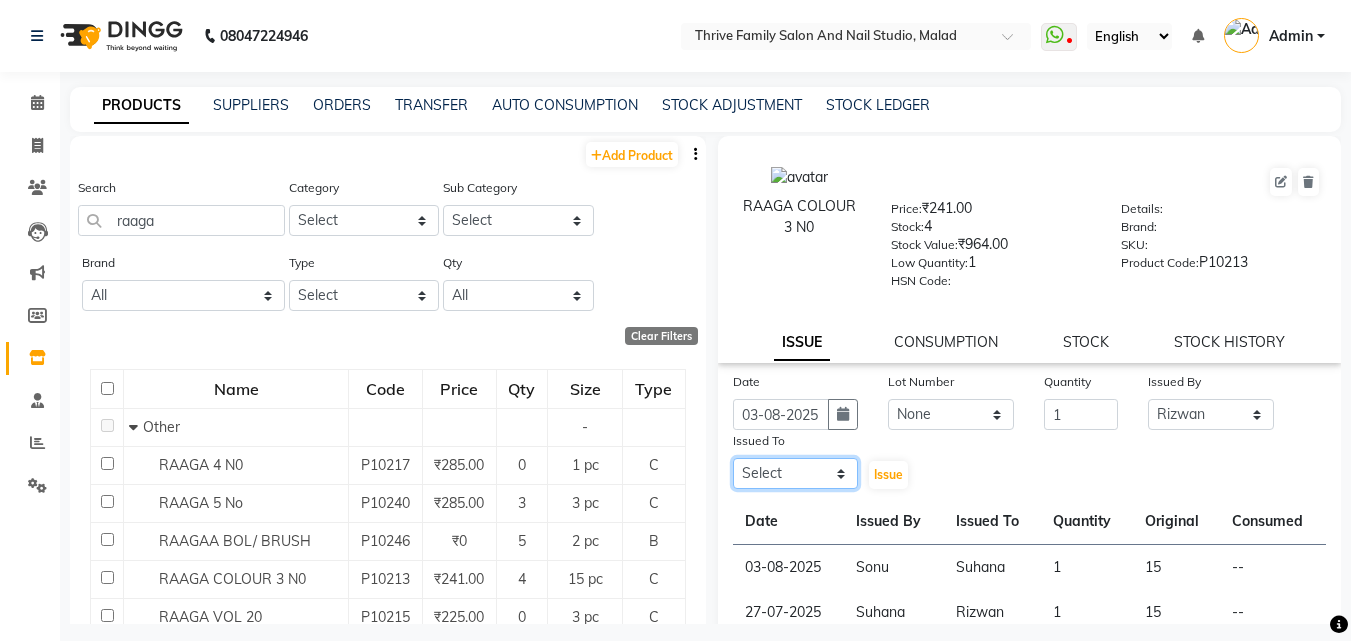 click on "Select [FIRST] [FIRST] [FIRST] [FIRST] Manager Reena Rinki  Rizwan  SALMAN Sonu  Suhana zeeshan" 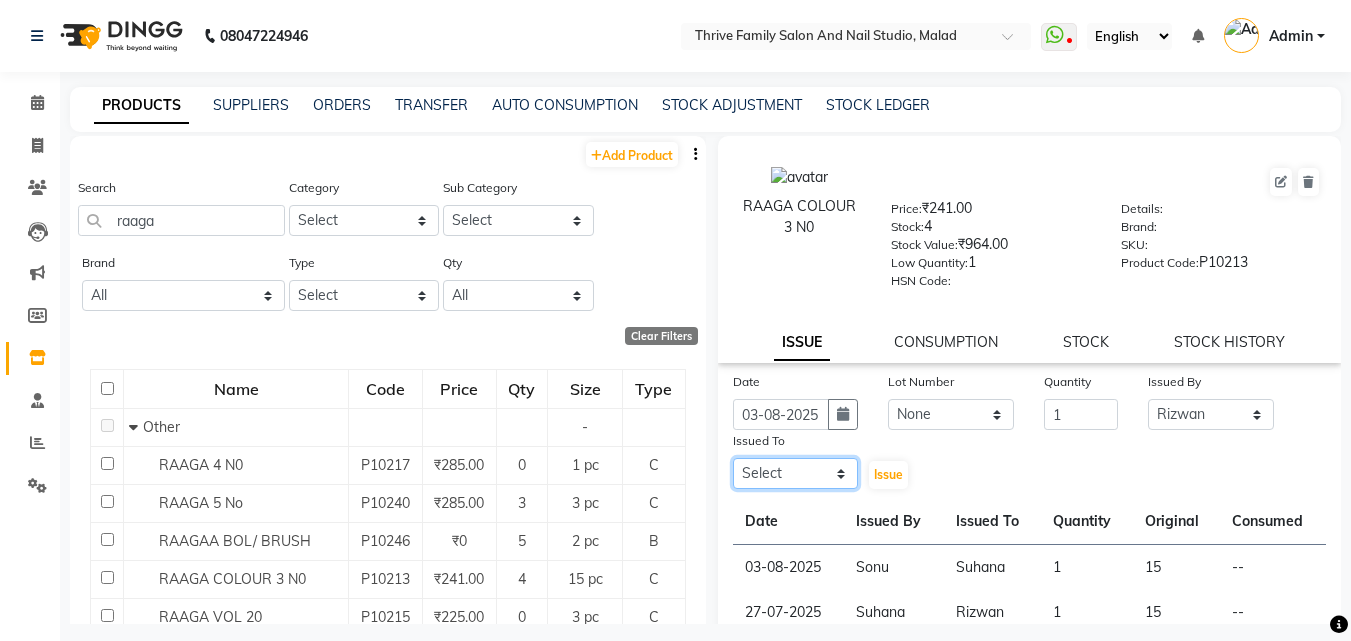select on "42613" 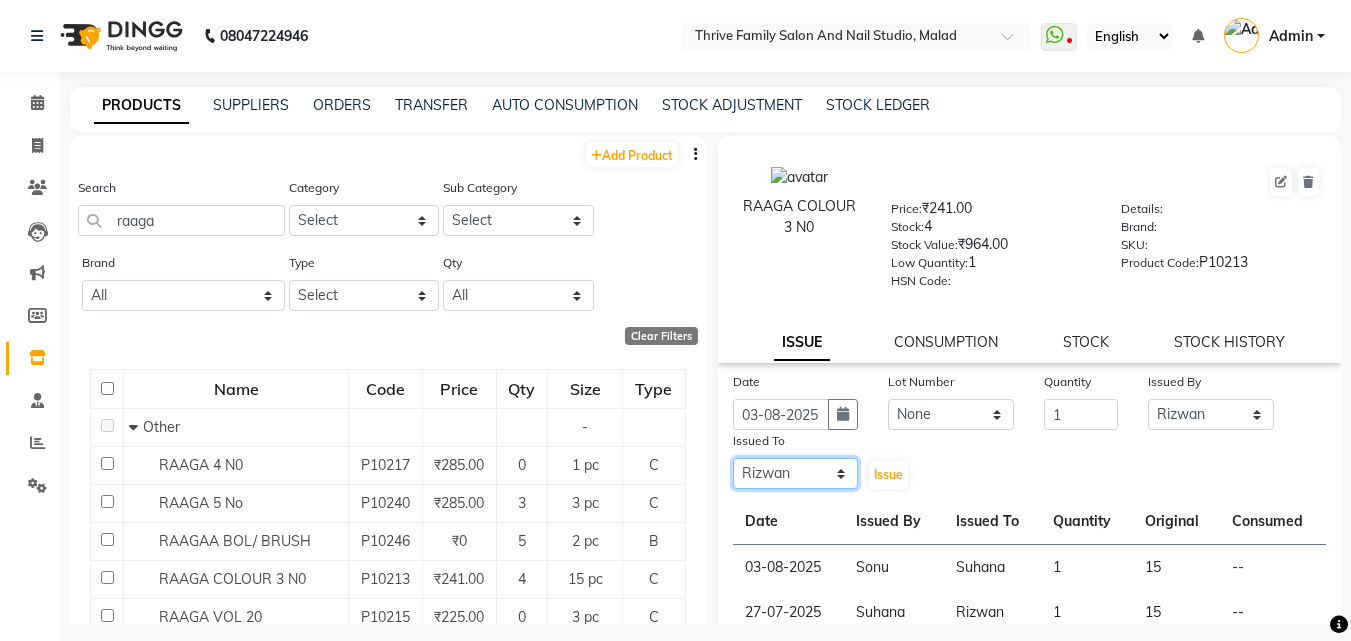click on "Select [FIRST] [FIRST] [FIRST] [FIRST] Manager Reena Rinki  Rizwan  SALMAN Sonu  Suhana zeeshan" 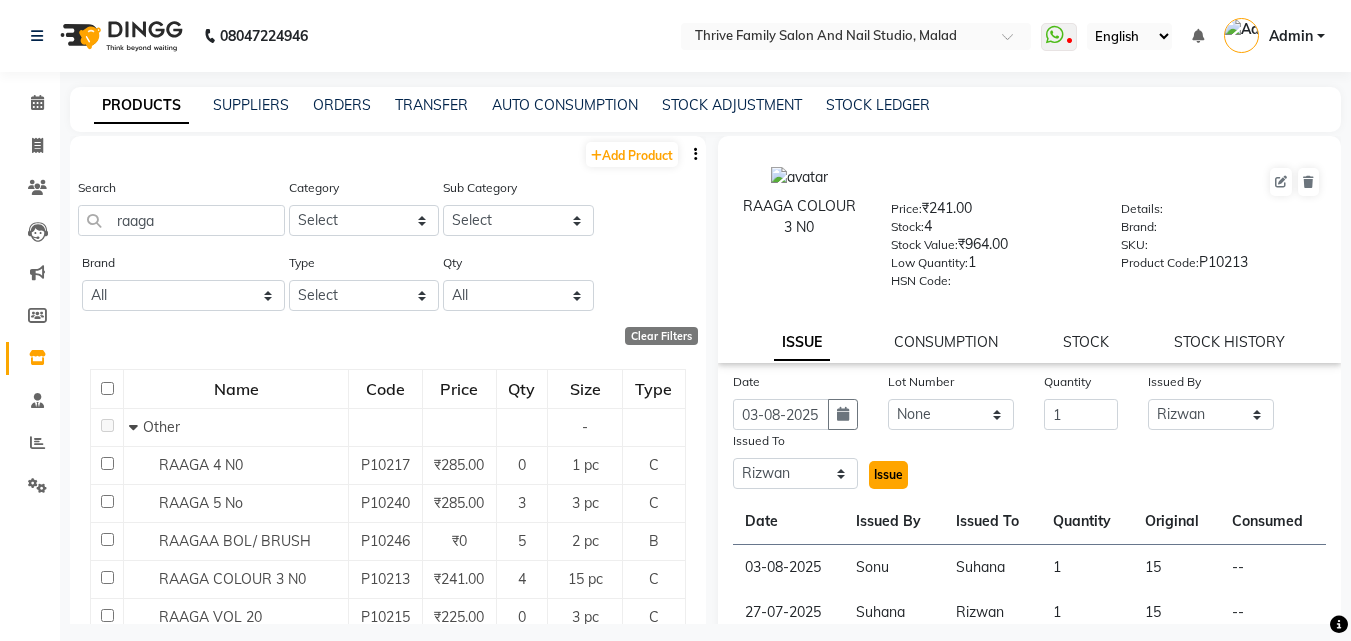 click on "Issue" 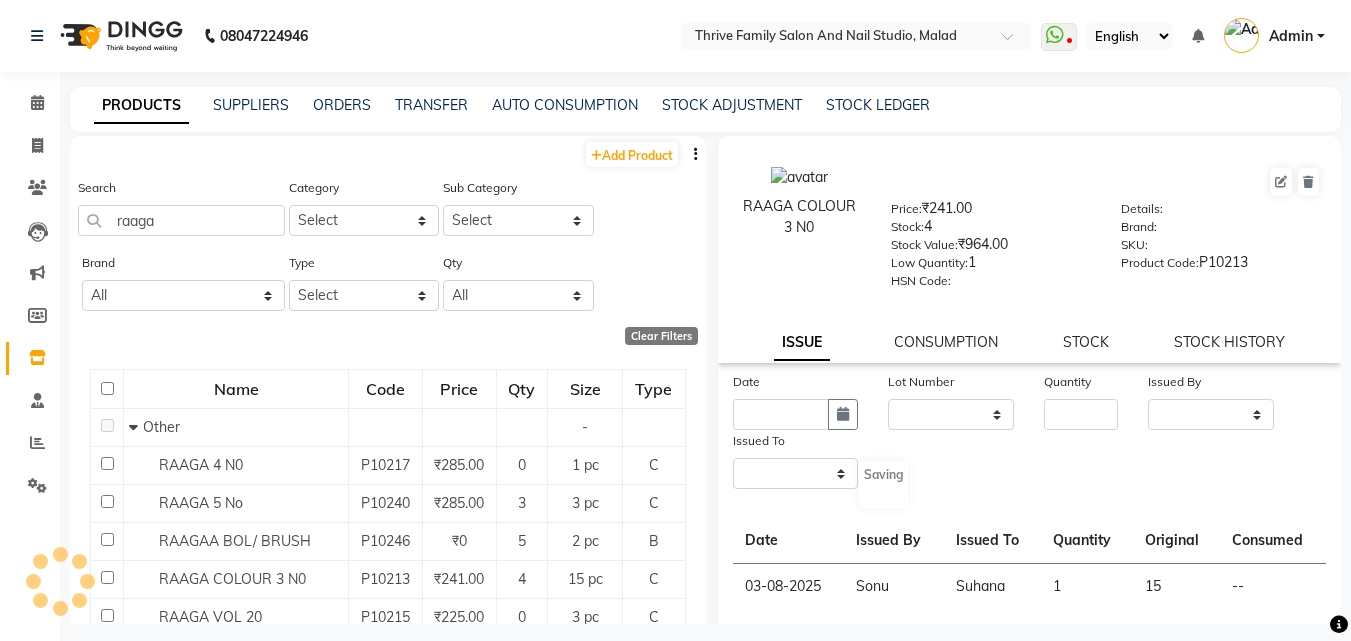 select 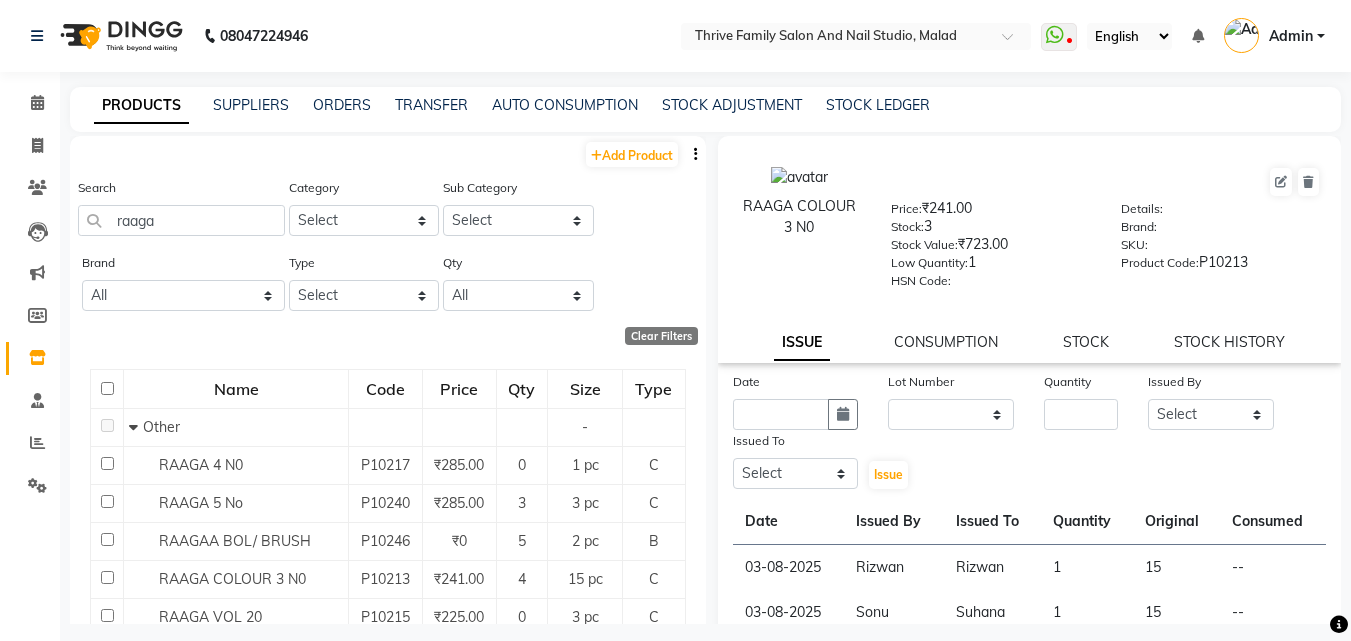 click on "RAAGA COLOUR 3 N0" 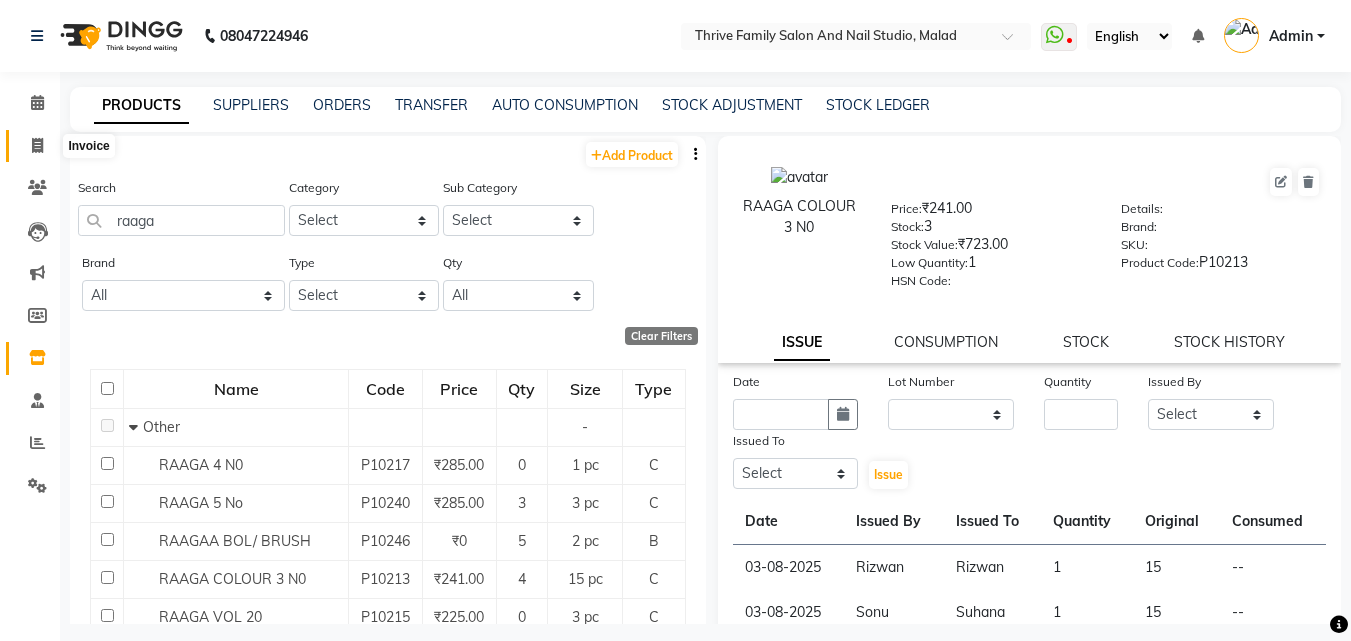 click 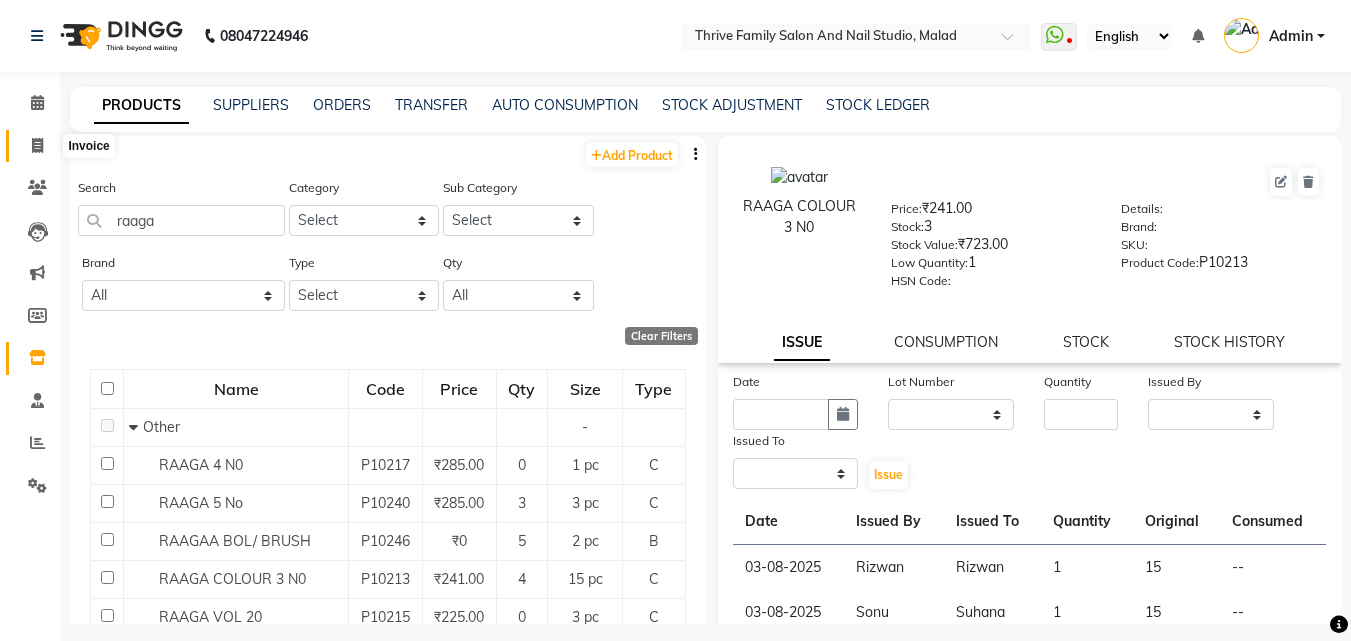 select on "service" 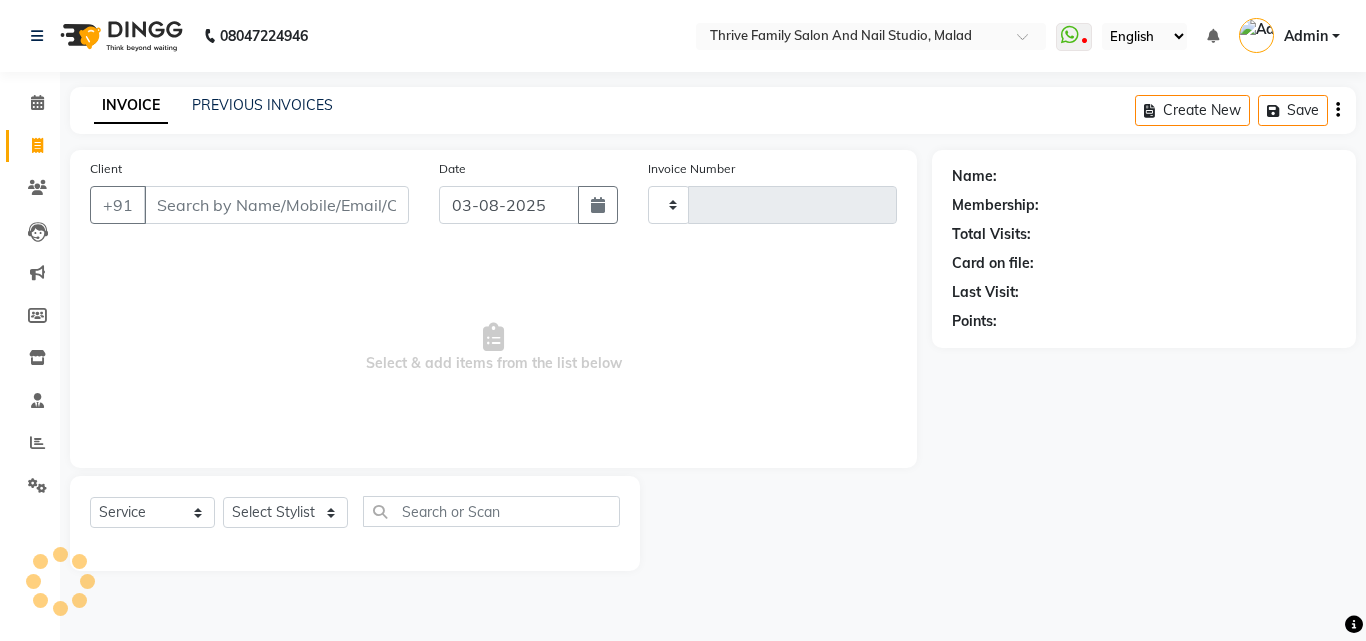 type on "1475" 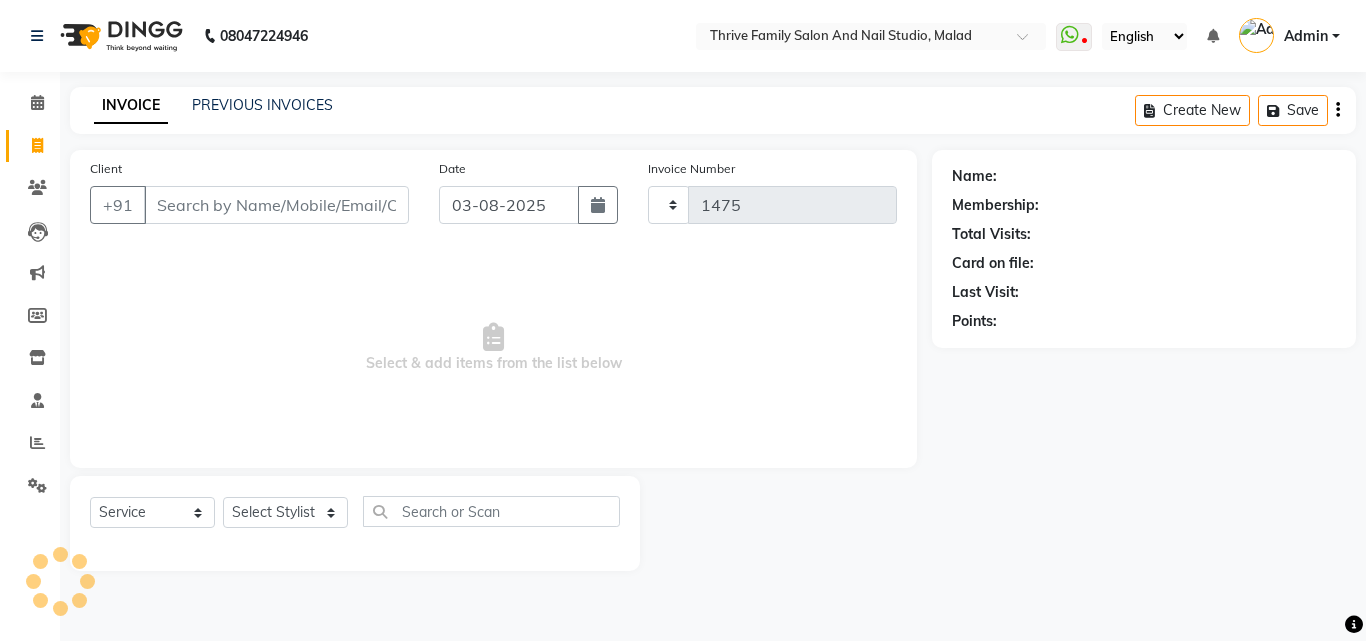 select on "5990" 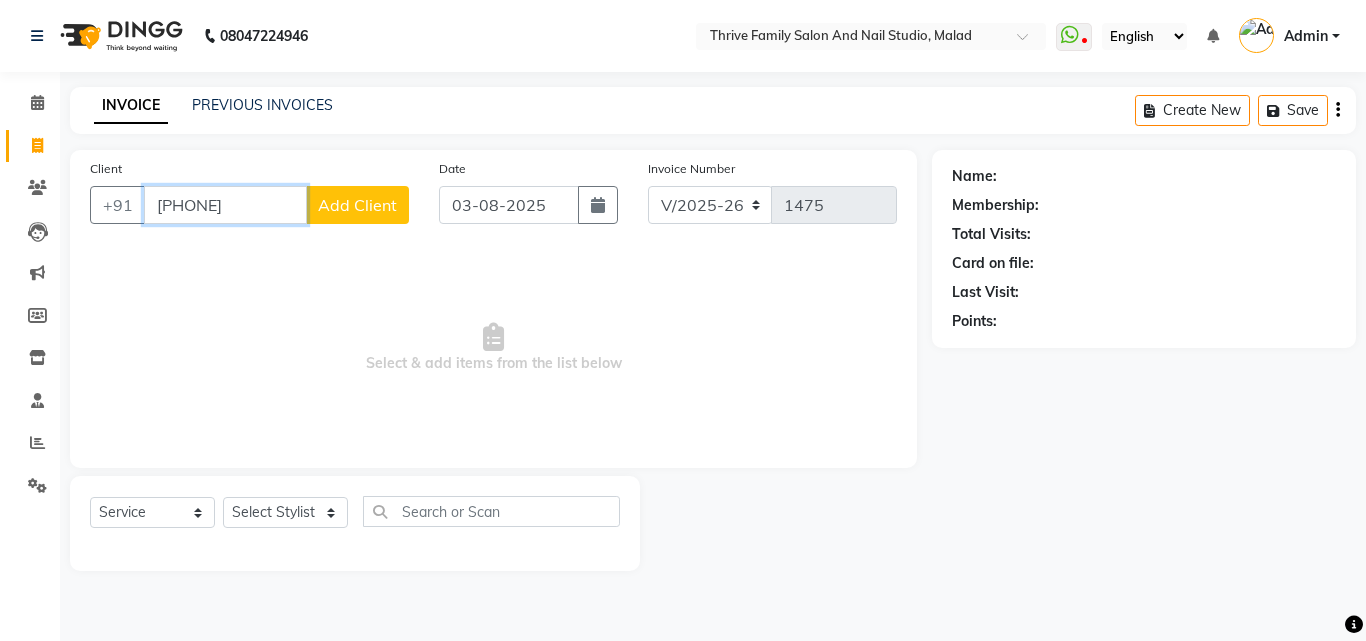 type on "[PHONE]" 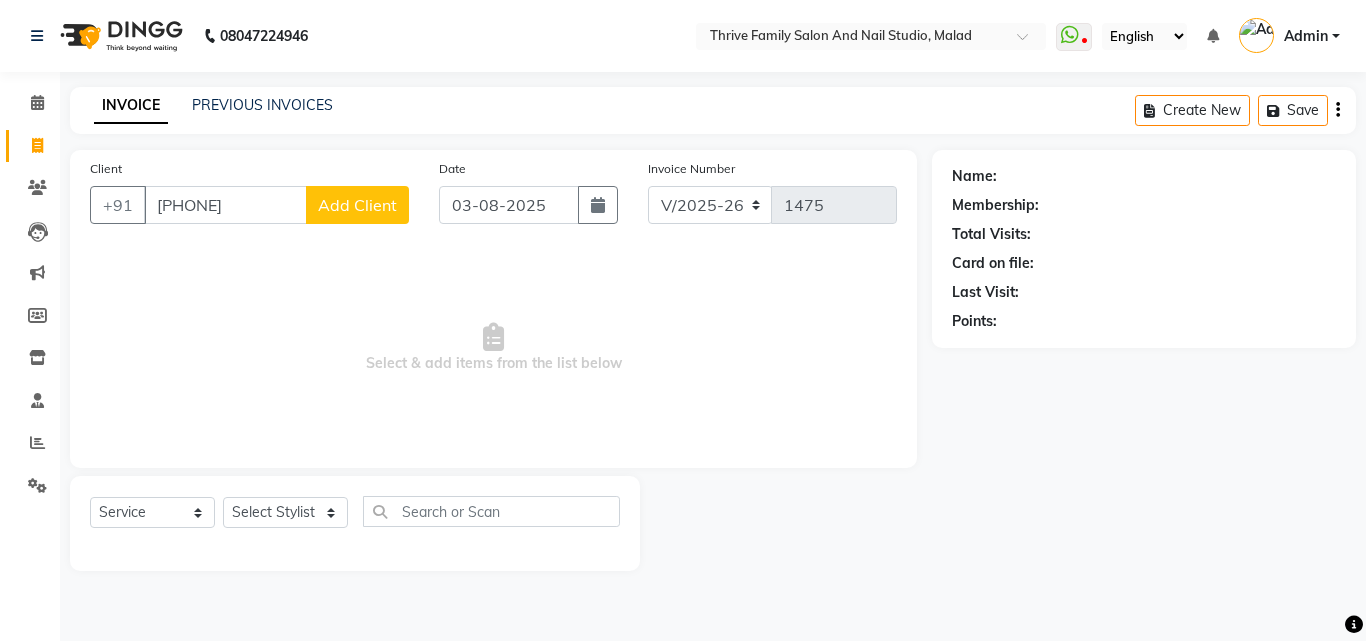 click on "Add Client" 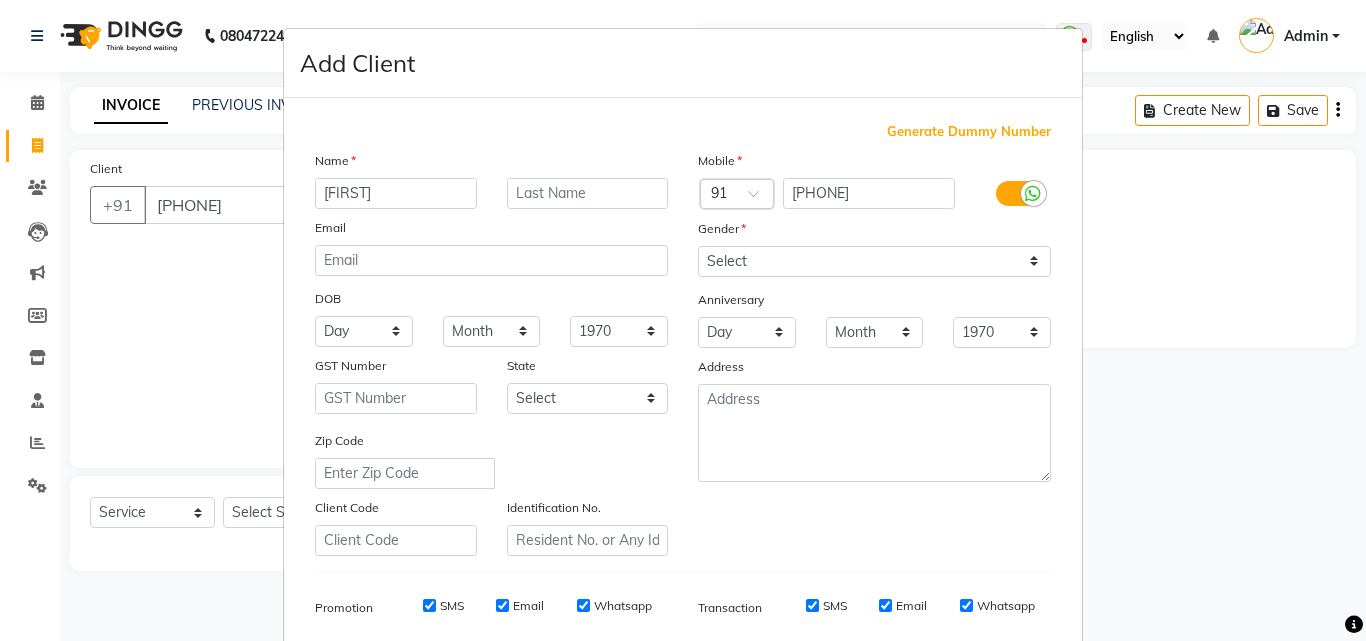 type on "[FIRST]" 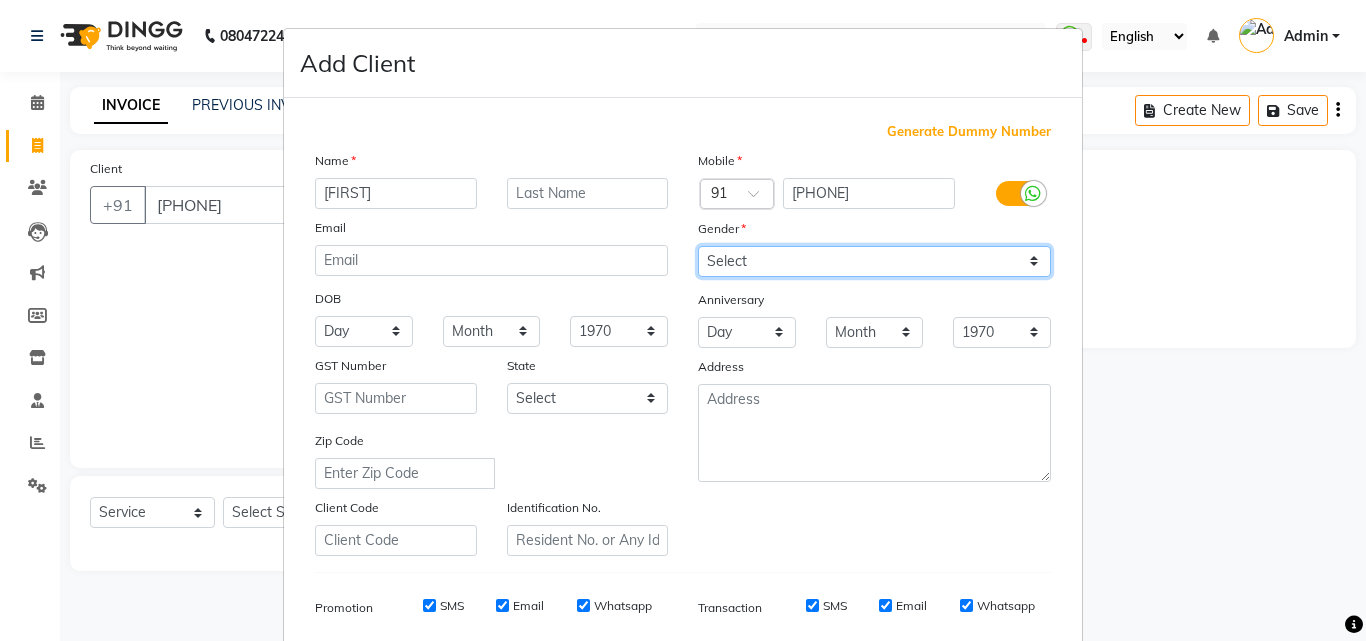 click on "Select Male Female Other Prefer Not To Say" at bounding box center (874, 261) 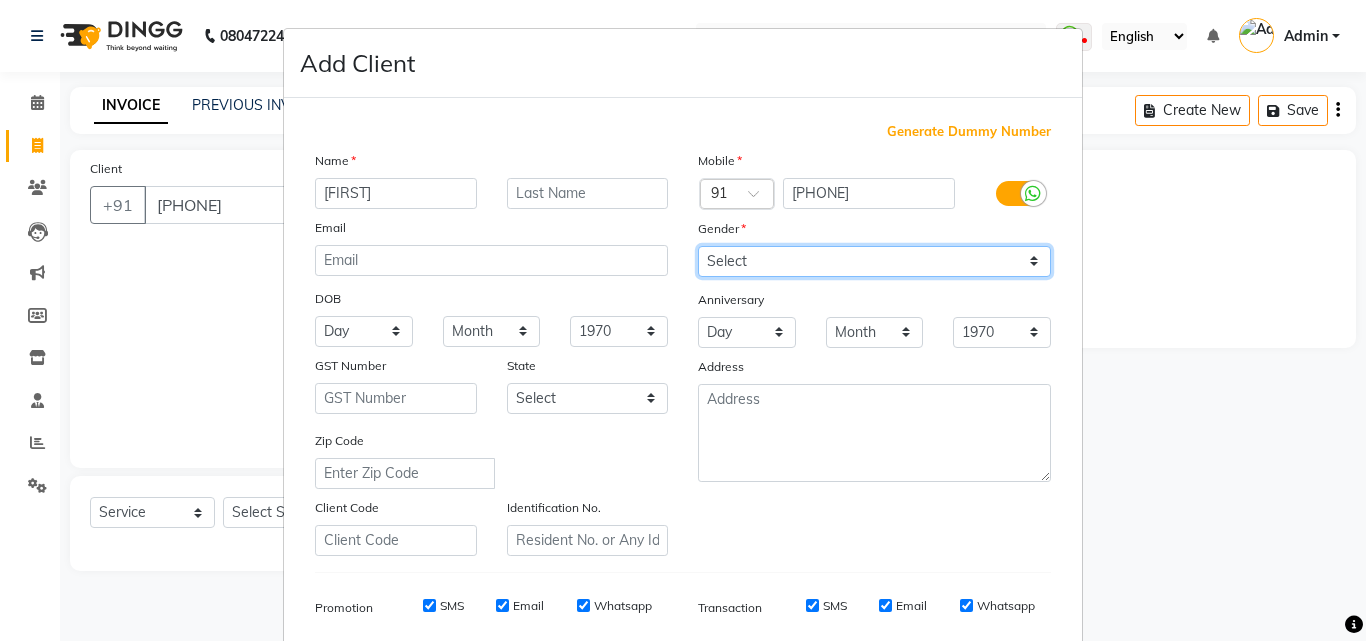select on "male" 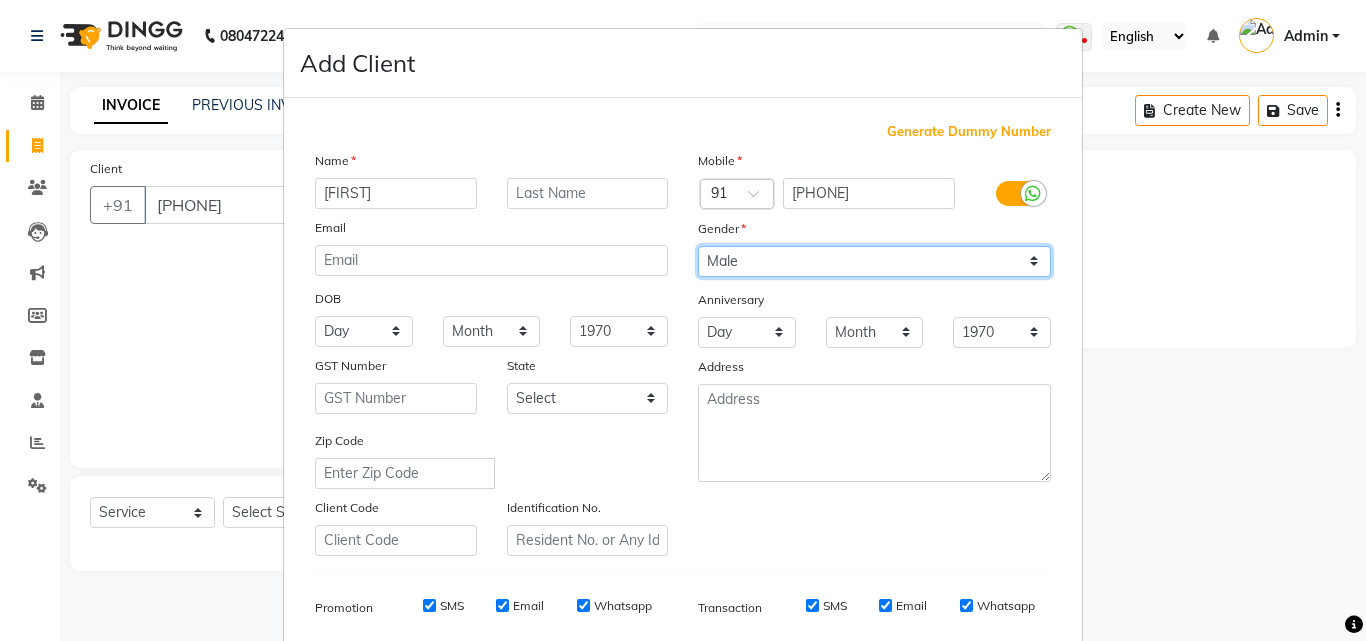 click on "Select Male Female Other Prefer Not To Say" at bounding box center [874, 261] 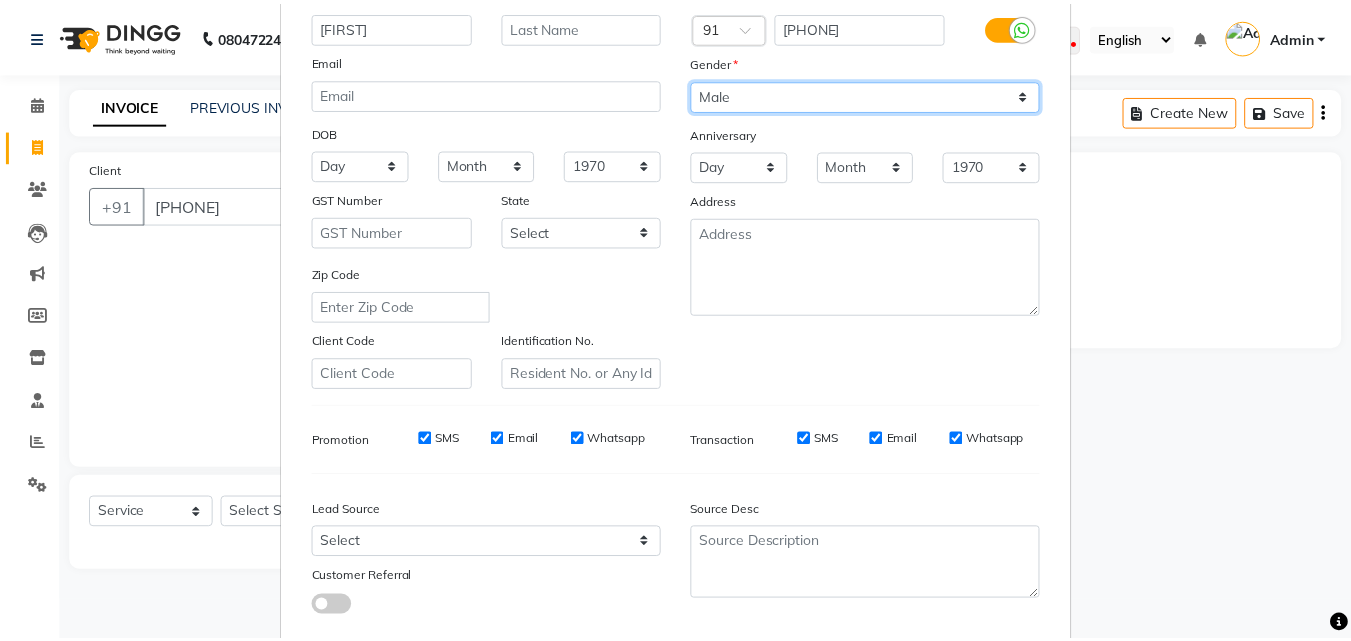scroll, scrollTop: 257, scrollLeft: 0, axis: vertical 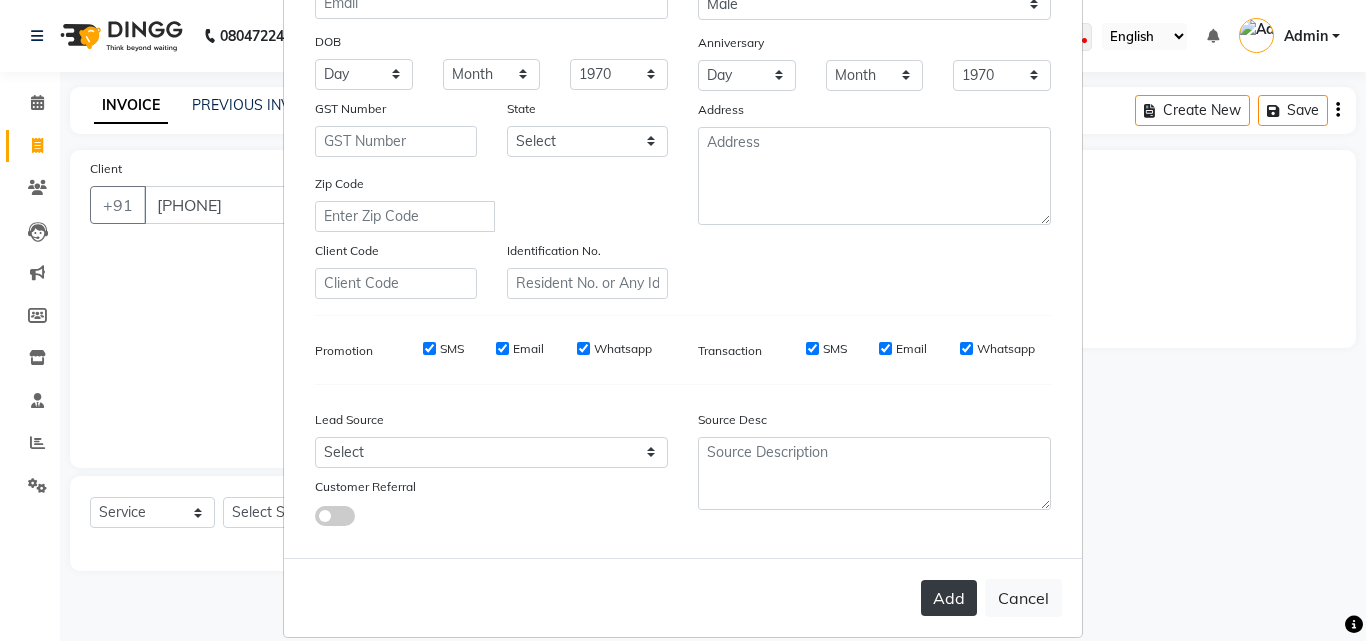 click on "Add" at bounding box center (949, 598) 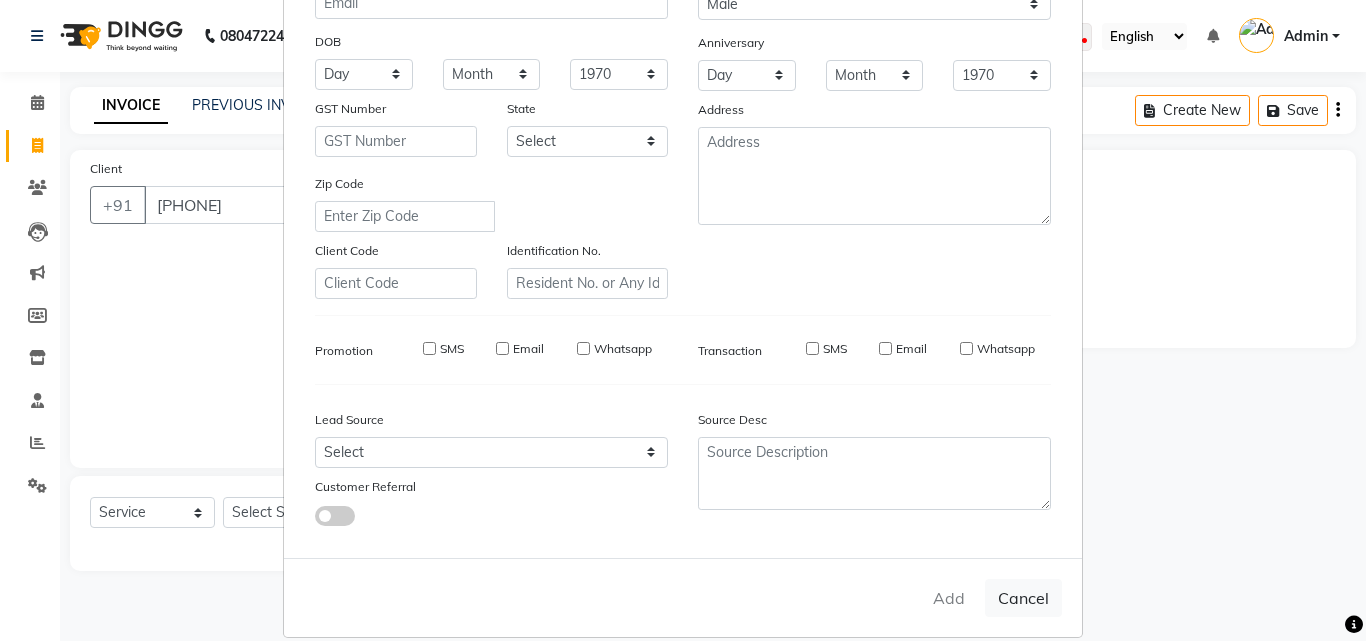 type 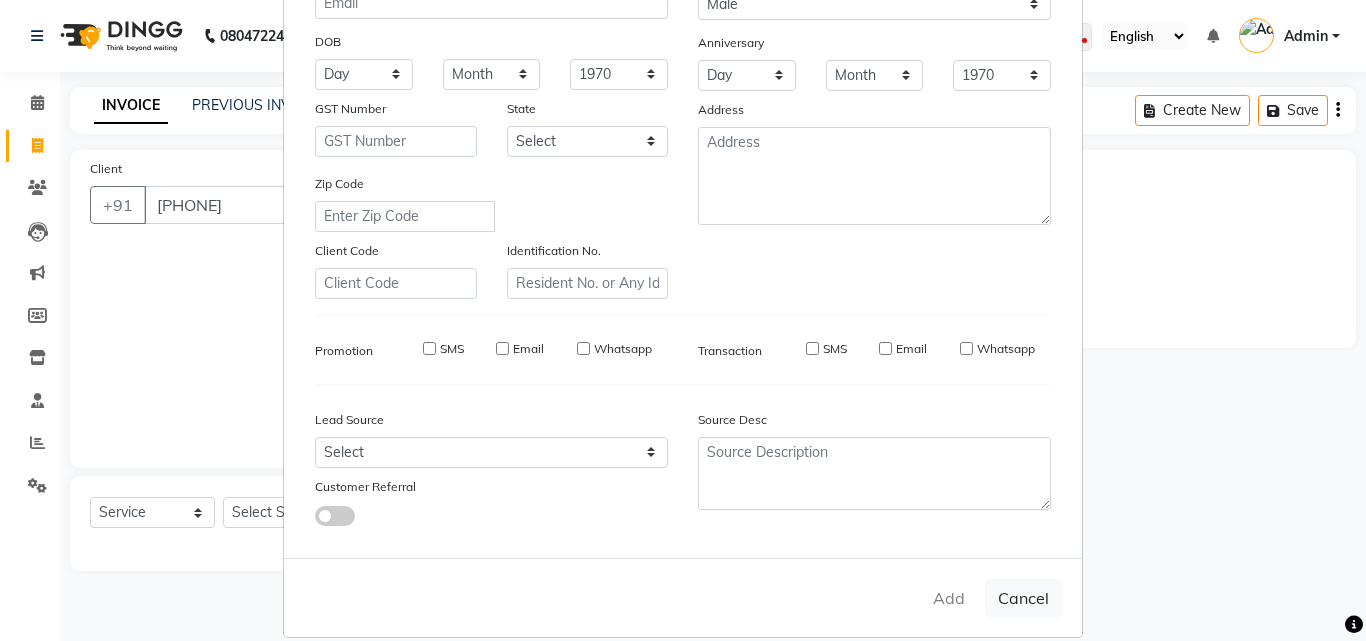 select 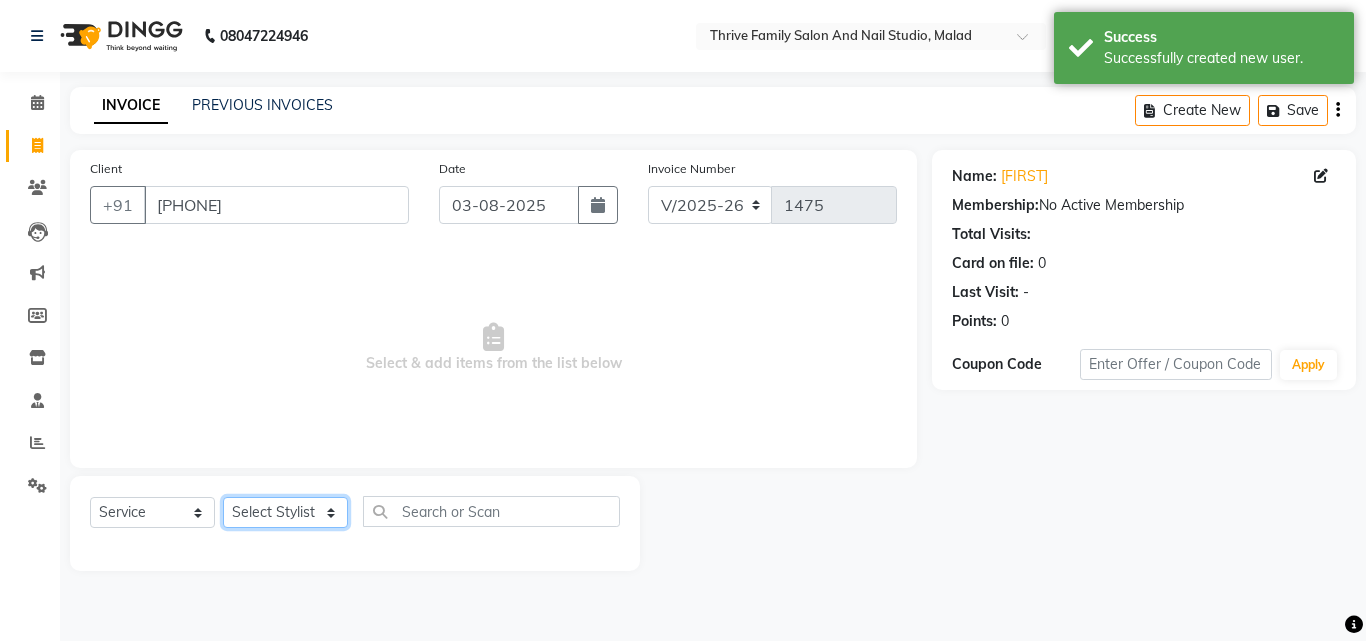 click on "Select Stylist [FIRST] [FIRST] [FIRST] [FIRST] Manager Reena Rinki  Rizwan  SALMAN Sonu  Suhana zeeshan" 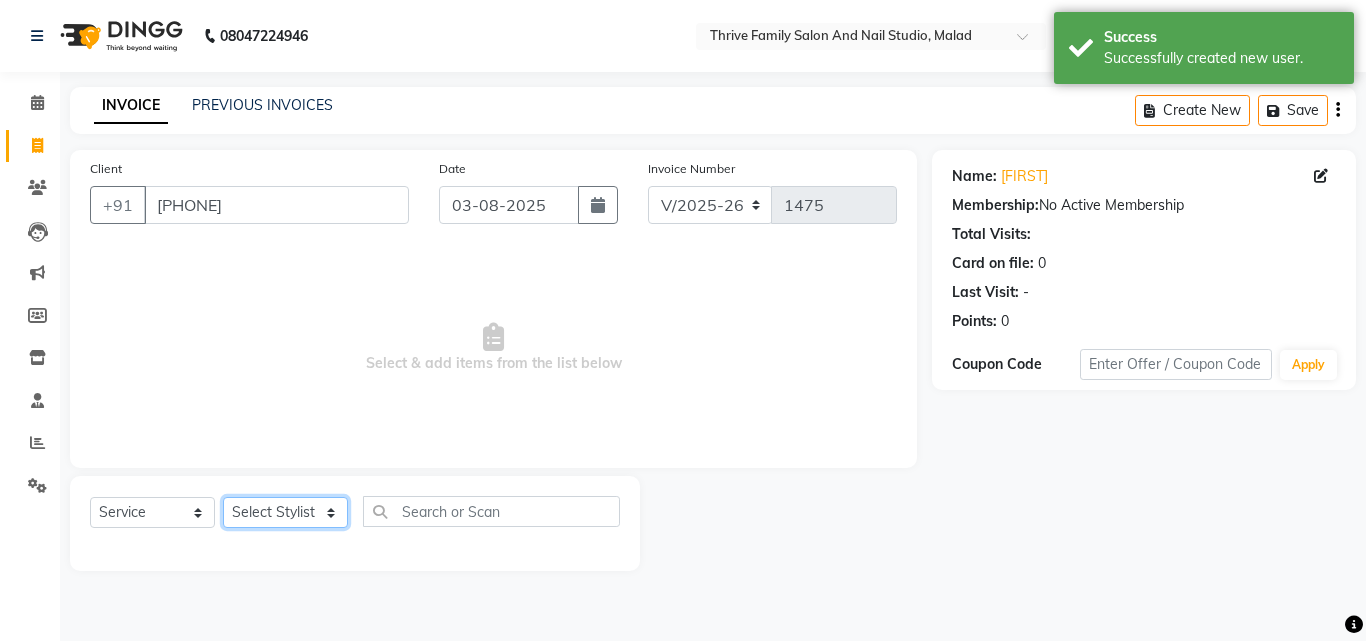 select on "43275" 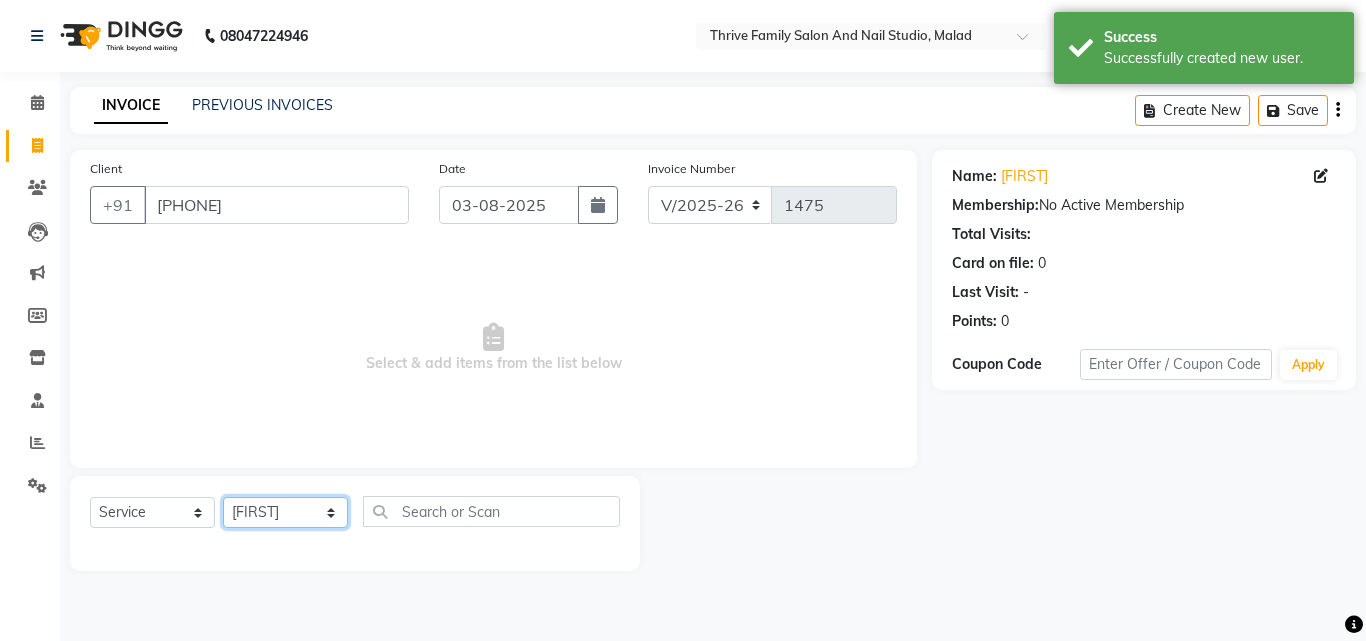 click on "Select Stylist [FIRST] [FIRST] [FIRST] [FIRST] Manager Reena Rinki  Rizwan  SALMAN Sonu  Suhana zeeshan" 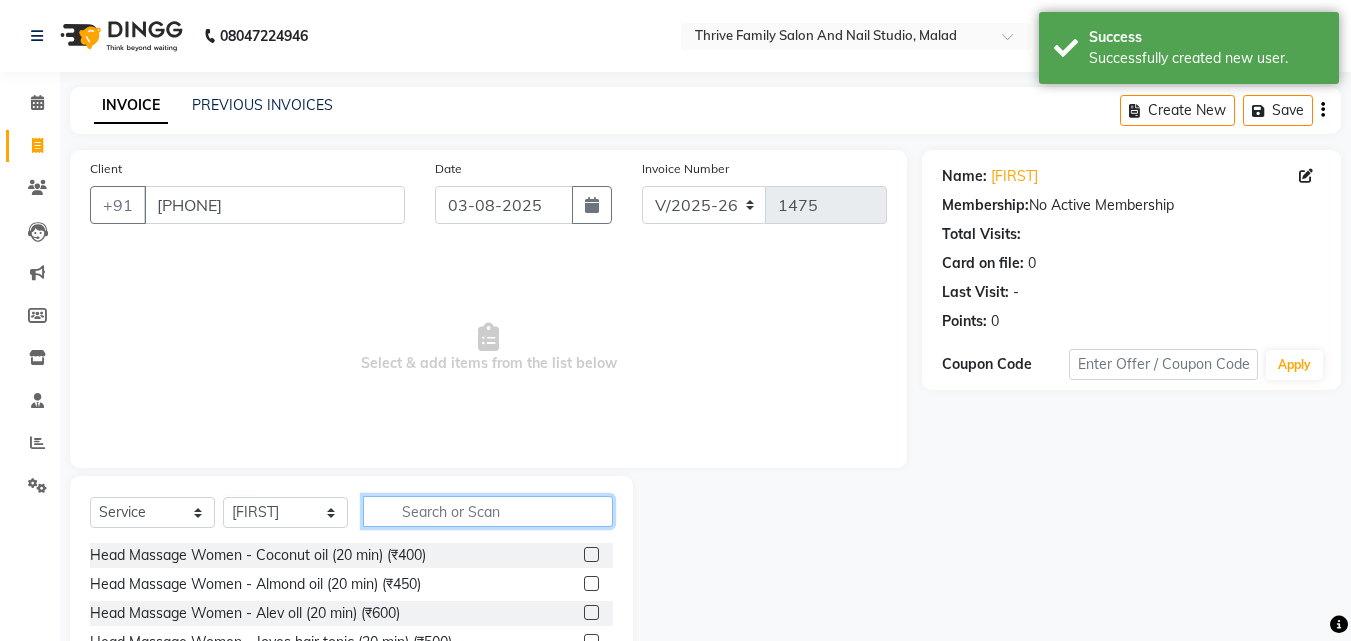 click 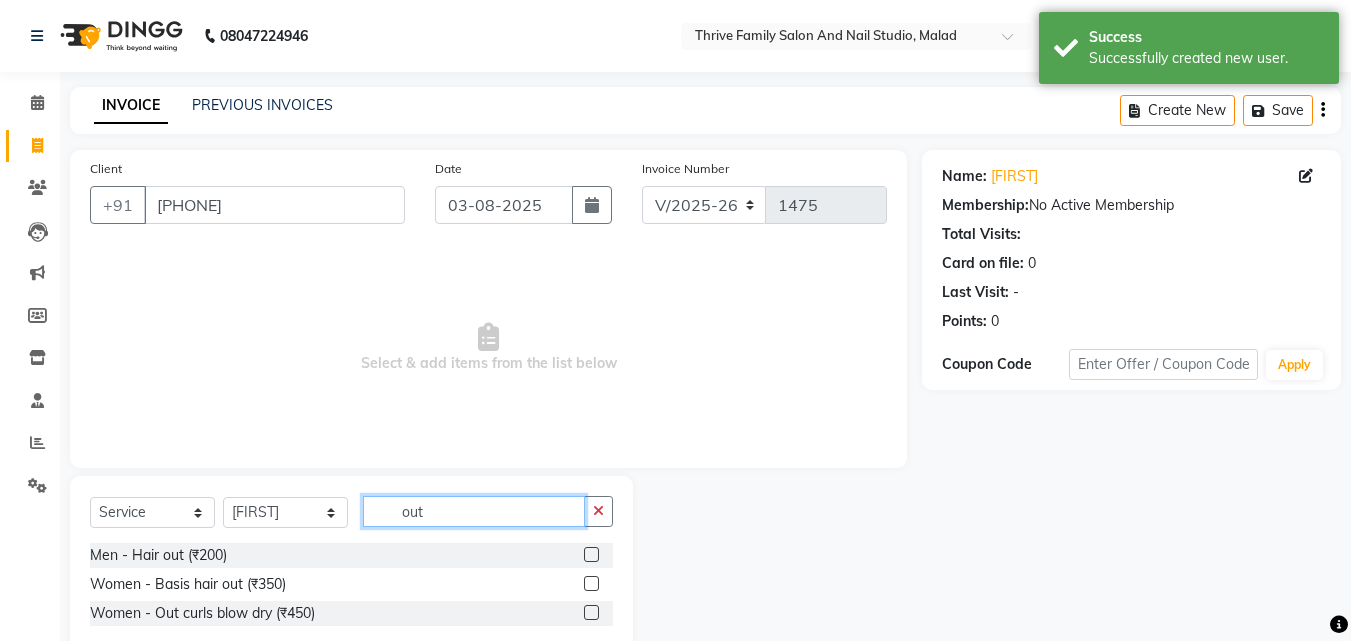 type on "out" 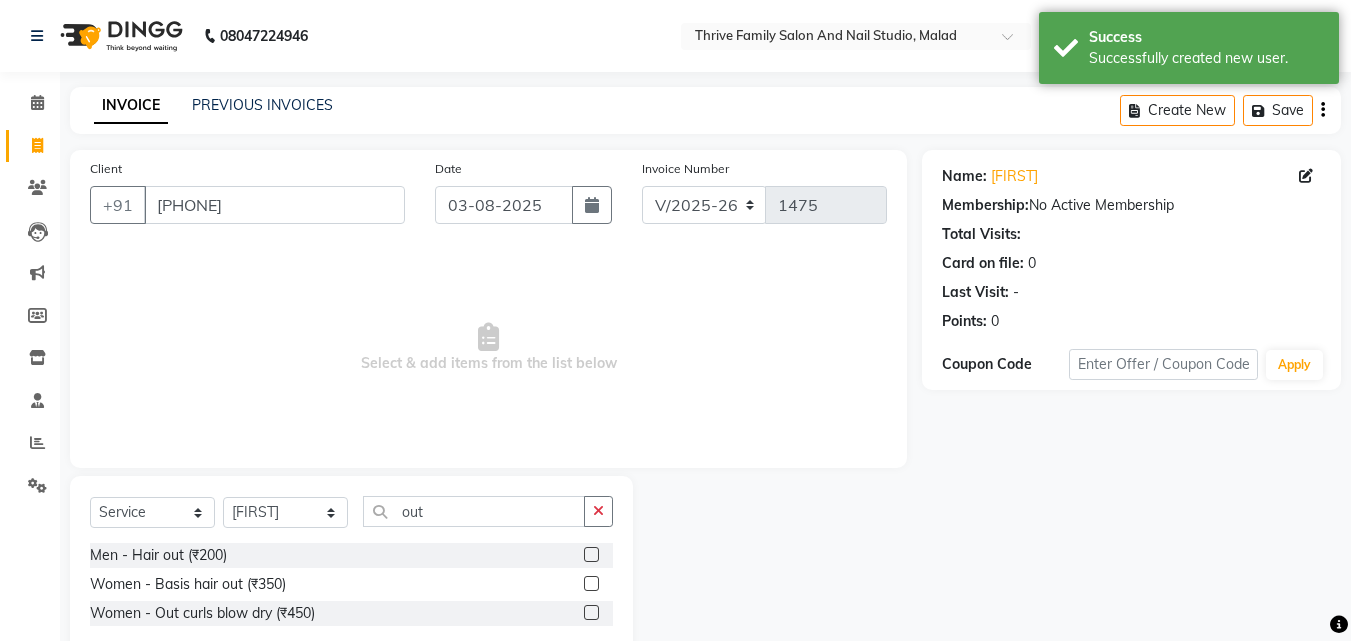 click 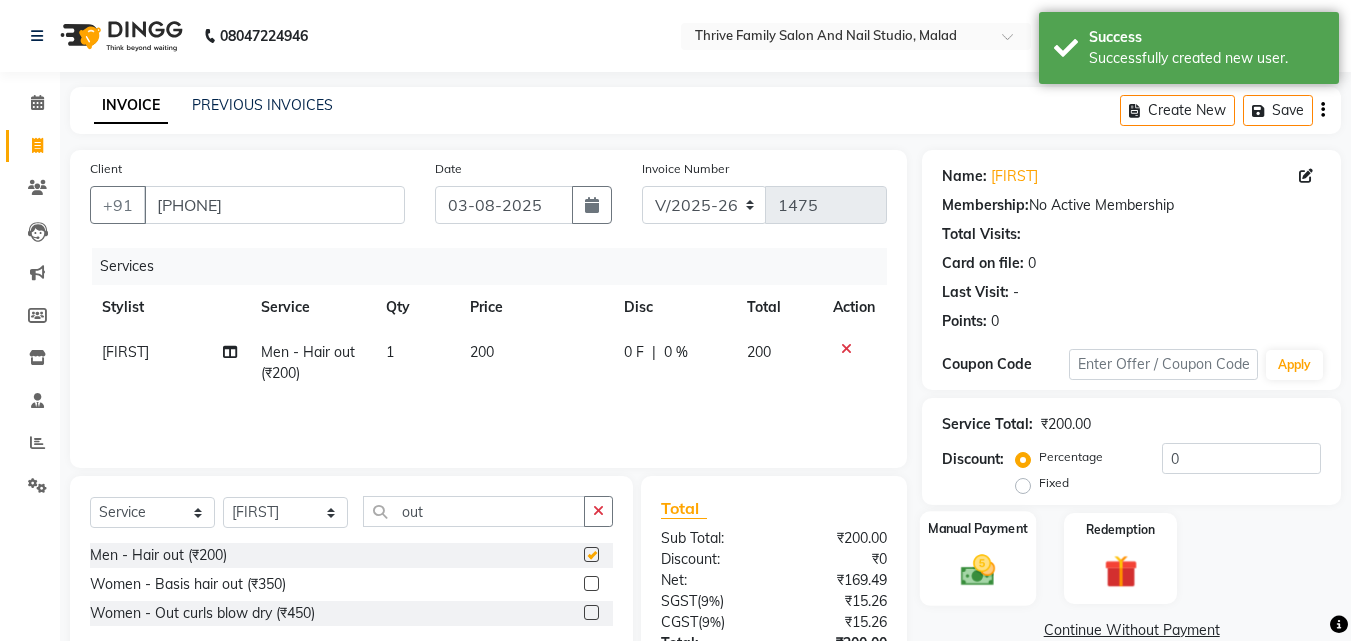 checkbox on "false" 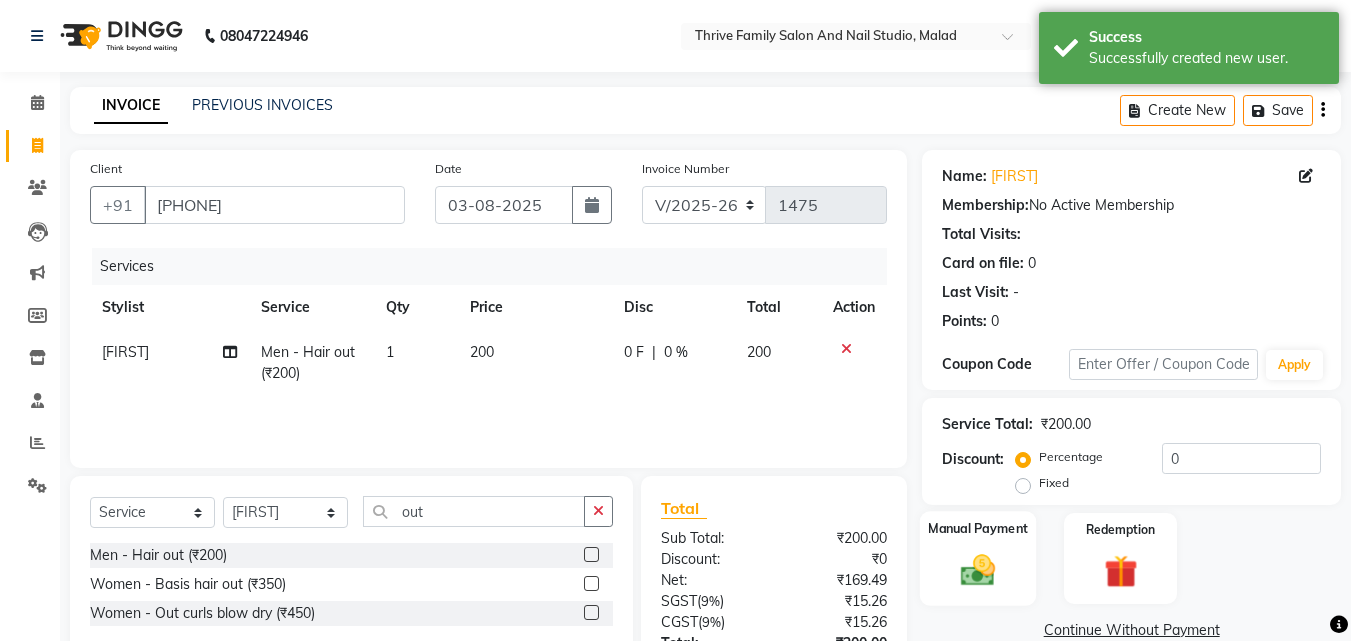 click 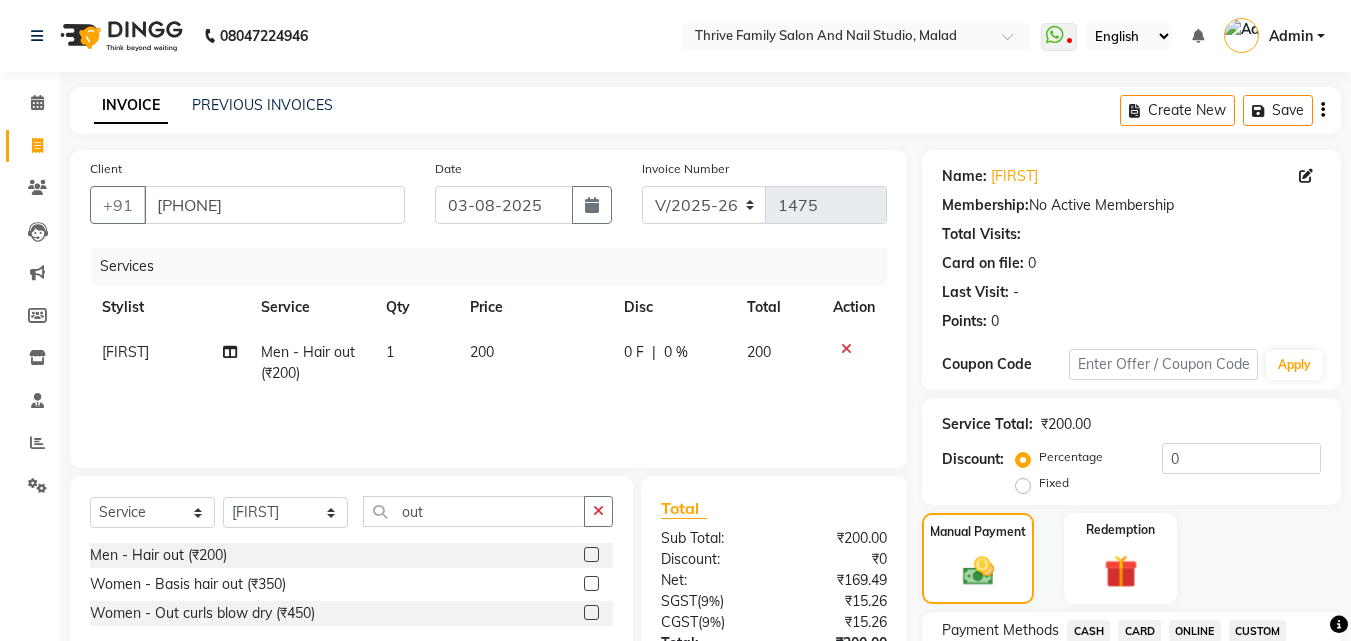 drag, startPoint x: 979, startPoint y: 599, endPoint x: 870, endPoint y: 502, distance: 145.91093 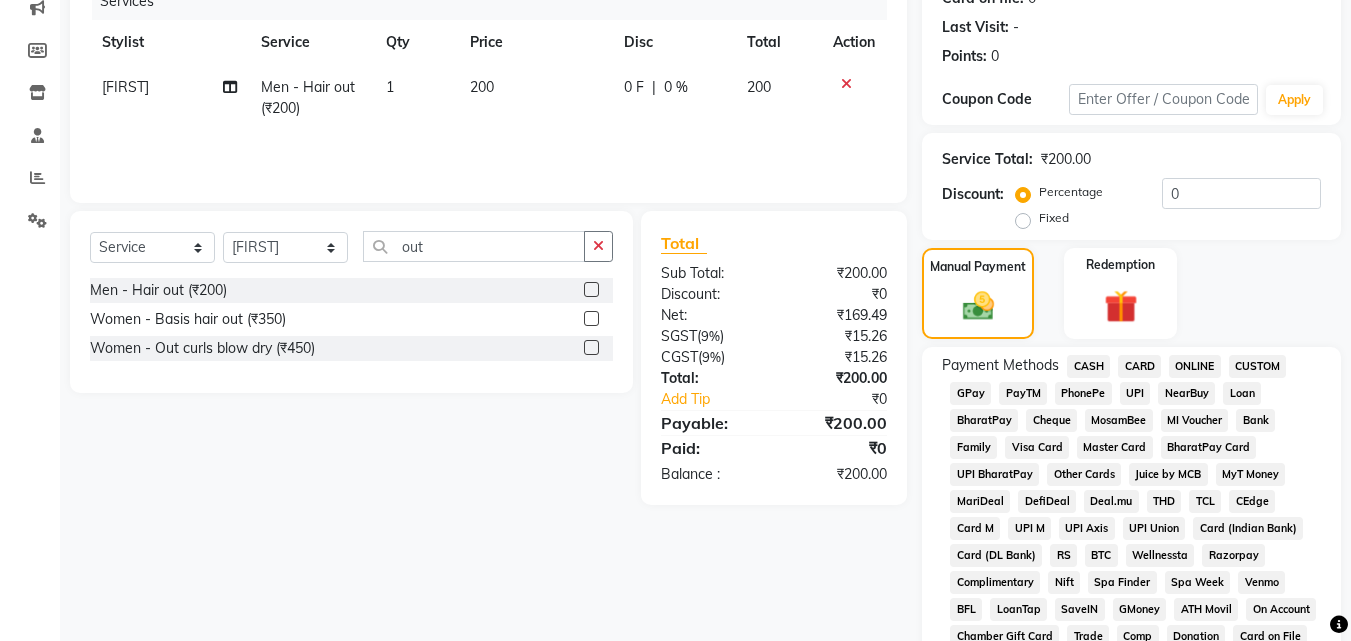 scroll, scrollTop: 266, scrollLeft: 0, axis: vertical 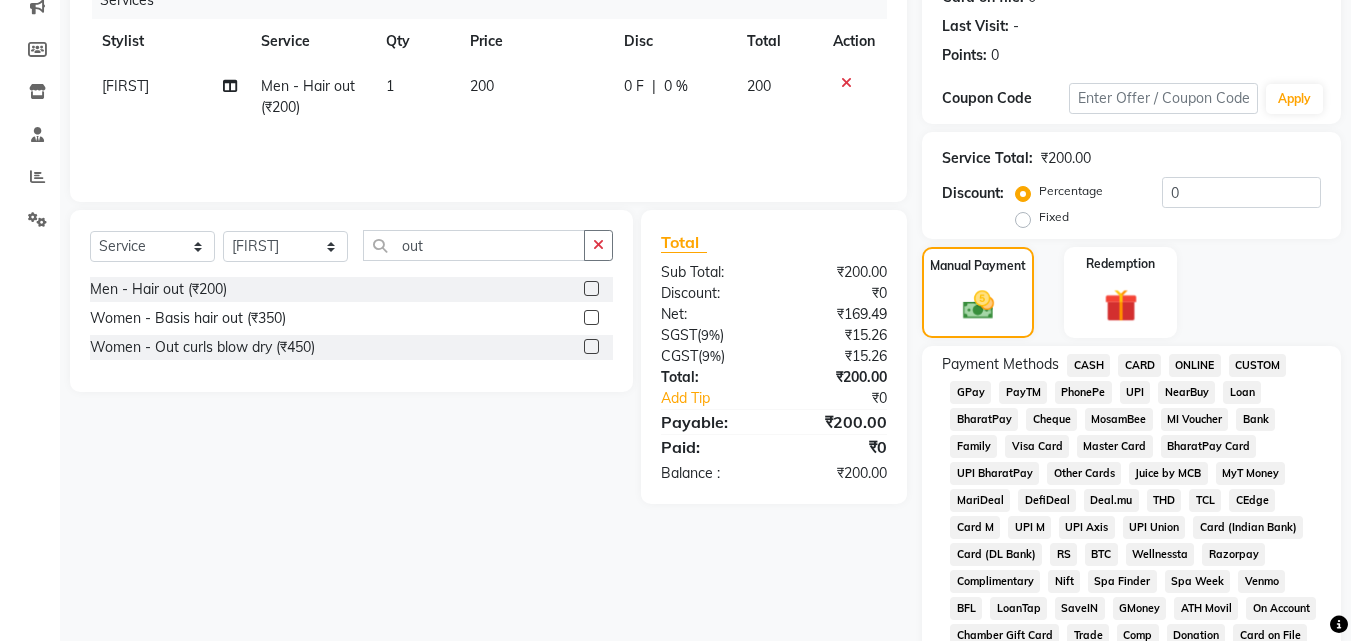 click on "GPay" 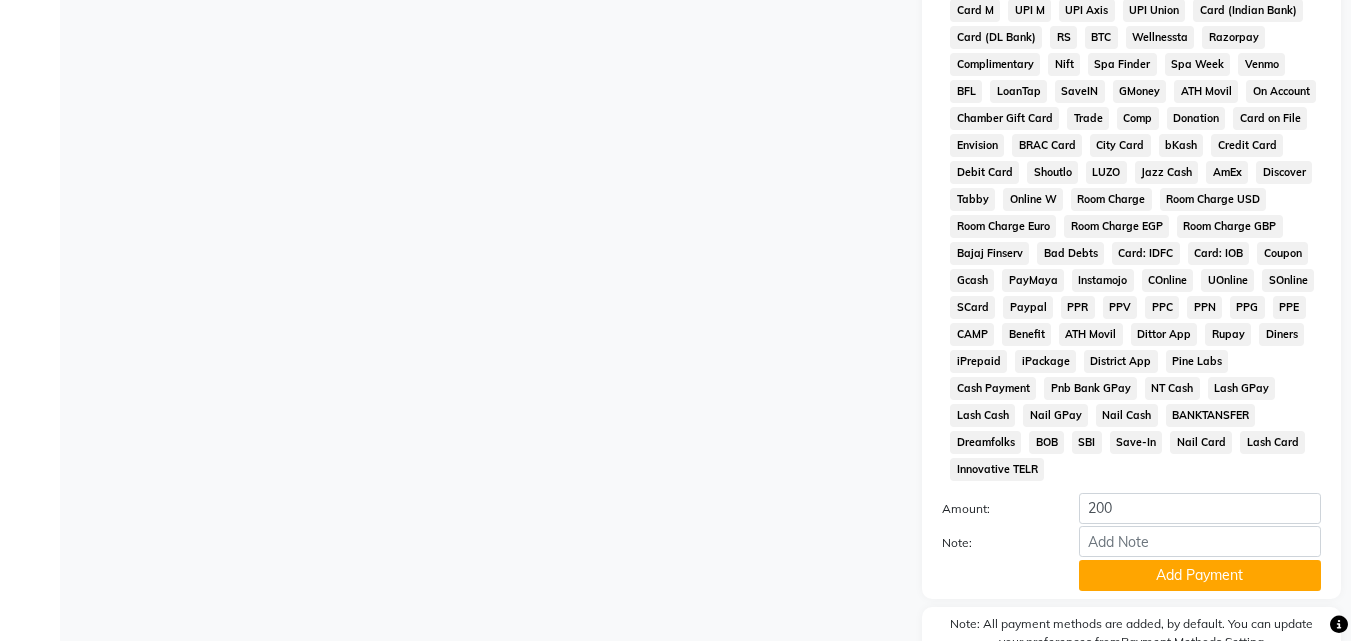 scroll, scrollTop: 784, scrollLeft: 0, axis: vertical 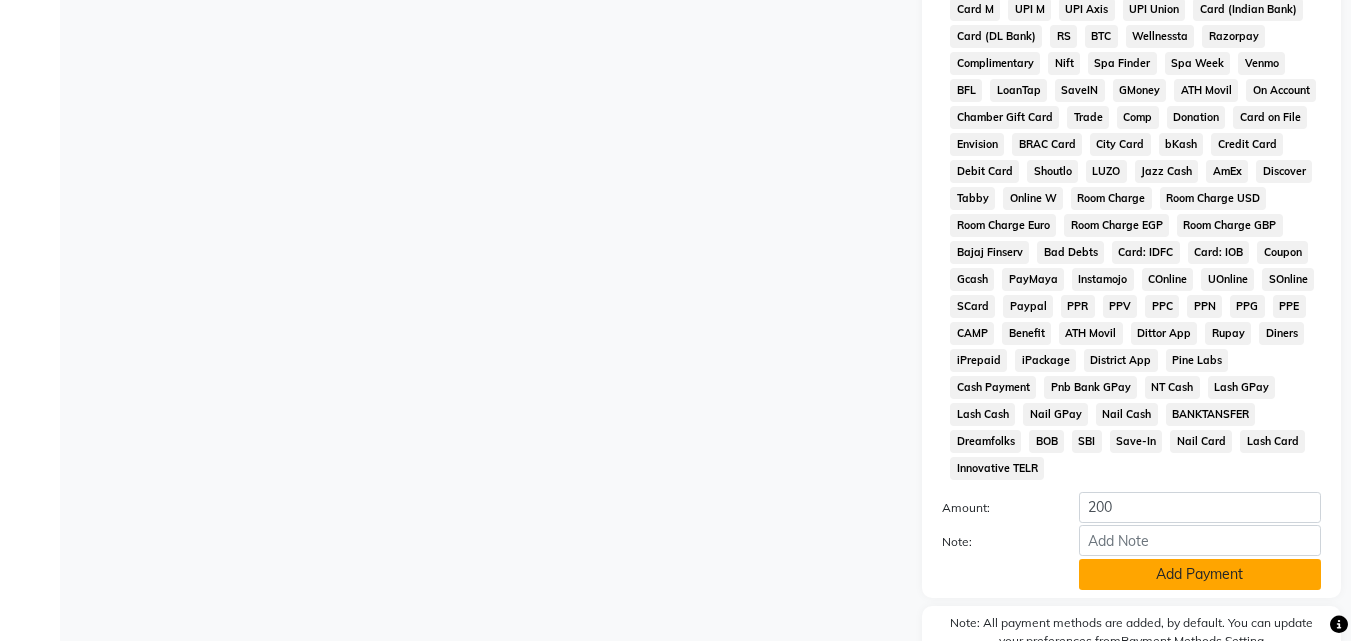 click on "Add Payment" 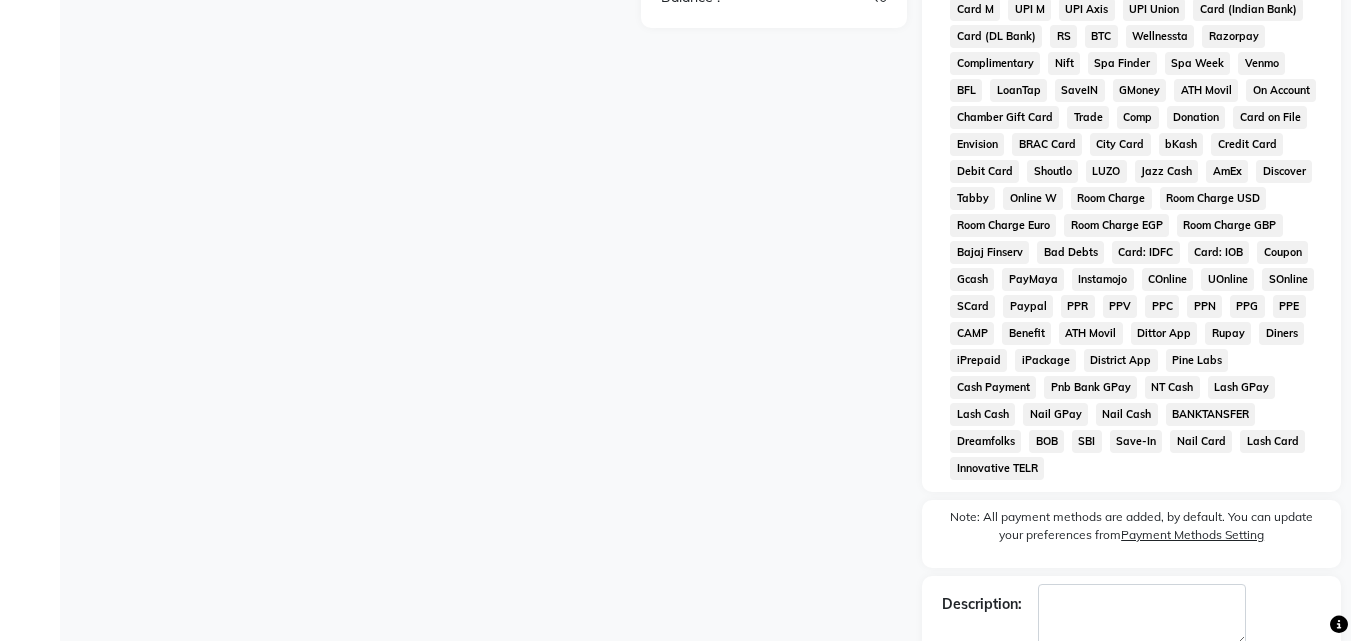 scroll, scrollTop: 868, scrollLeft: 0, axis: vertical 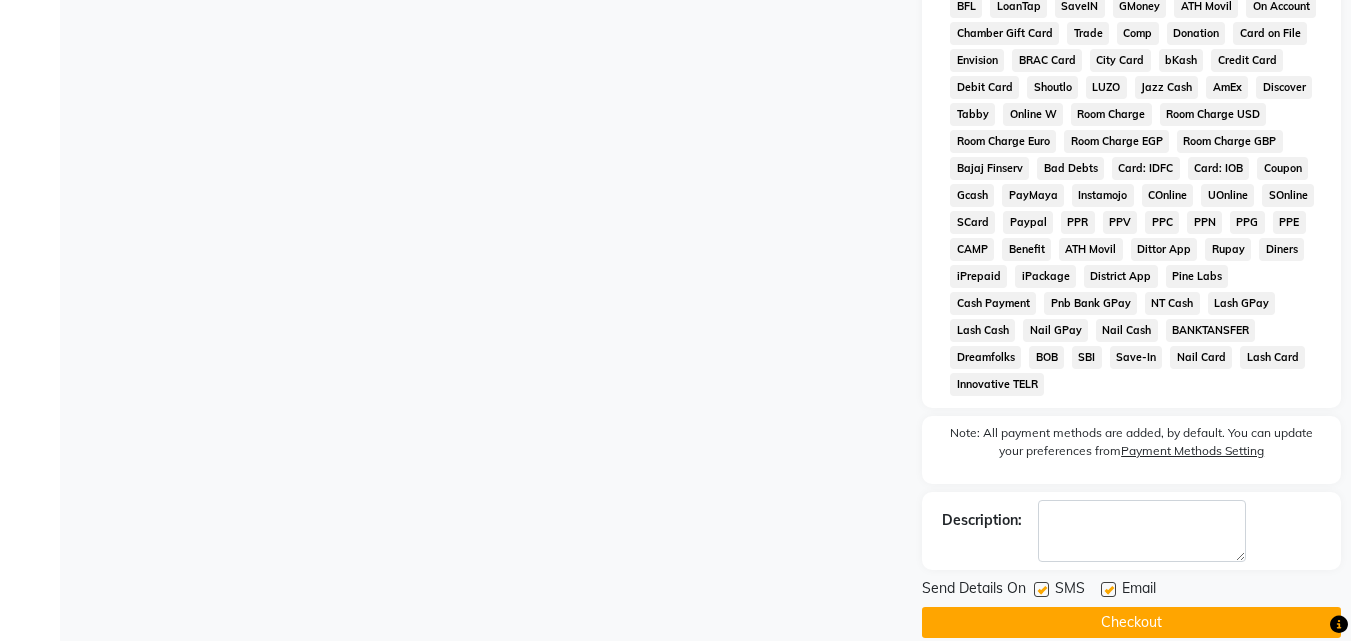 click on "Checkout" 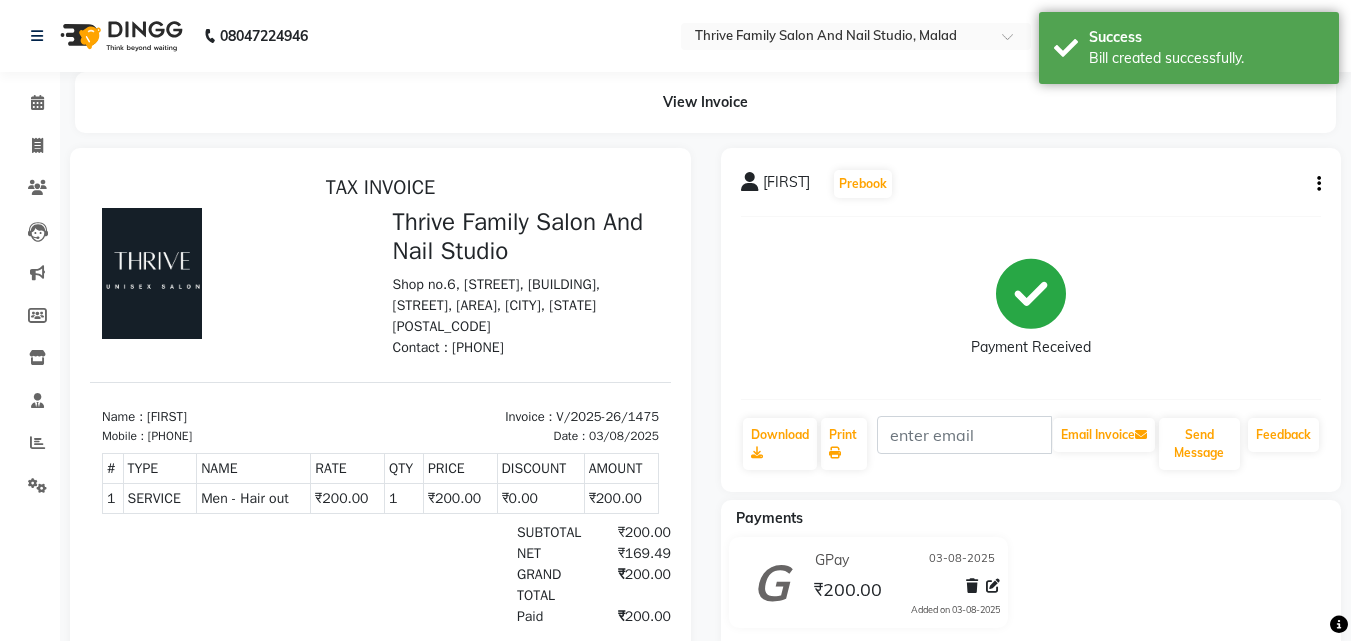 scroll, scrollTop: 0, scrollLeft: 0, axis: both 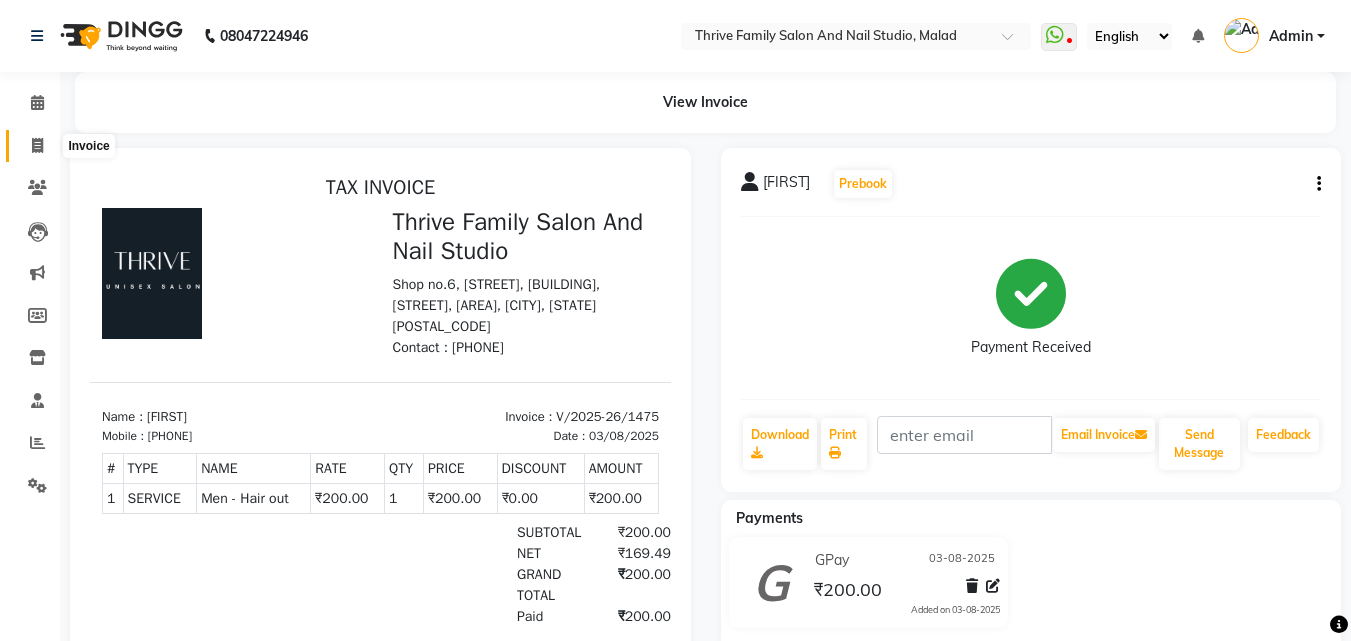 click 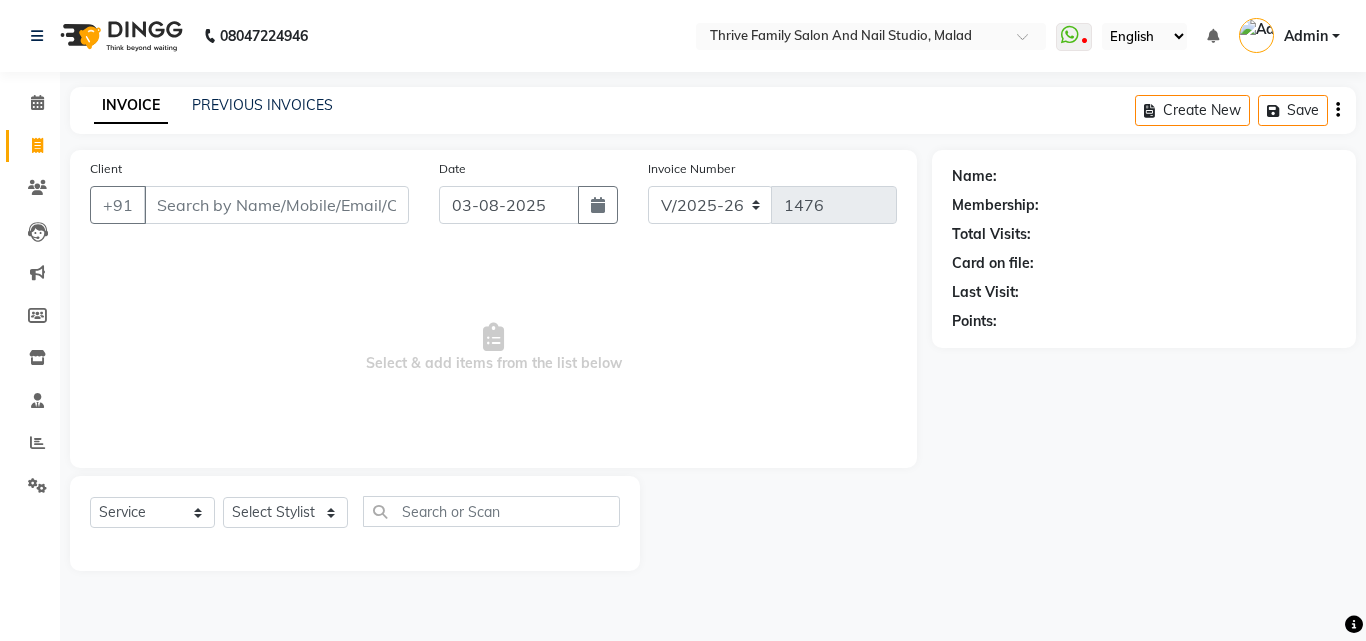 click on "INVOICE PREVIOUS INVOICES Create New   Save" 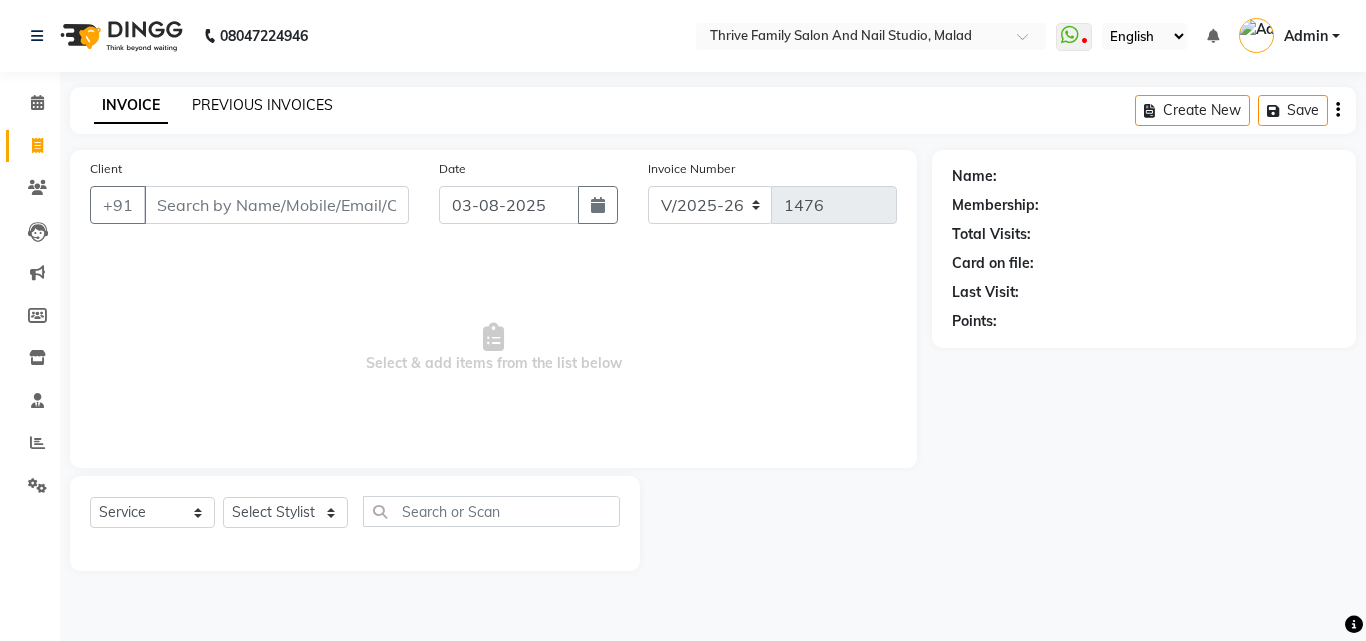 click on "PREVIOUS INVOICES" 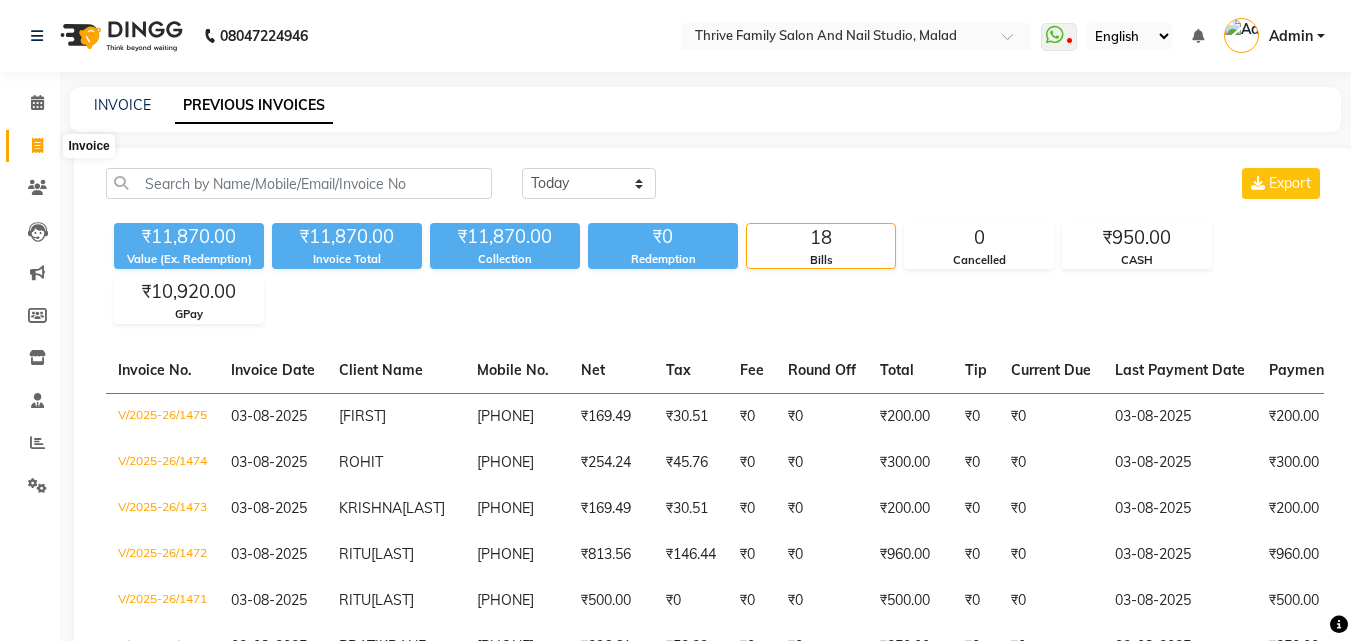 click 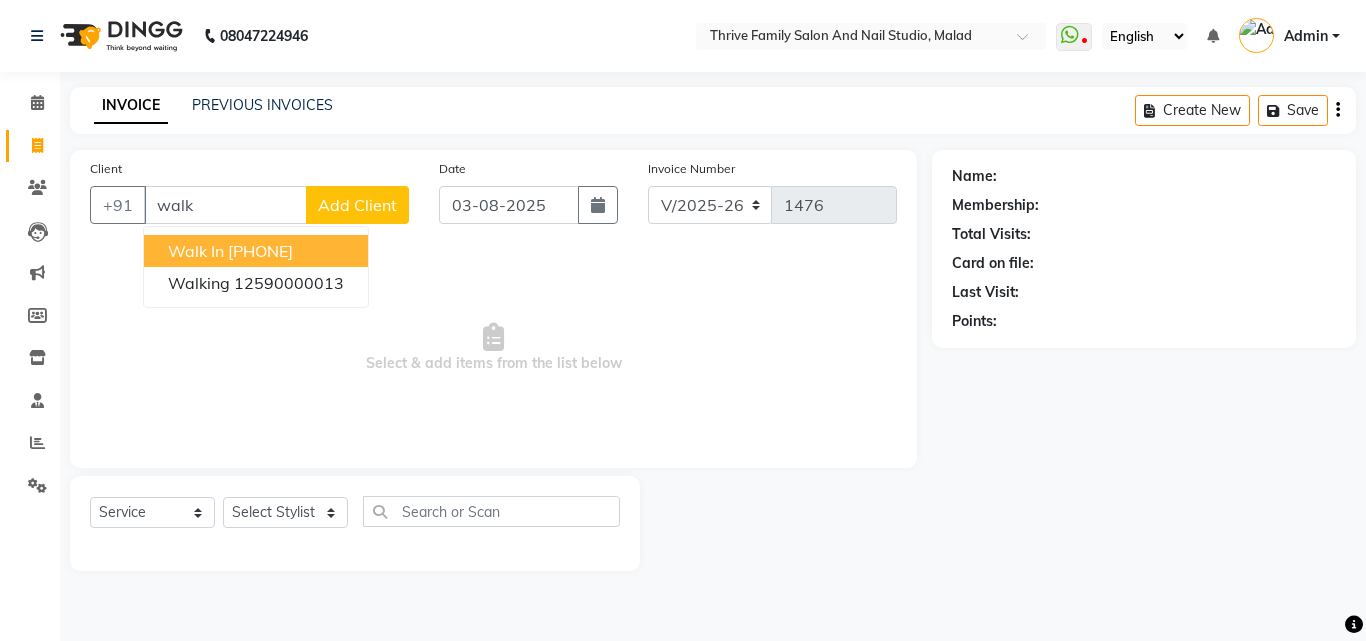 click on "[PHONE]" at bounding box center [260, 251] 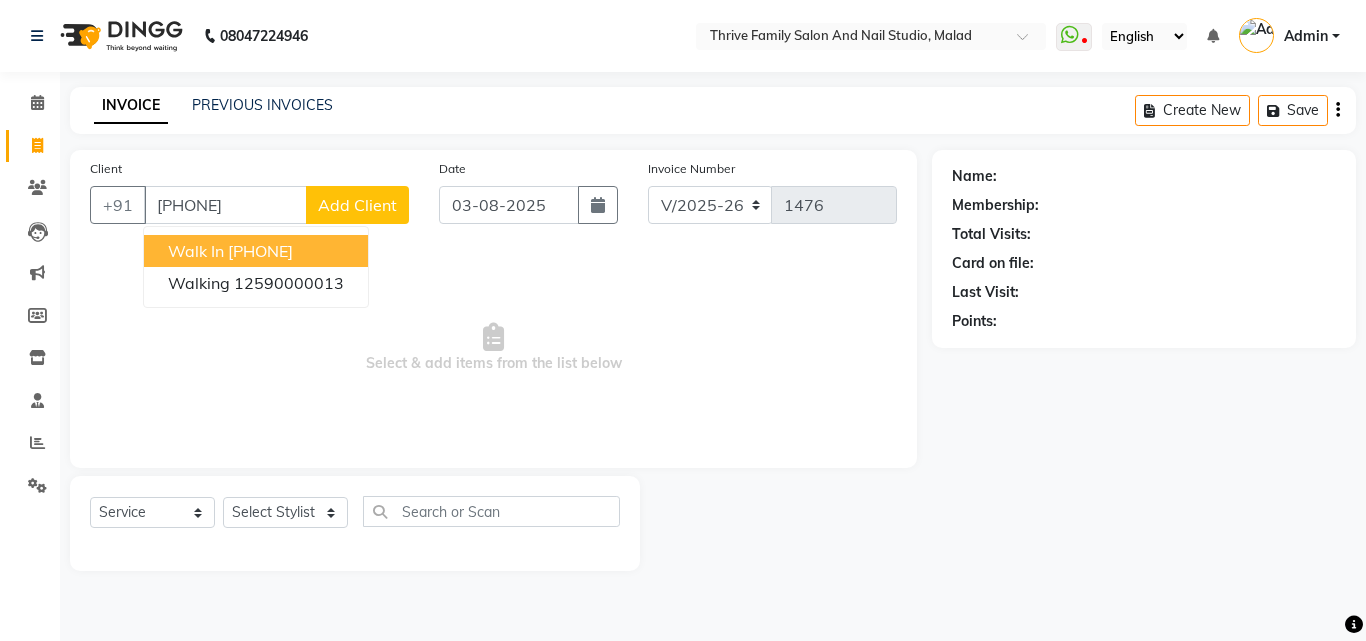 type on "[PHONE]" 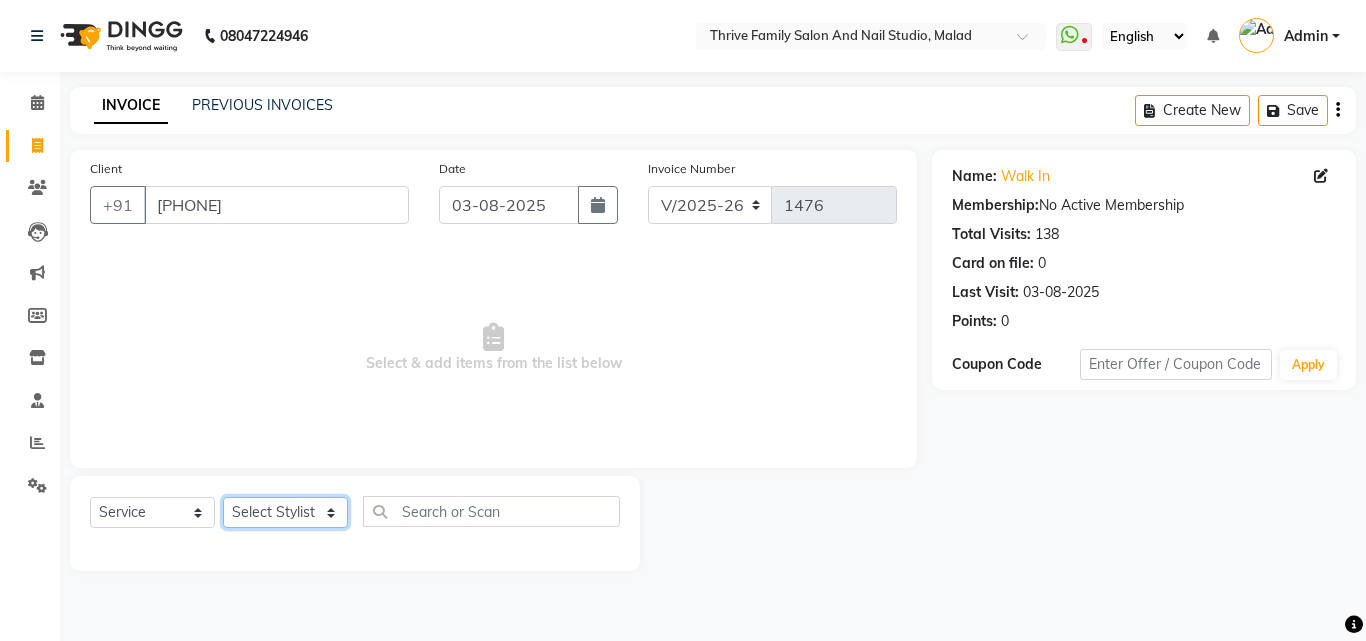 click on "Select Stylist [FIRST] [FIRST] [FIRST] [FIRST] Manager Reena Rinki  Rizwan  SALMAN Sonu  Suhana zeeshan" 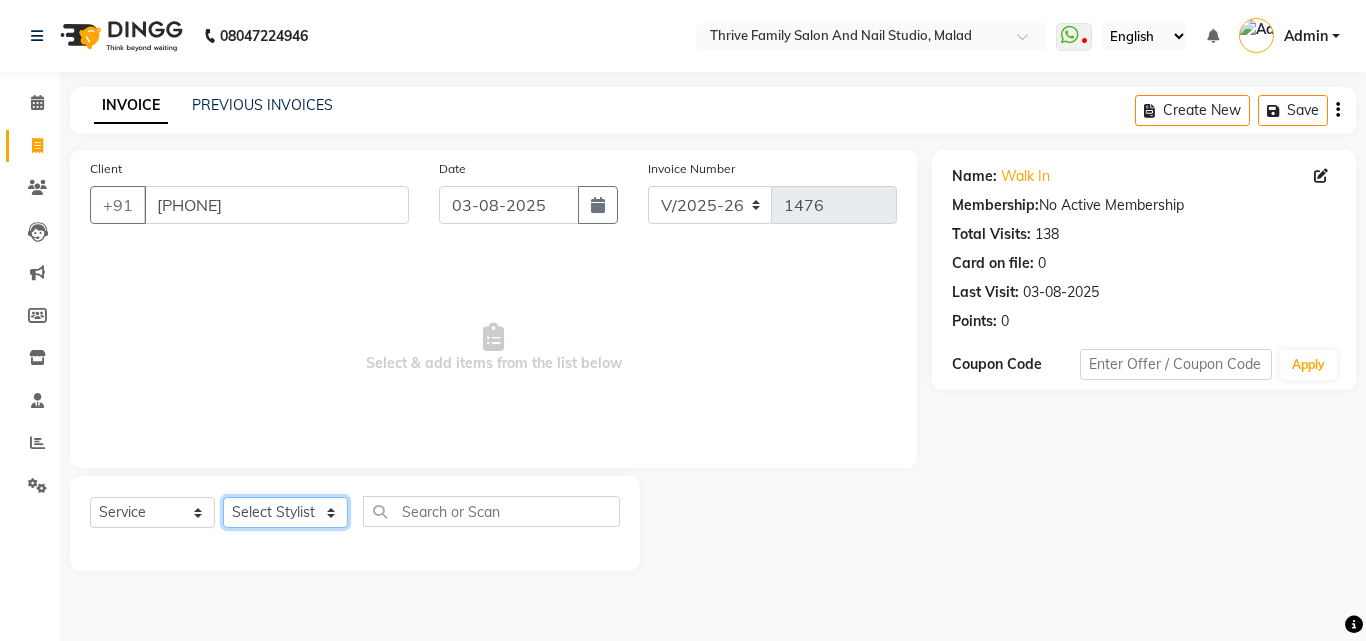 select on "42613" 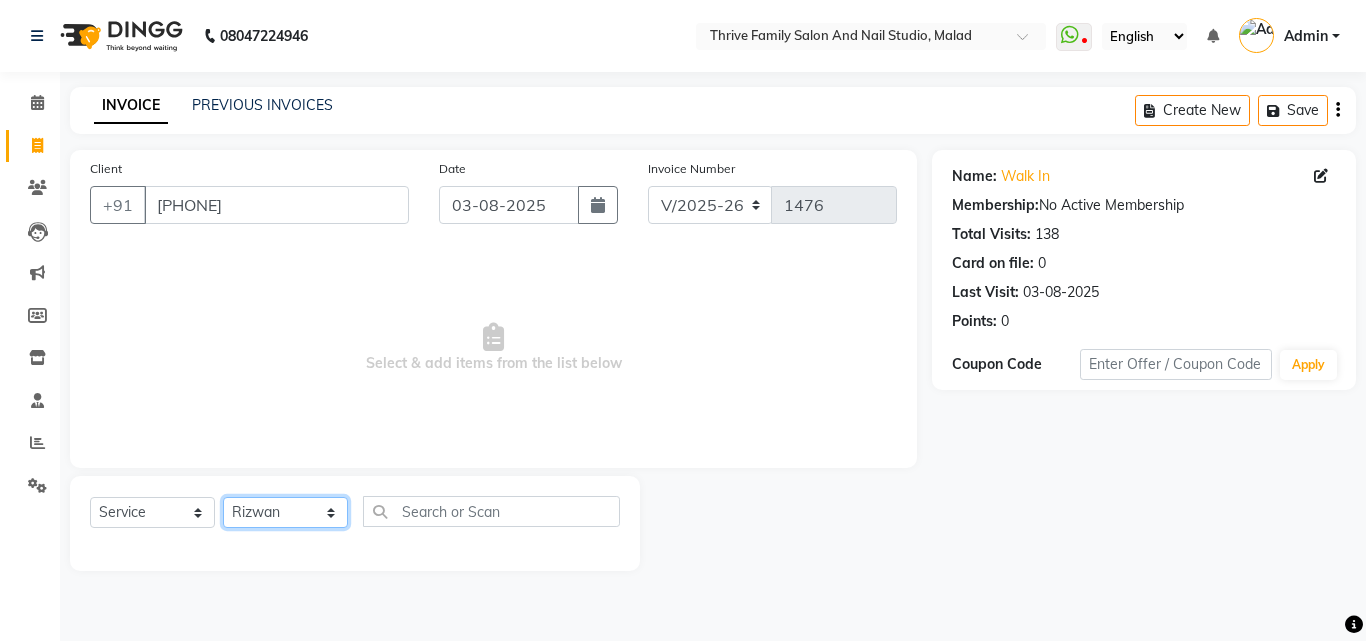 click on "Select Stylist [FIRST] [FIRST] [FIRST] [FIRST] Manager Reena Rinki  Rizwan  SALMAN Sonu  Suhana zeeshan" 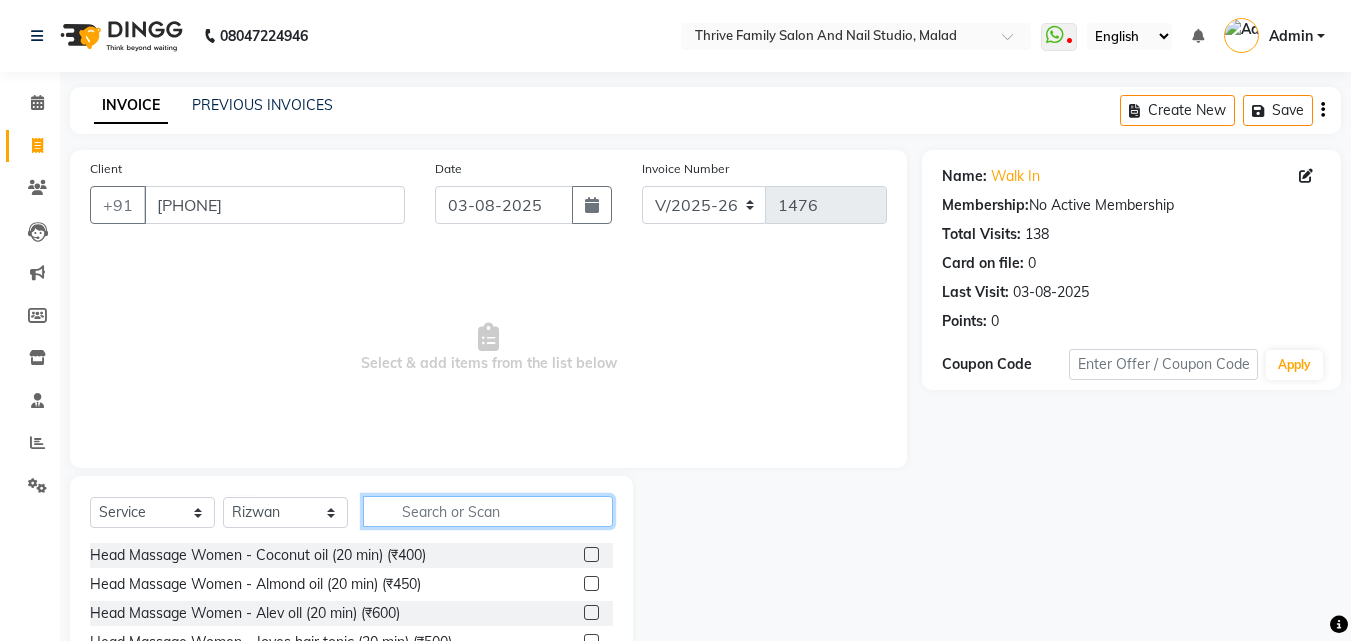click 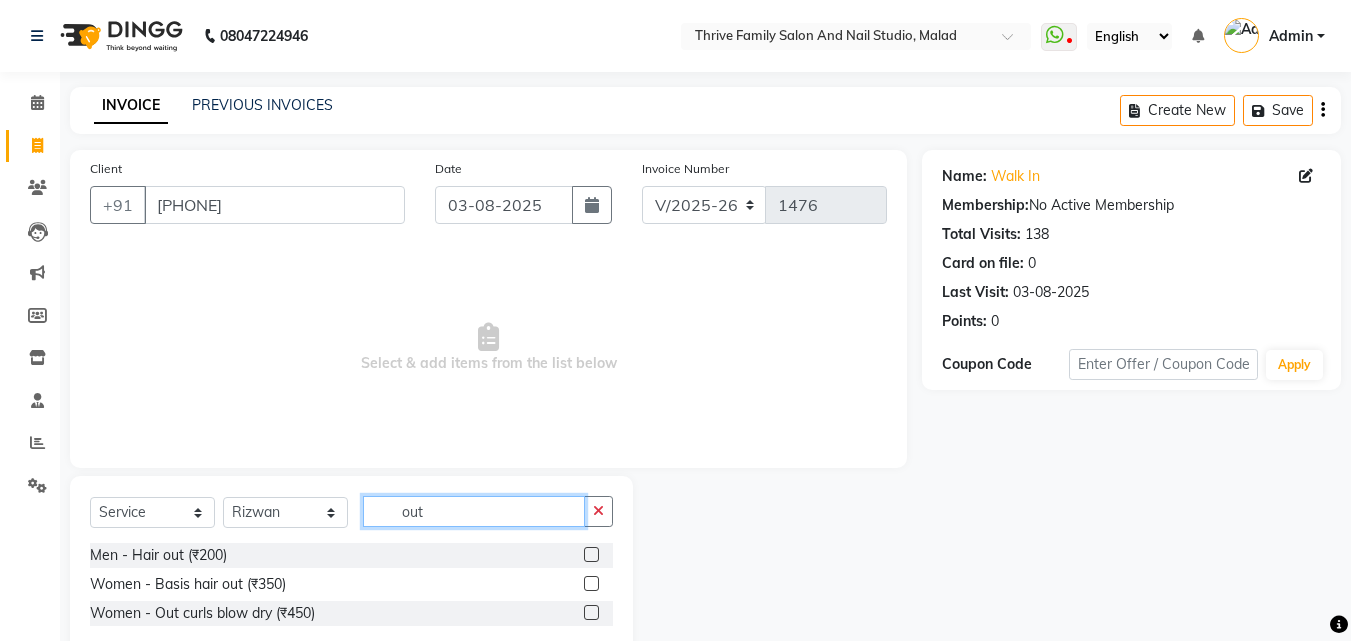 type on "out" 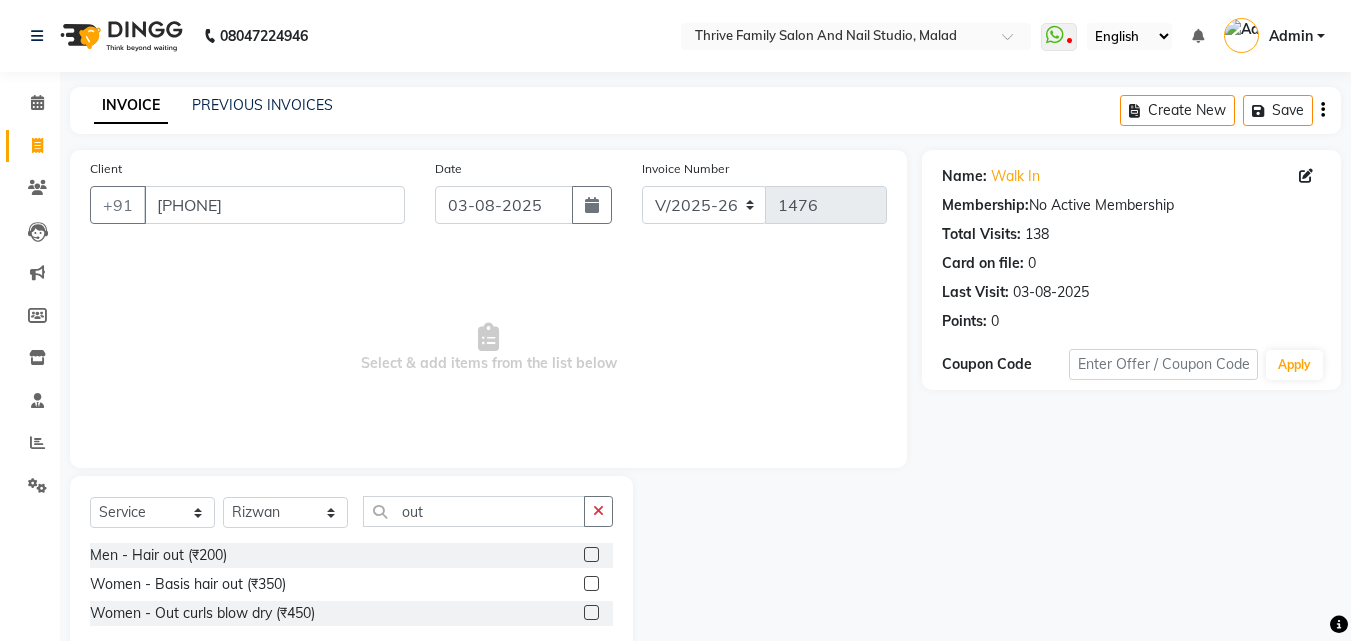 click 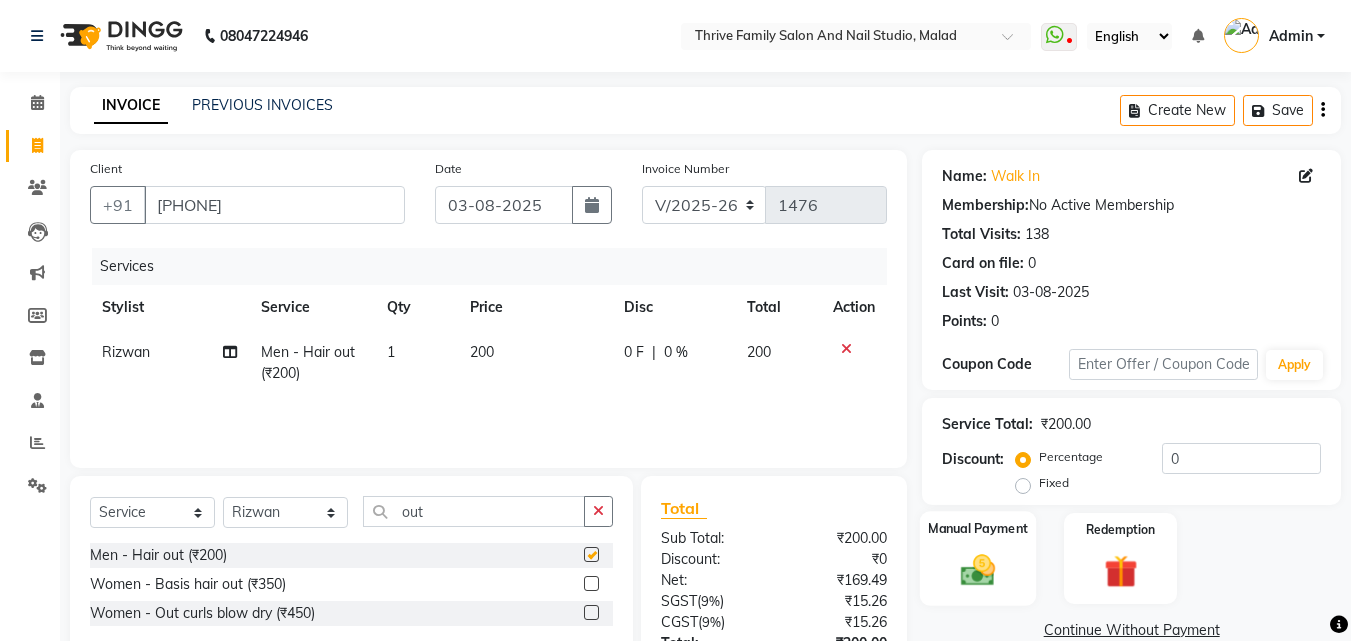 checkbox on "false" 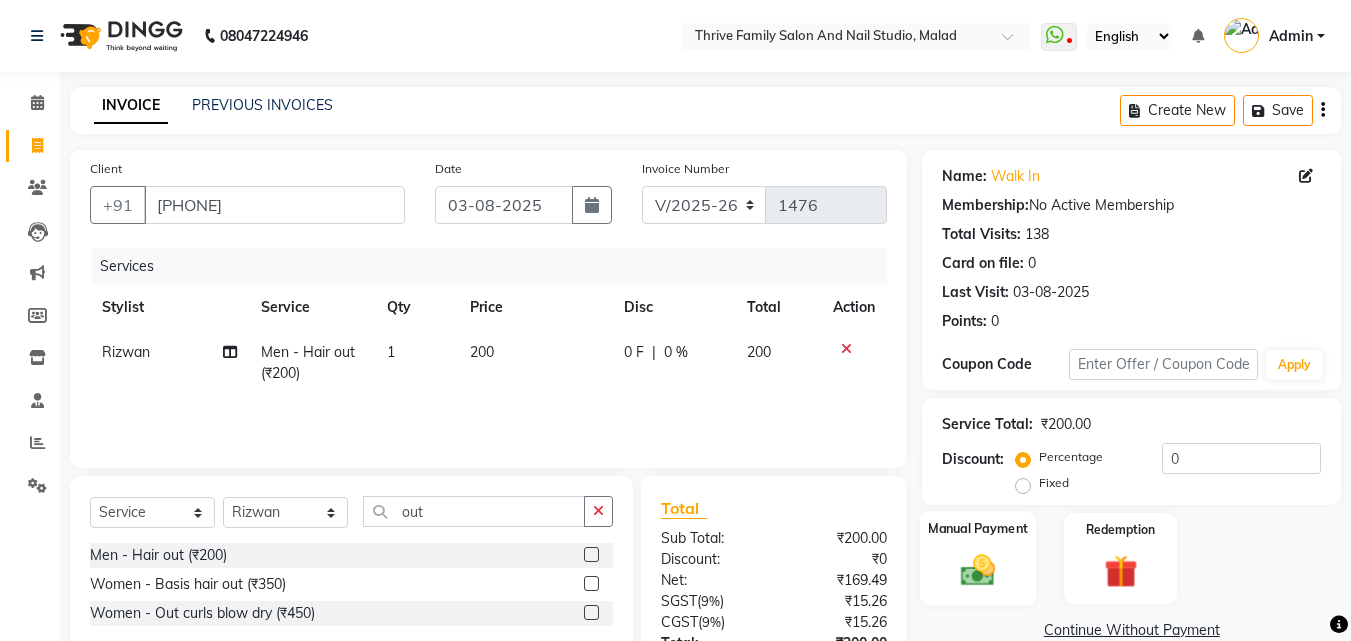 click 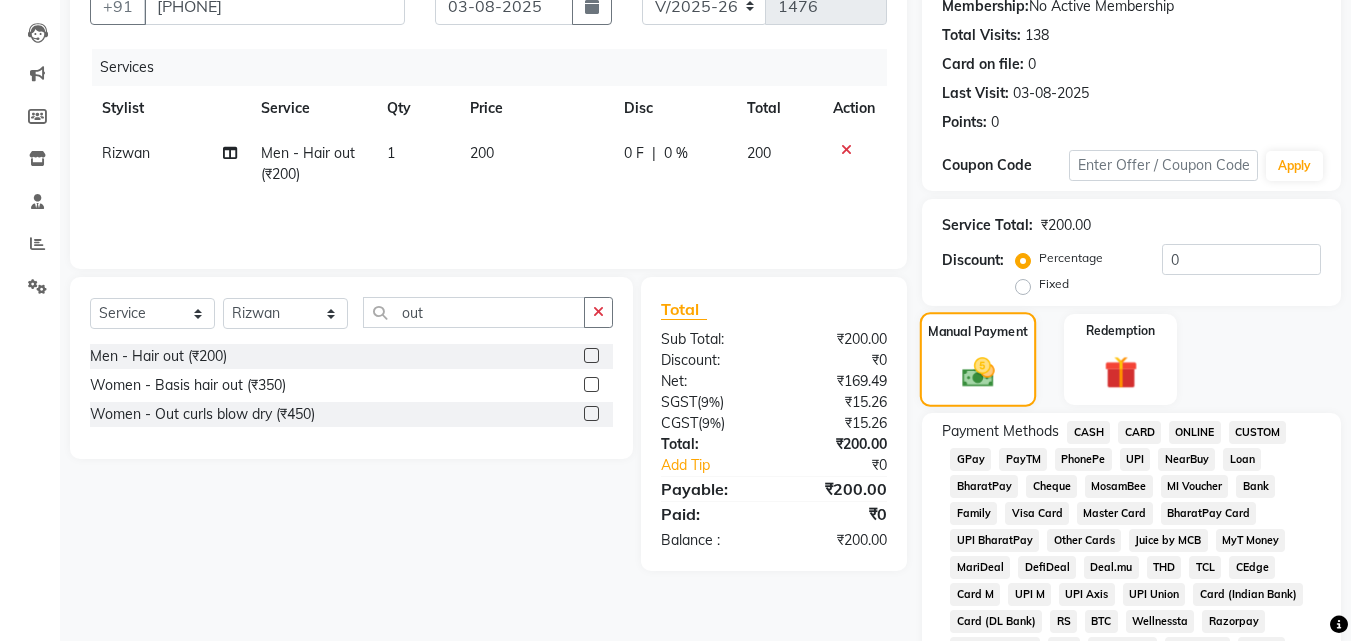 scroll, scrollTop: 200, scrollLeft: 0, axis: vertical 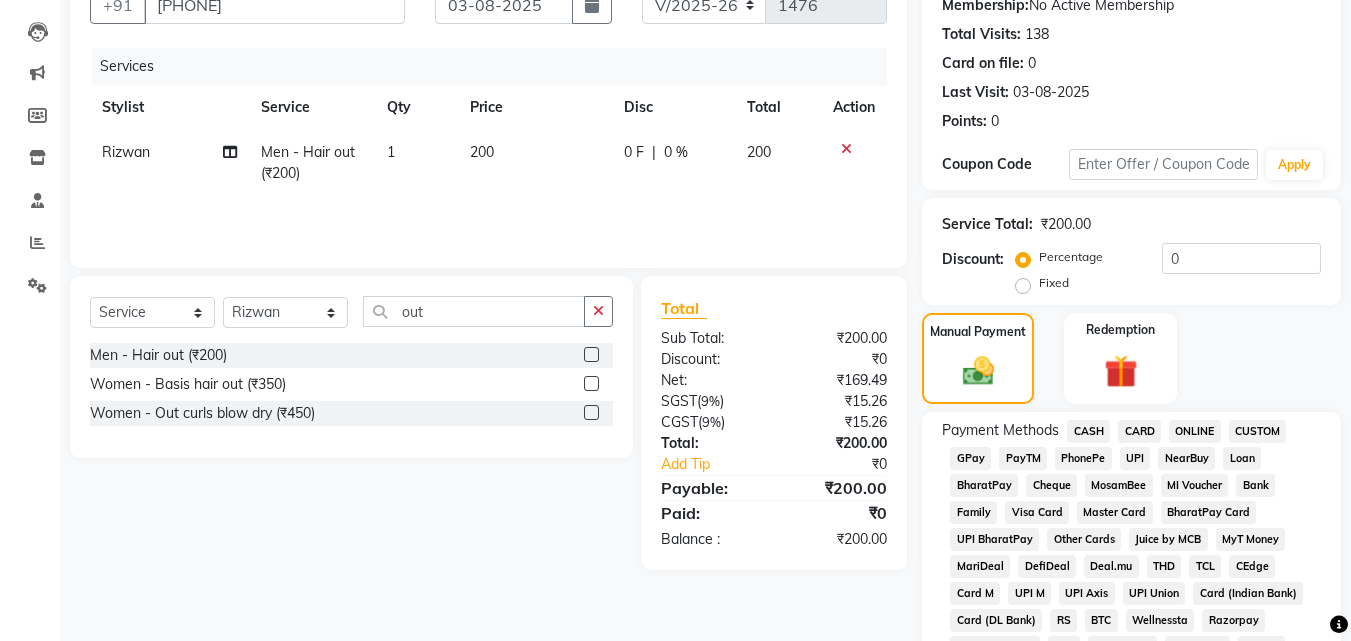 click on "GPay" 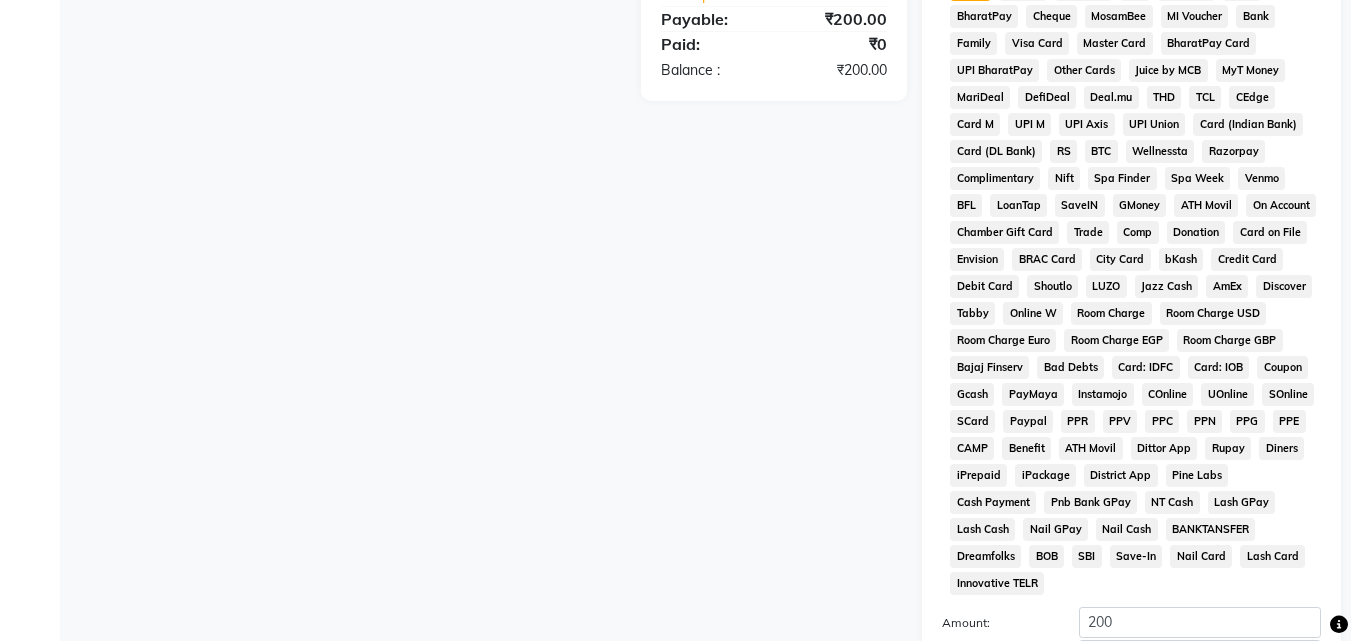 scroll, scrollTop: 861, scrollLeft: 0, axis: vertical 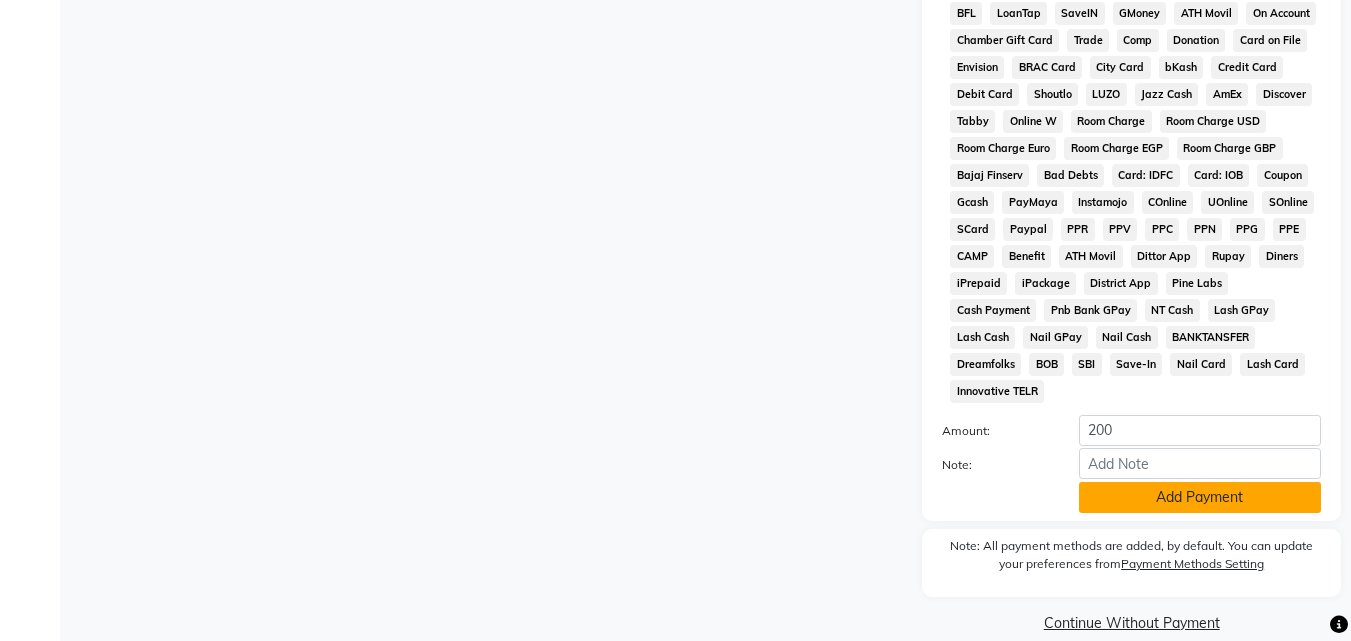 click on "Add Payment" 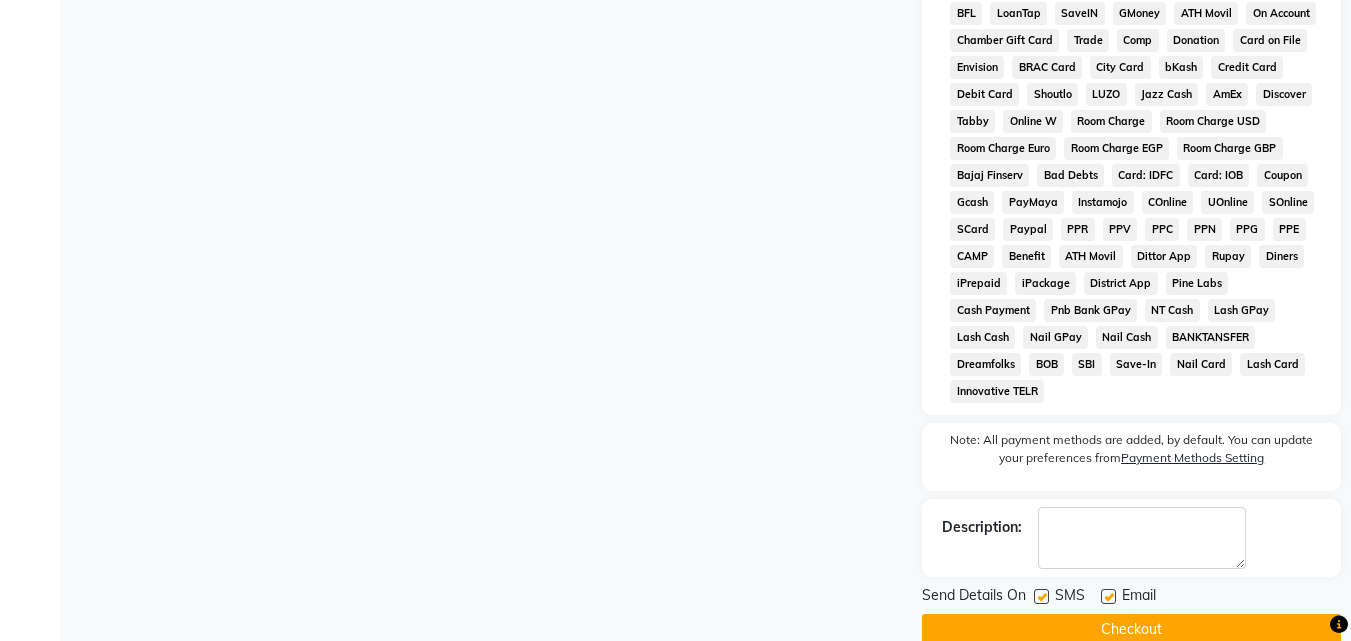 click on "Checkout" 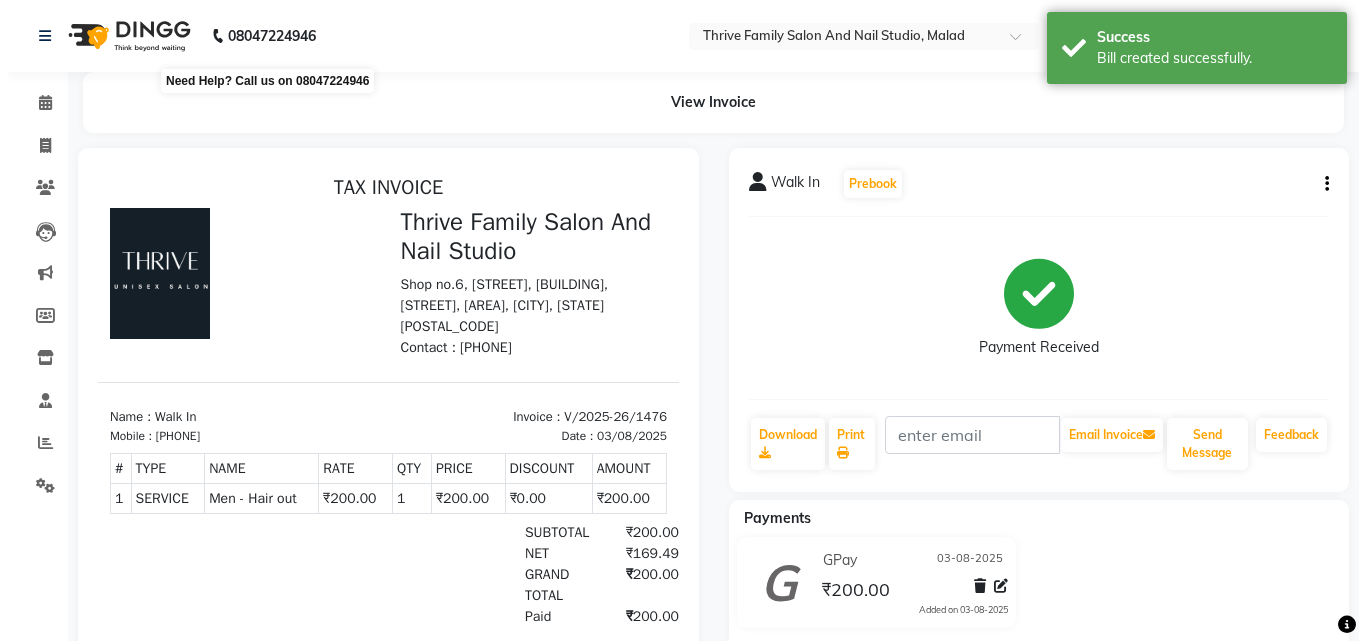 scroll, scrollTop: 0, scrollLeft: 0, axis: both 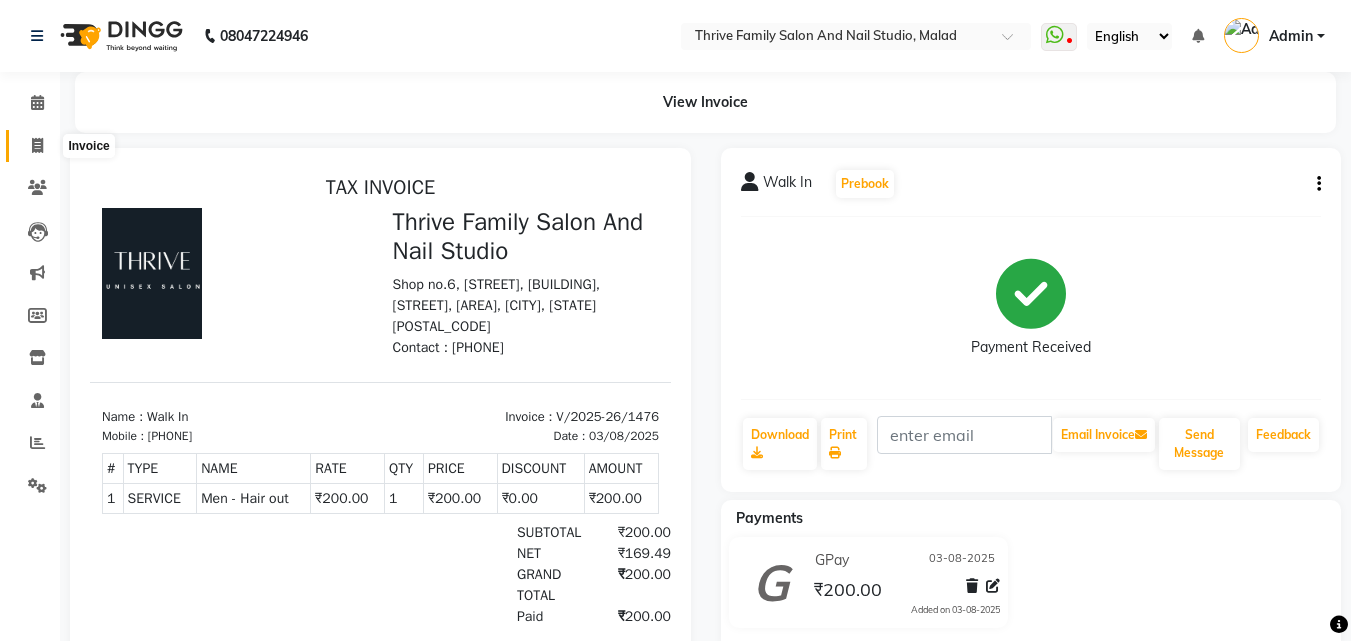 click 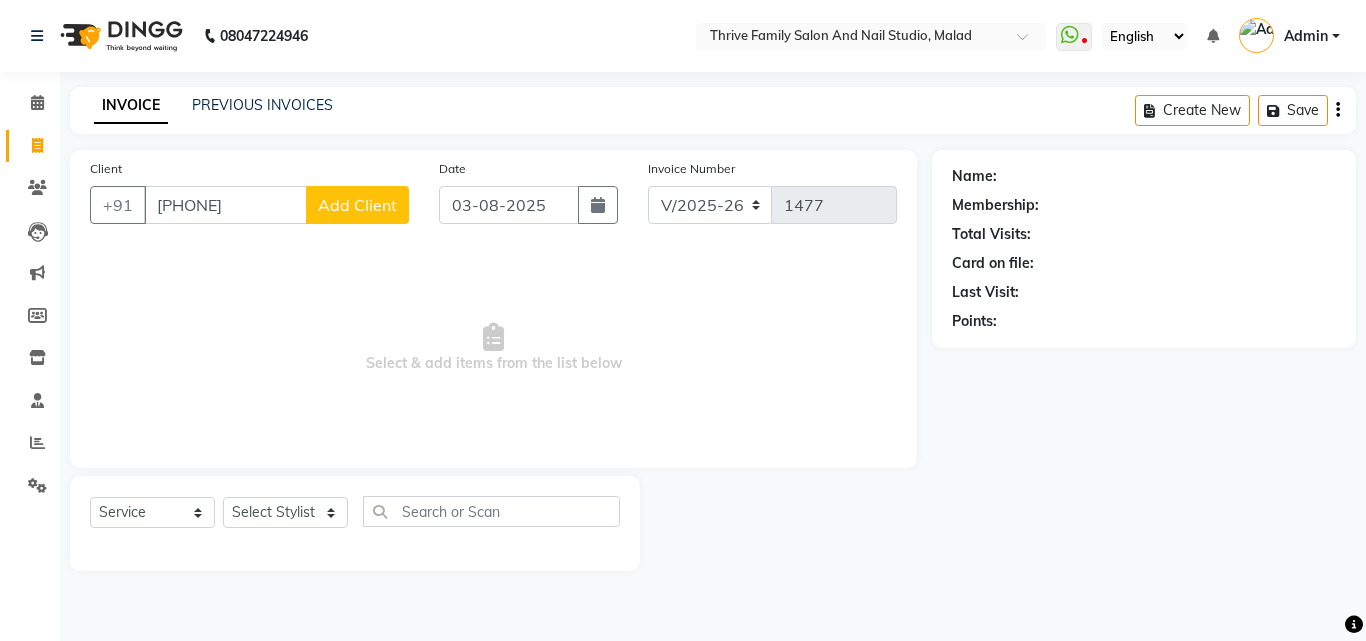 type on "[PHONE]" 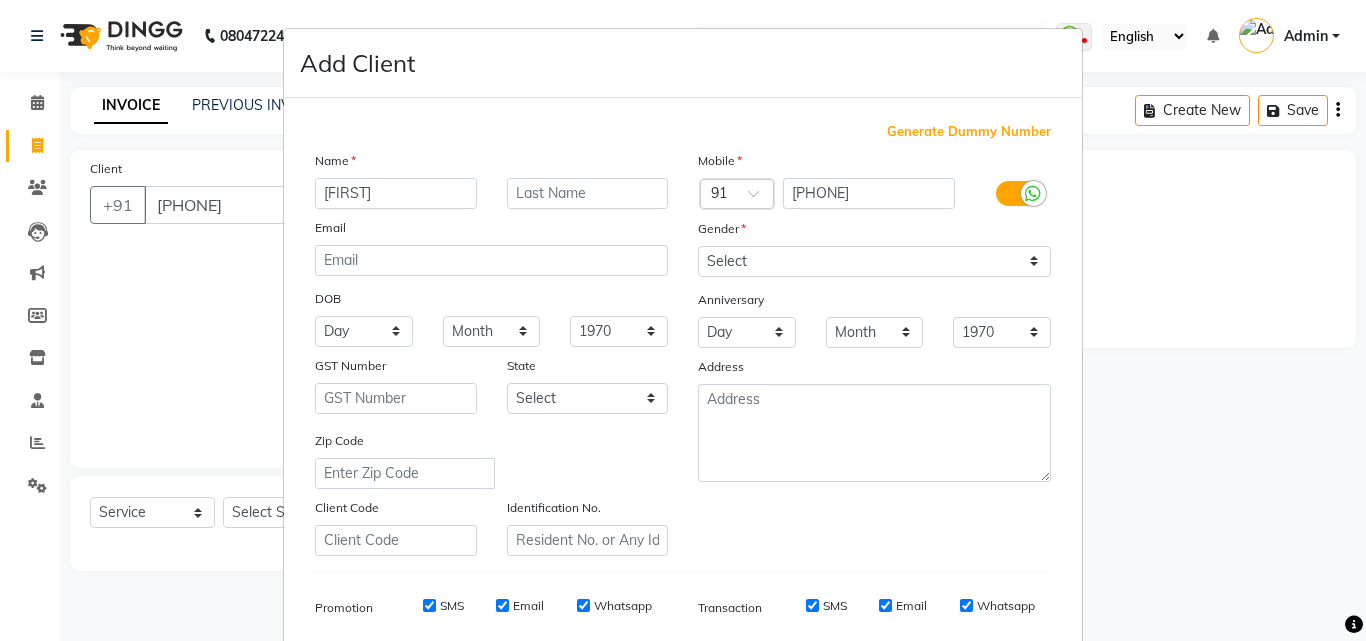 type on "[FIRST]" 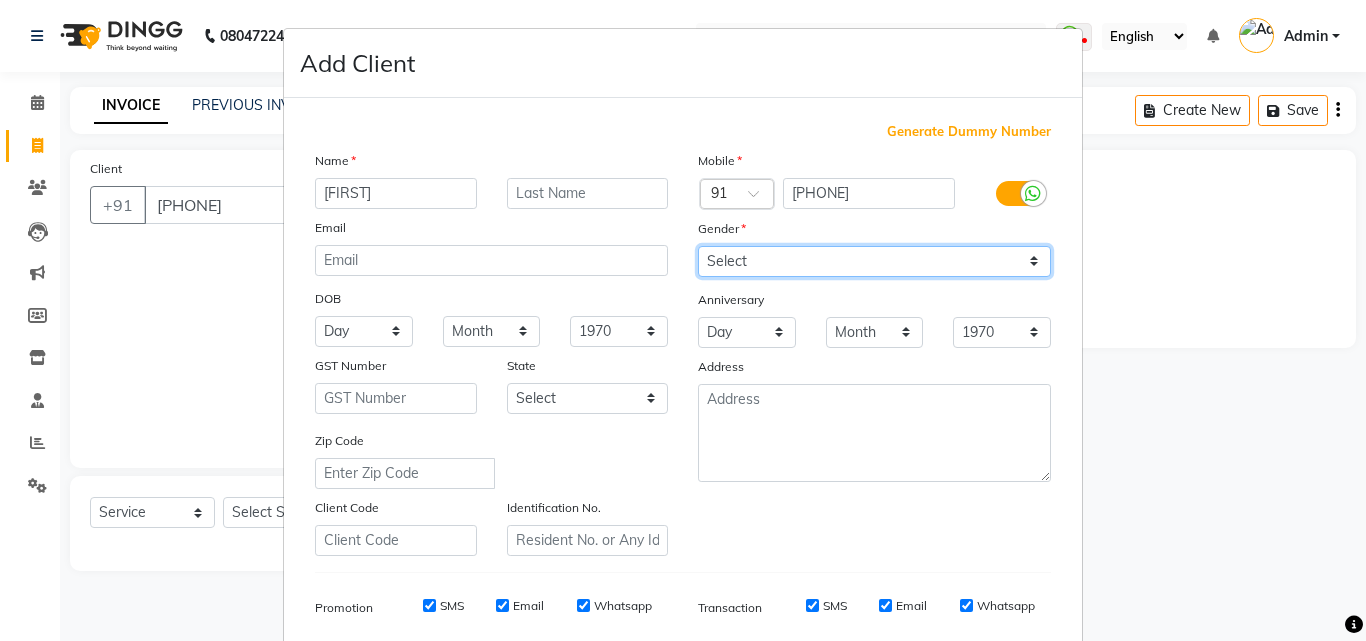 click on "Select Male Female Other Prefer Not To Say" at bounding box center [874, 261] 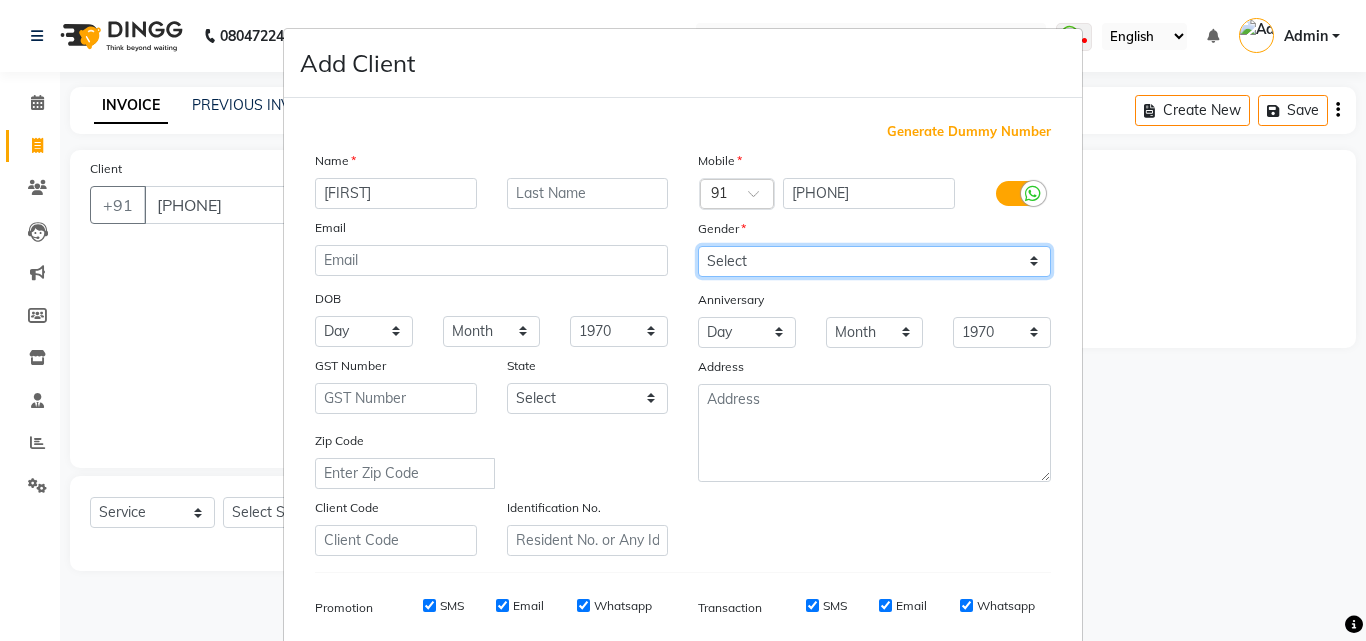 select on "male" 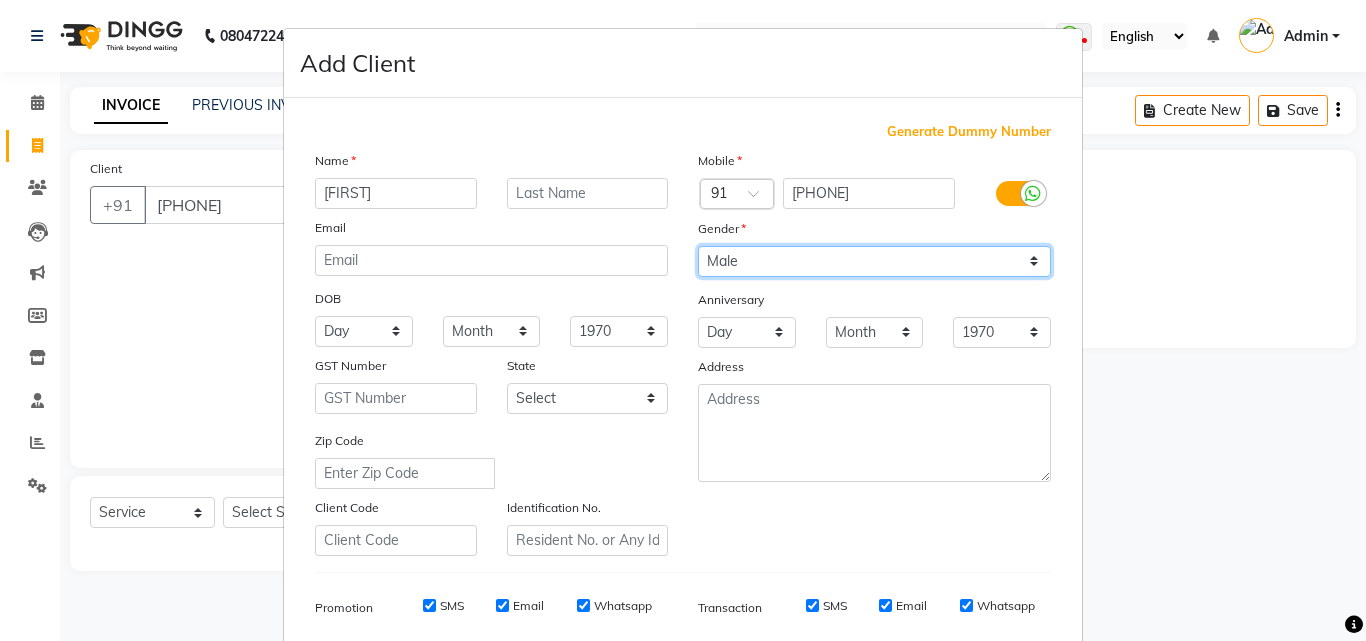 click on "Select Male Female Other Prefer Not To Say" at bounding box center [874, 261] 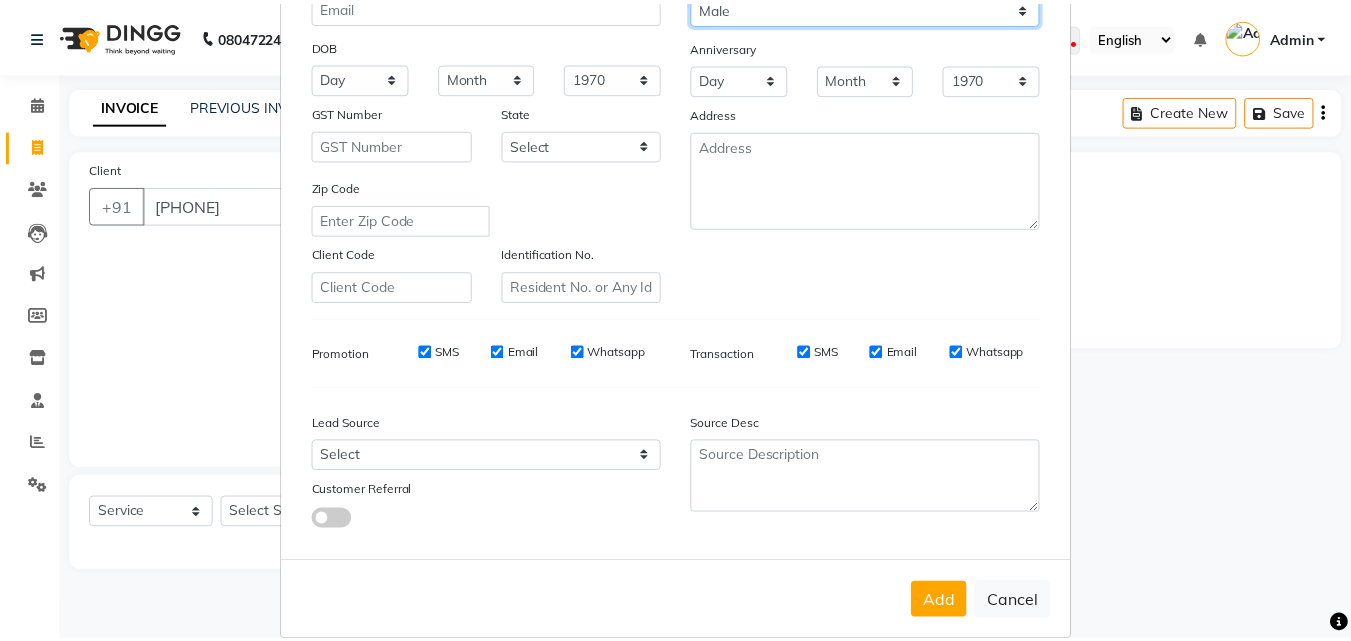 scroll, scrollTop: 282, scrollLeft: 0, axis: vertical 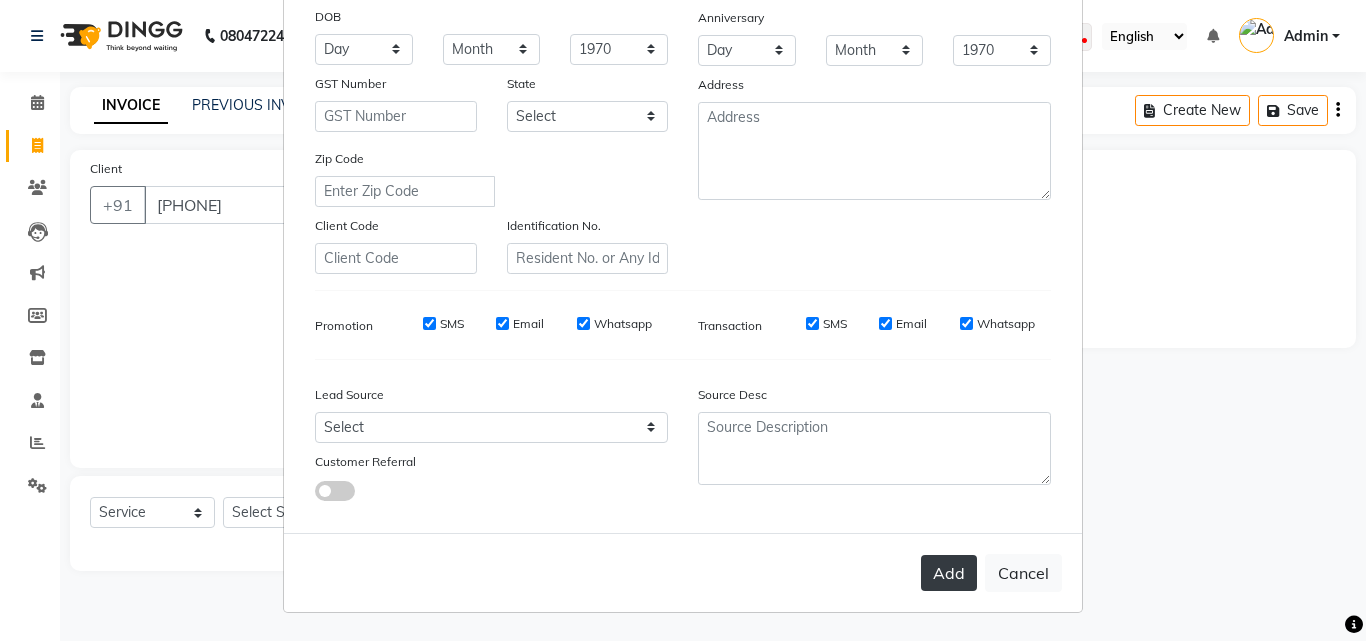 click on "Add" at bounding box center (949, 573) 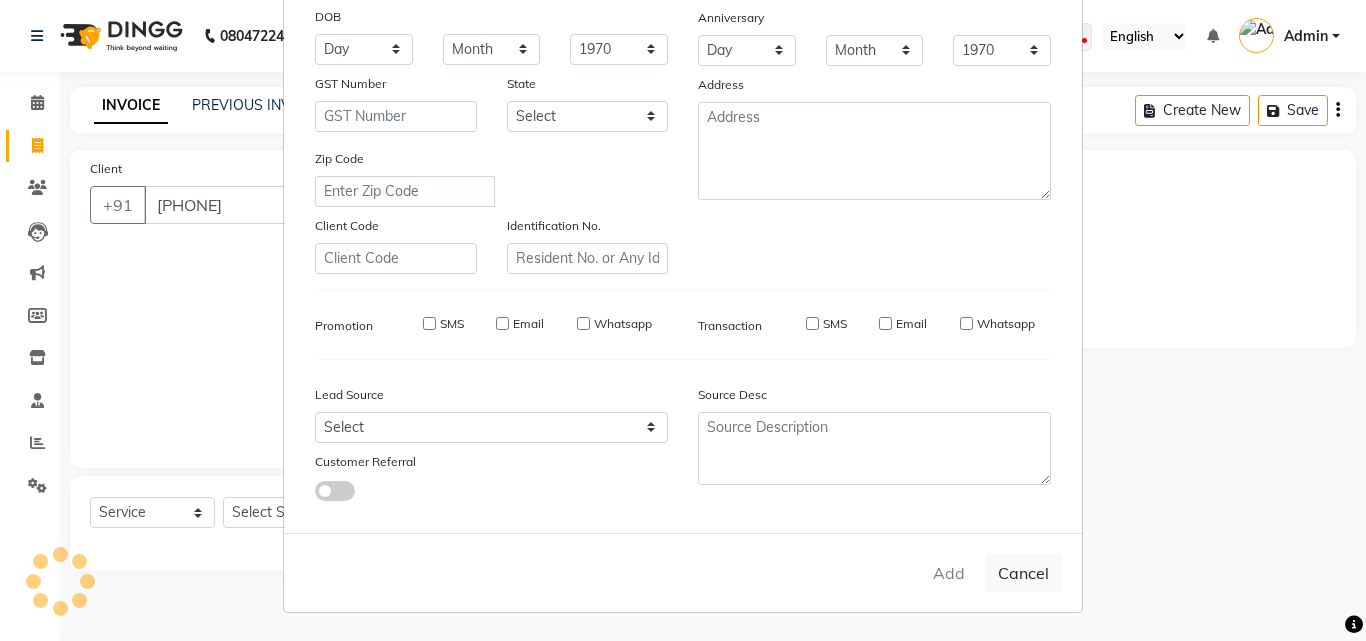 type 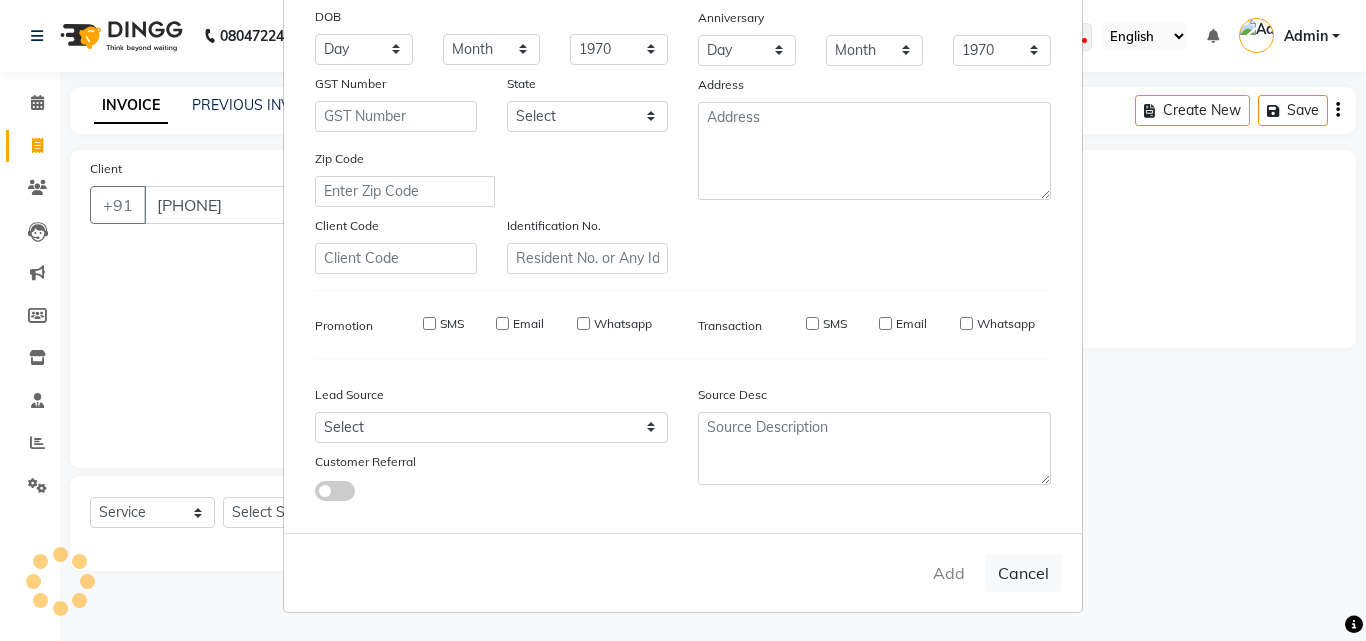select 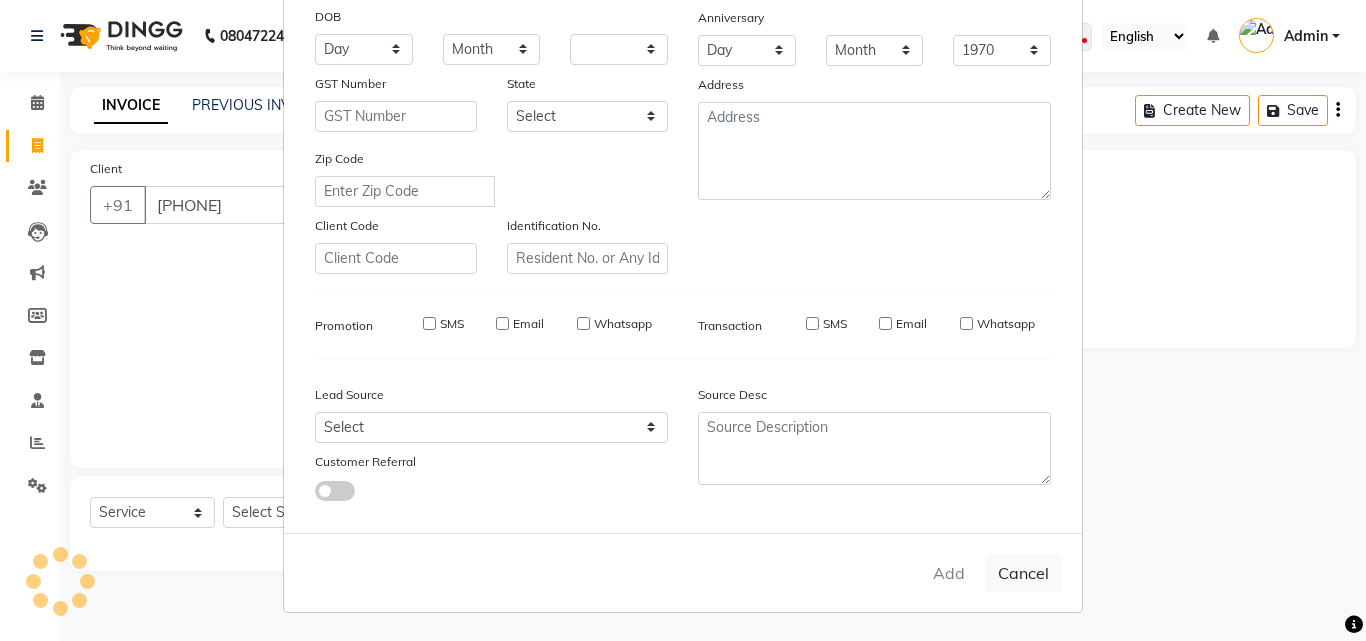 select 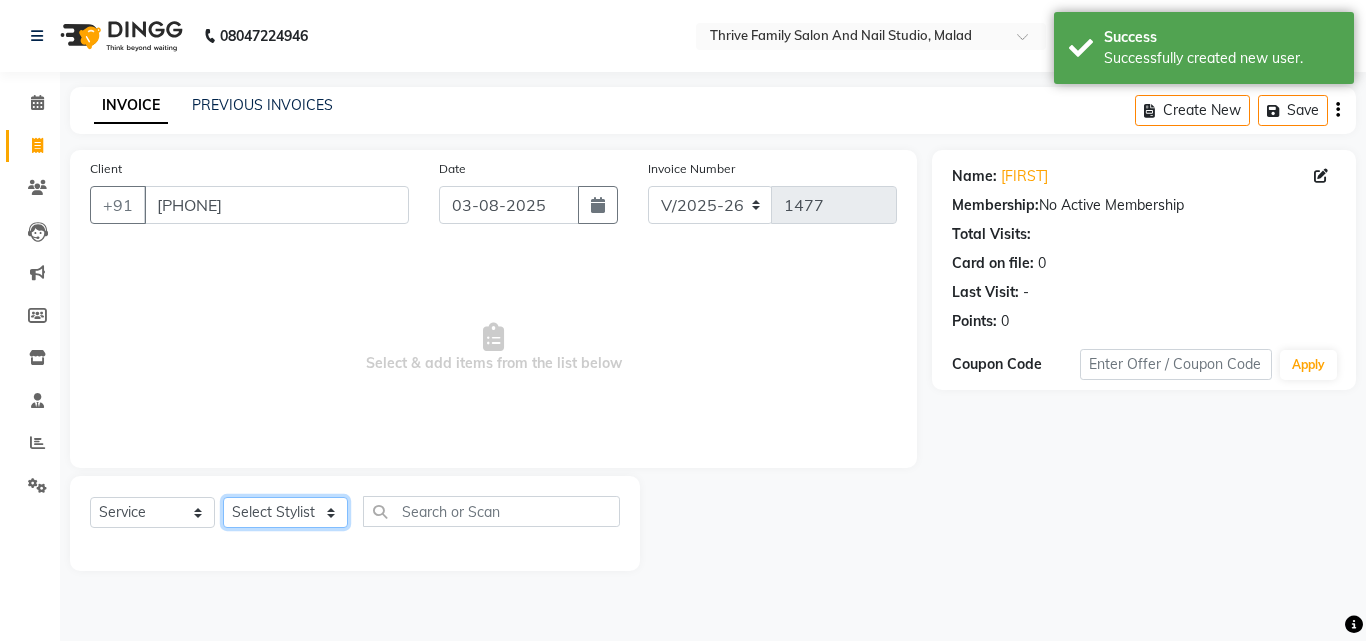 click on "Select Stylist [FIRST] [FIRST] [FIRST] [FIRST] Manager Reena Rinki  Rizwan  SALMAN Sonu  Suhana zeeshan" 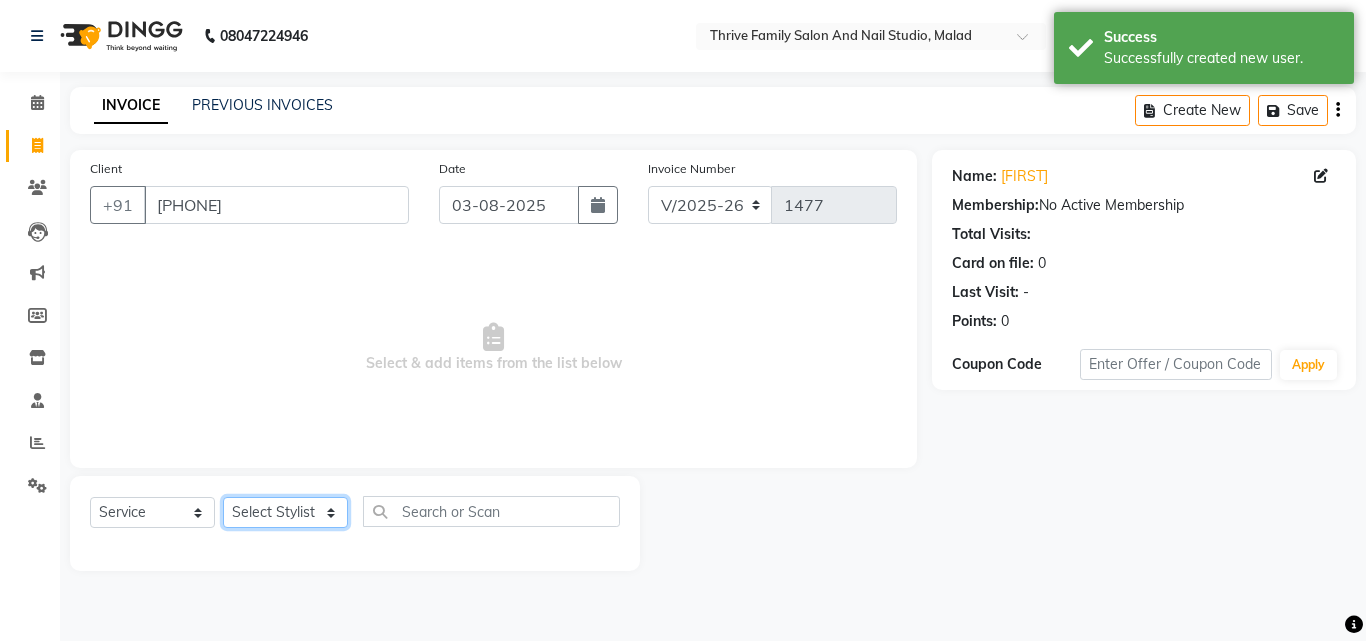 select on "42613" 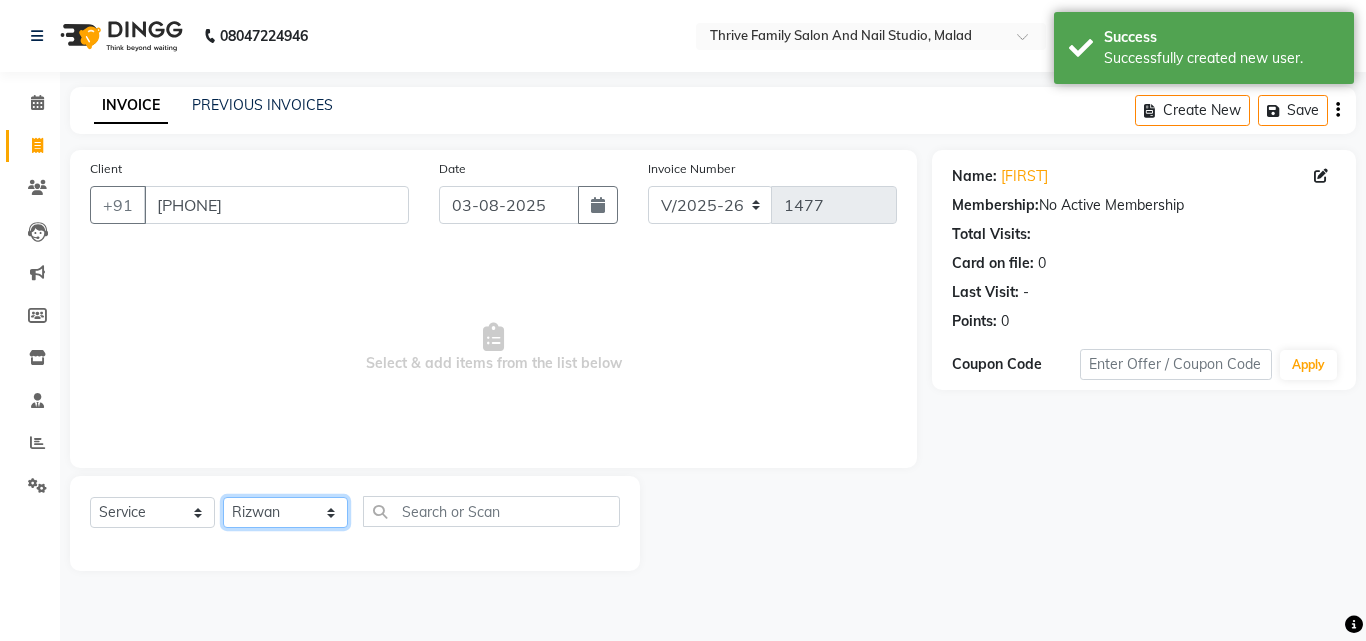 click on "Select Stylist [FIRST] [FIRST] [FIRST] [FIRST] Manager Reena Rinki  Rizwan  SALMAN Sonu  Suhana zeeshan" 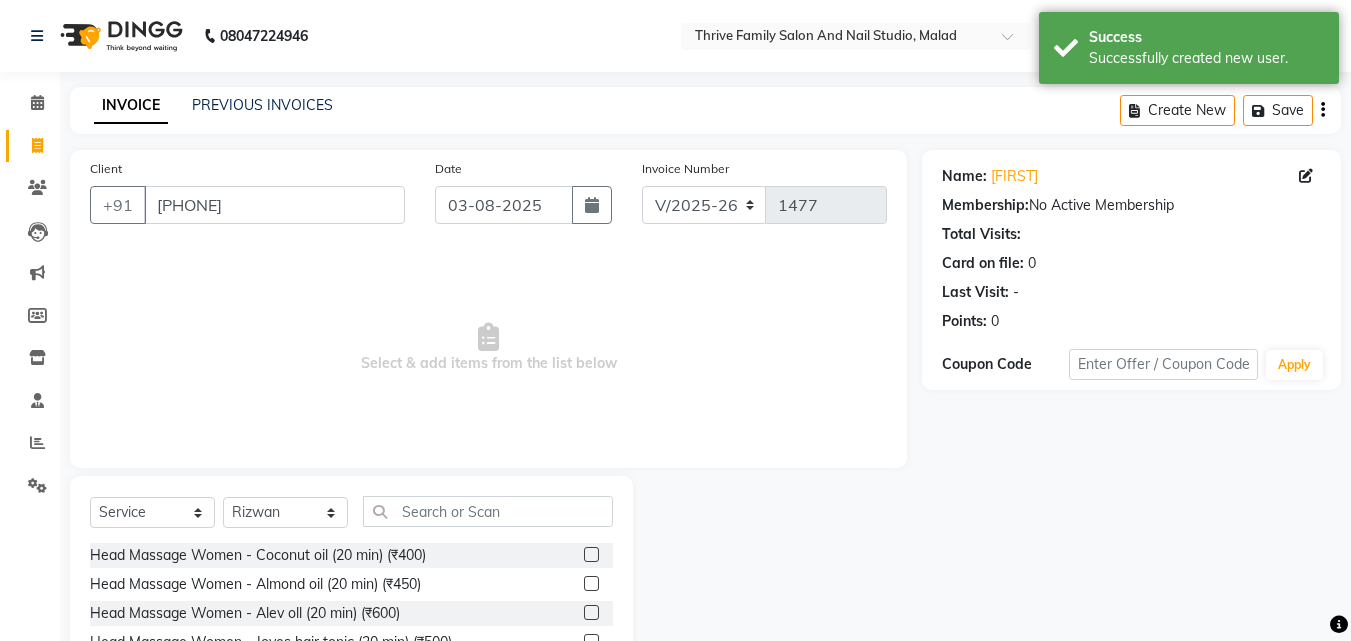 click on "Select & add items from the list below" at bounding box center (488, 348) 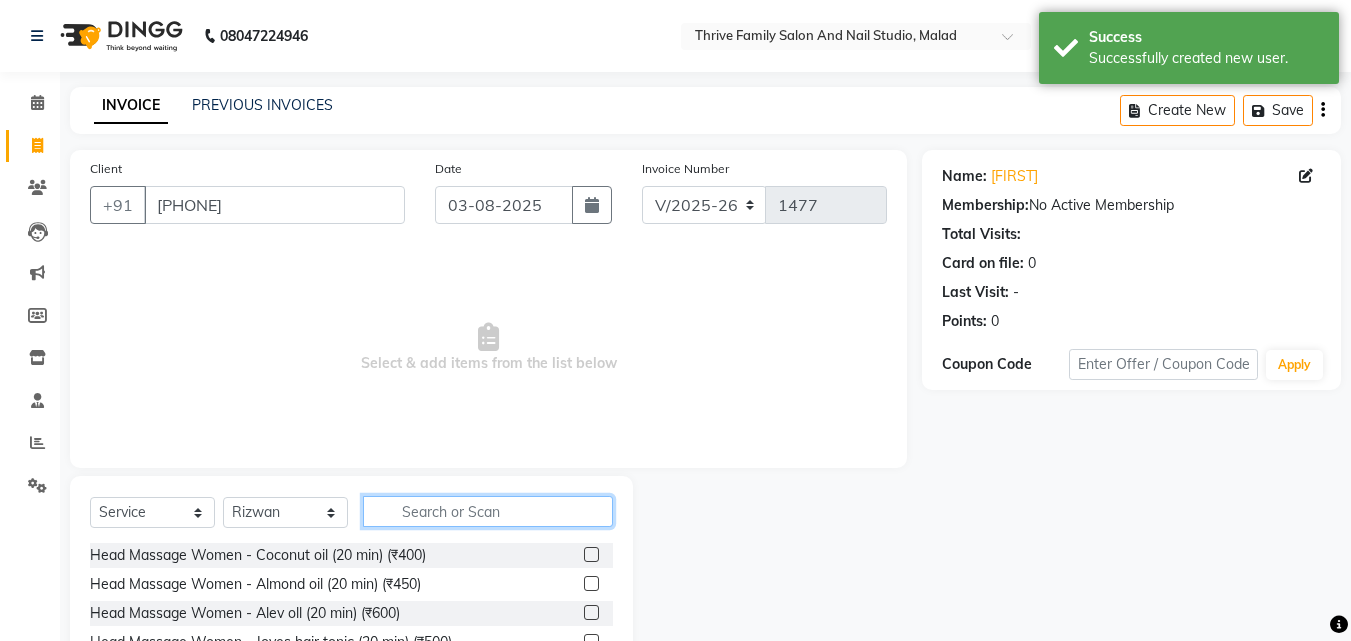 click 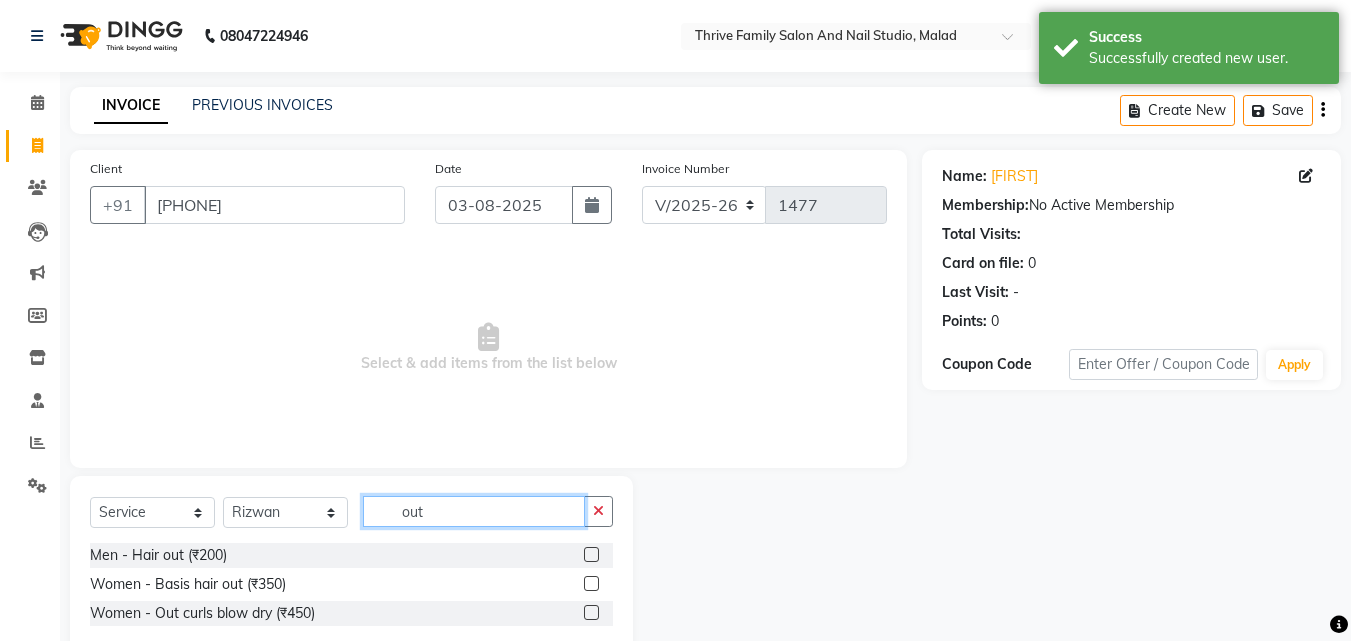 type on "out" 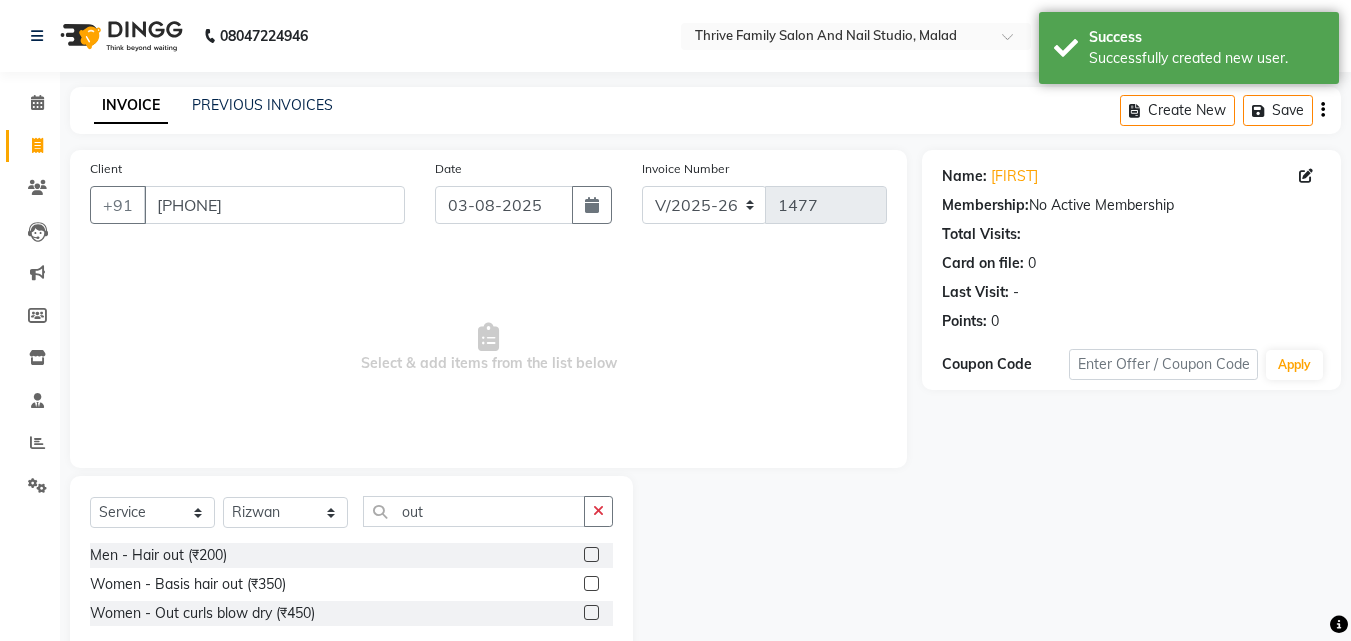 click 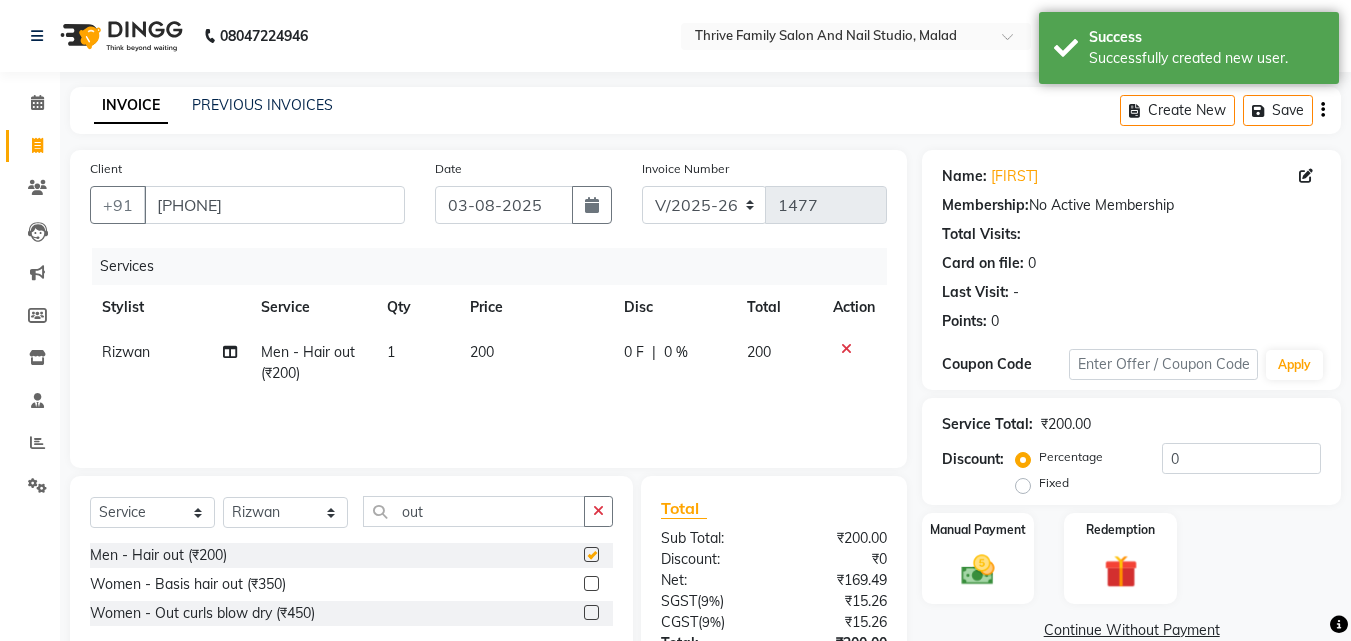 checkbox on "false" 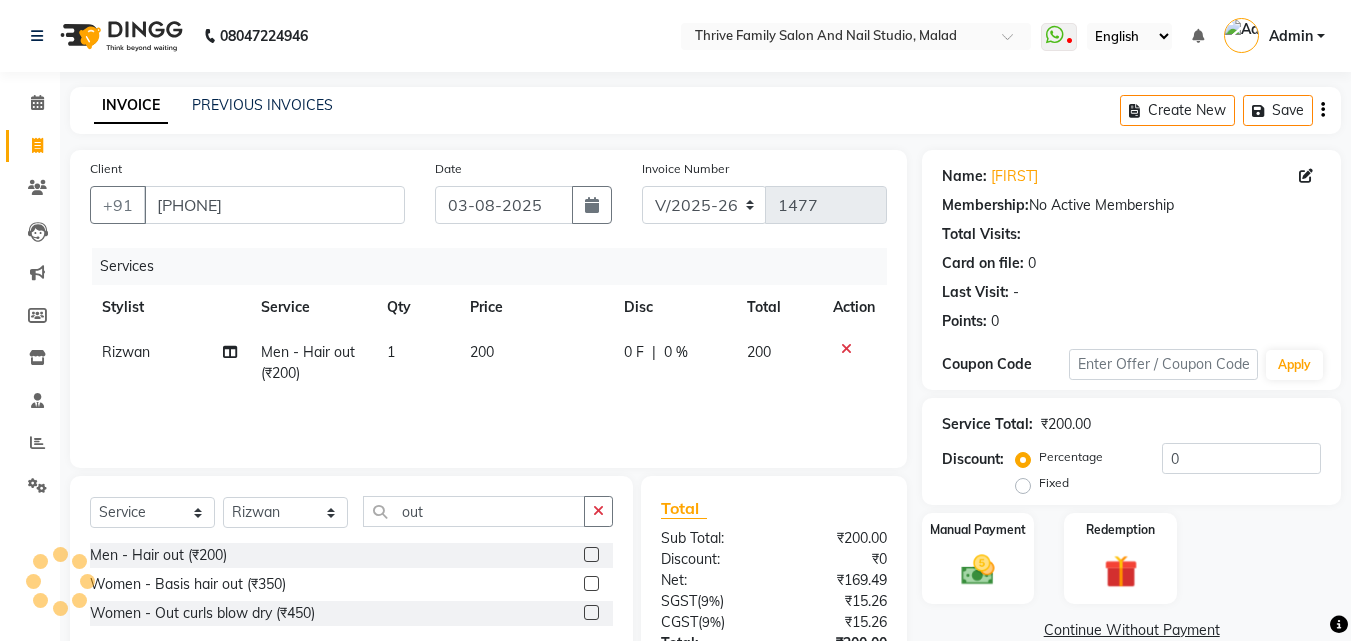 click on "Name: [FIRST] [LAST] Membership: No Active Membership Total Visits: Card on file: 0 Last Visit: - Points: 0 Coupon Code Apply Service Total: ₹200.00 Discount: Percentage Fixed 0 Manual Payment Redemption Continue Without Payment" 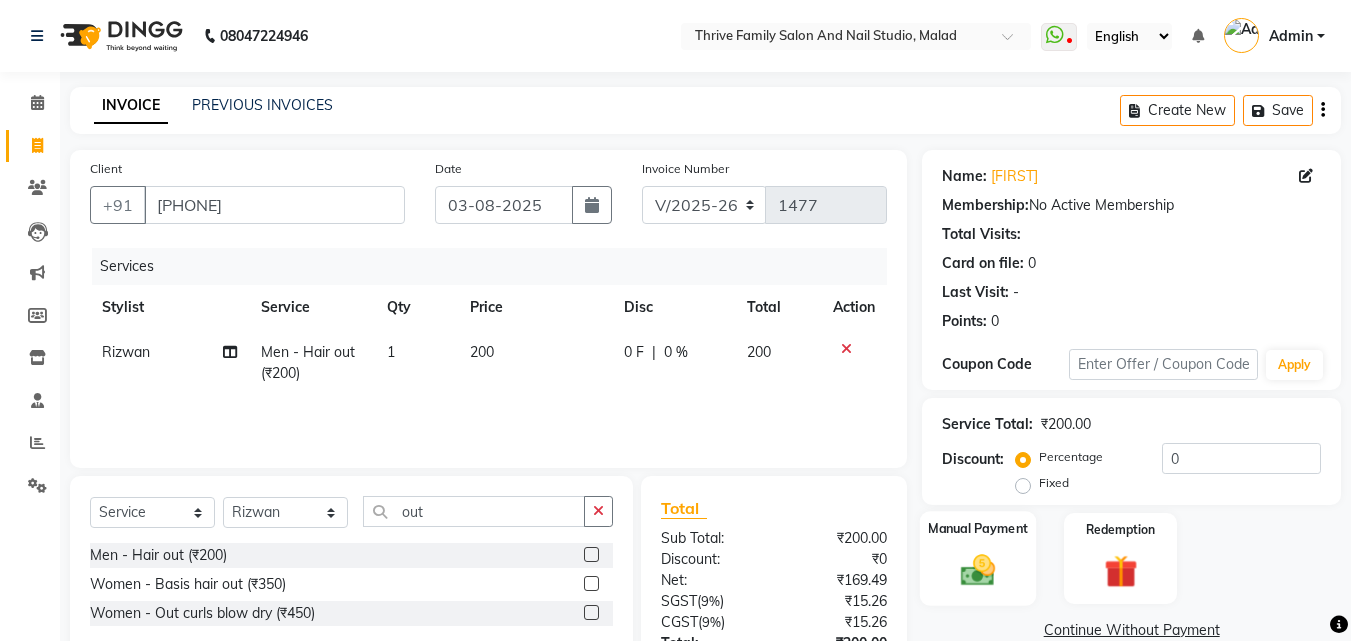 click 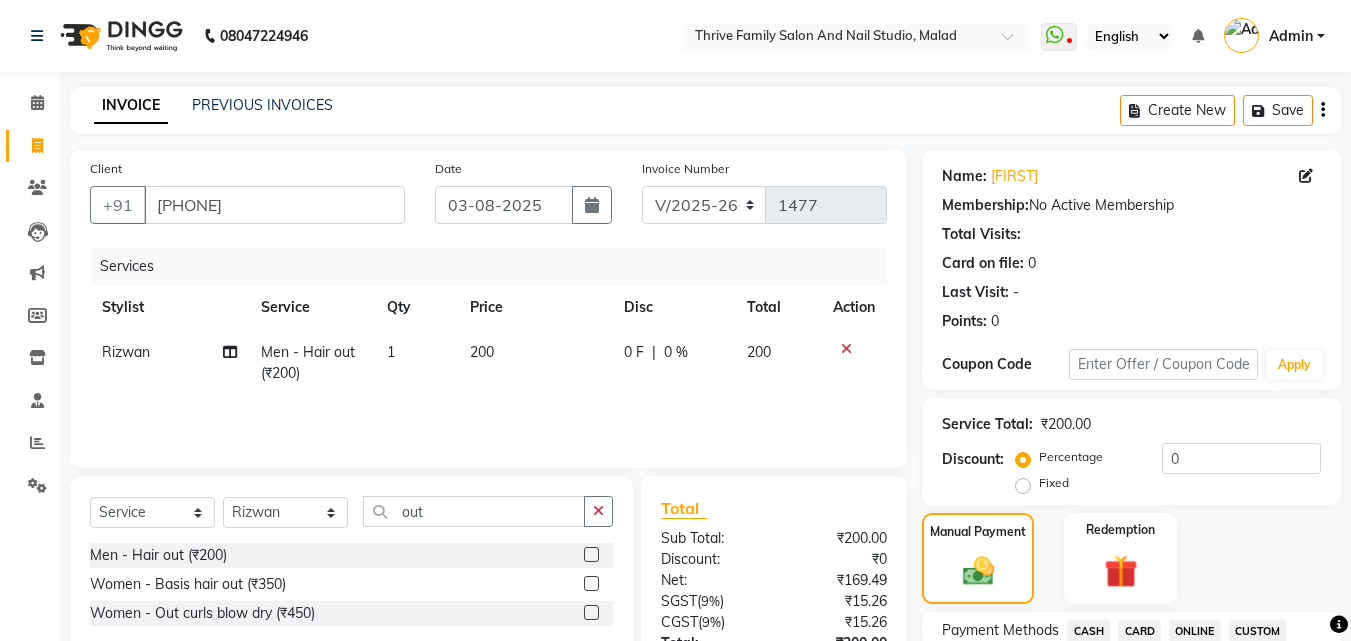 click on "CASH" 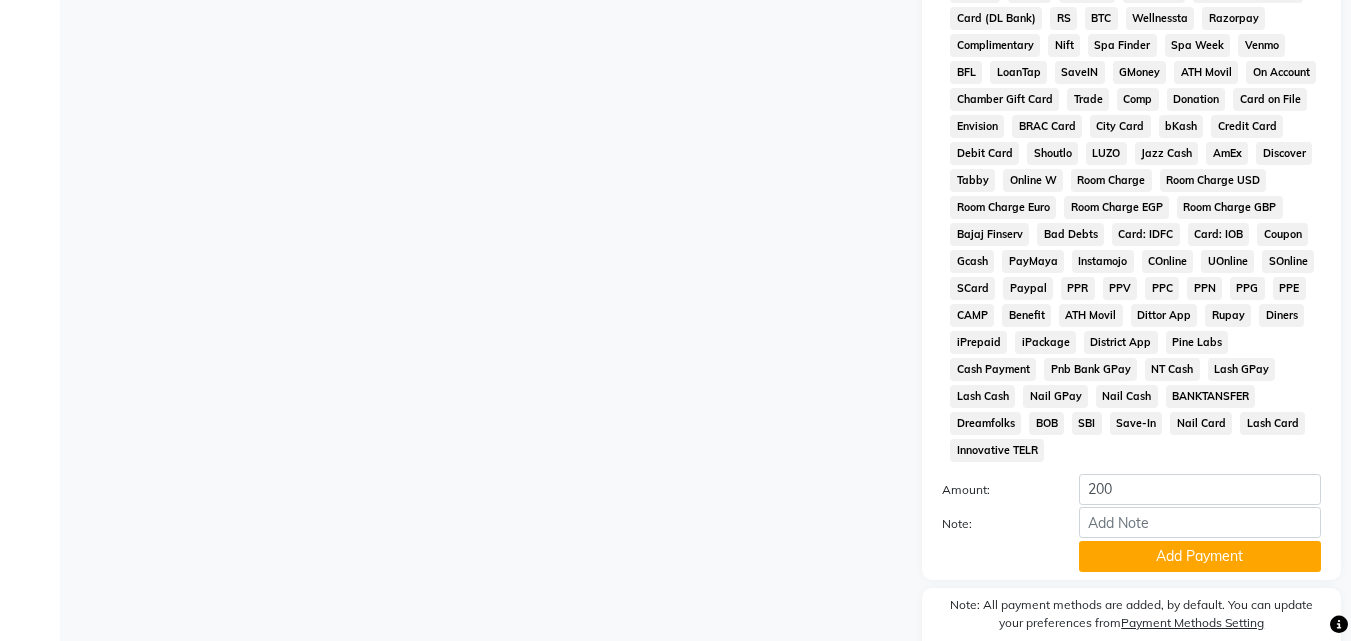 scroll, scrollTop: 805, scrollLeft: 0, axis: vertical 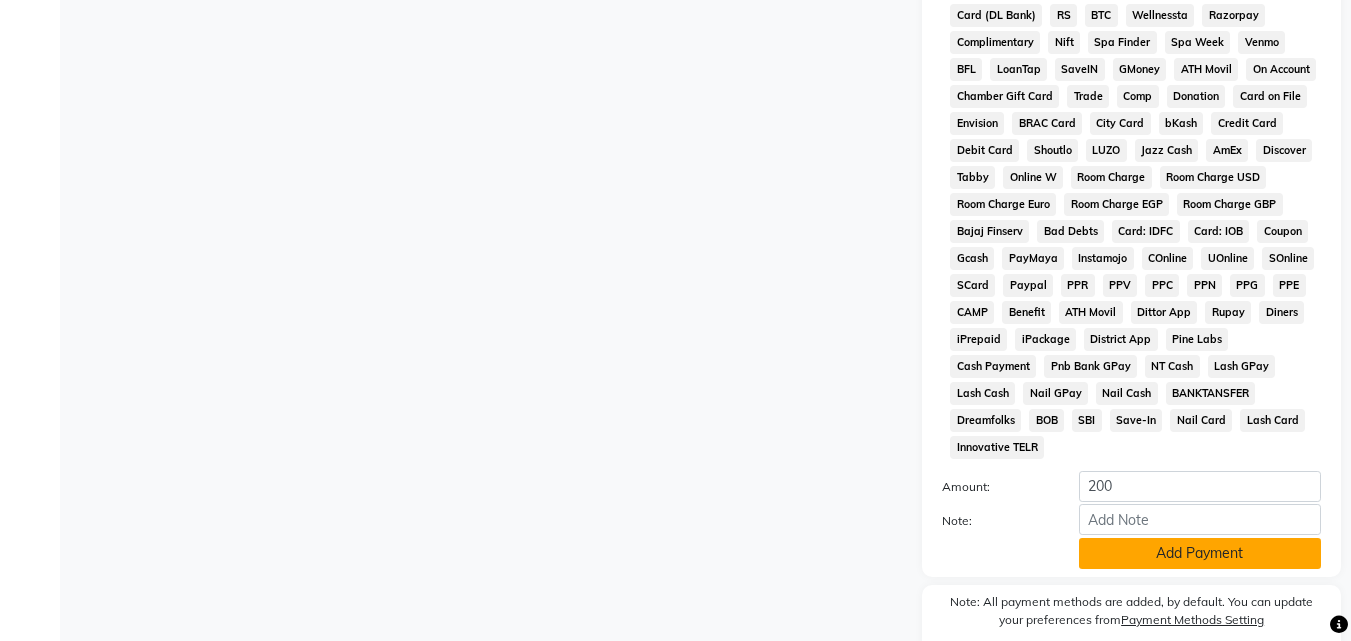click on "Add Payment" 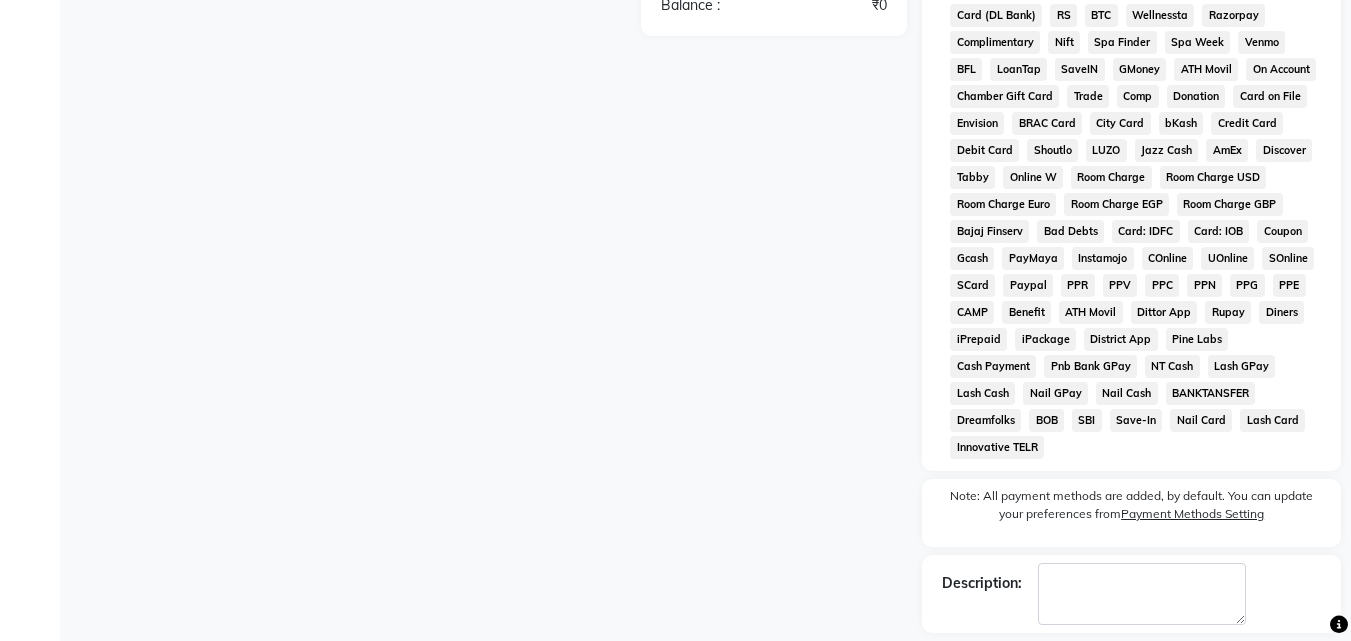 scroll, scrollTop: 868, scrollLeft: 0, axis: vertical 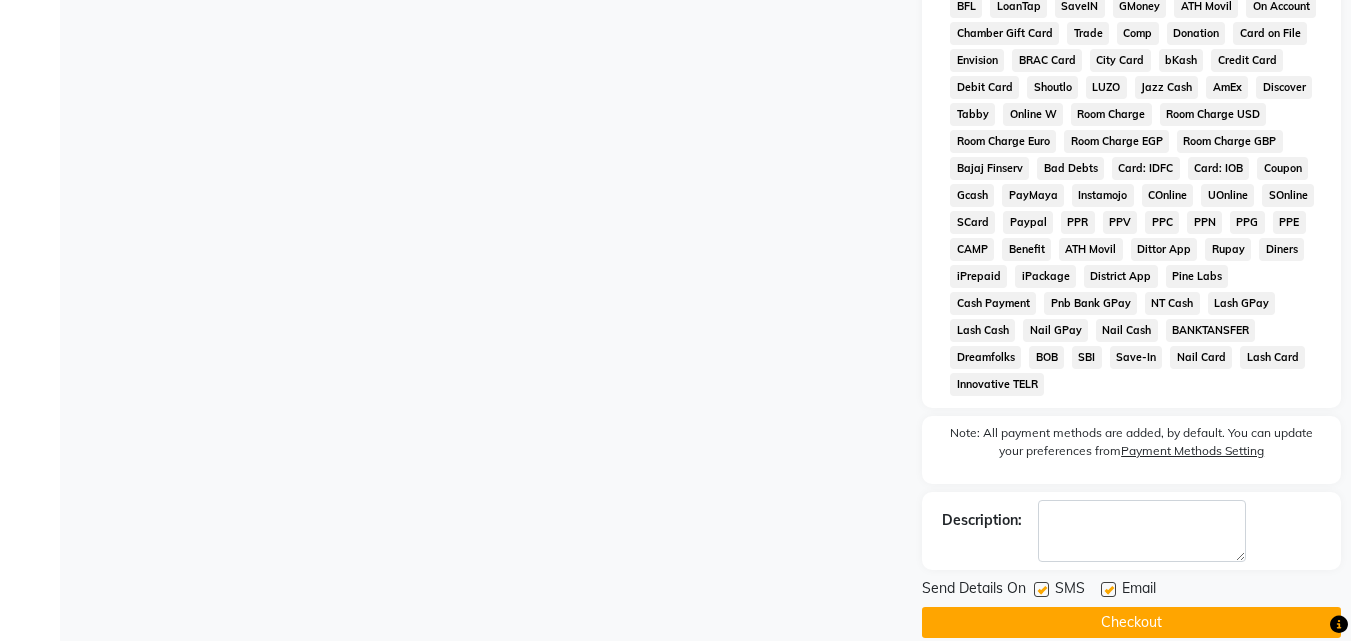 click on "Checkout" 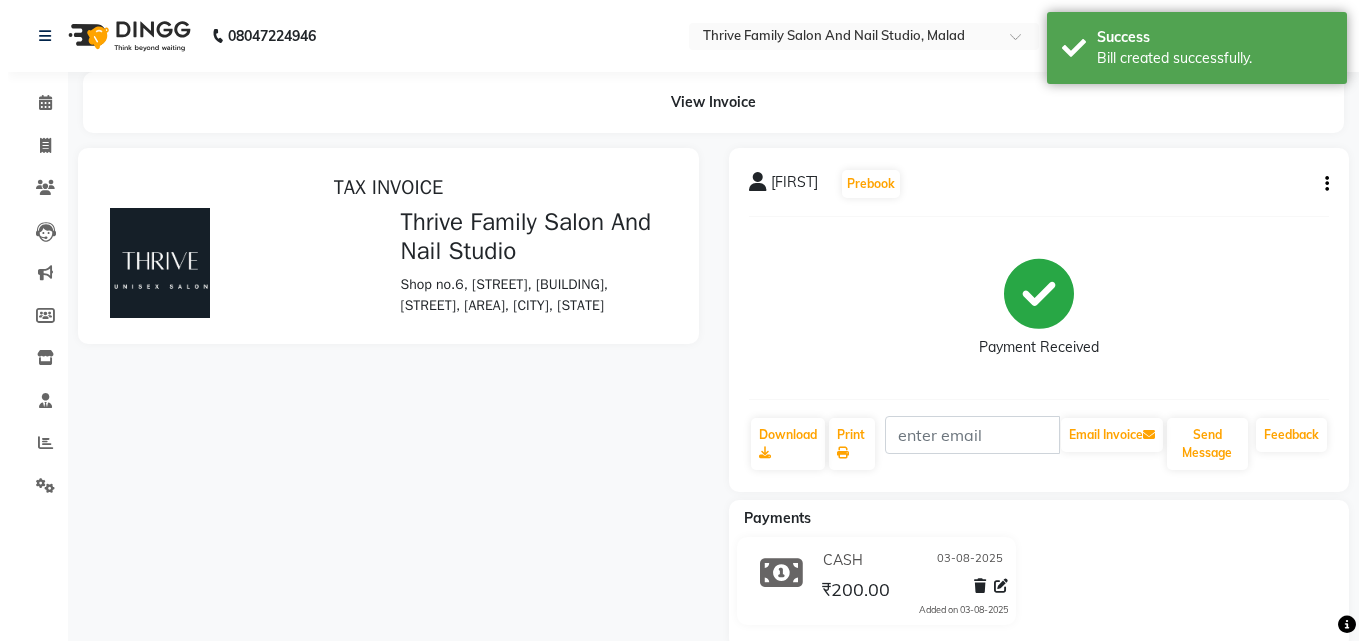 scroll, scrollTop: 0, scrollLeft: 0, axis: both 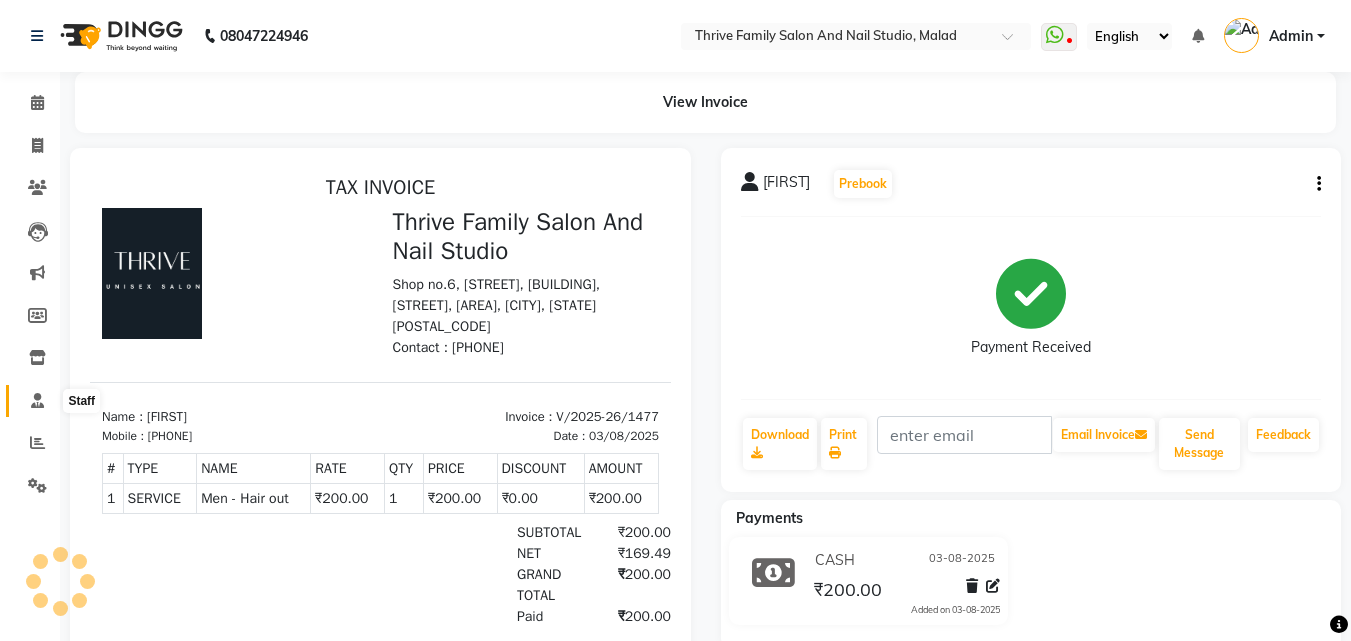 click 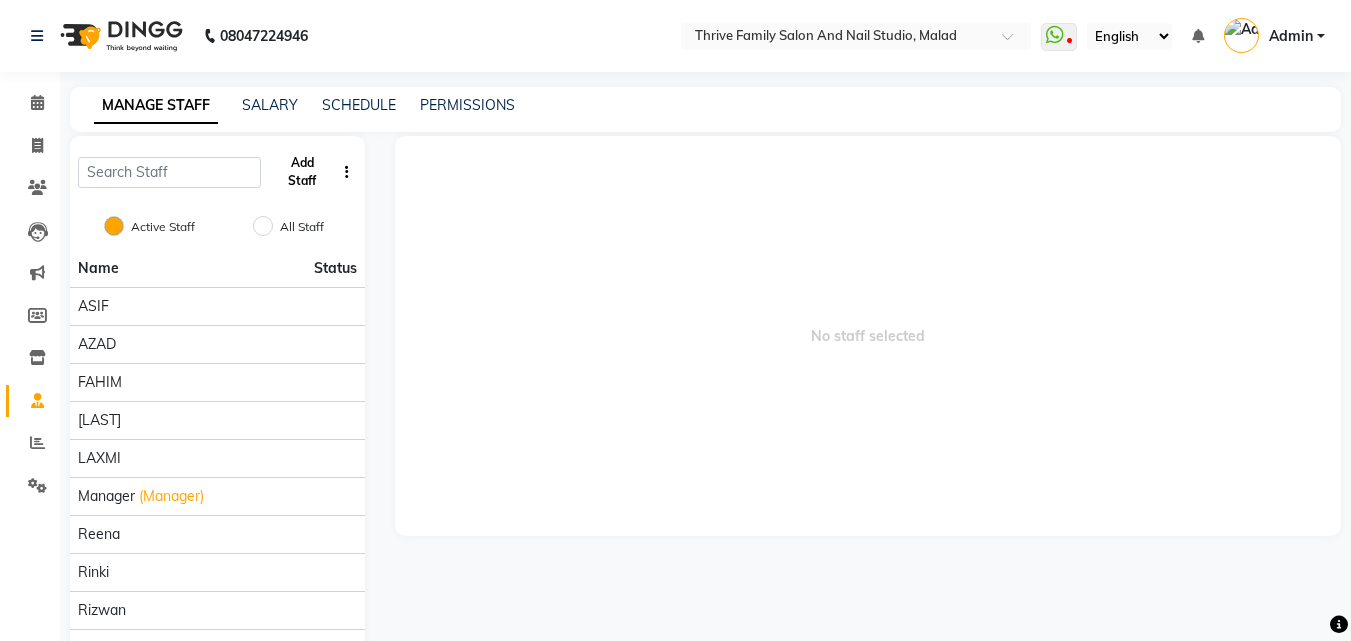 click on "Add Staff" 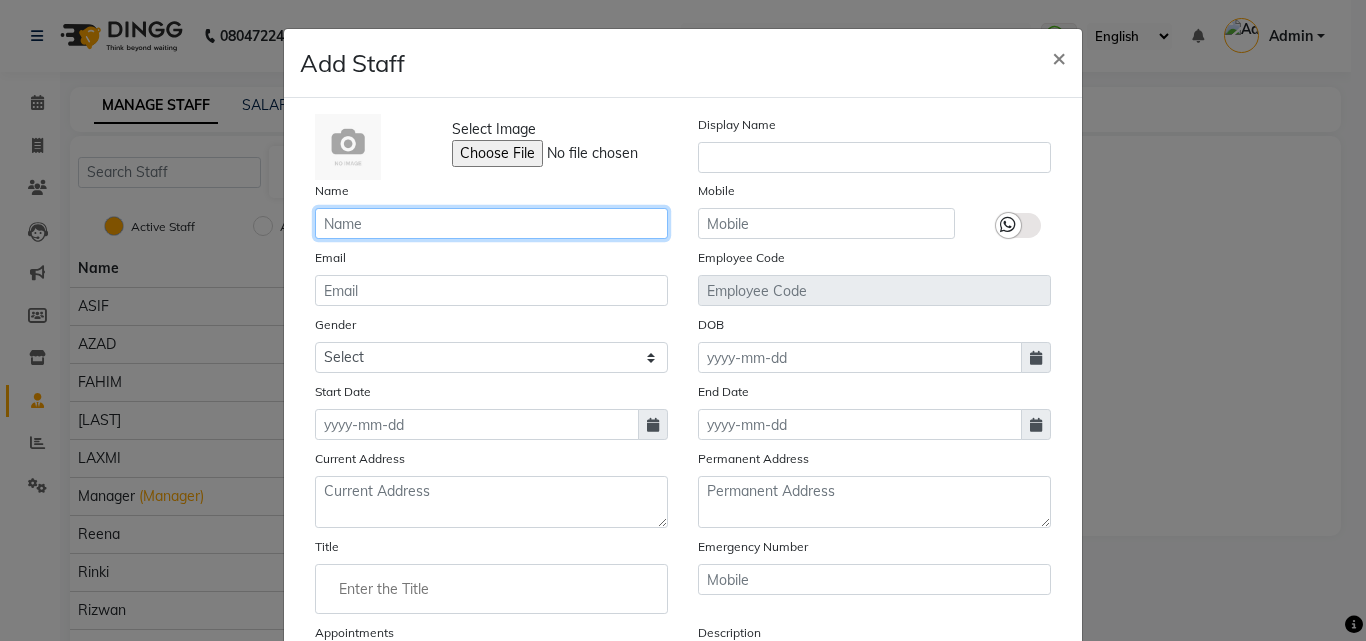 click 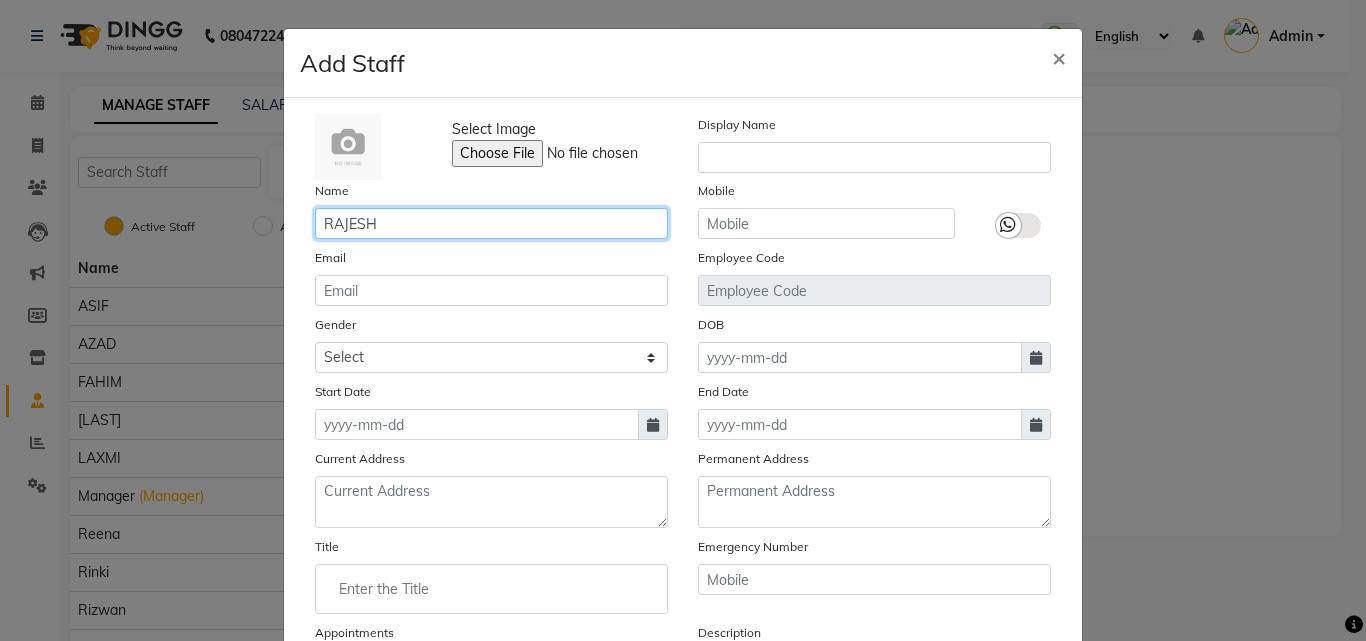 type on "RAJESH" 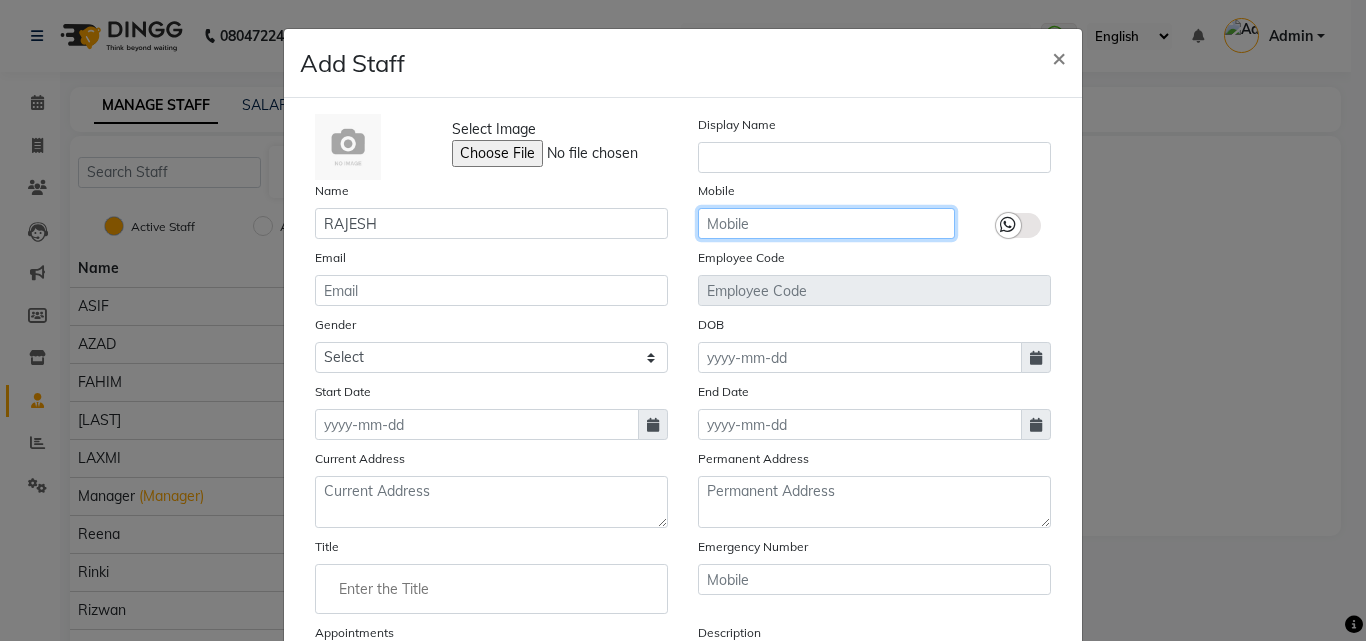 click 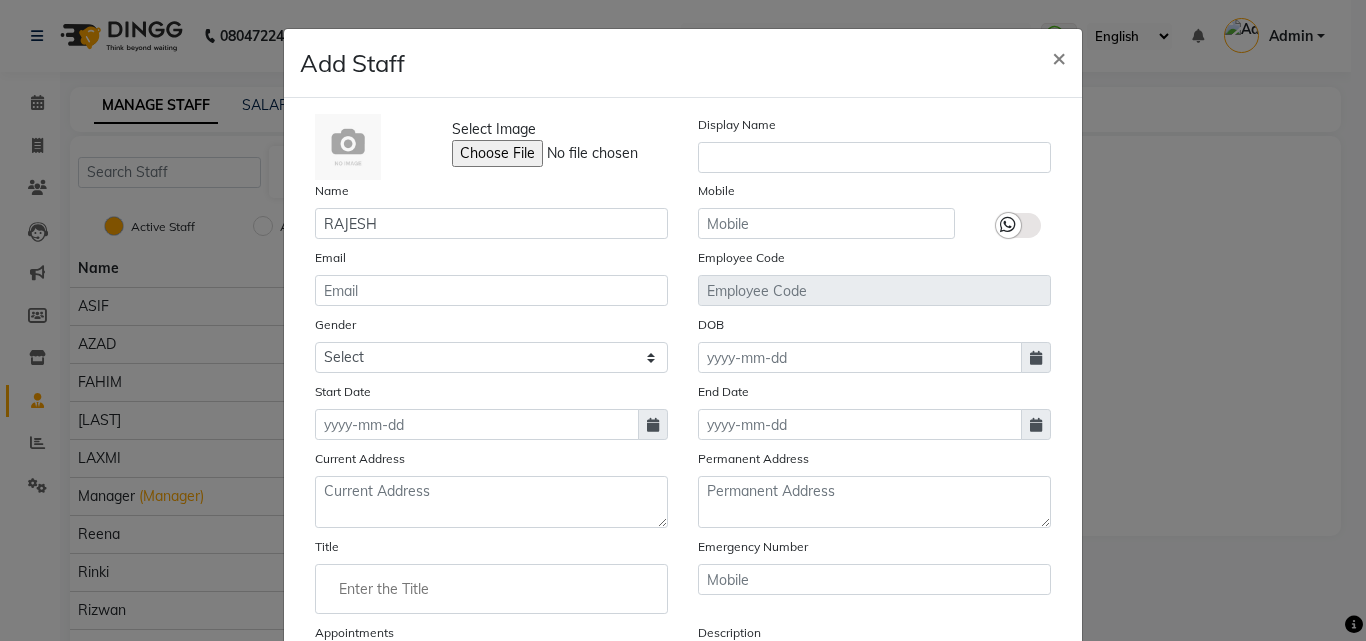click 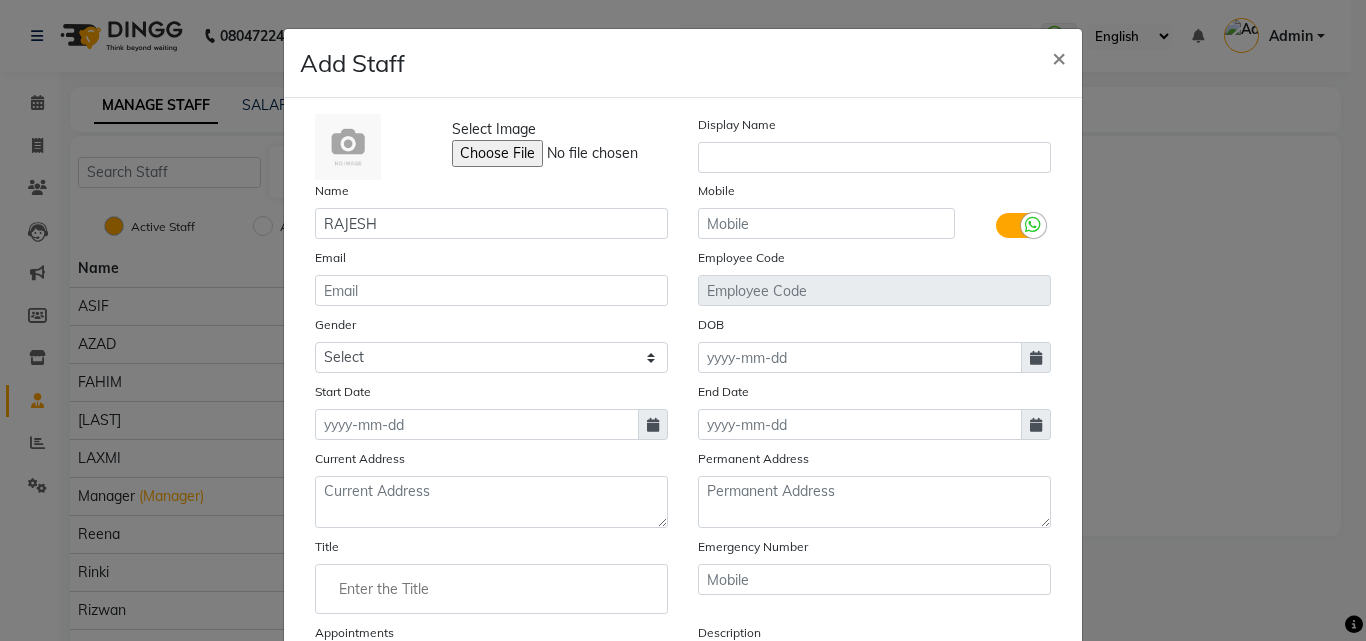 scroll, scrollTop: 241, scrollLeft: 0, axis: vertical 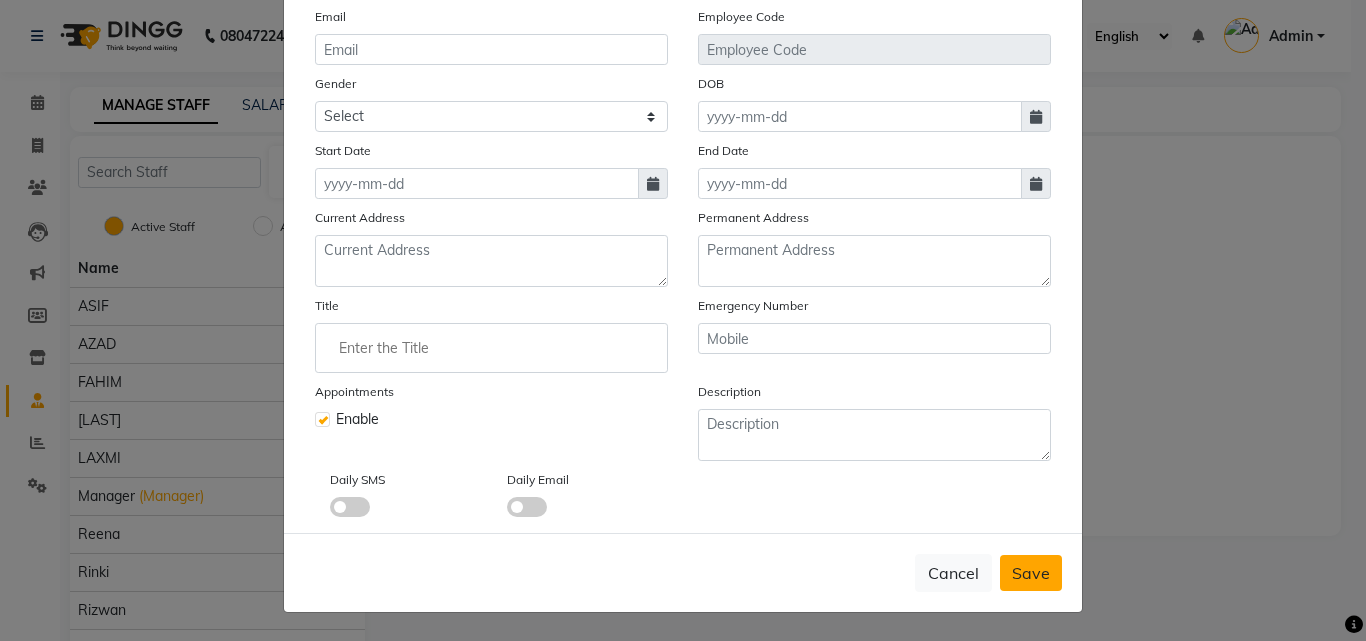 click on "Save" at bounding box center (1031, 573) 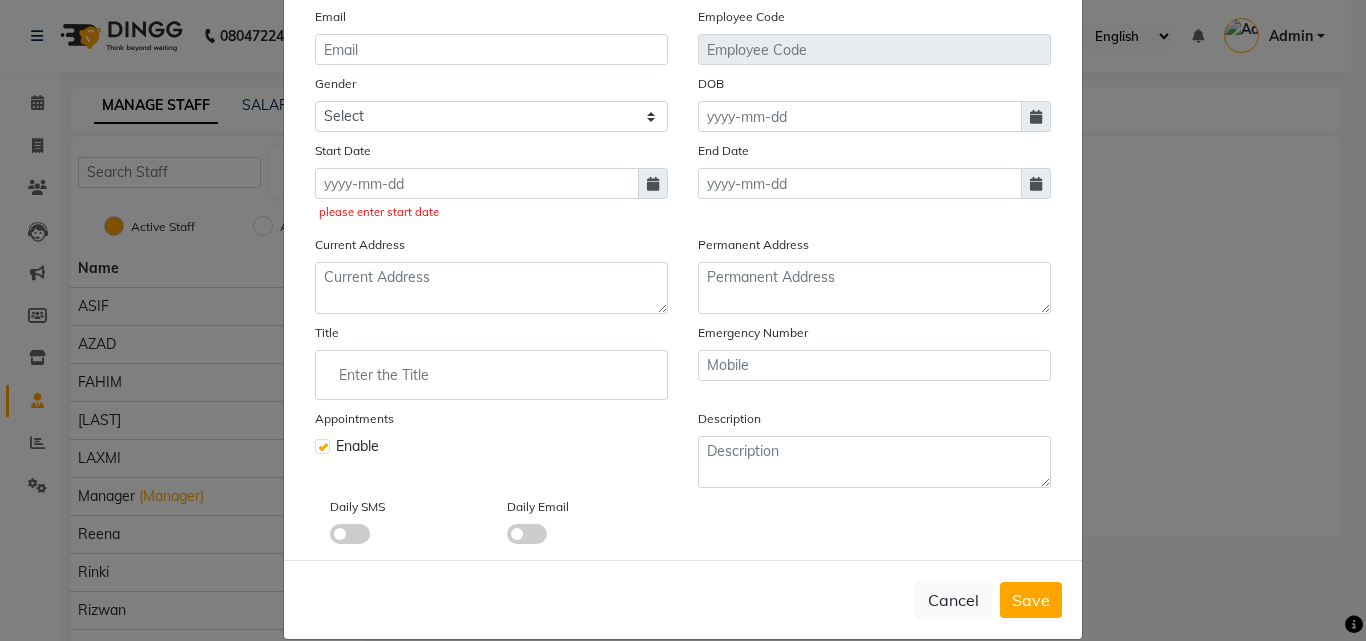 click 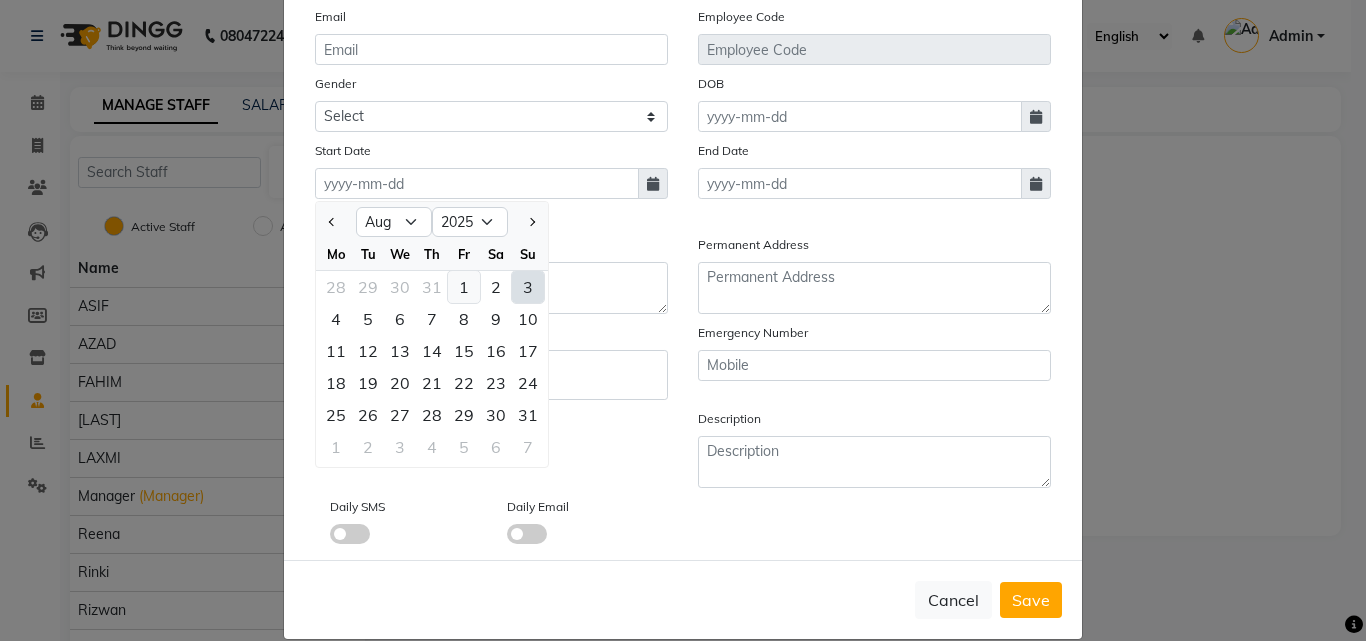 click on "1" 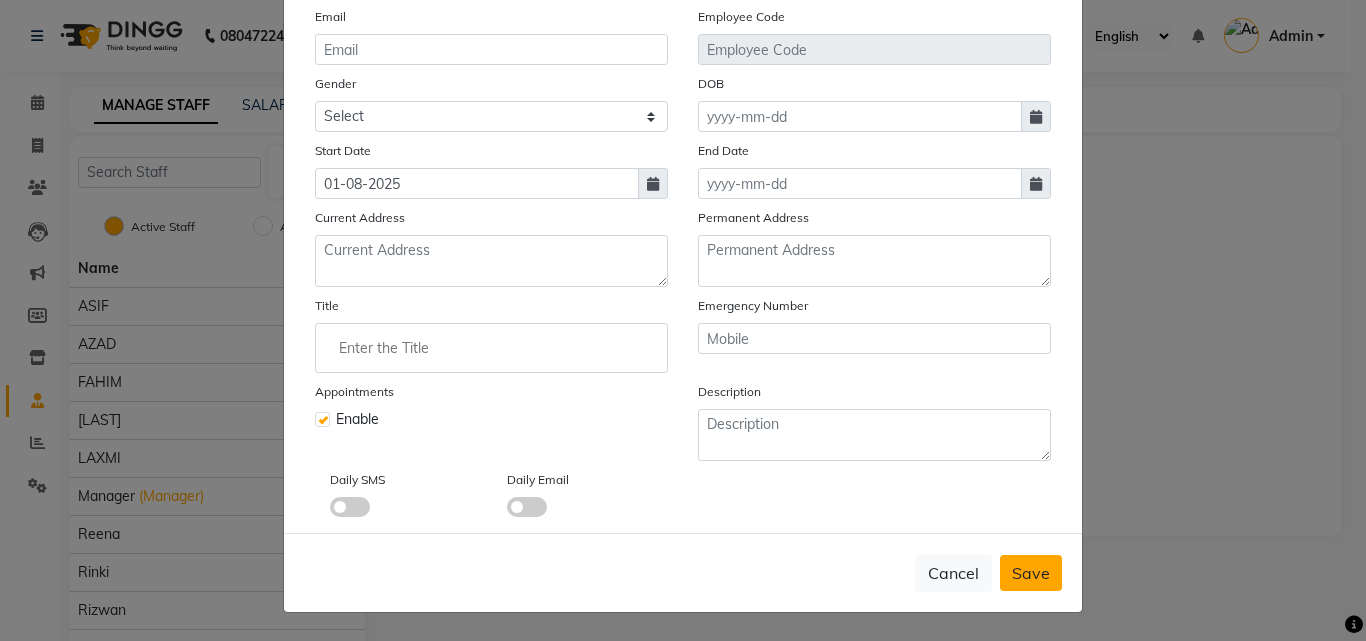click on "Save" at bounding box center (1031, 573) 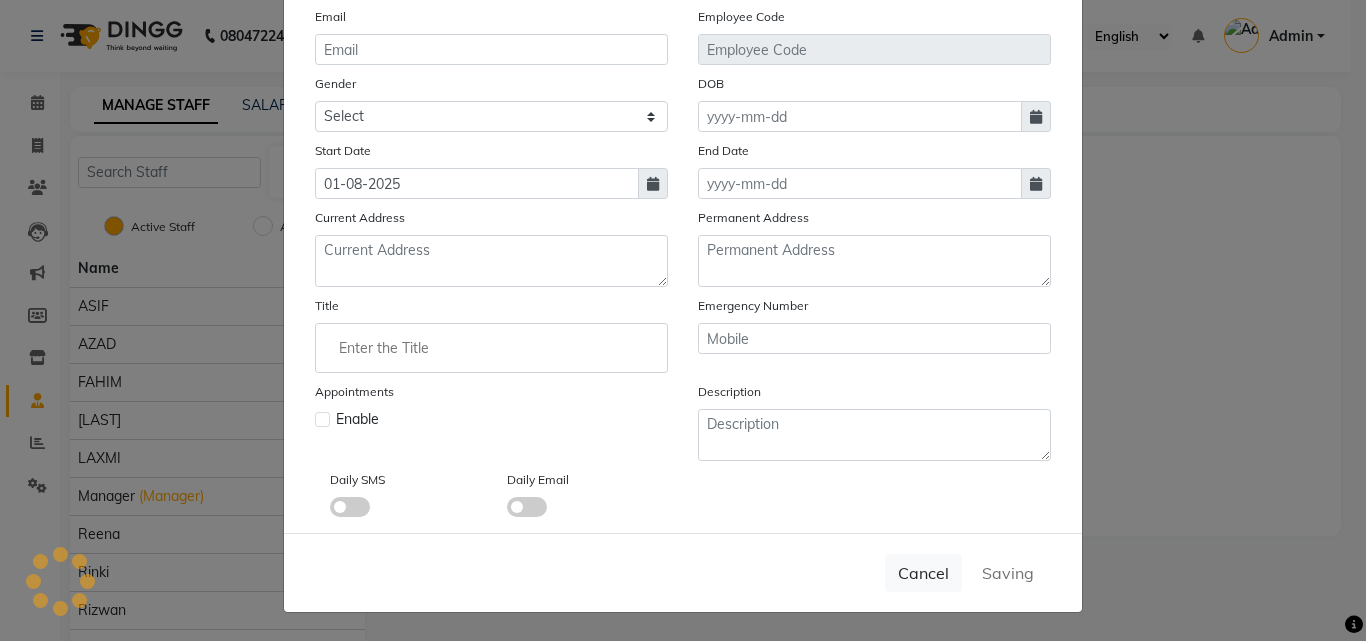 type 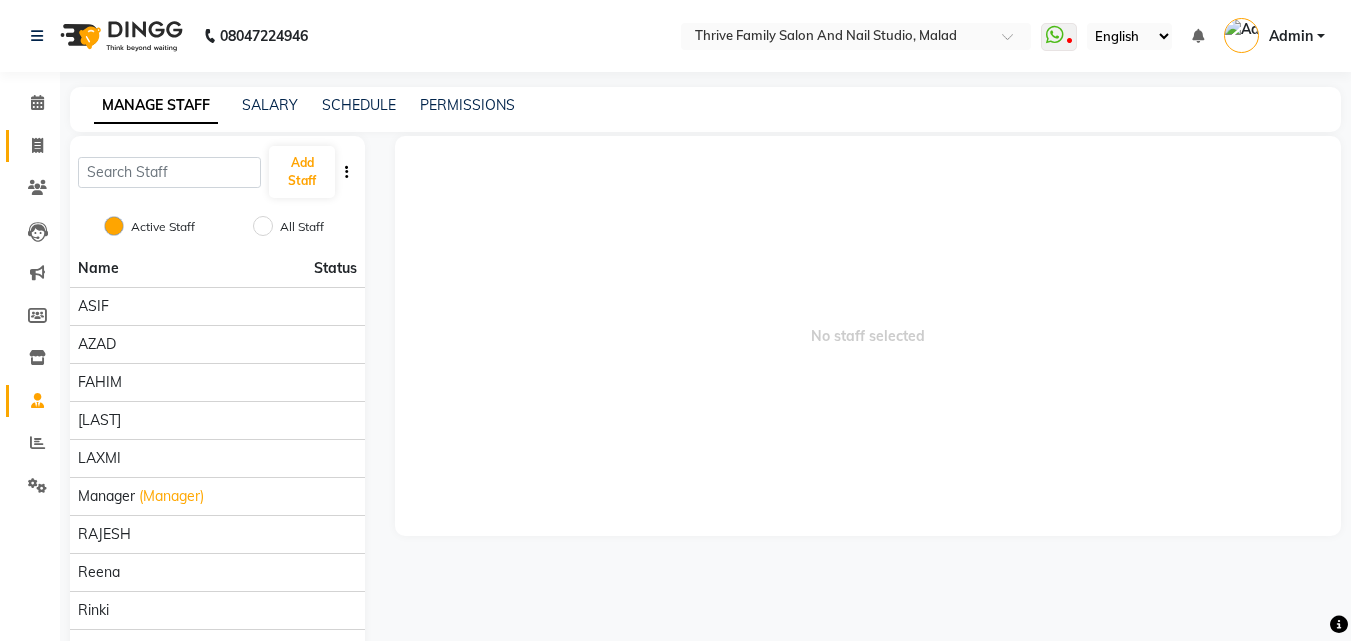 click on "Invoice" 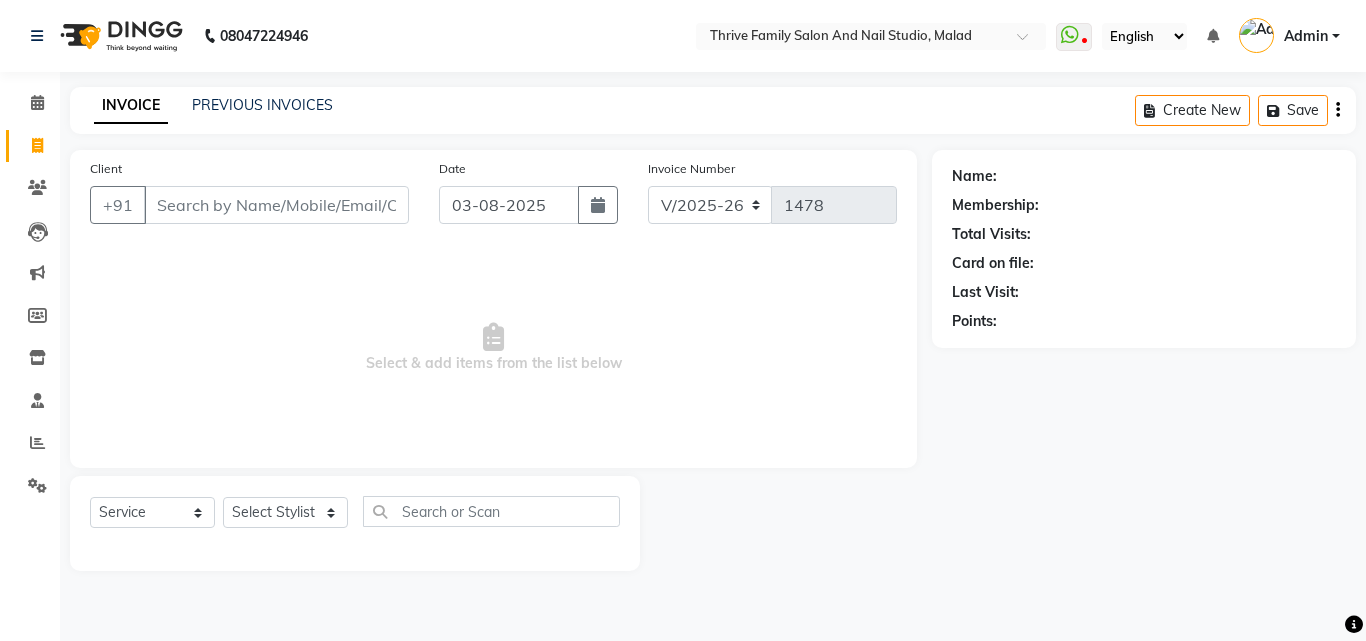 click on "Client" at bounding box center (276, 205) 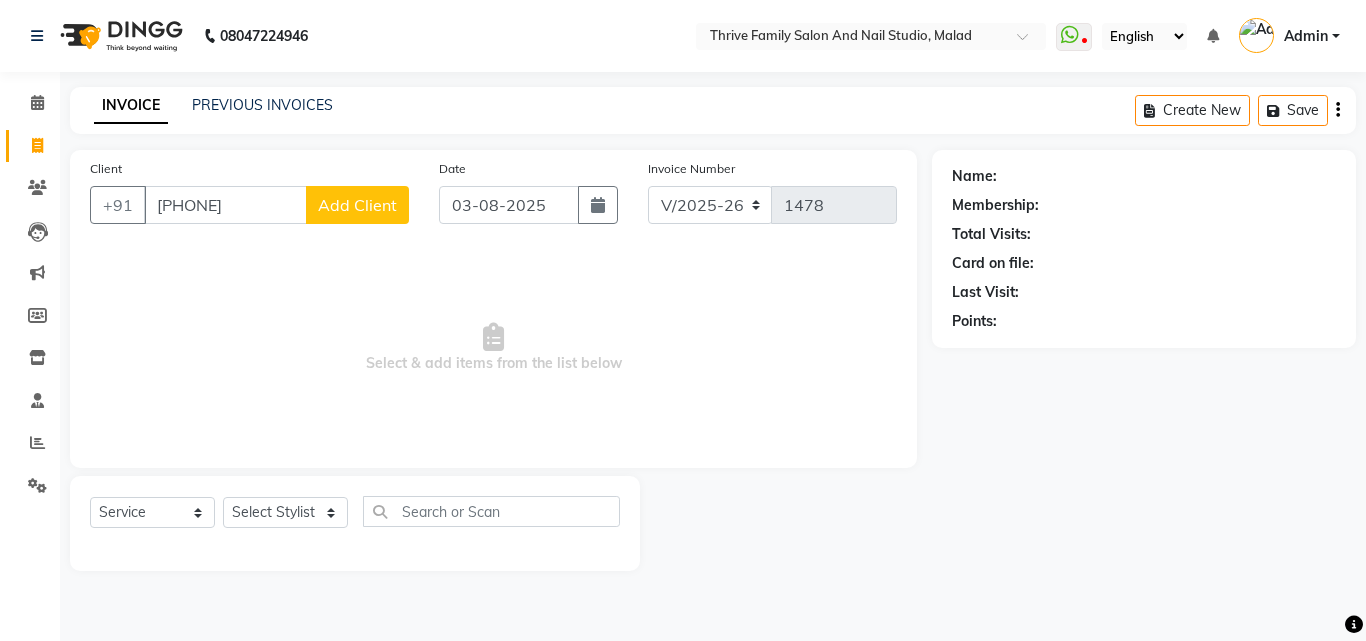 type on "[PHONE]" 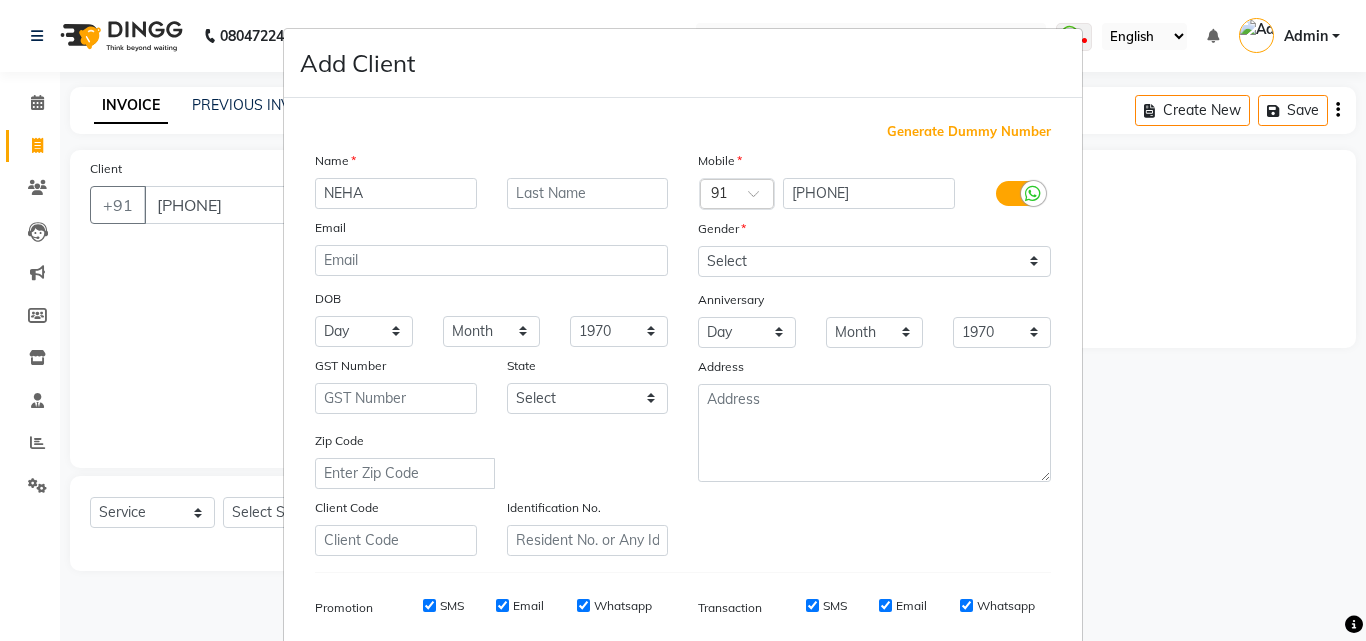 type on "NEHA" 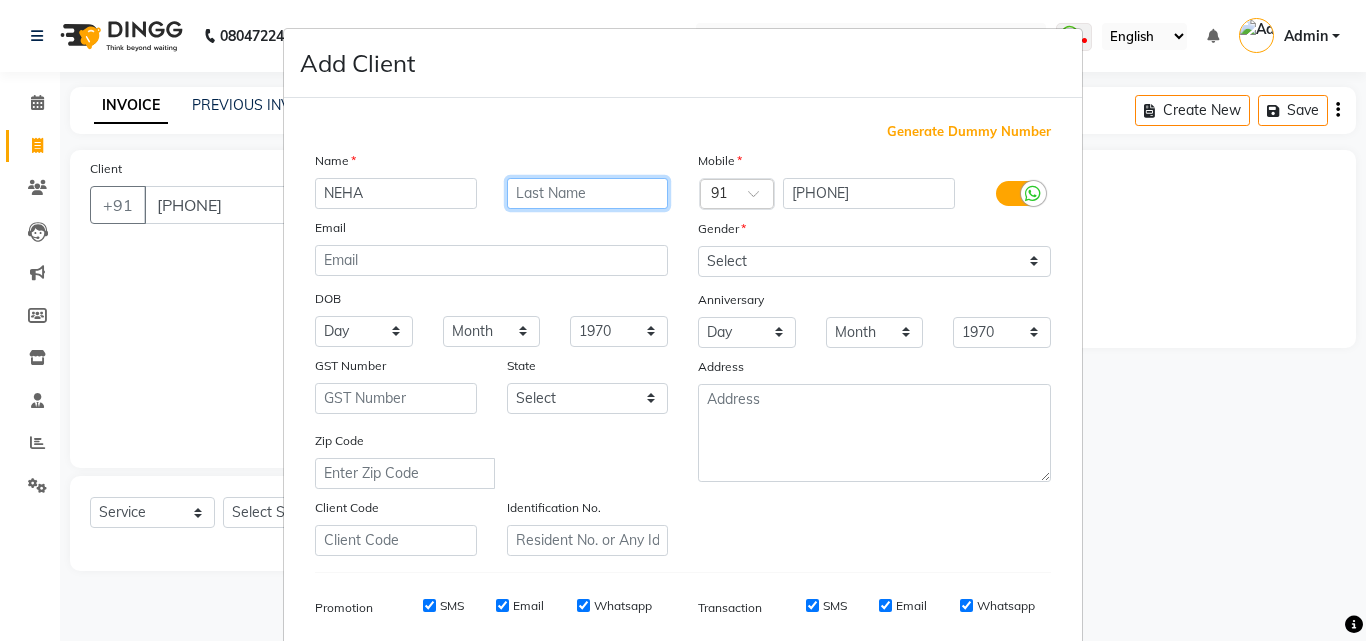 click at bounding box center (588, 193) 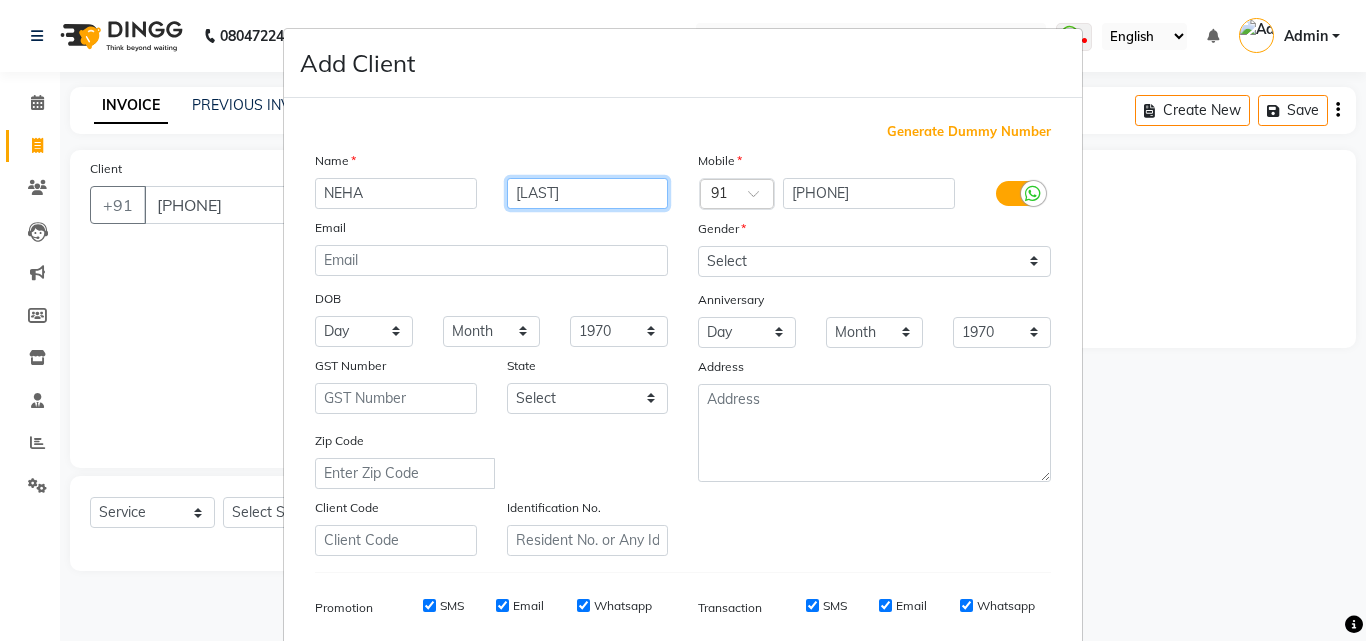 type on "[LAST]" 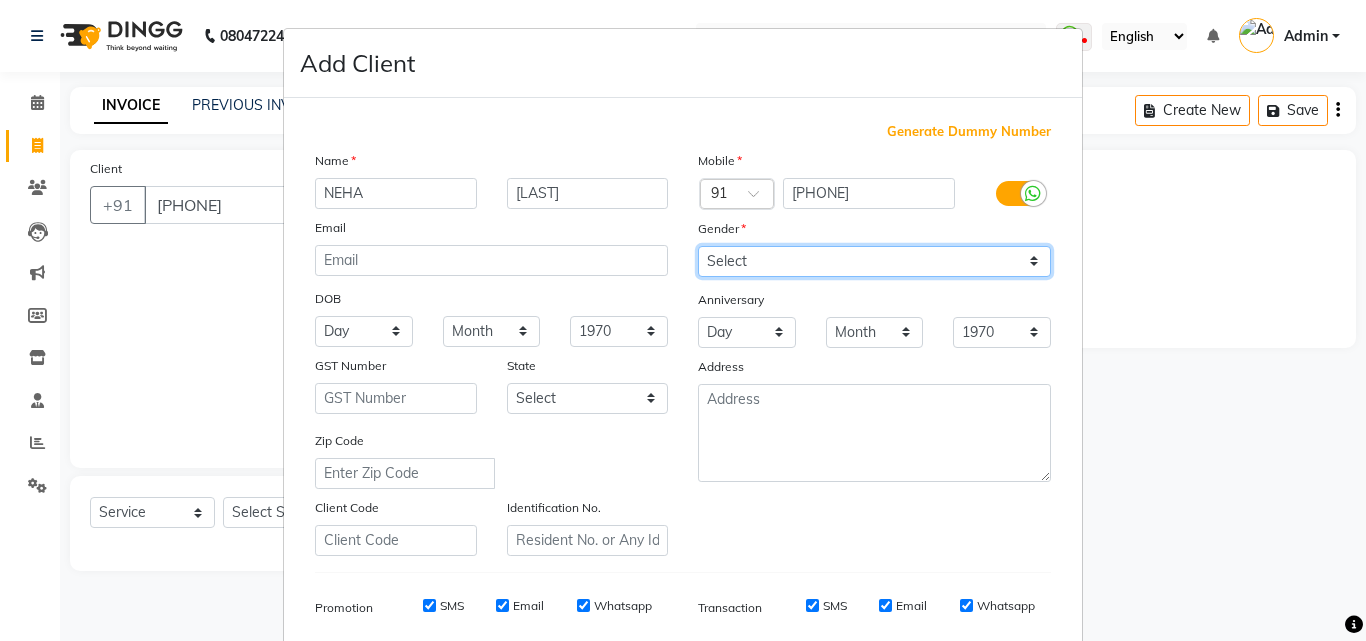 click on "Select Male Female Other Prefer Not To Say" at bounding box center [874, 261] 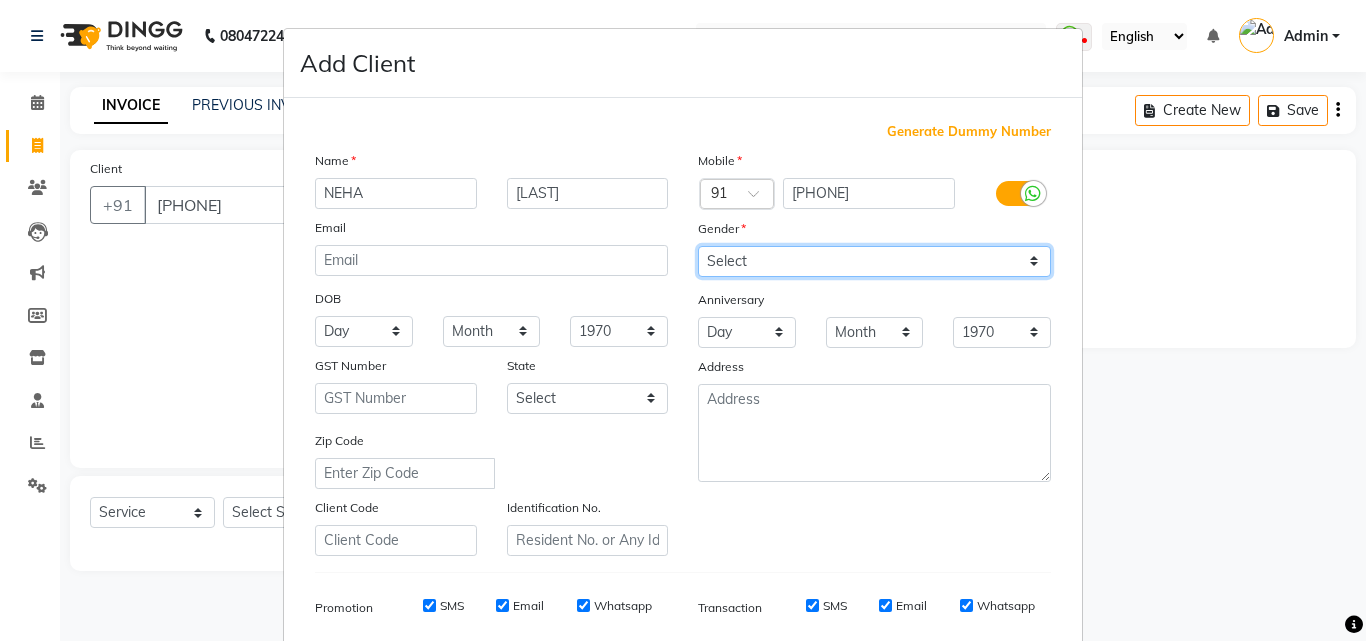 select on "female" 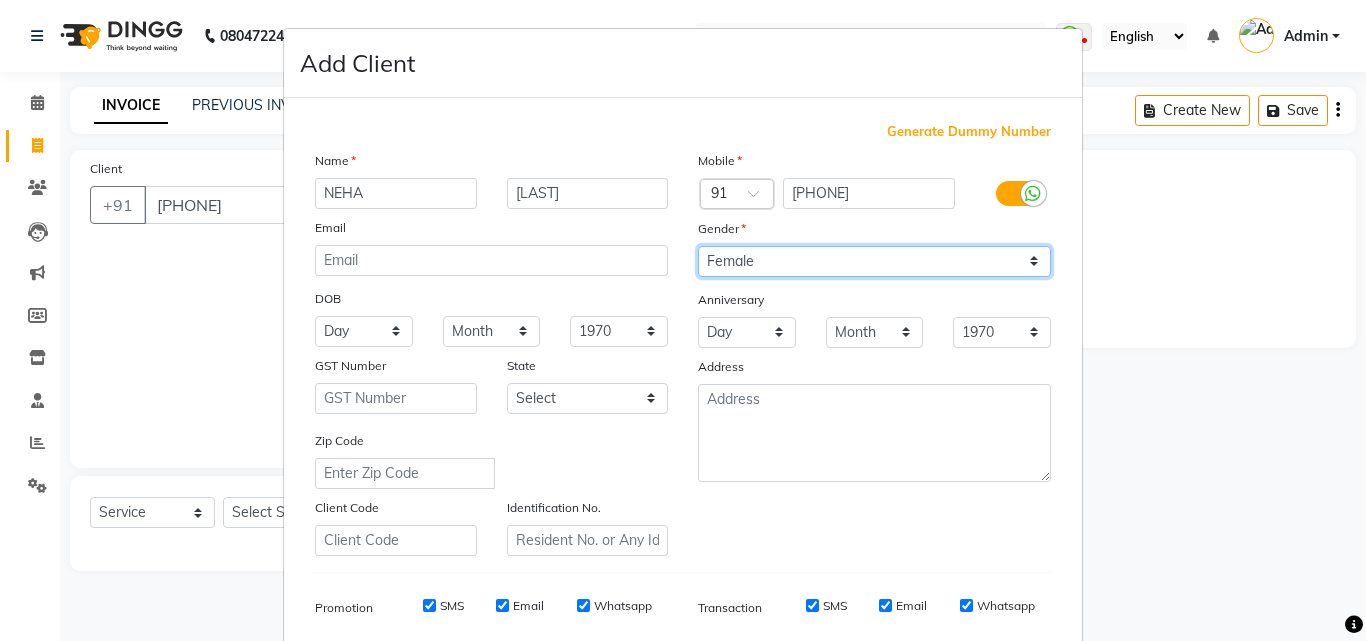 click on "Select Male Female Other Prefer Not To Say" at bounding box center [874, 261] 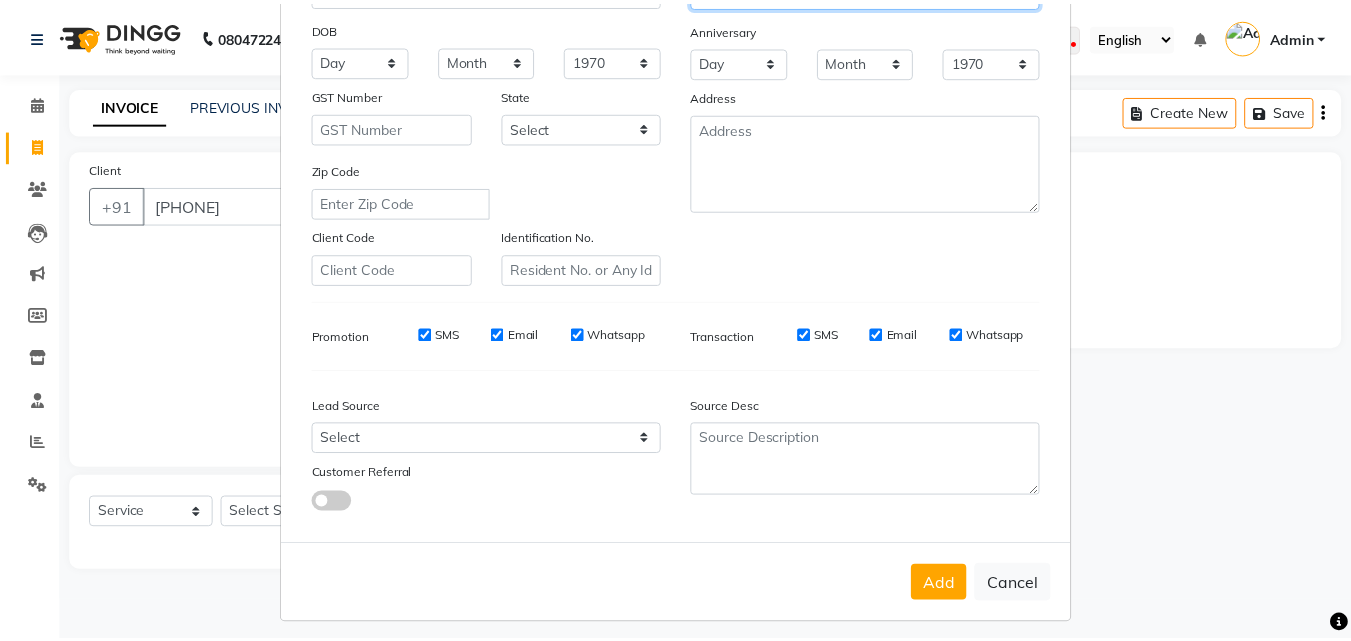 scroll, scrollTop: 282, scrollLeft: 0, axis: vertical 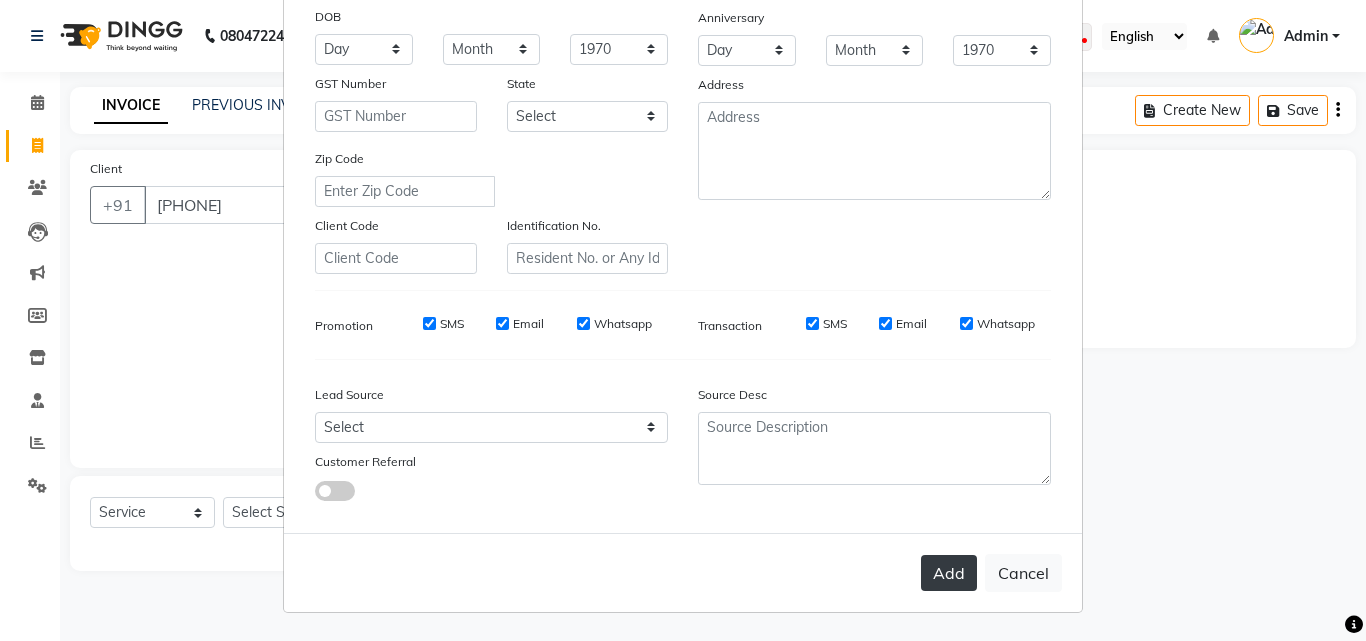 click on "Add" at bounding box center [949, 573] 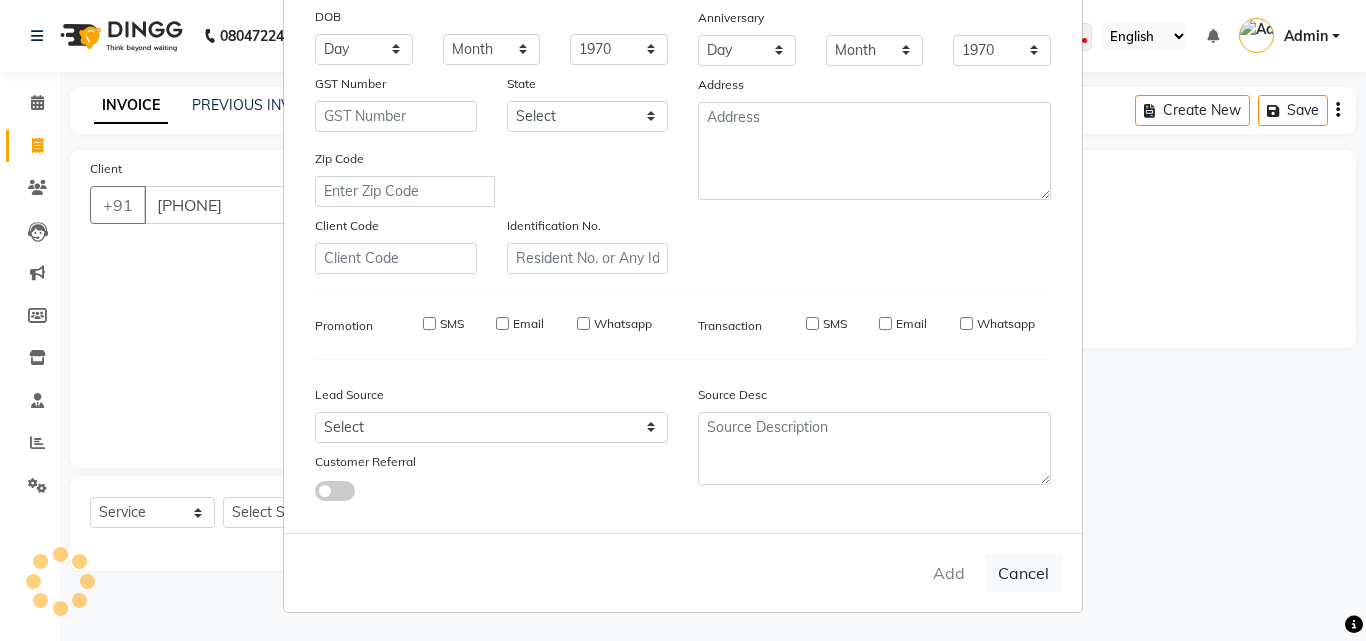type 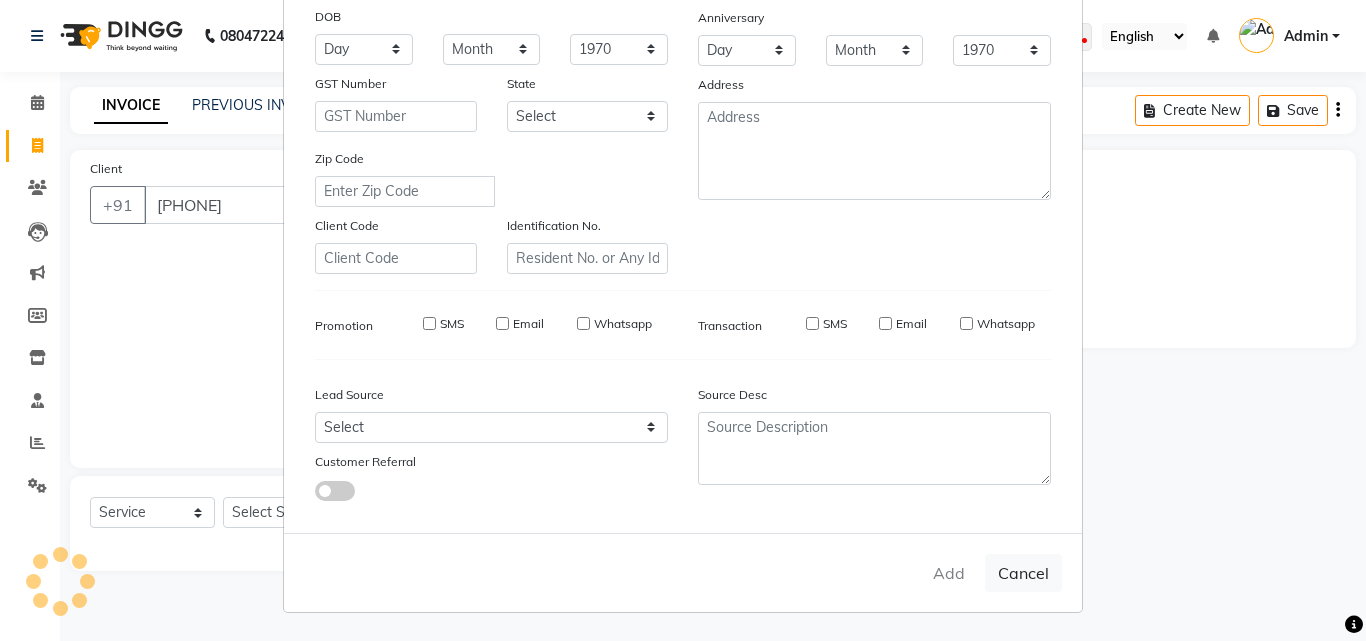 type 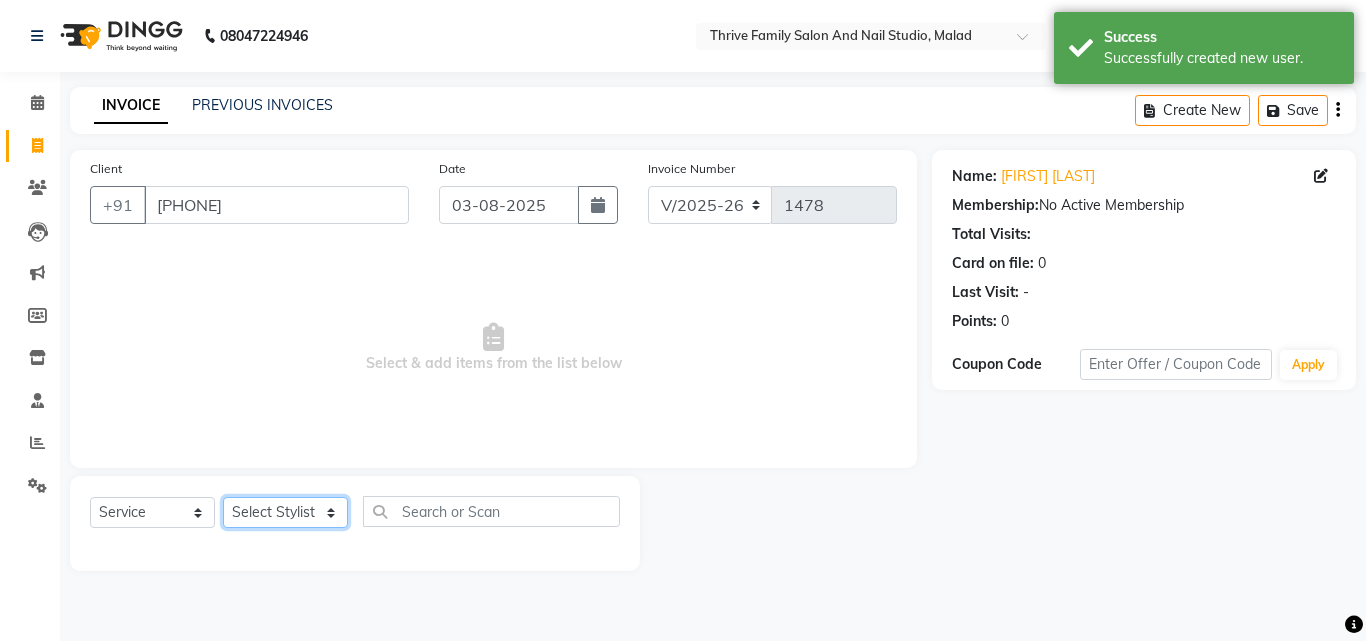 click on "Select Stylist [FIRST] [LAST] [FIRST] [LAST] [FIRST] [LAST] Manager [FIRST] [FIRST] [FIRST] [FIRST] [FIRST] [FIRST] [FIRST] [FIRST]" 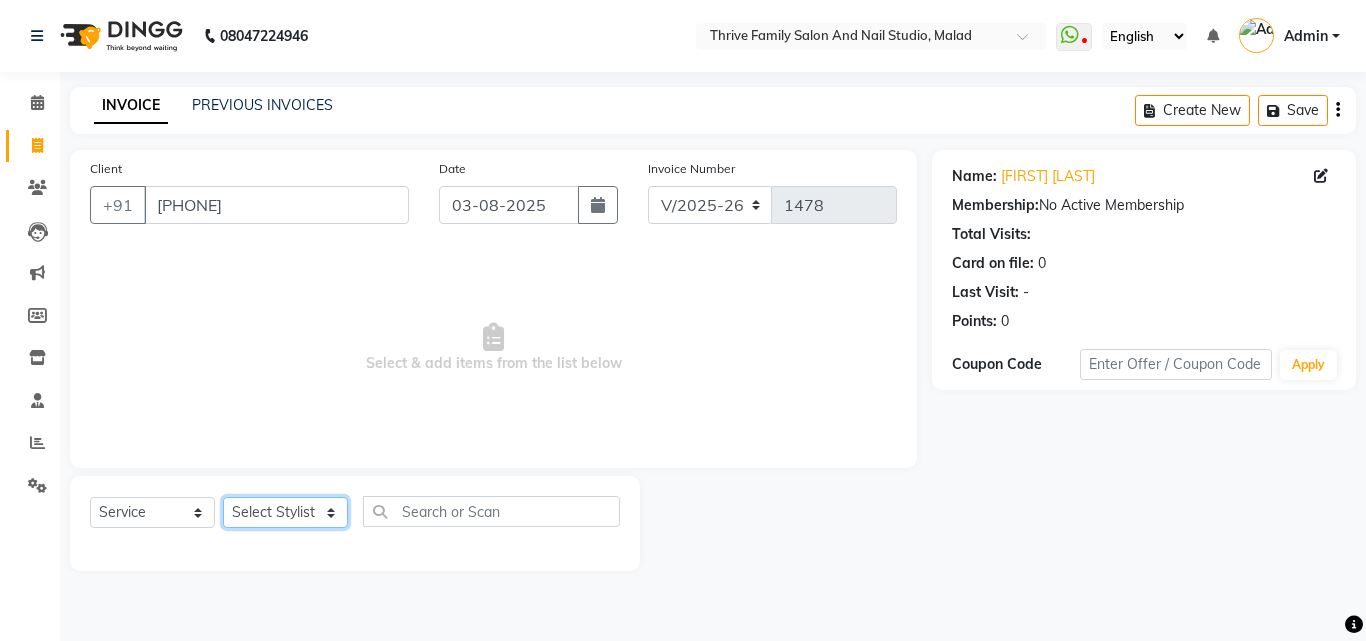 select on "88061" 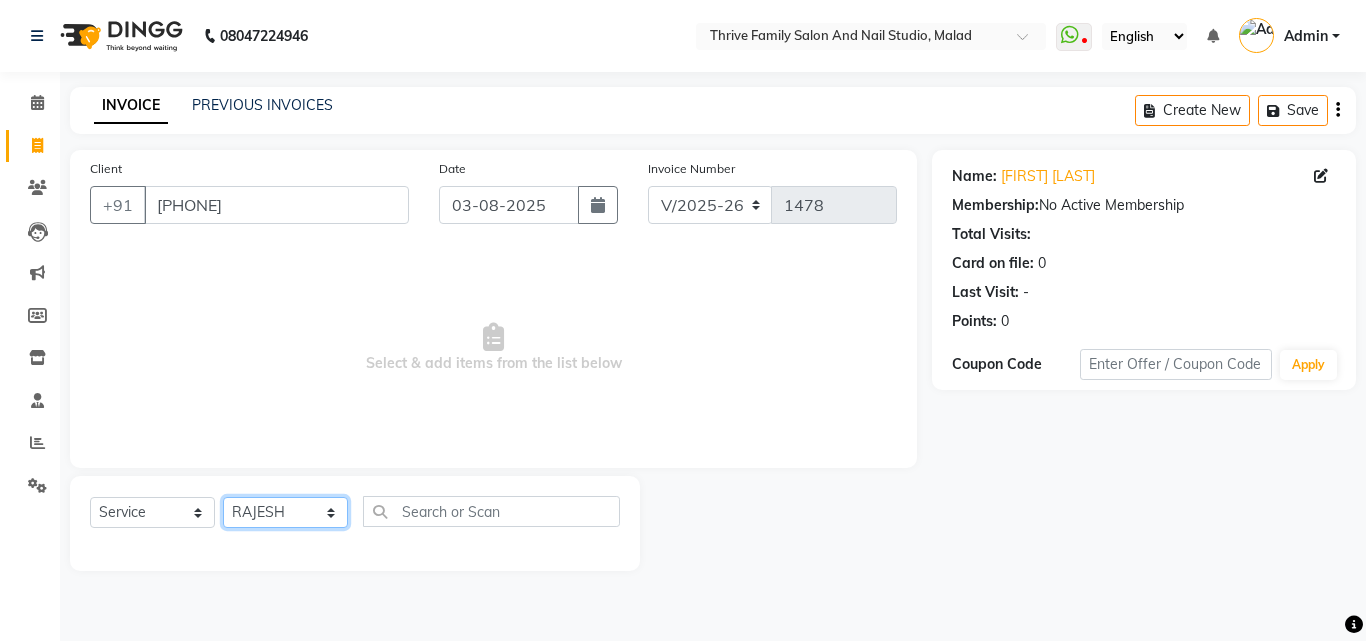 click on "Select Stylist [FIRST] [LAST] [FIRST] [LAST] [FIRST] [LAST] Manager [FIRST] [FIRST] [FIRST] [FIRST] [FIRST] [FIRST] [FIRST] [FIRST]" 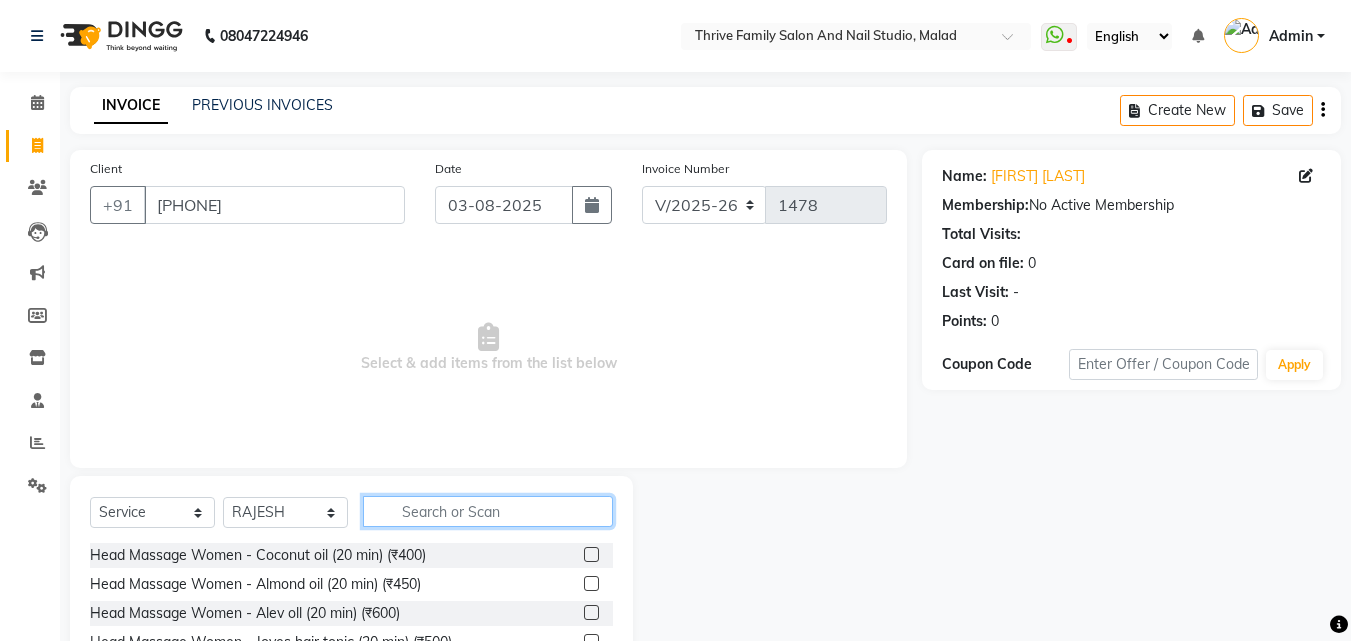 click 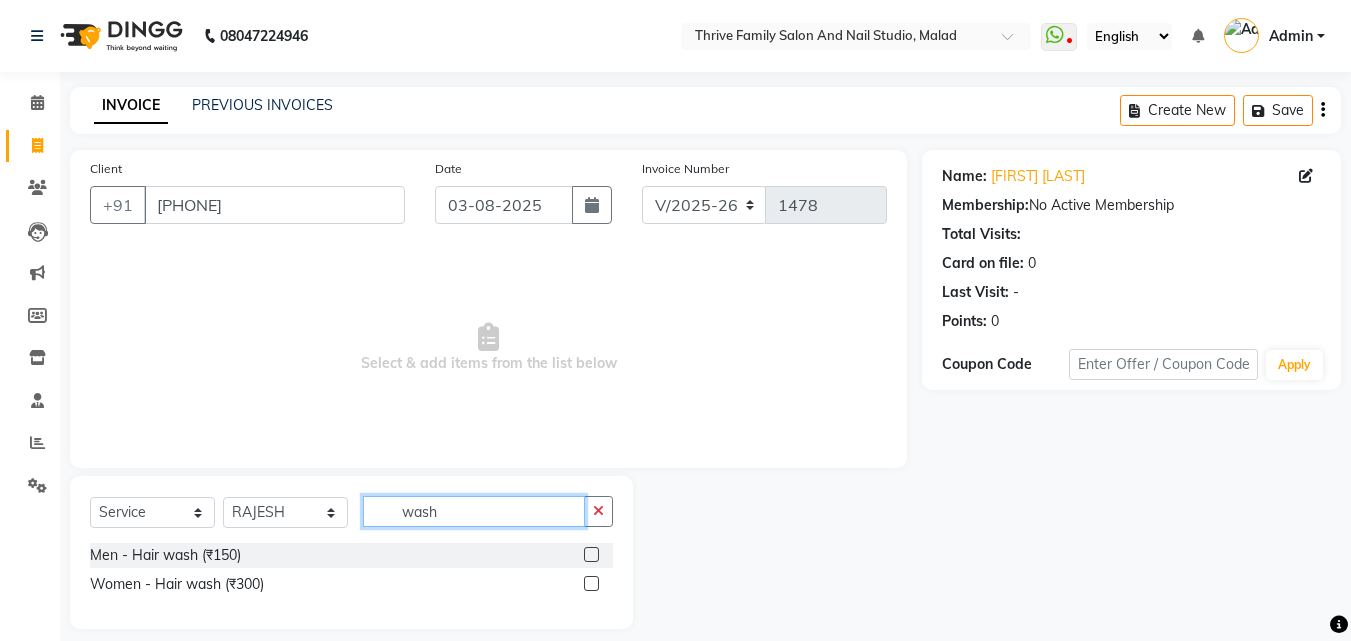 type on "wash" 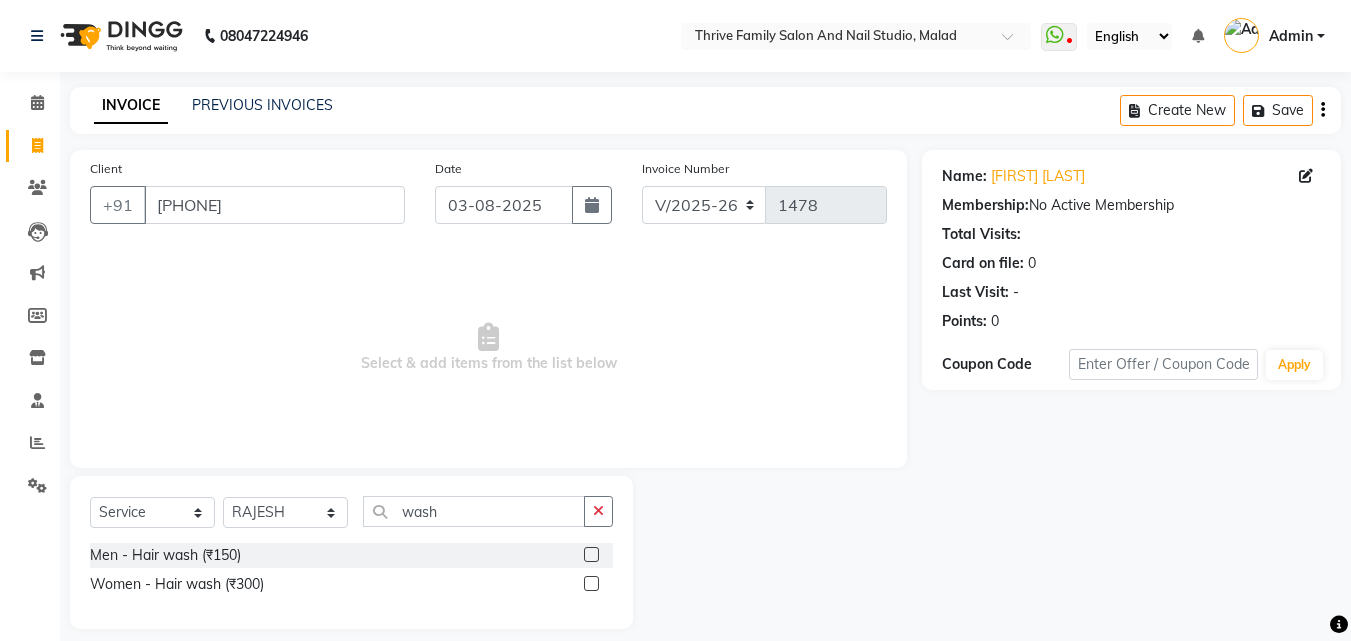 click 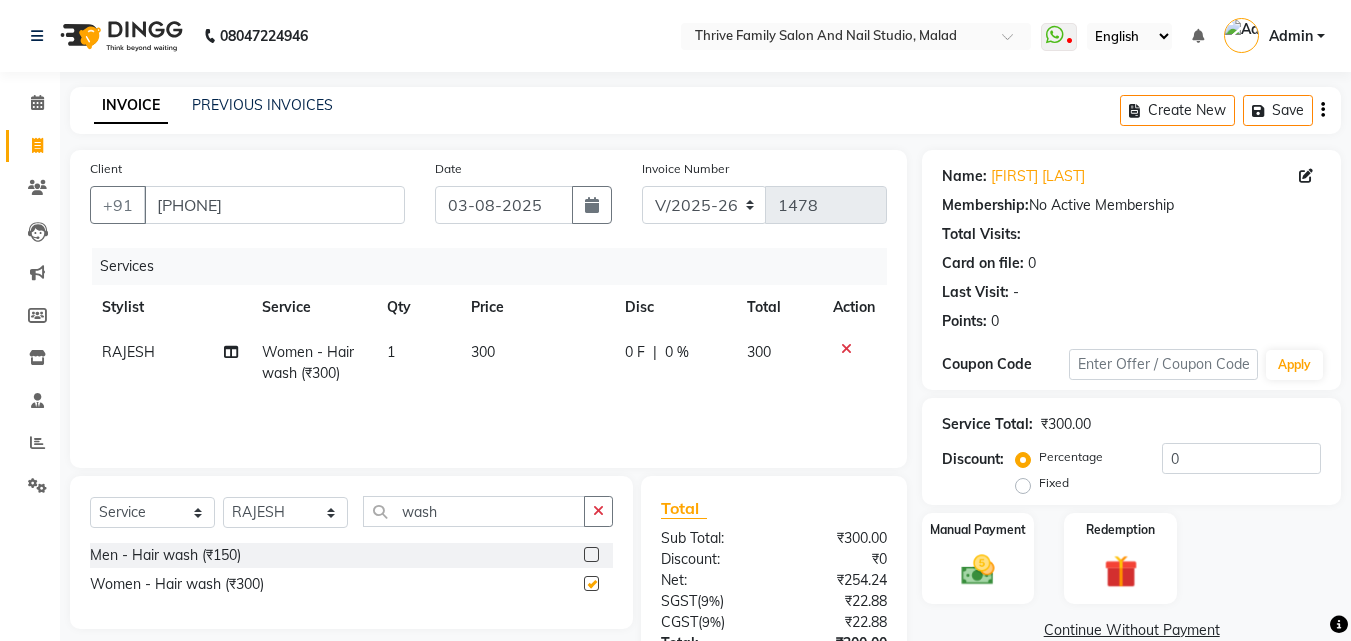 checkbox on "false" 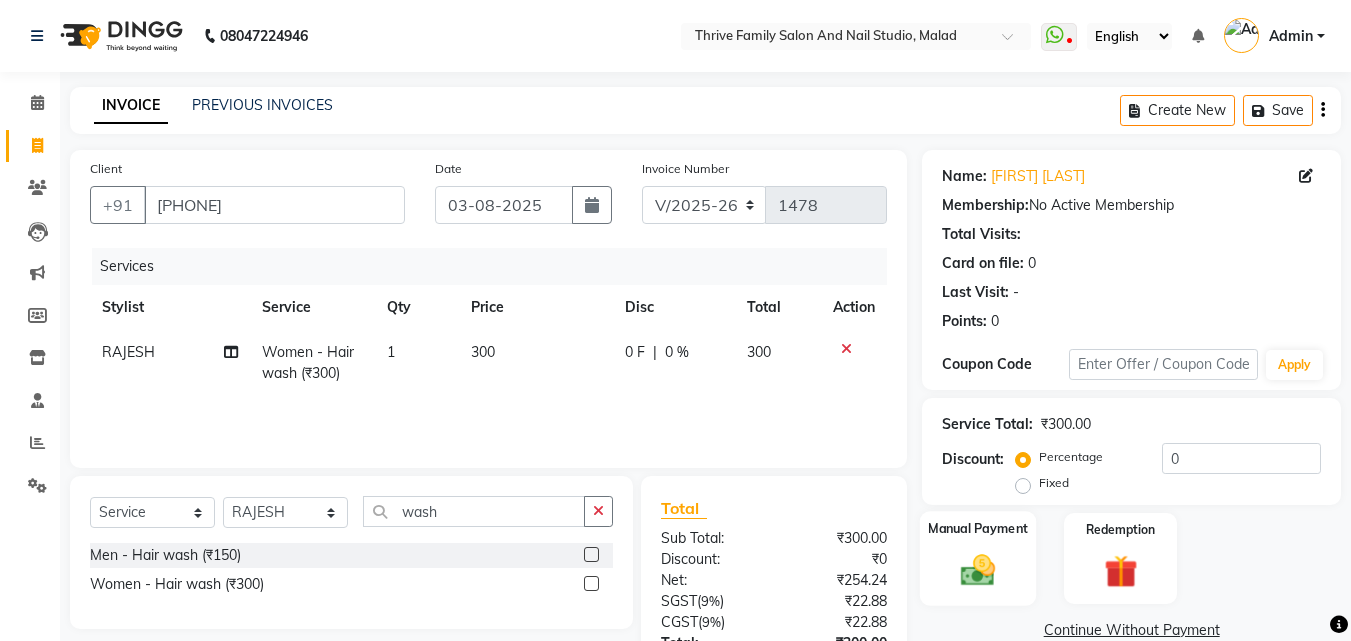 click on "Manual Payment" 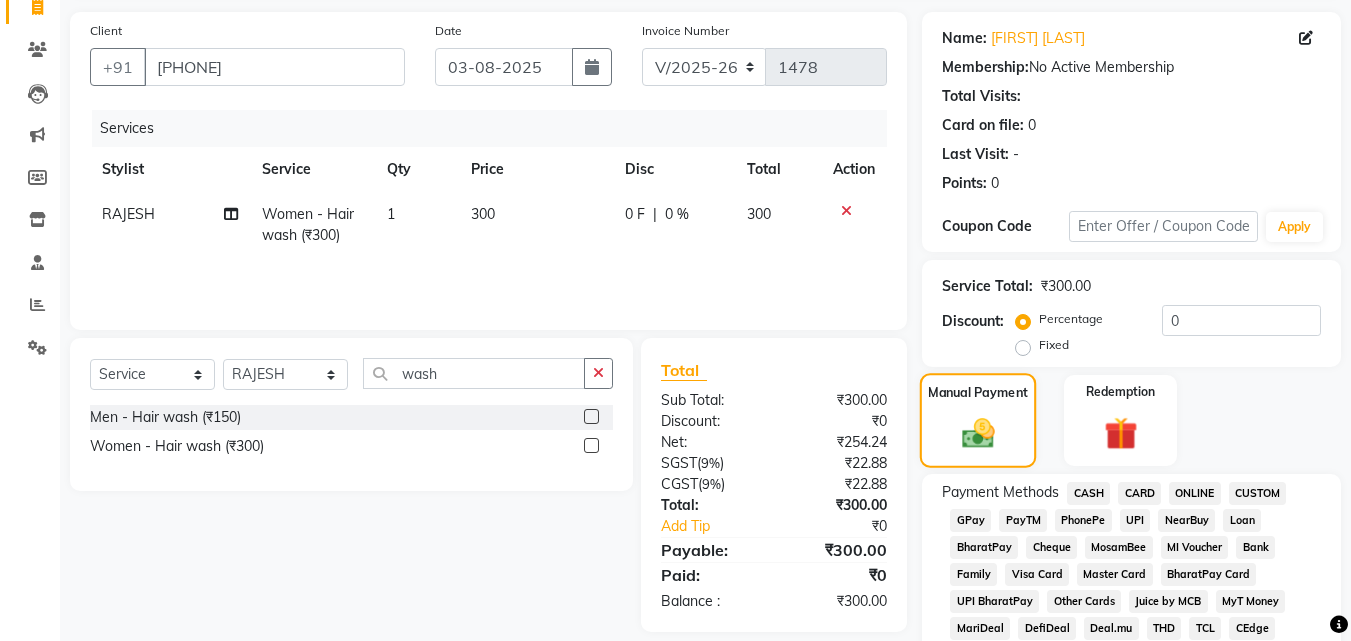 scroll, scrollTop: 139, scrollLeft: 0, axis: vertical 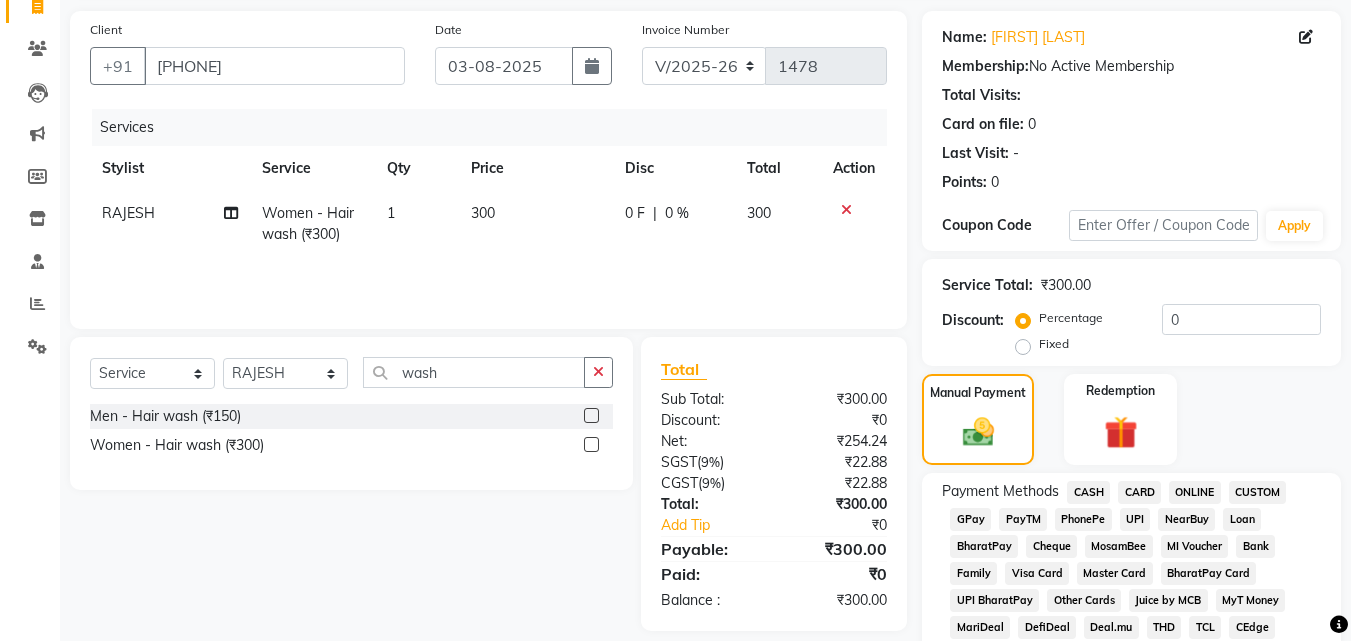 click on "GPay" 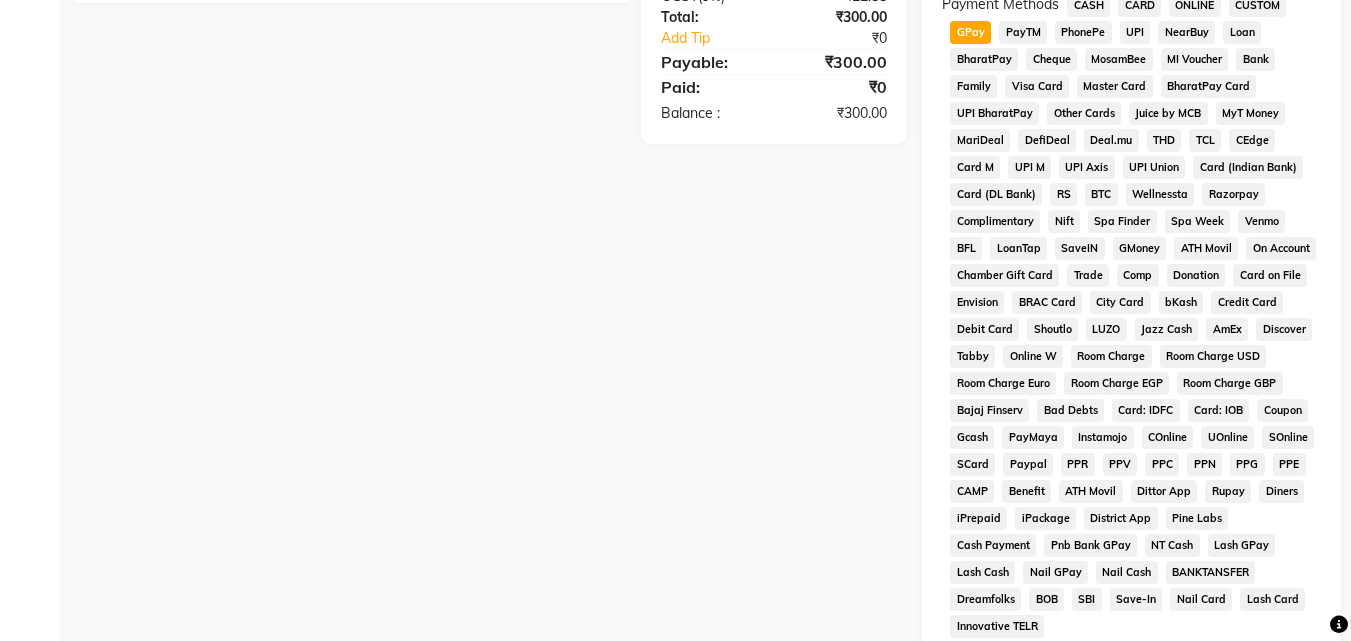 scroll, scrollTop: 861, scrollLeft: 0, axis: vertical 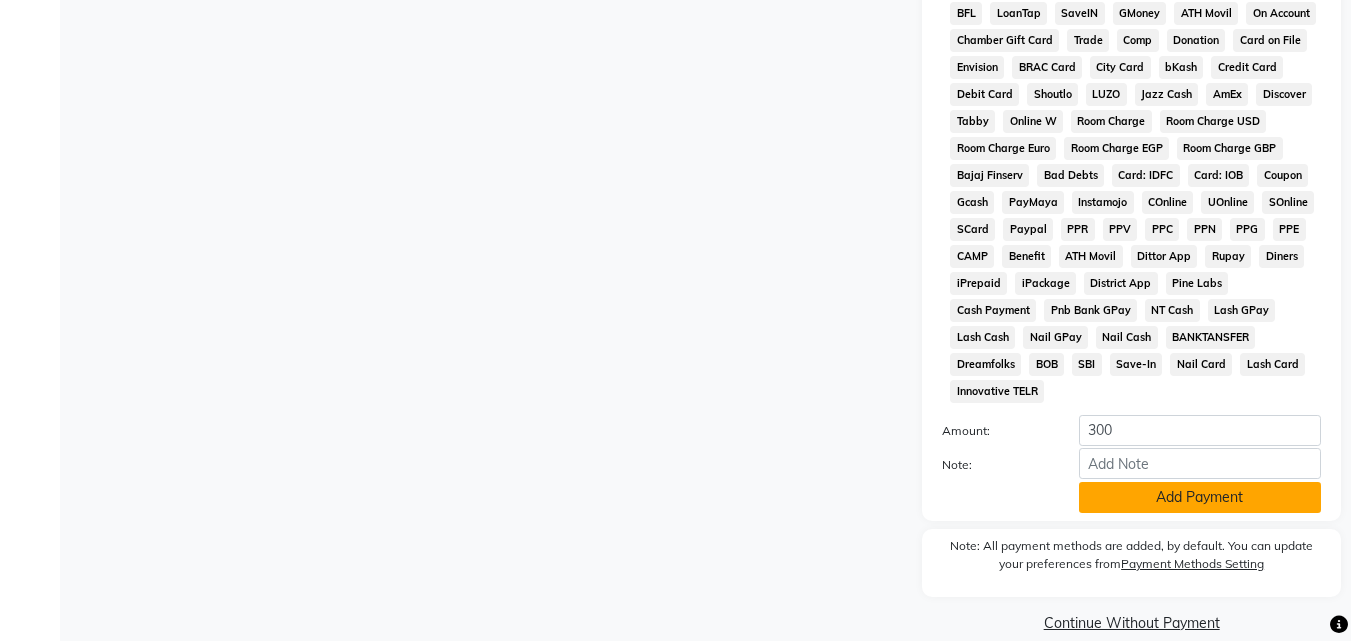 click on "Add Payment" 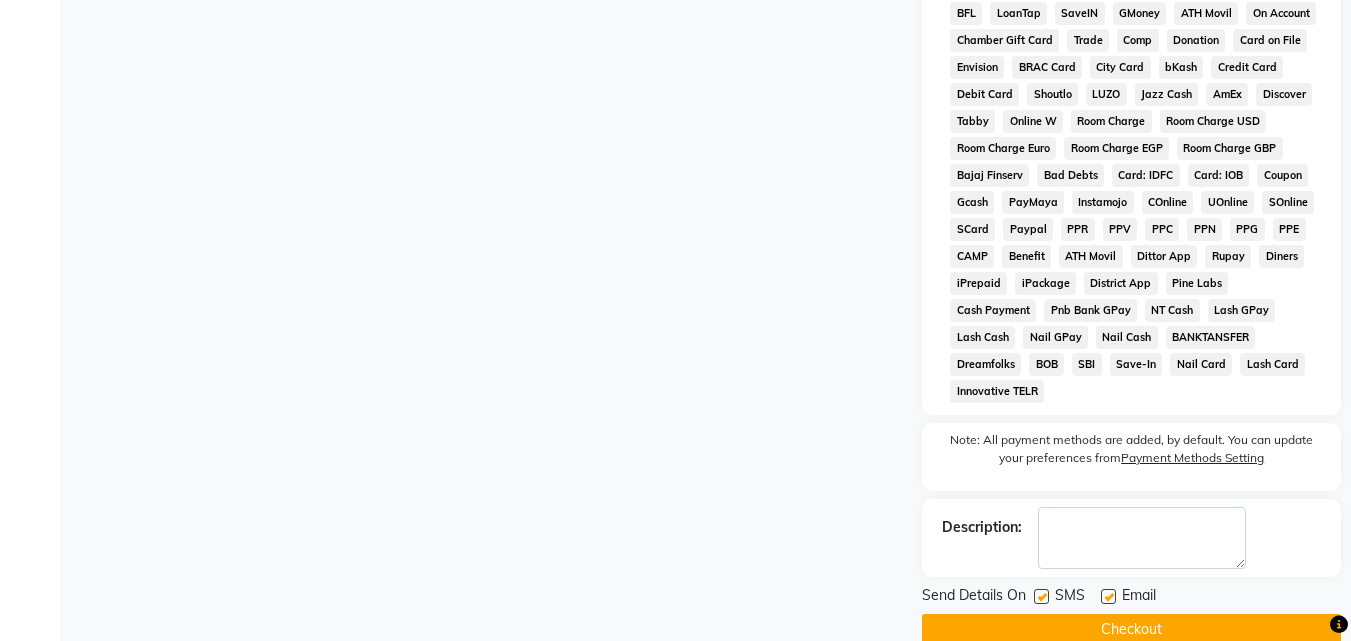 click on "Checkout" 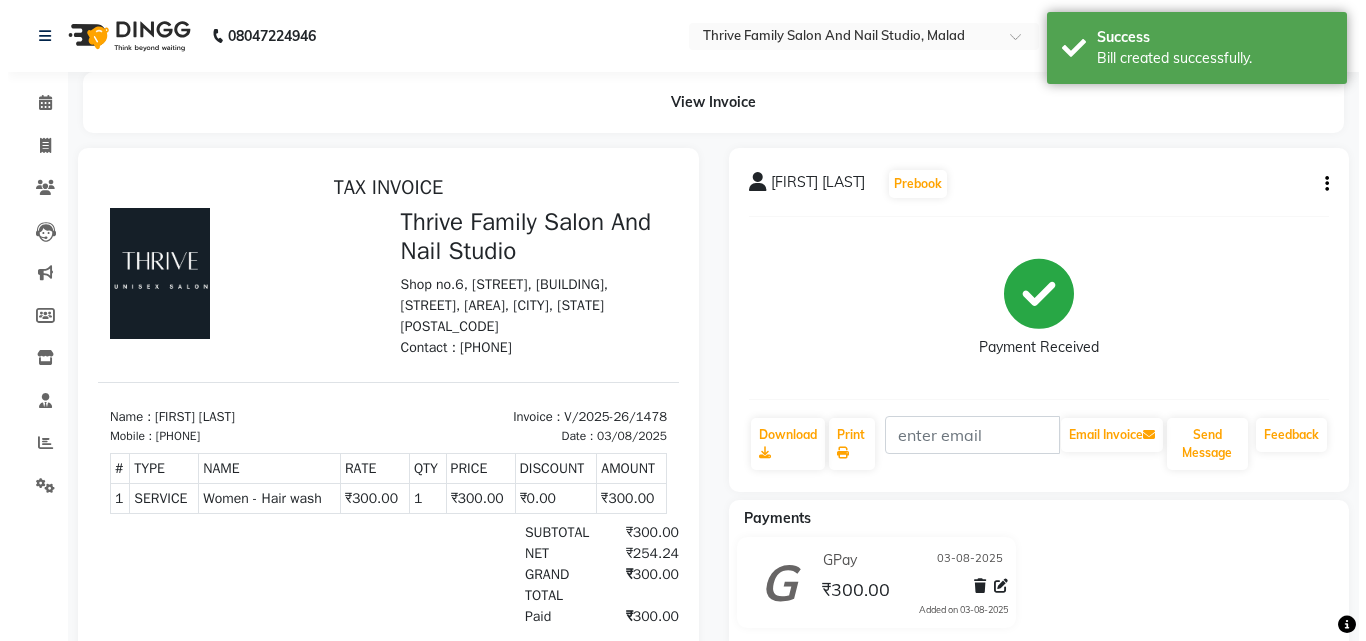 scroll, scrollTop: 0, scrollLeft: 0, axis: both 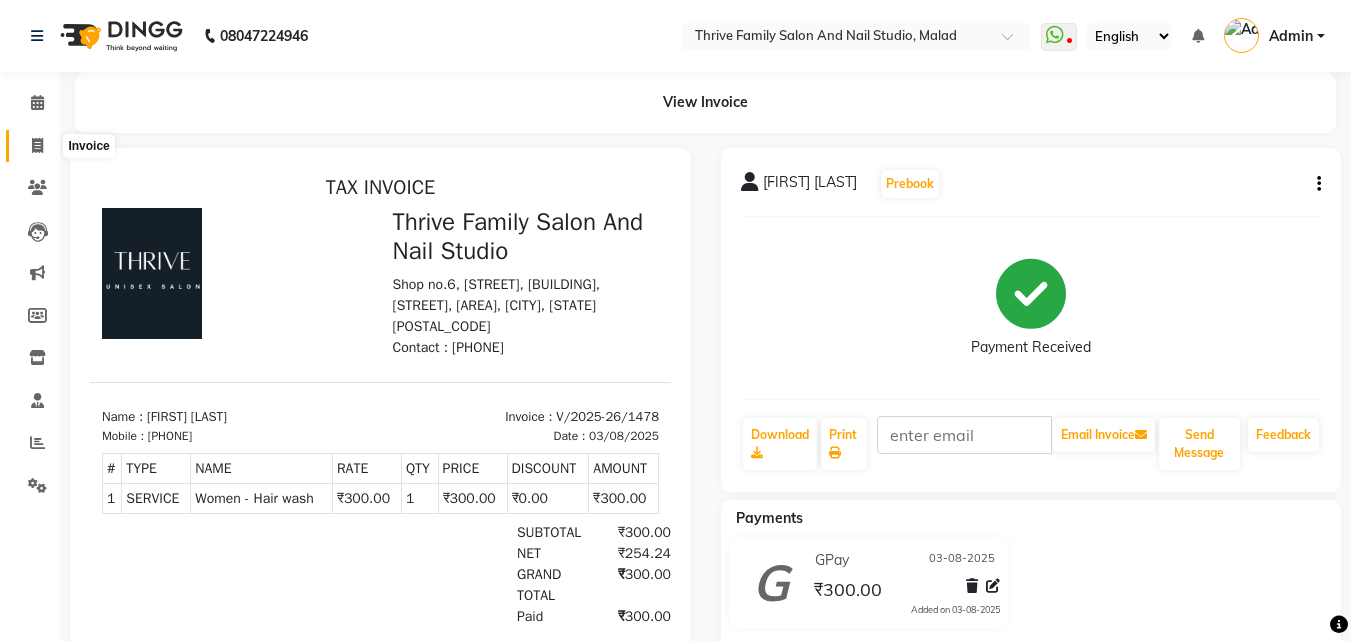 click 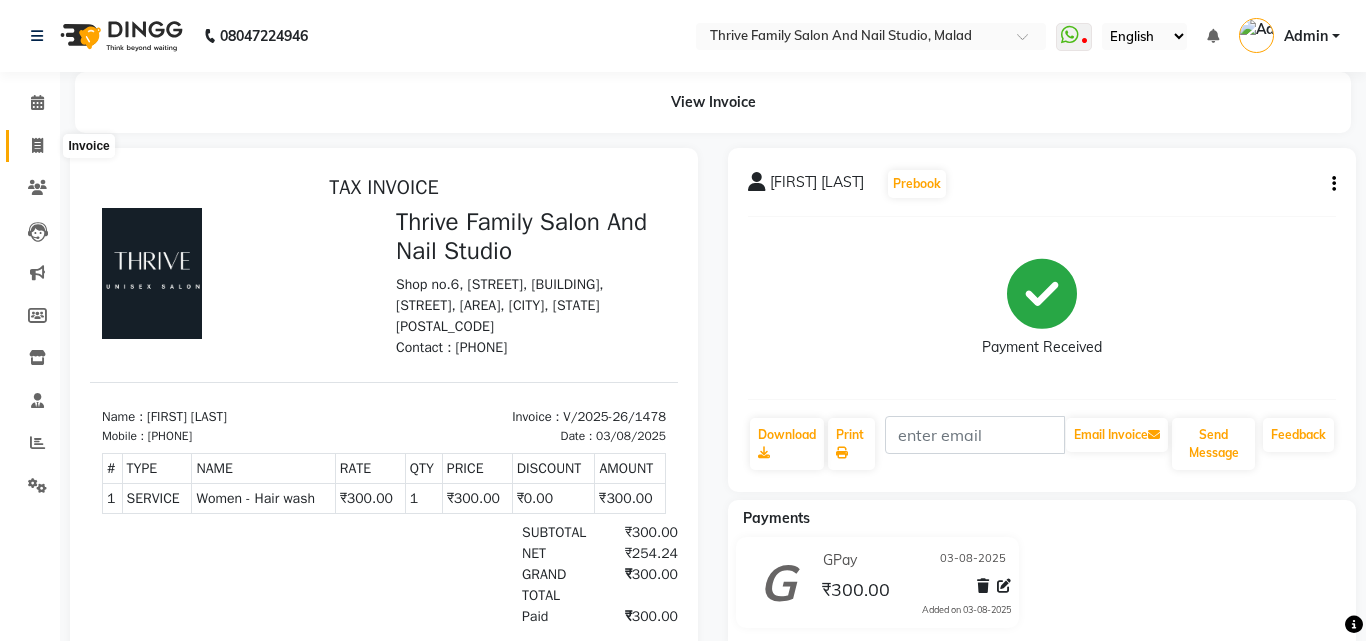 select on "service" 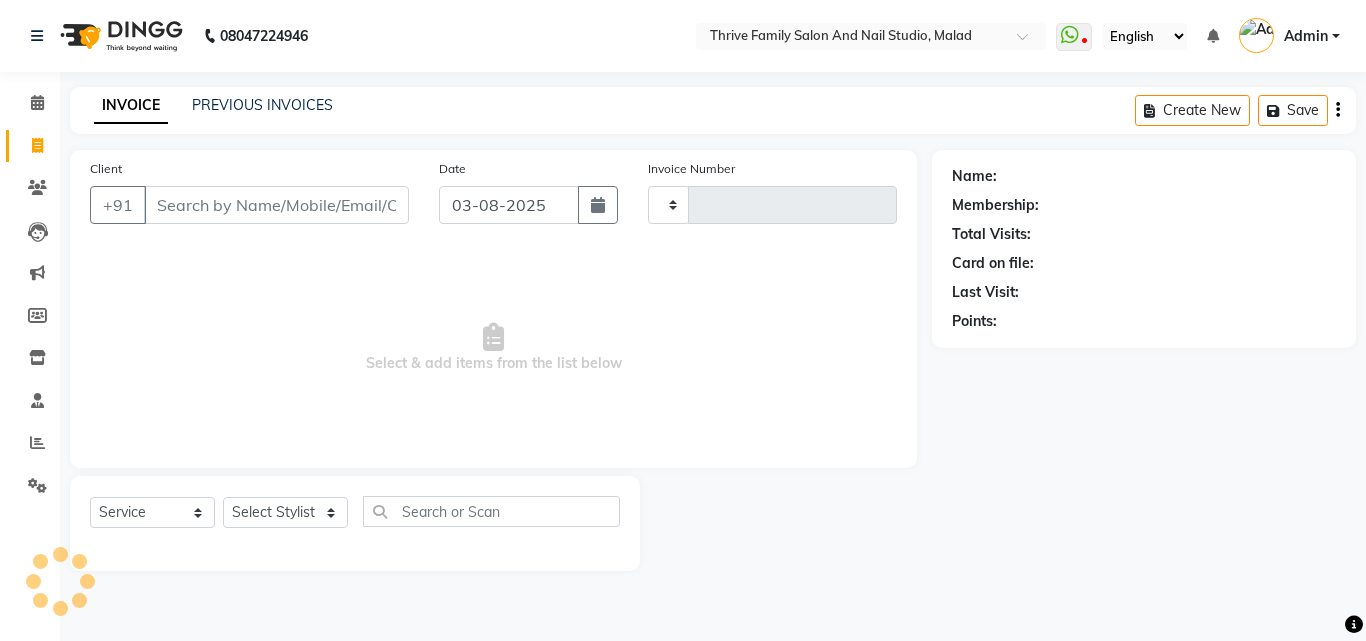 type on "1479" 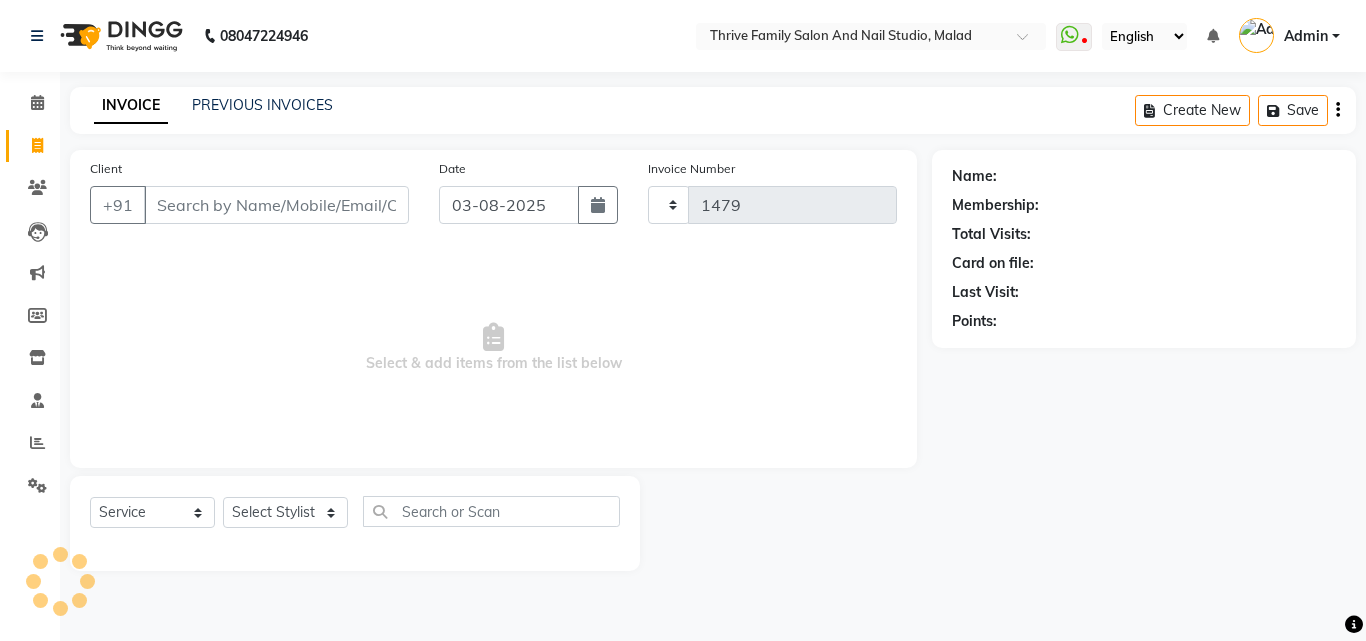 select on "5990" 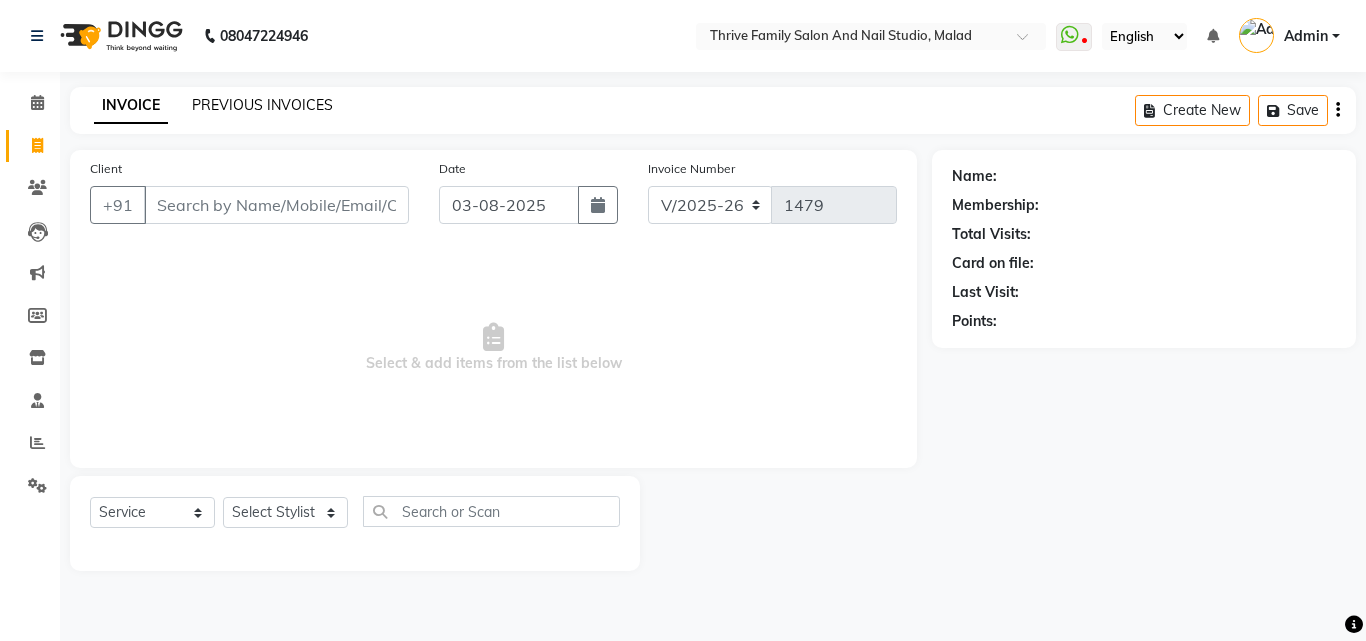 click on "PREVIOUS INVOICES" 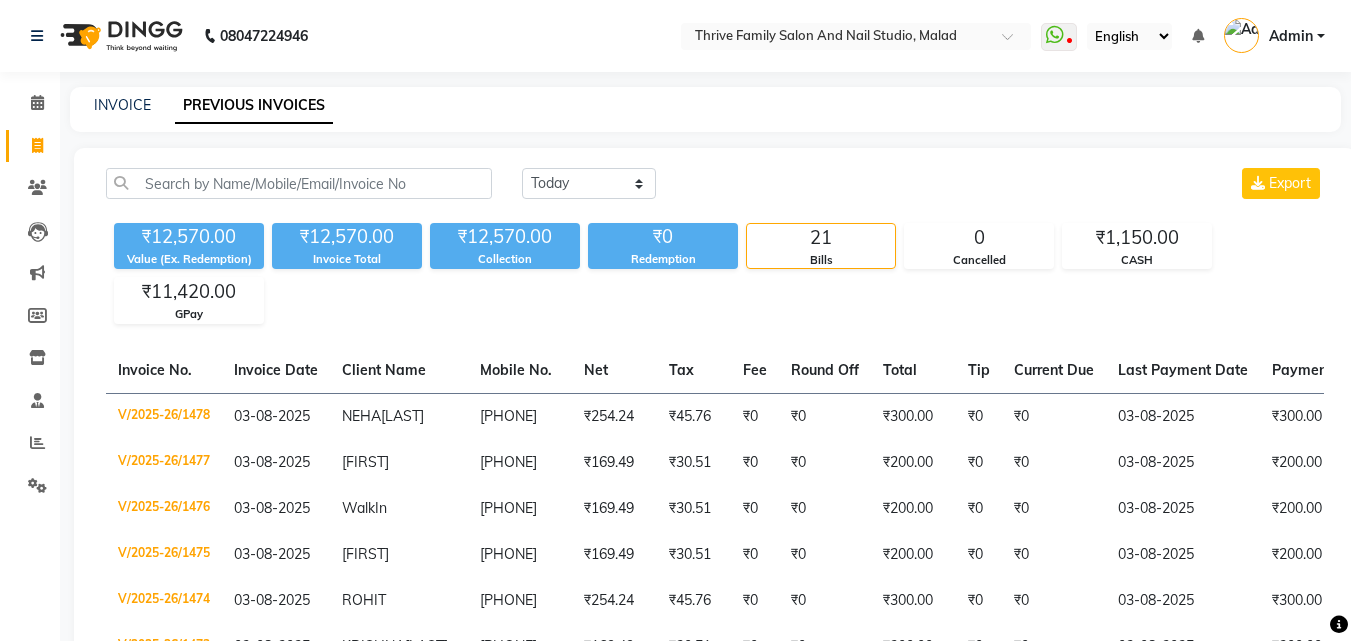 click on "PREVIOUS INVOICES" 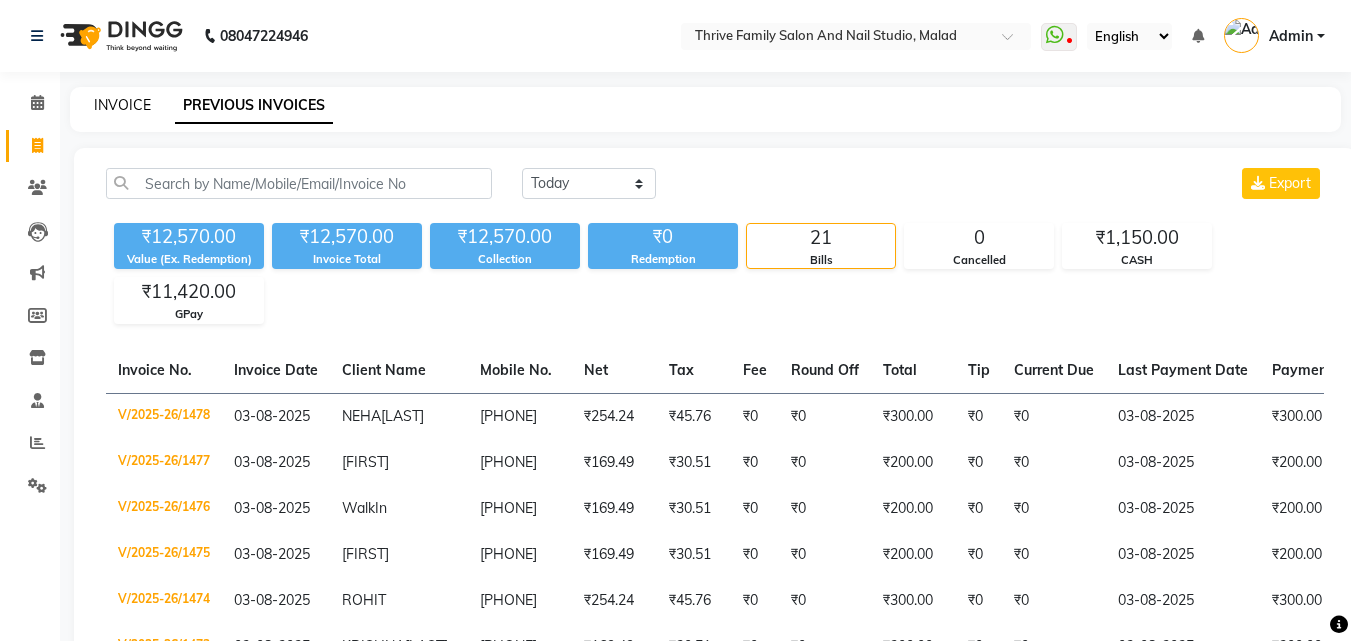 click on "INVOICE" 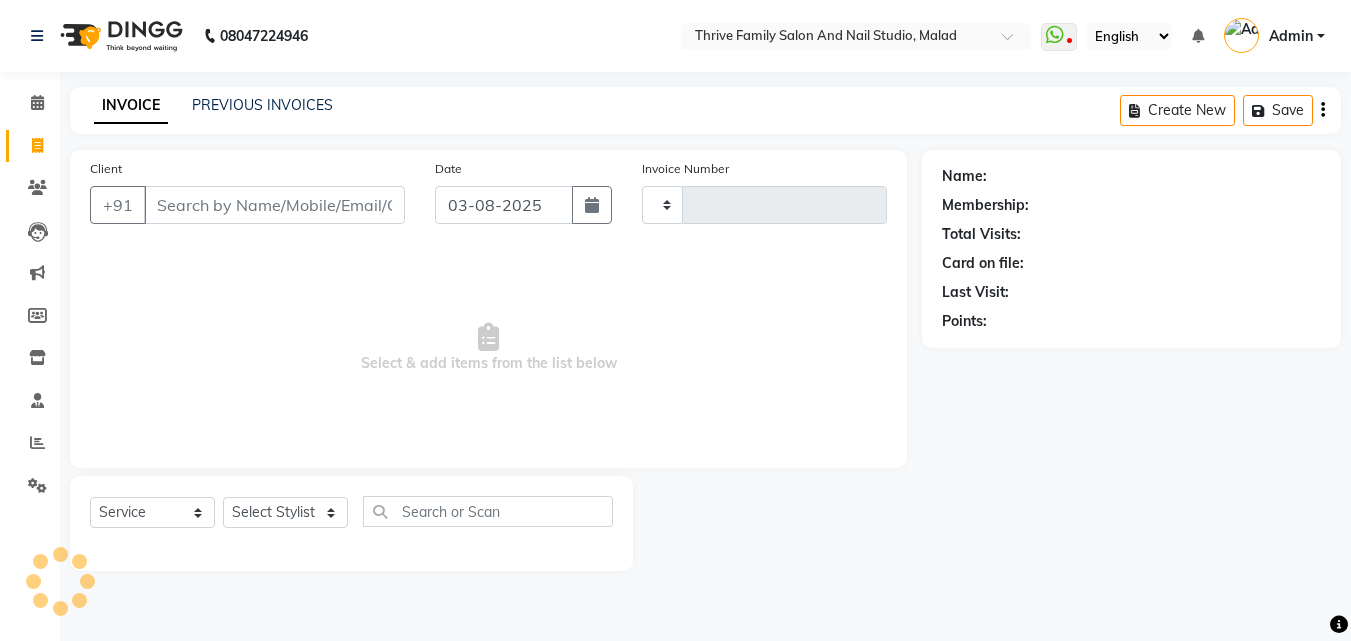 type on "1479" 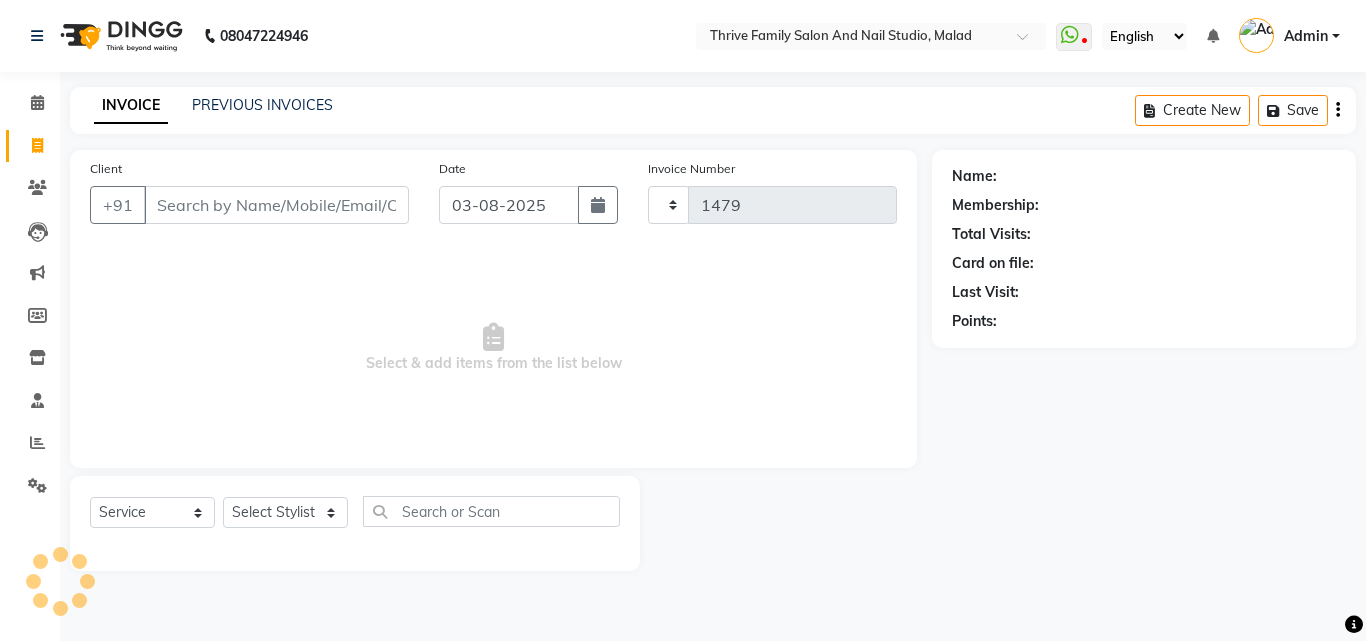 select on "5990" 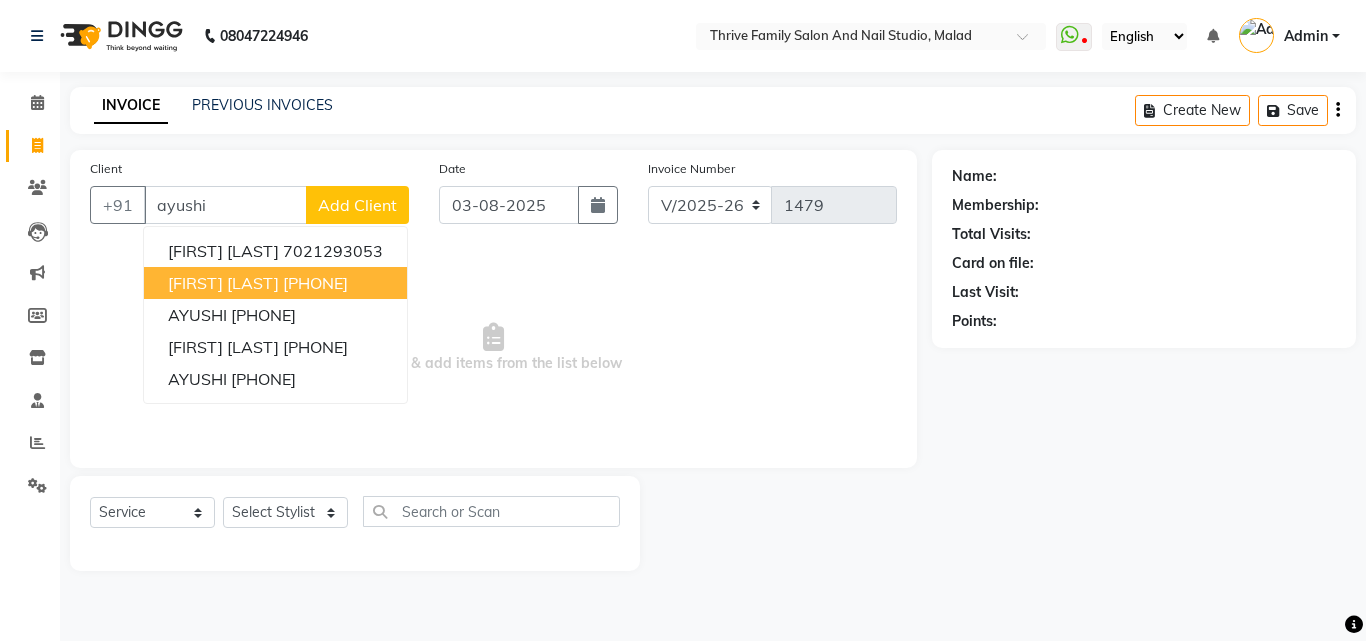click on "[FIRST] [LAST]" at bounding box center (223, 283) 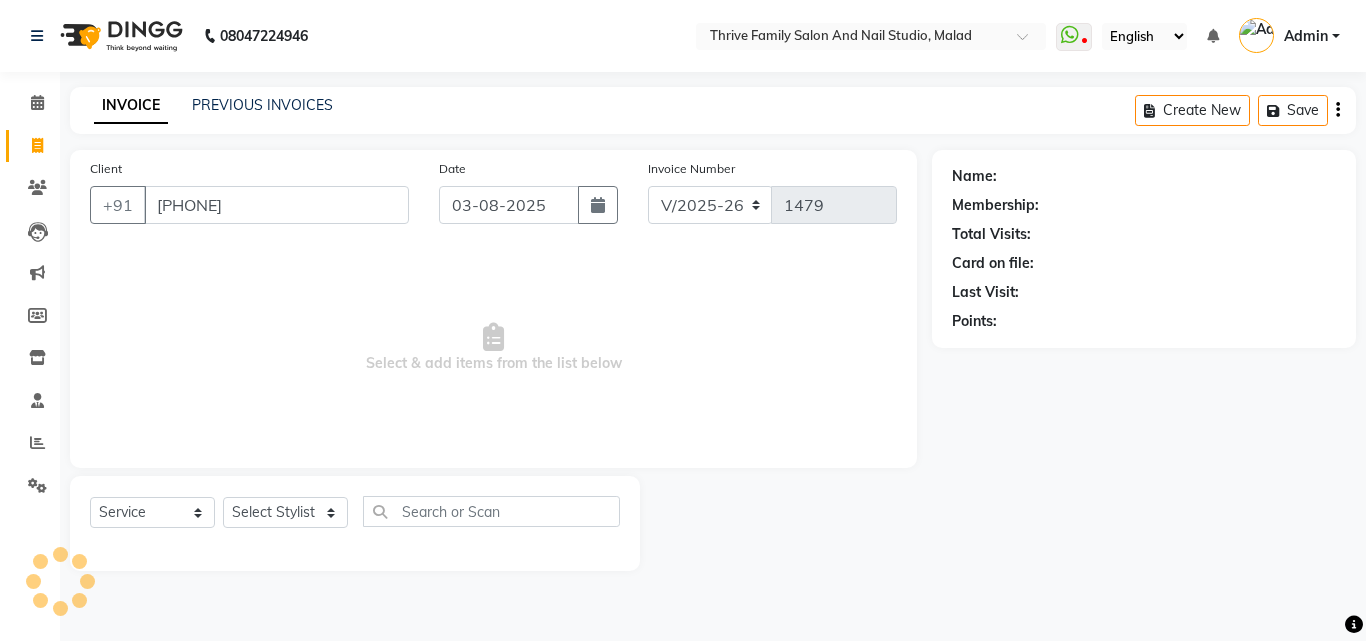 type on "[PHONE]" 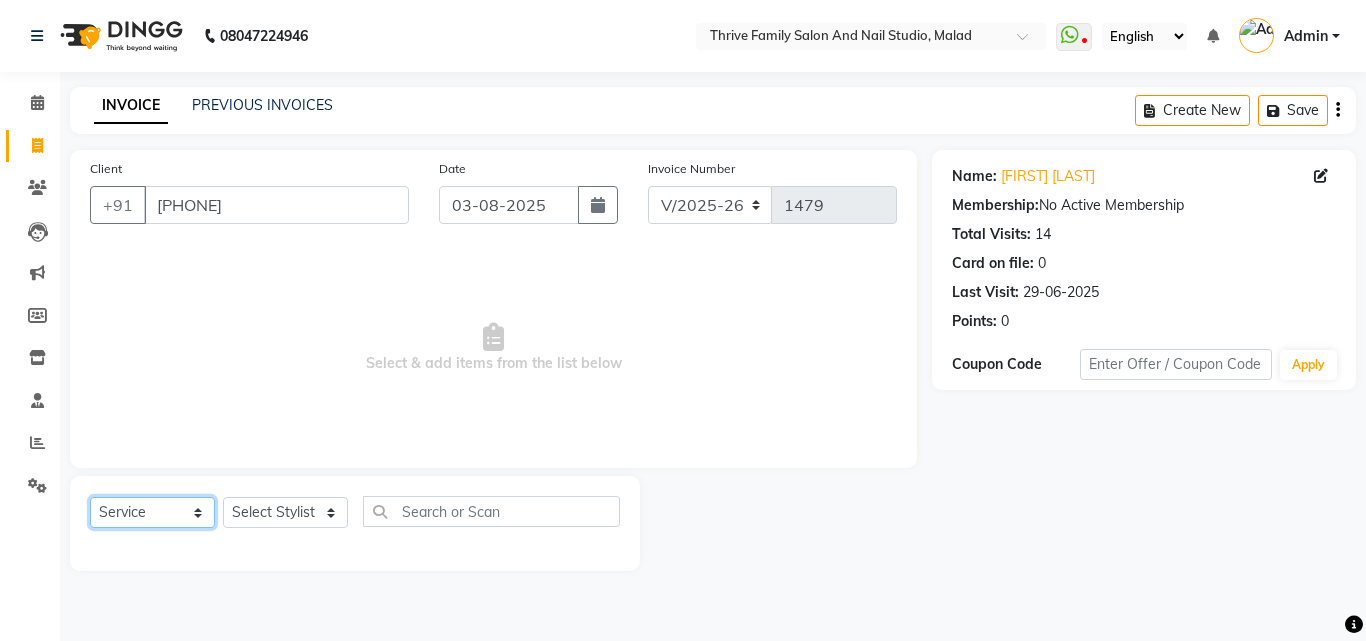 click on "Select  Service  Product  Membership  Package Voucher Prepaid Gift Card" 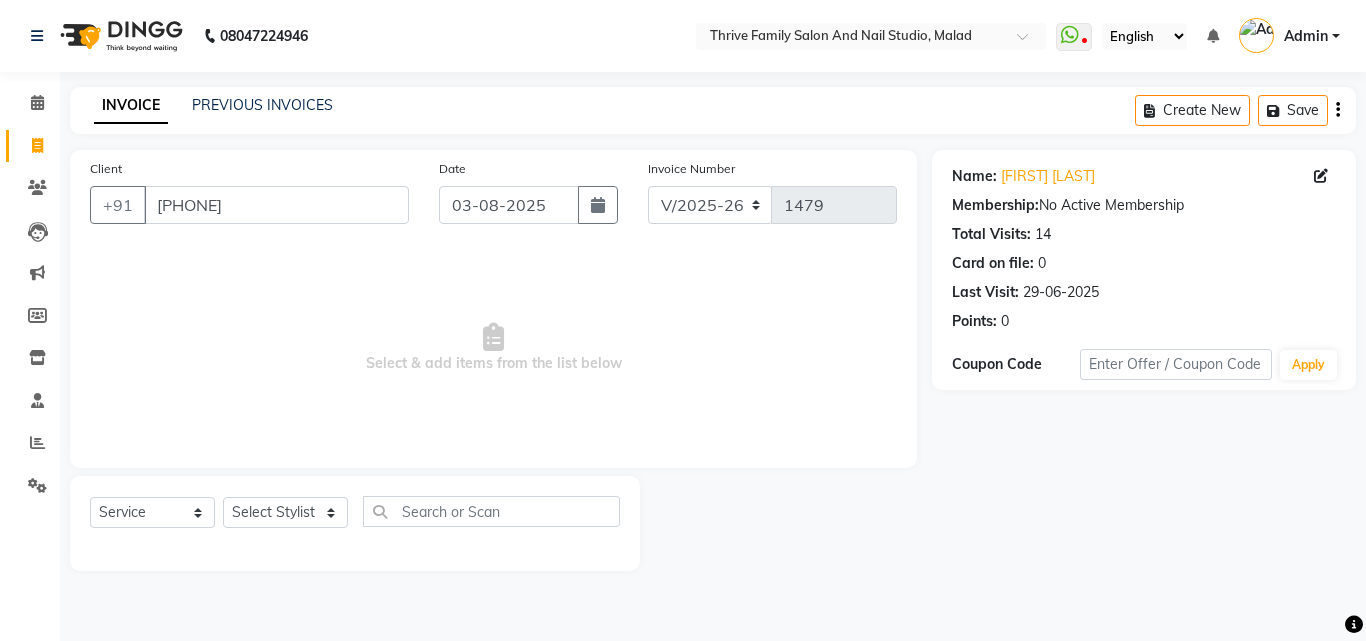 click on "Select & add items from the list below" at bounding box center [493, 348] 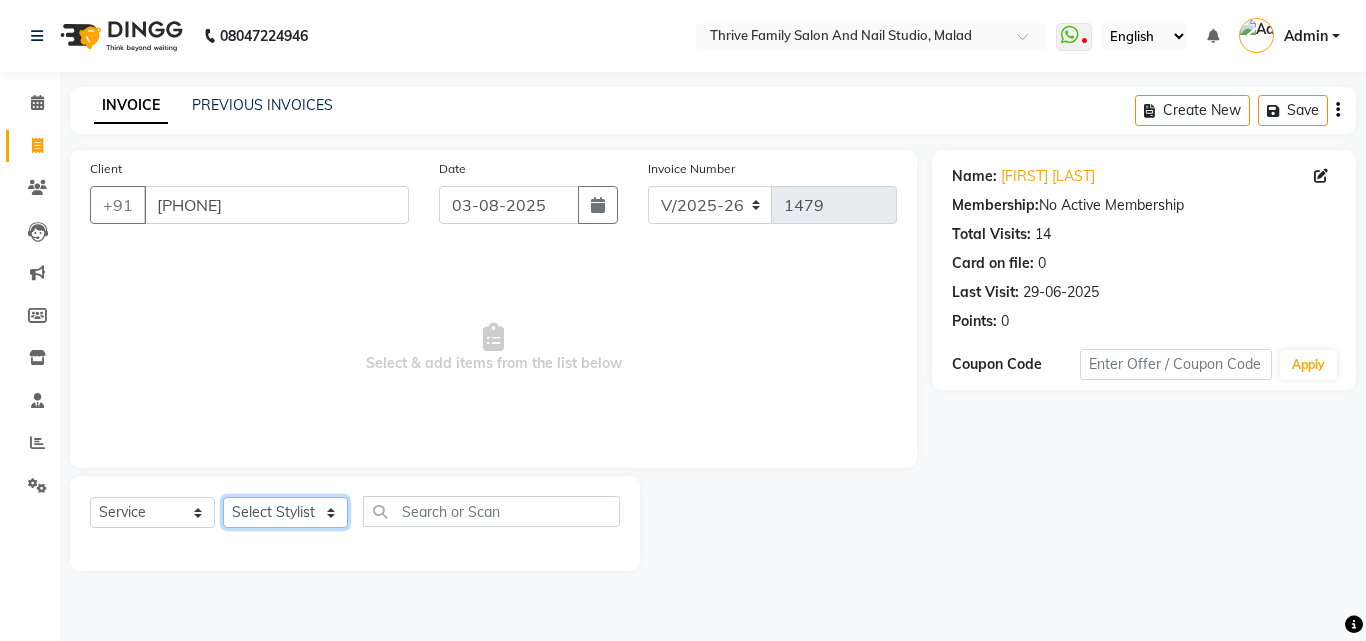 click on "Select Stylist [FIRST] [LAST] [FIRST] [LAST] [FIRST] [LAST] Manager [FIRST] [FIRST] [FIRST] [FIRST] [FIRST] [FIRST] [FIRST] [FIRST]" 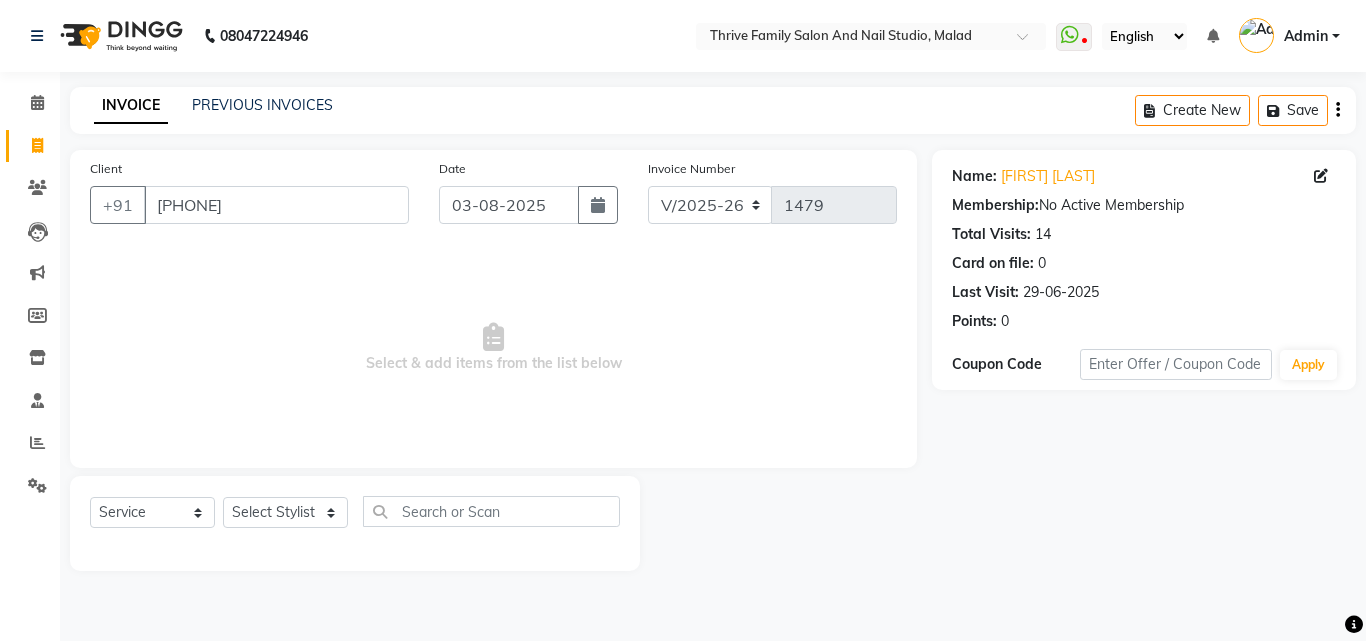 click on "Select & add items from the list below" at bounding box center (493, 348) 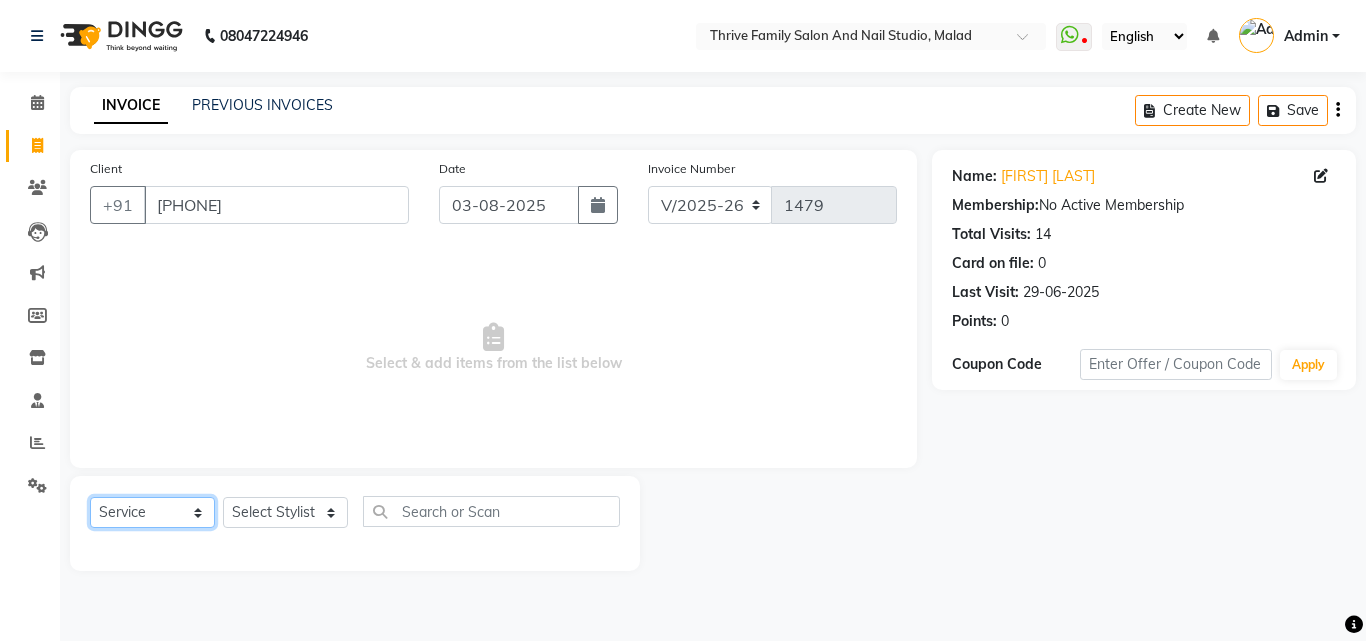 click on "Select  Service  Product  Membership  Package Voucher Prepaid Gift Card" 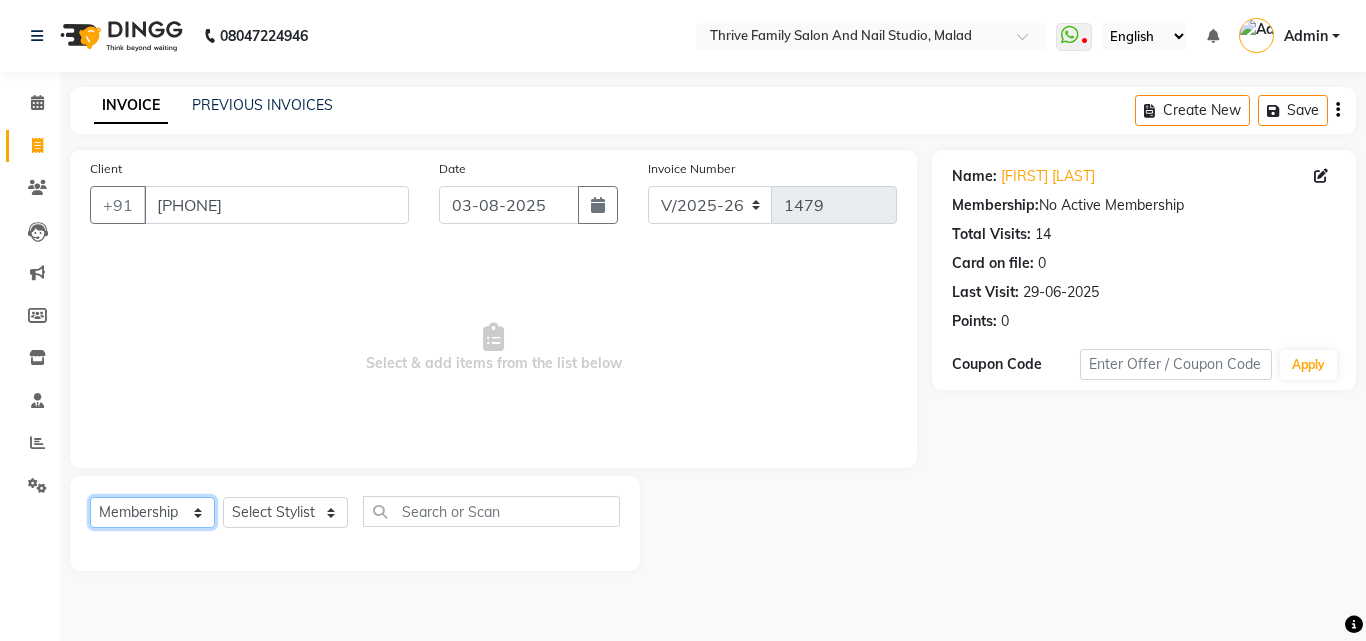 click on "Select  Service  Product  Membership  Package Voucher Prepaid Gift Card" 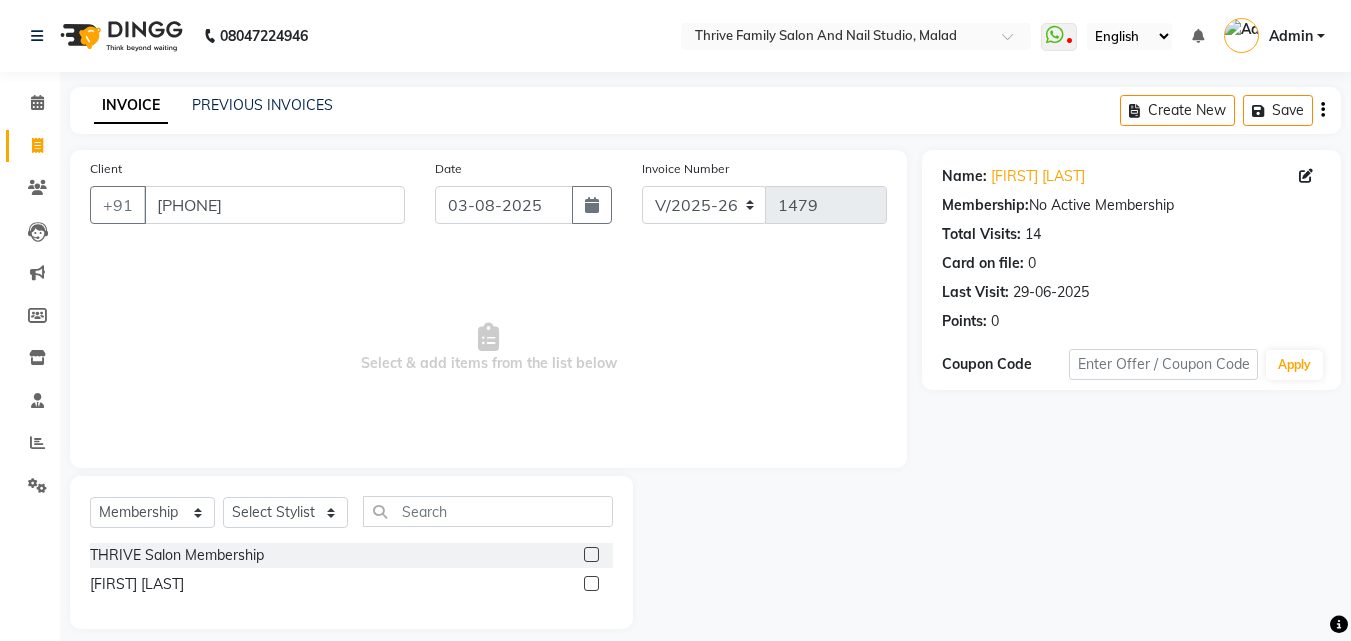 click 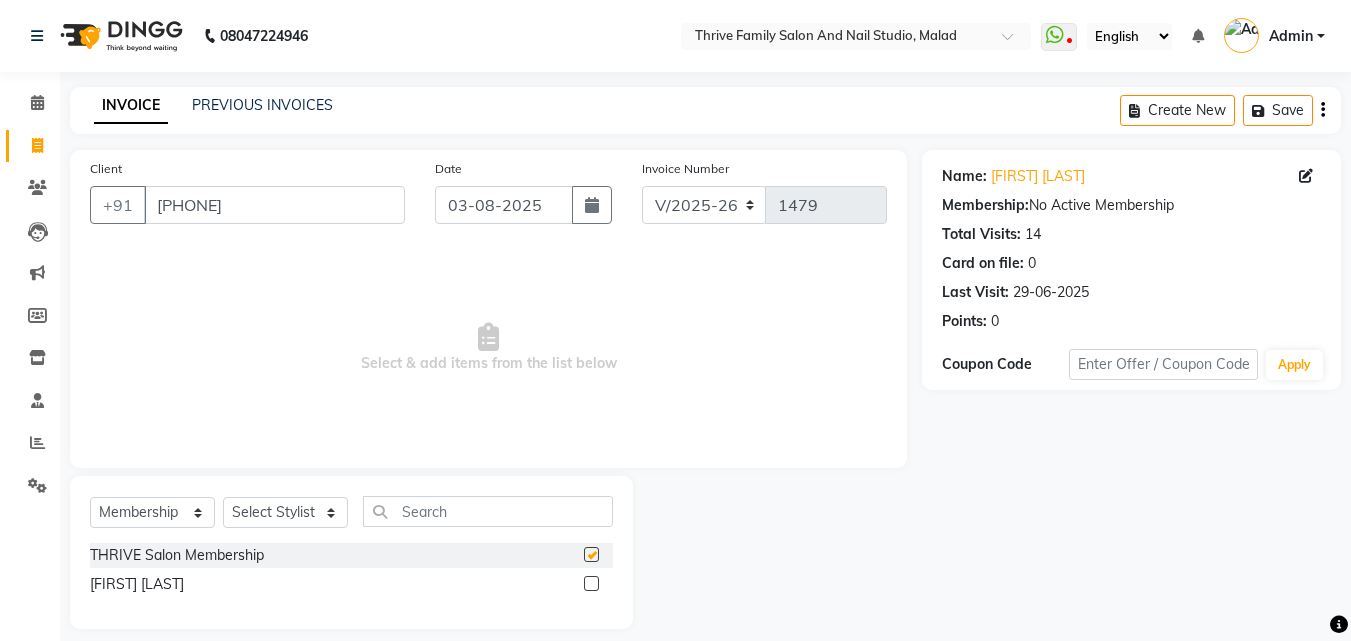 checkbox on "false" 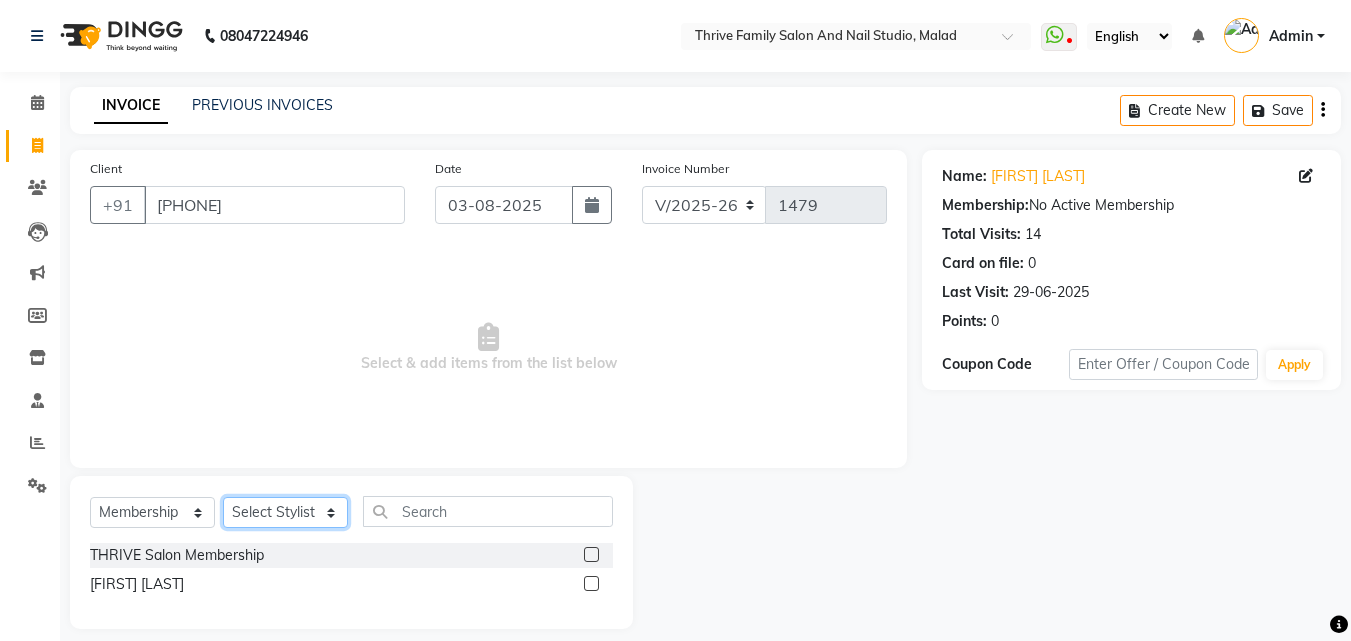 click on "Select Stylist [FIRST] [LAST] [FIRST] [LAST] [FIRST] [LAST] Manager [FIRST] [FIRST] [FIRST] [FIRST] [FIRST] [FIRST] [FIRST] [FIRST]" 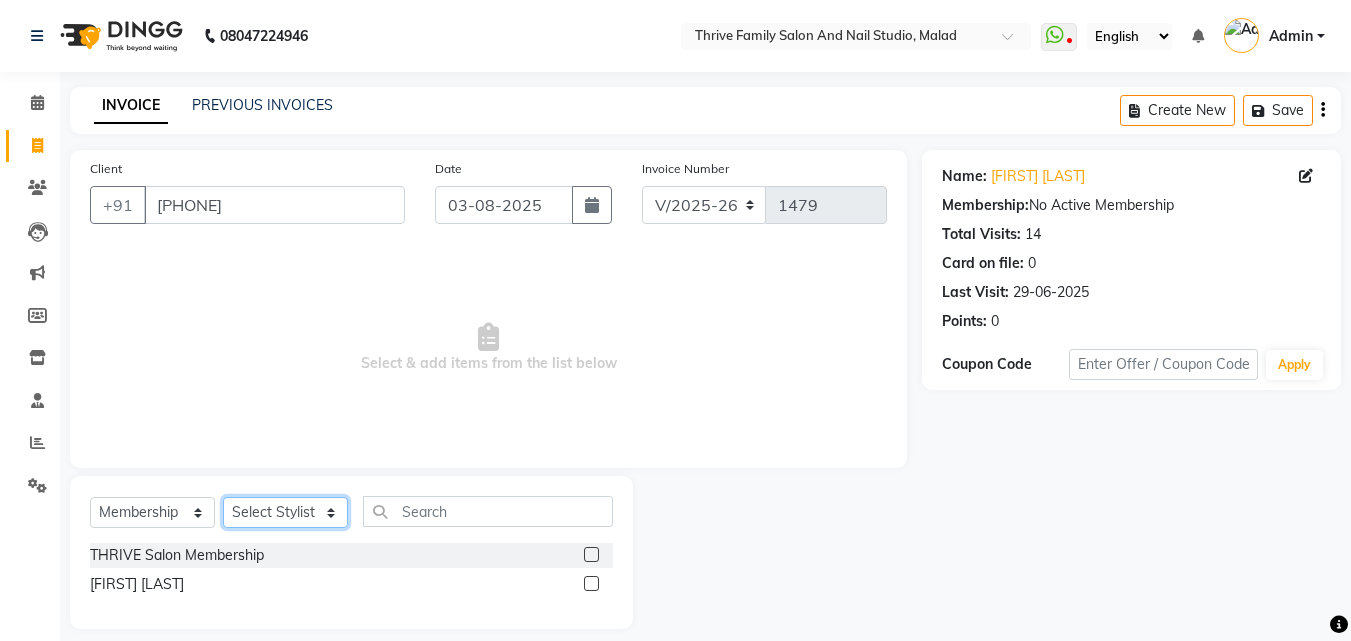 select on "43229" 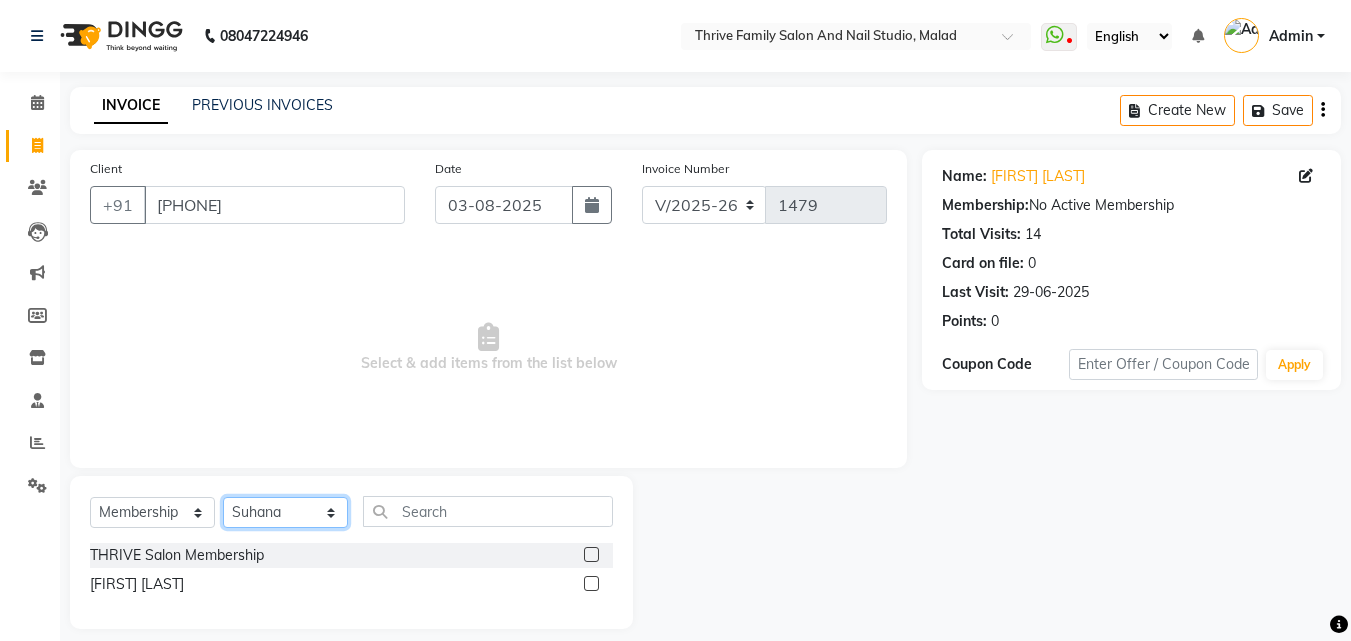 click on "Select Stylist [FIRST] [LAST] [FIRST] [LAST] [FIRST] [LAST] Manager [FIRST] [FIRST] [FIRST] [FIRST] [FIRST] [FIRST] [FIRST] [FIRST]" 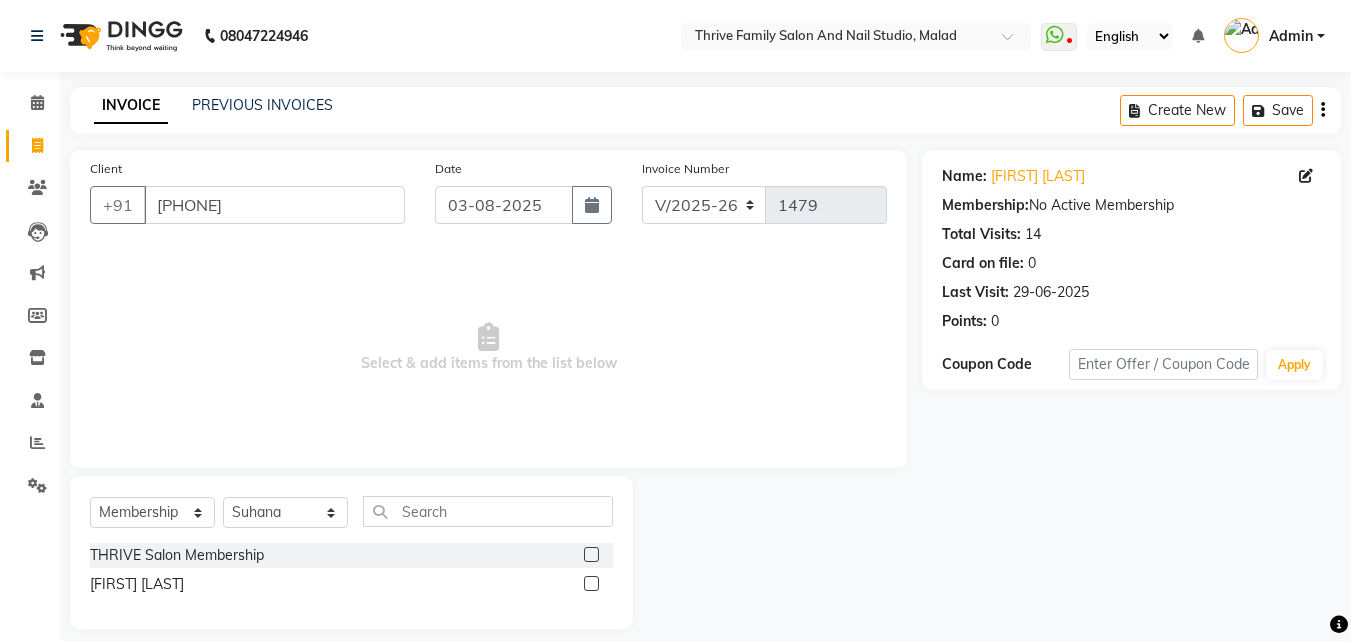 click 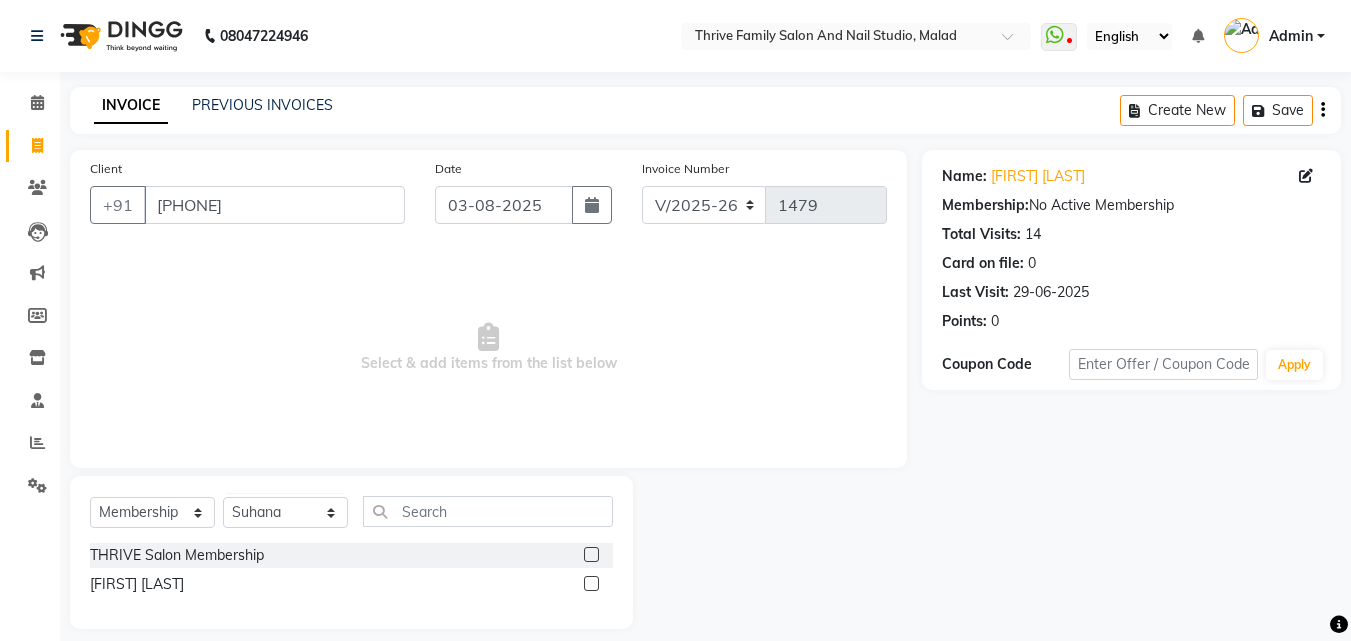 click at bounding box center (590, 555) 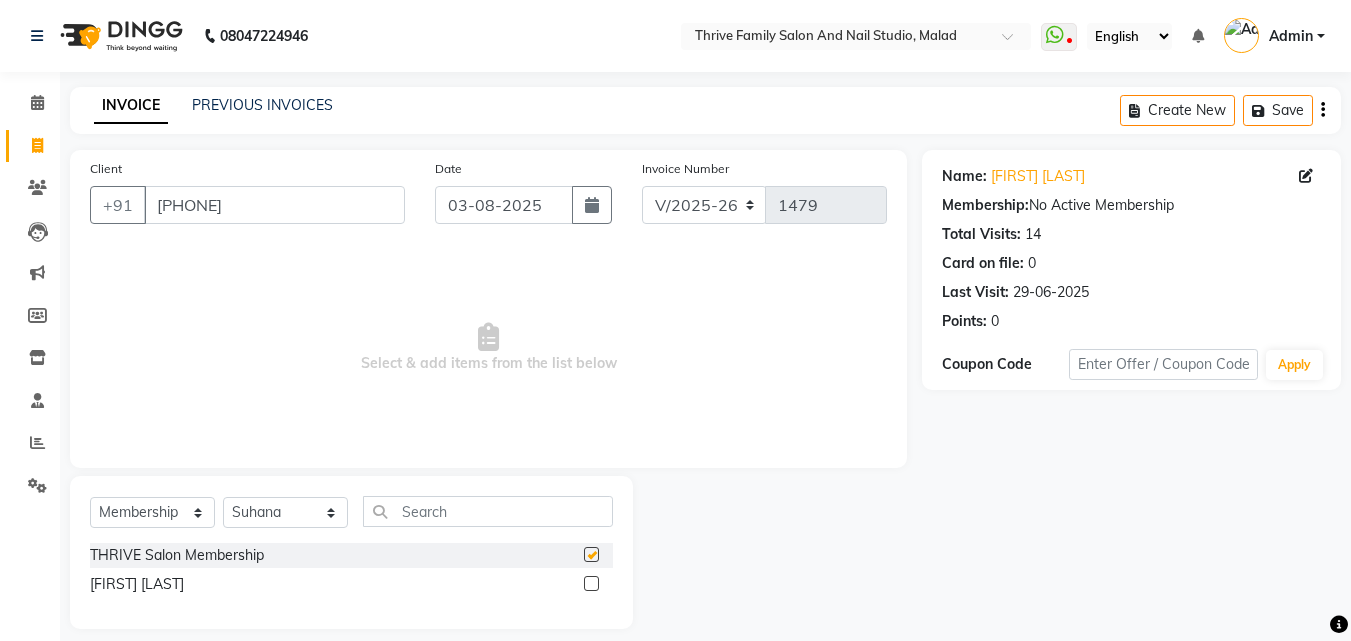 select on "select" 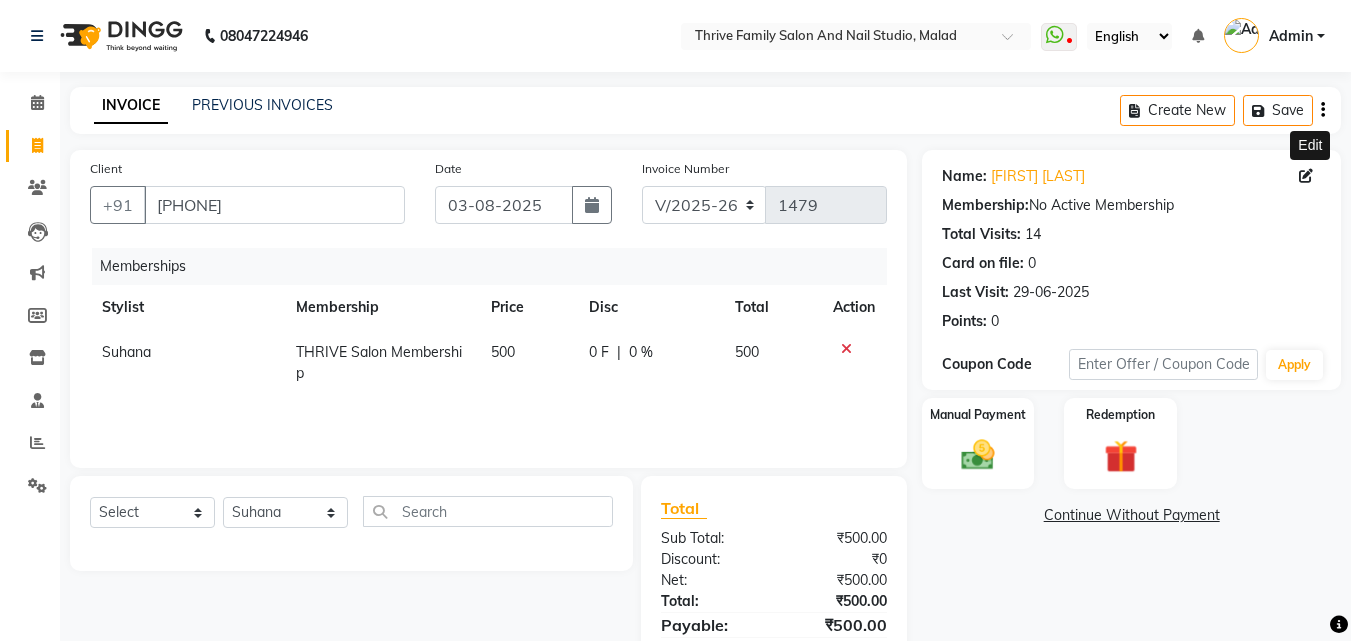 click 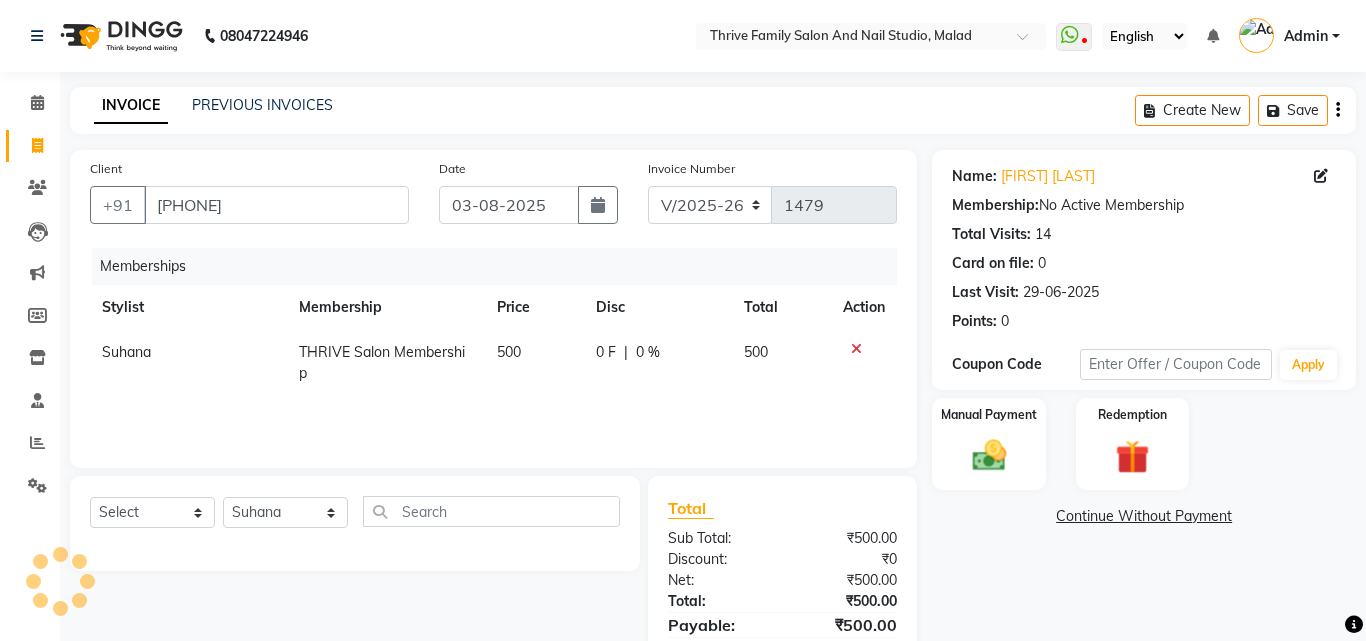 select on "female" 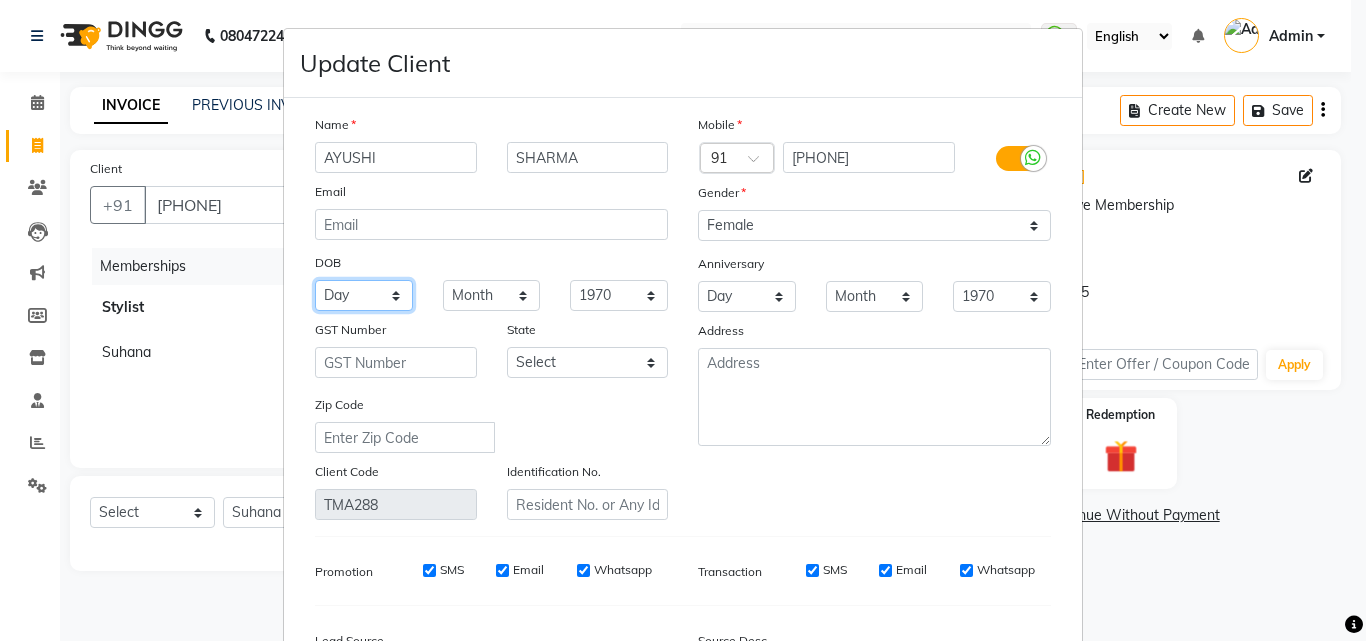 click on "Day 01 02 03 04 05 06 07 08 09 10 11 12 13 14 15 16 17 18 19 20 21 22 23 24 25 26 27 28 29 30 31" at bounding box center [364, 295] 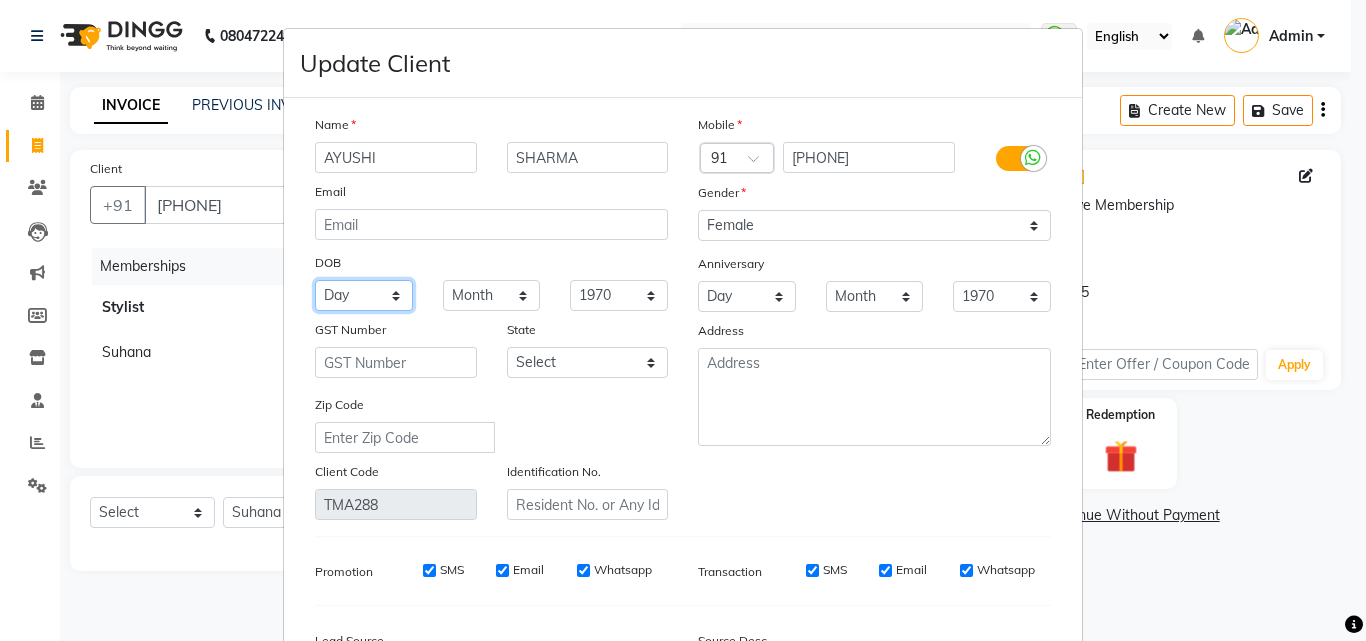 select on "12" 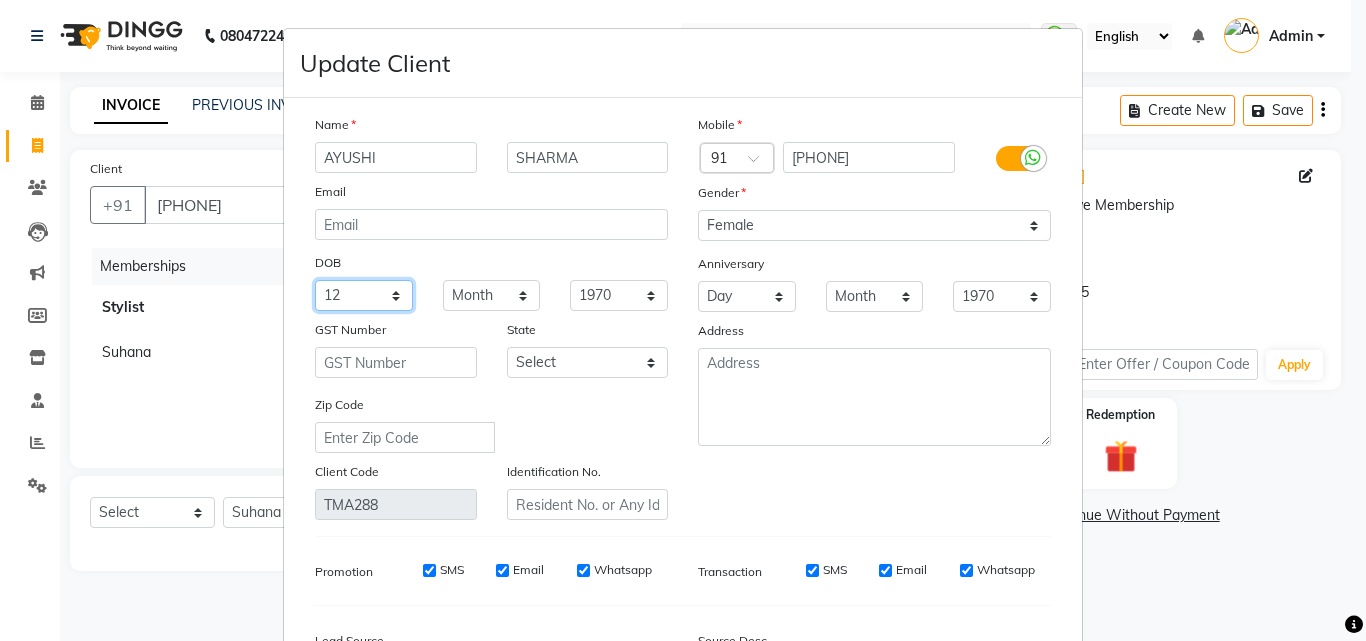 click on "Day 01 02 03 04 05 06 07 08 09 10 11 12 13 14 15 16 17 18 19 20 21 22 23 24 25 26 27 28 29 30 31" at bounding box center (364, 295) 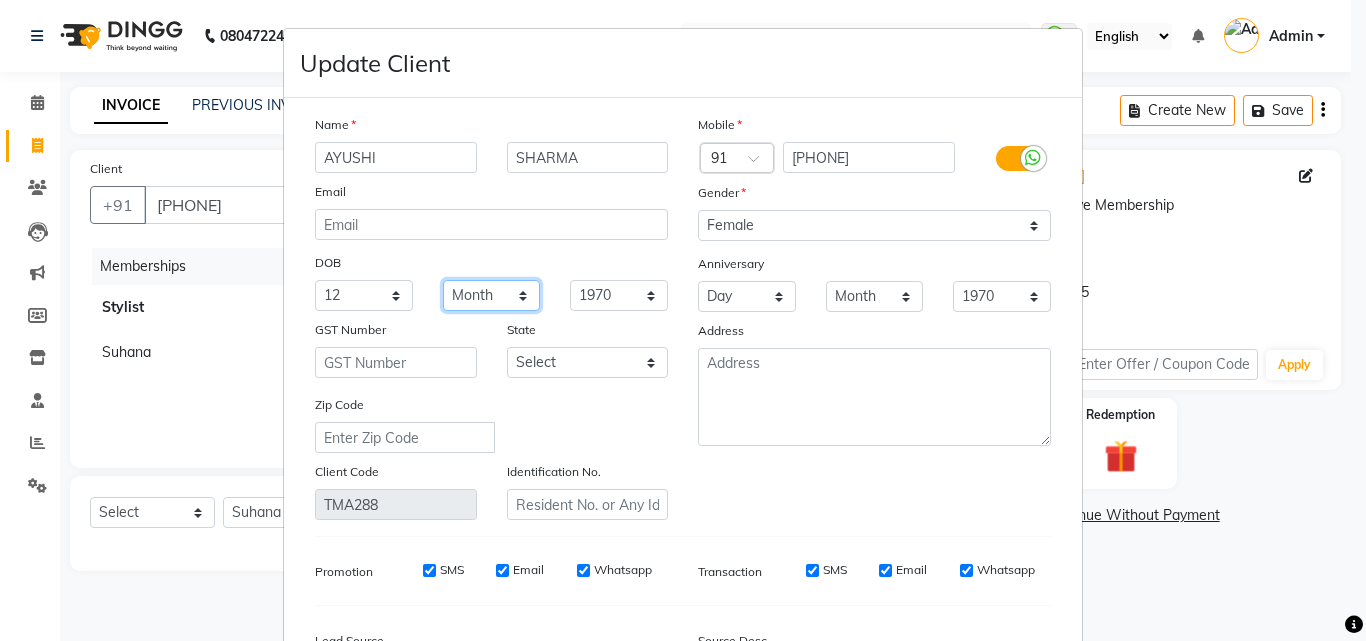 click on "Month January February March April May June July August September October November December" at bounding box center [492, 295] 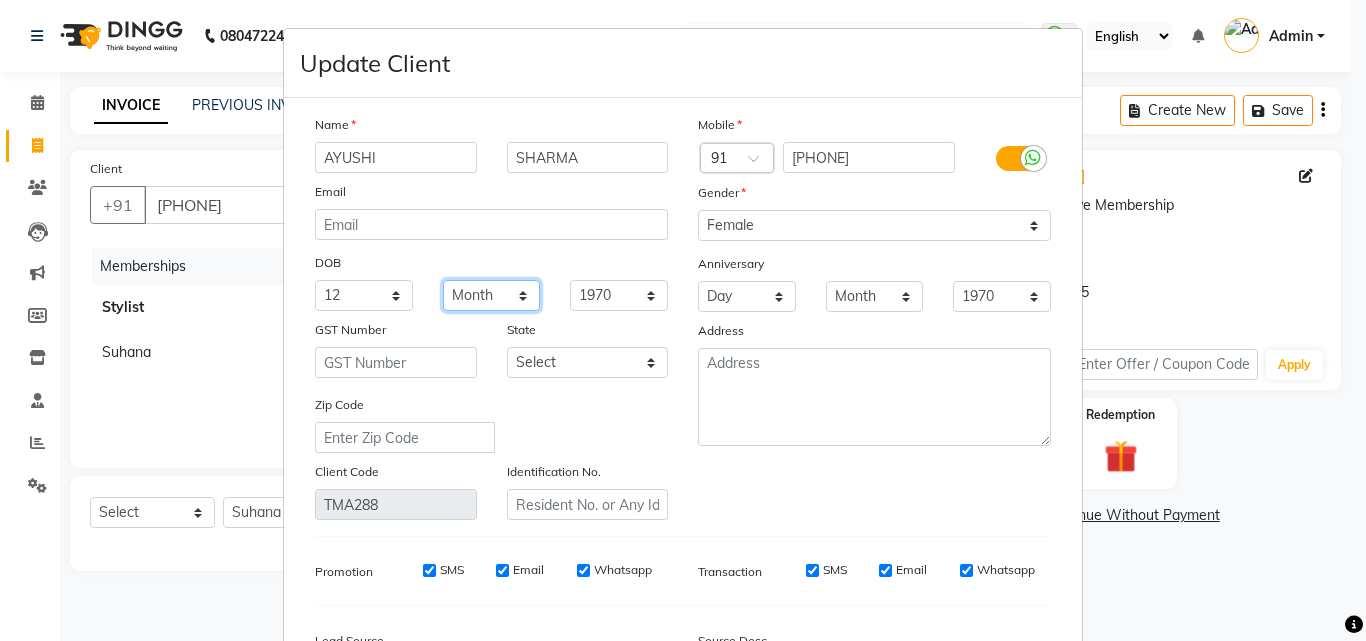 select on "02" 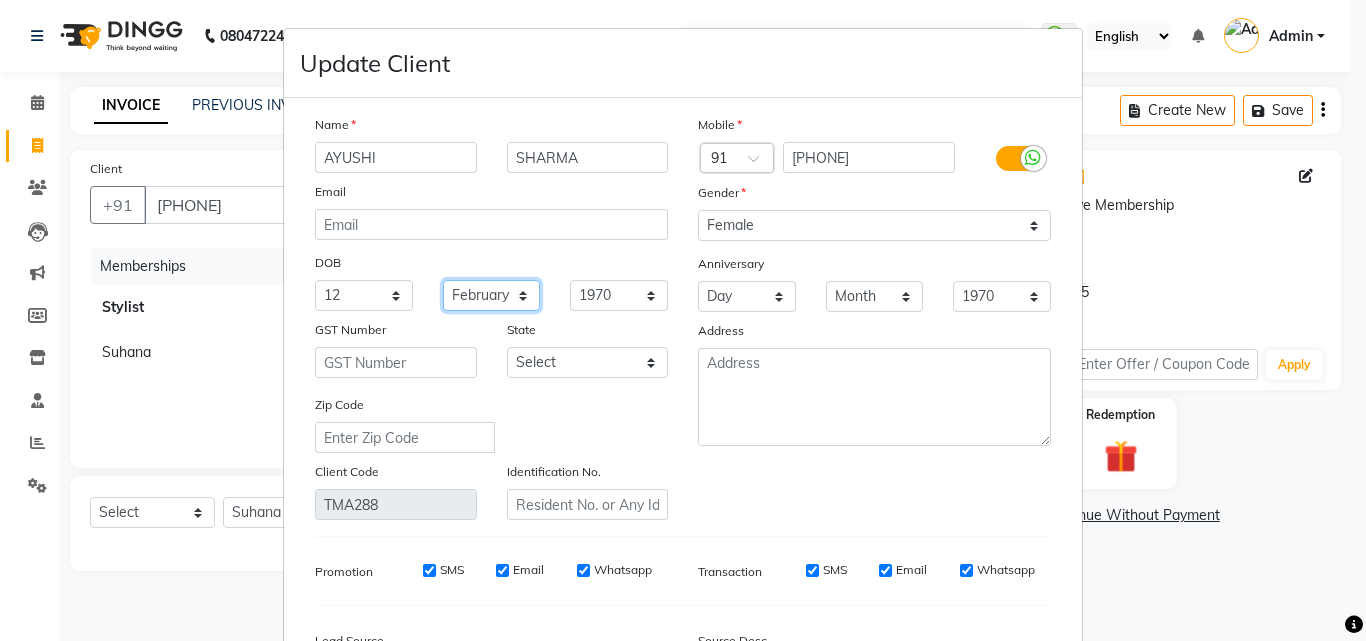 click on "Month January February March April May June July August September October November December" at bounding box center (492, 295) 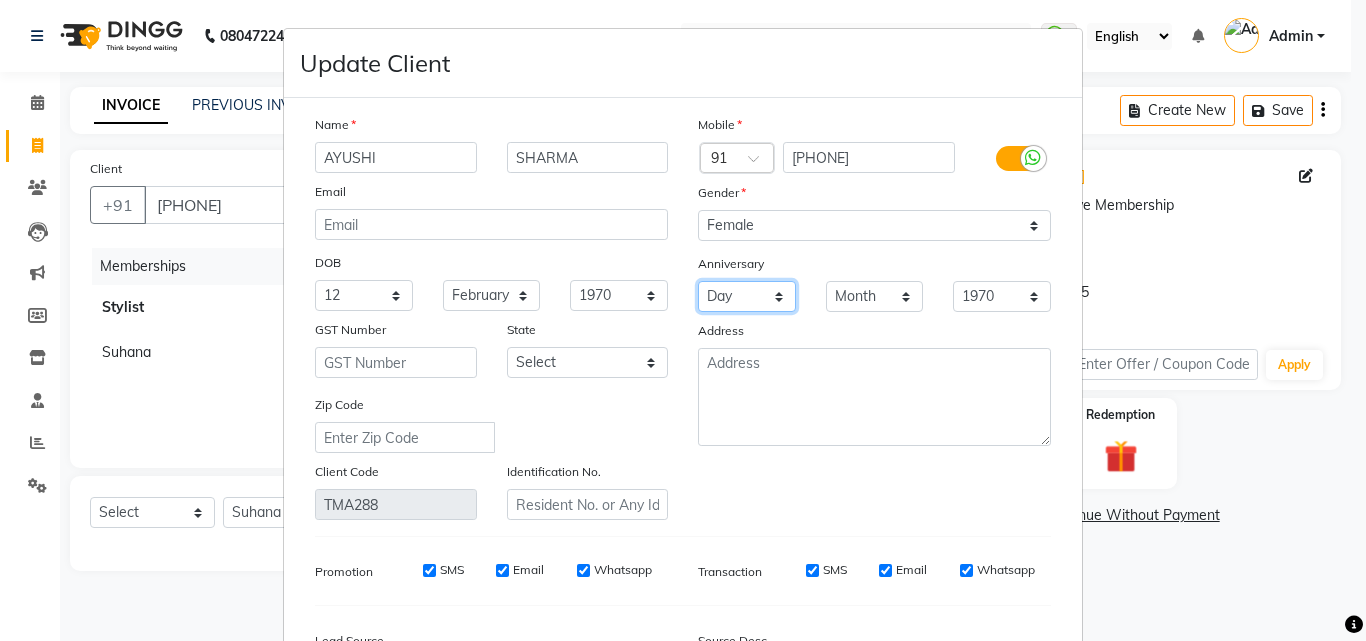 click on "Day 01 02 03 04 05 06 07 08 09 10 11 12 13 14 15 16 17 18 19 20 21 22 23 24 25 26 27 28 29 30 31" at bounding box center (747, 296) 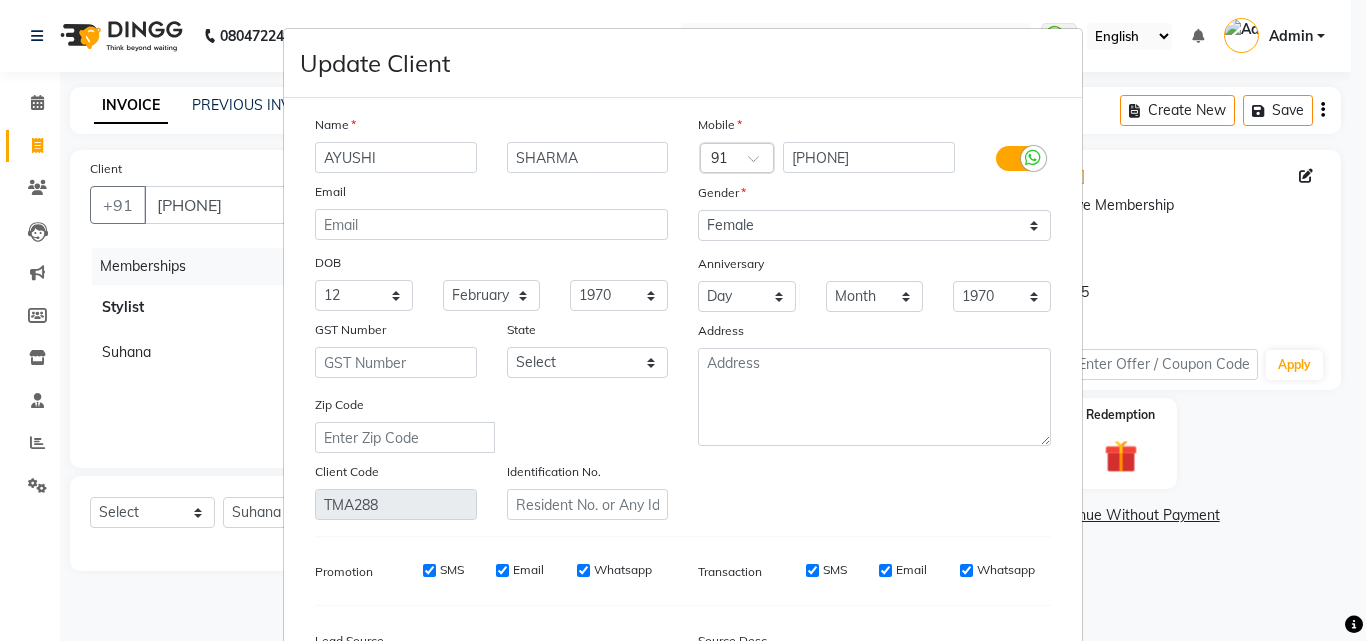 click on "DOB" at bounding box center (491, 264) 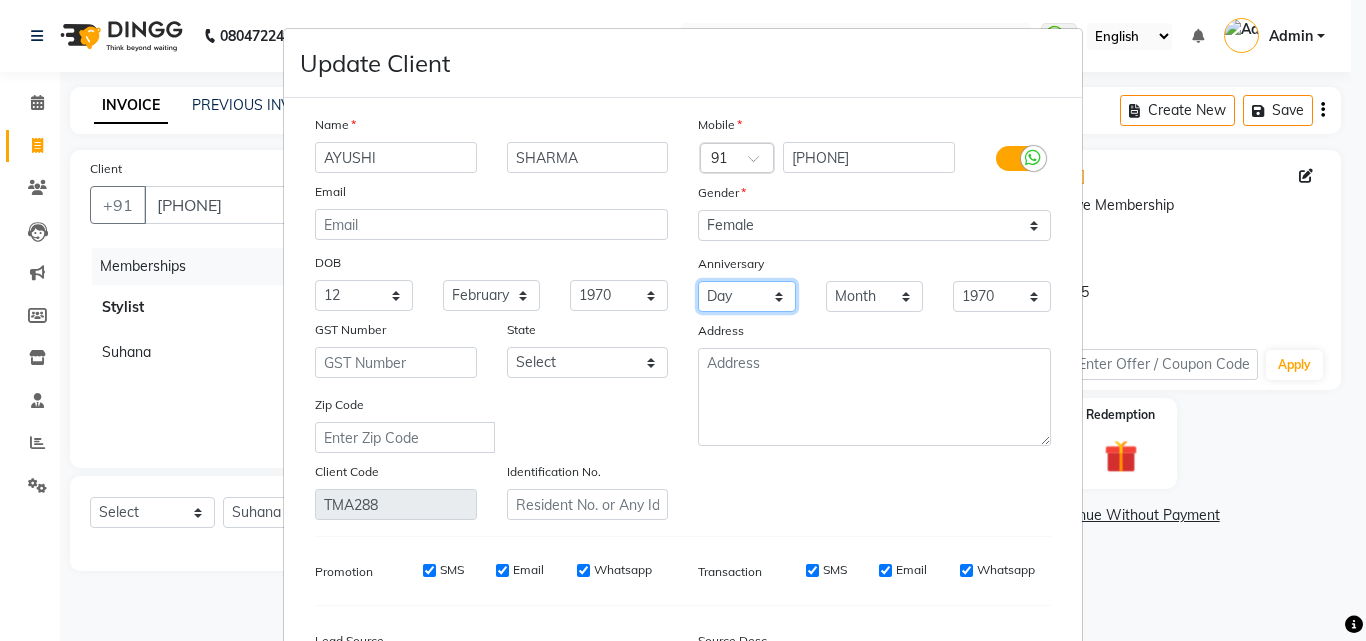 click on "Day 01 02 03 04 05 06 07 08 09 10 11 12 13 14 15 16 17 18 19 20 21 22 23 24 25 26 27 28 29 30 31" at bounding box center [747, 296] 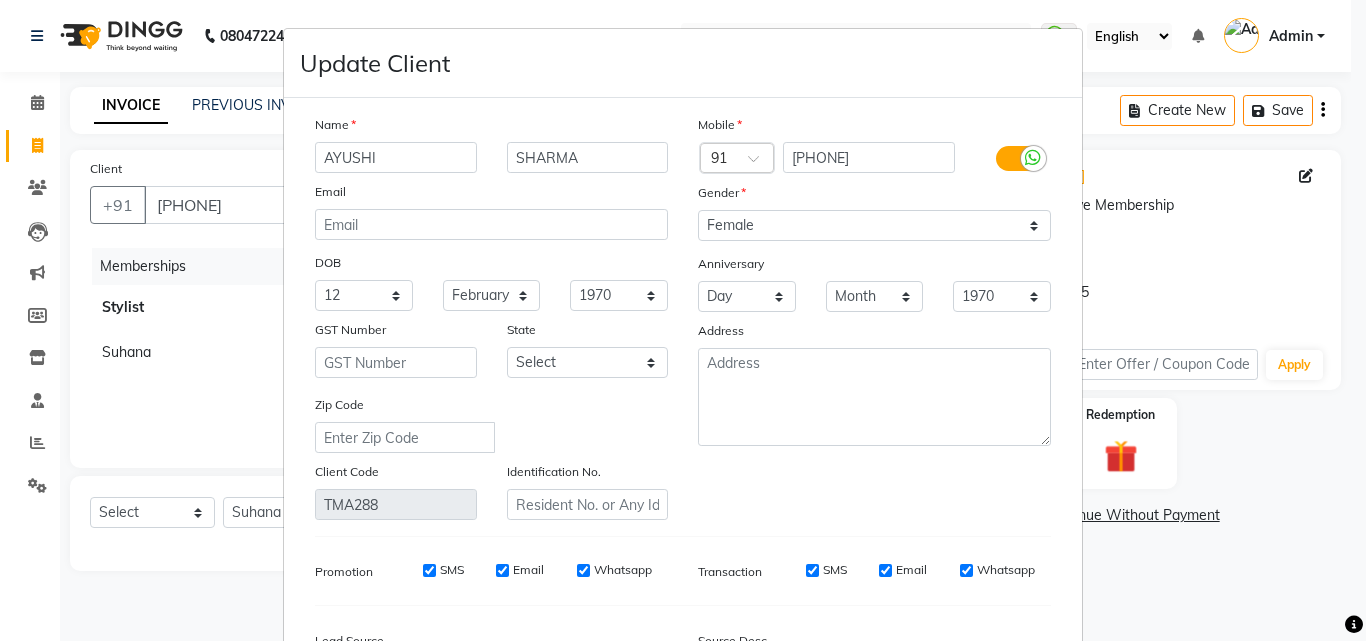 click on "DOB" at bounding box center [491, 264] 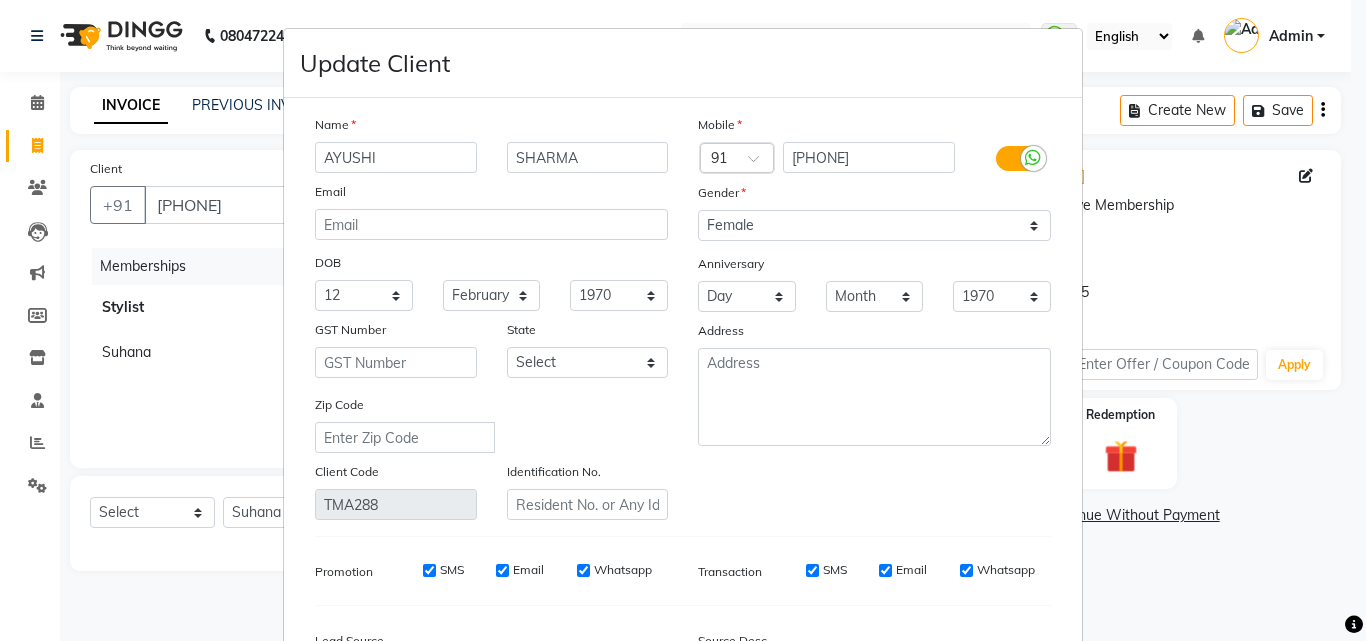 scroll, scrollTop: 10, scrollLeft: 0, axis: vertical 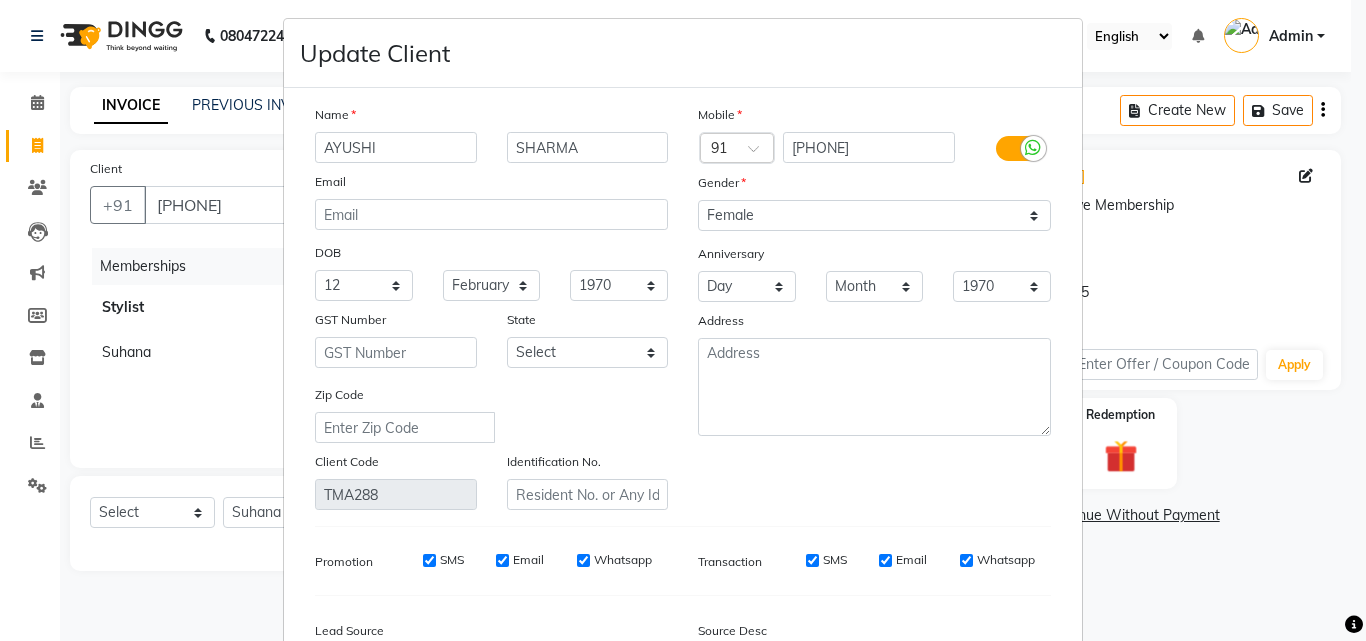 click on "Zip Code" at bounding box center [491, 413] 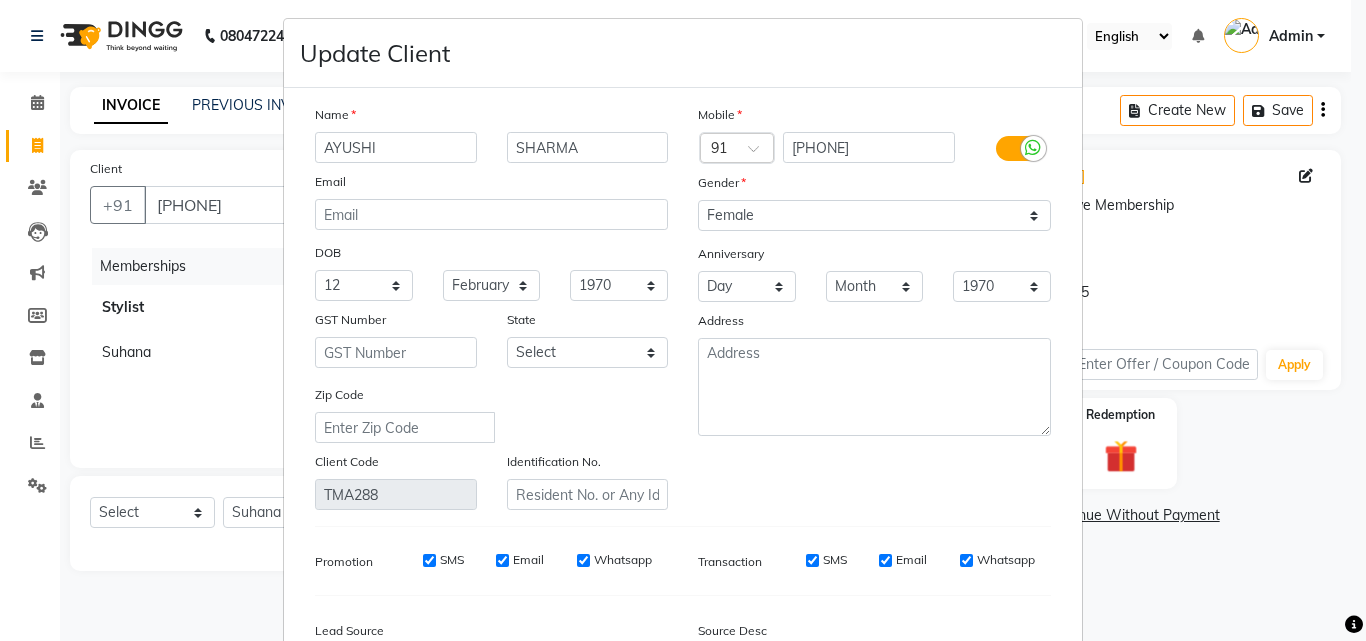 click on "Zip Code" at bounding box center [491, 413] 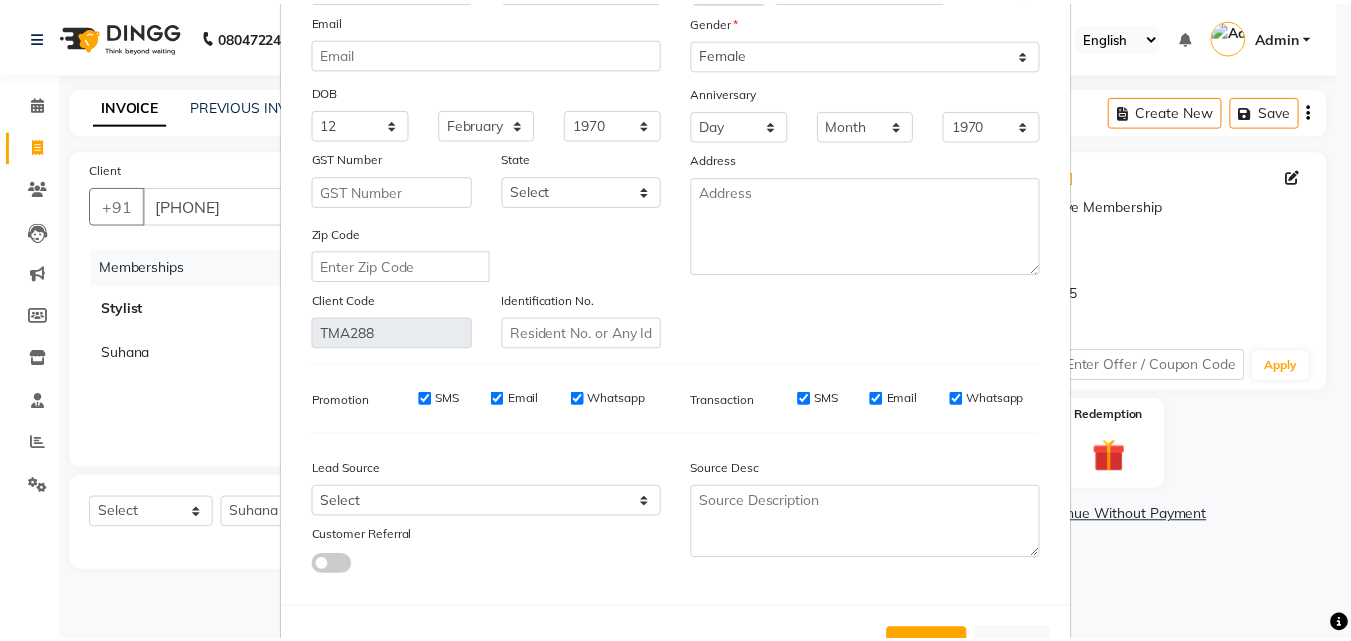 scroll, scrollTop: 246, scrollLeft: 0, axis: vertical 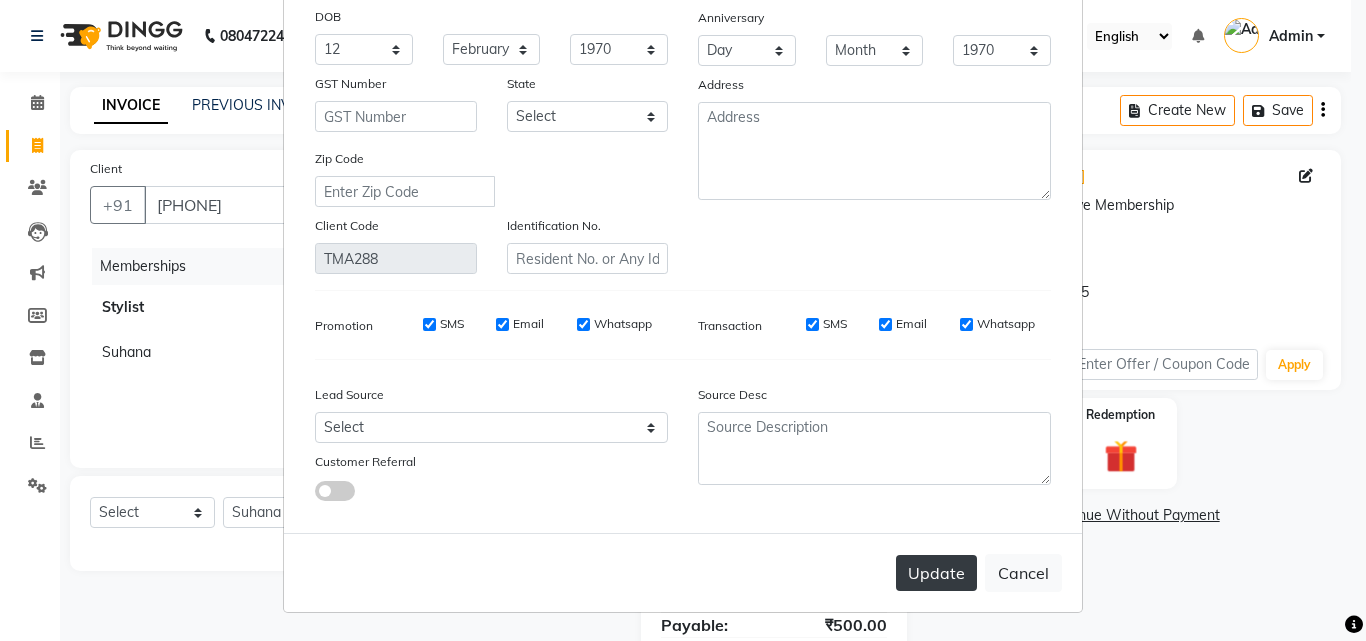 click on "Update" at bounding box center [936, 573] 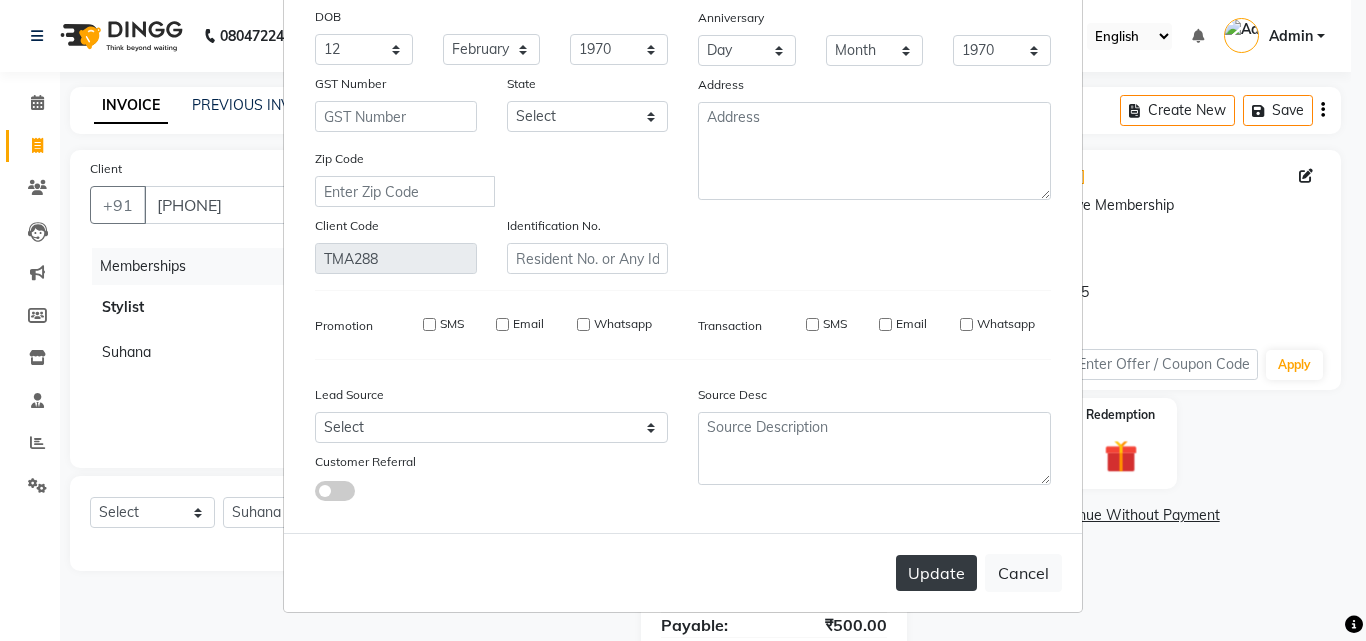 type 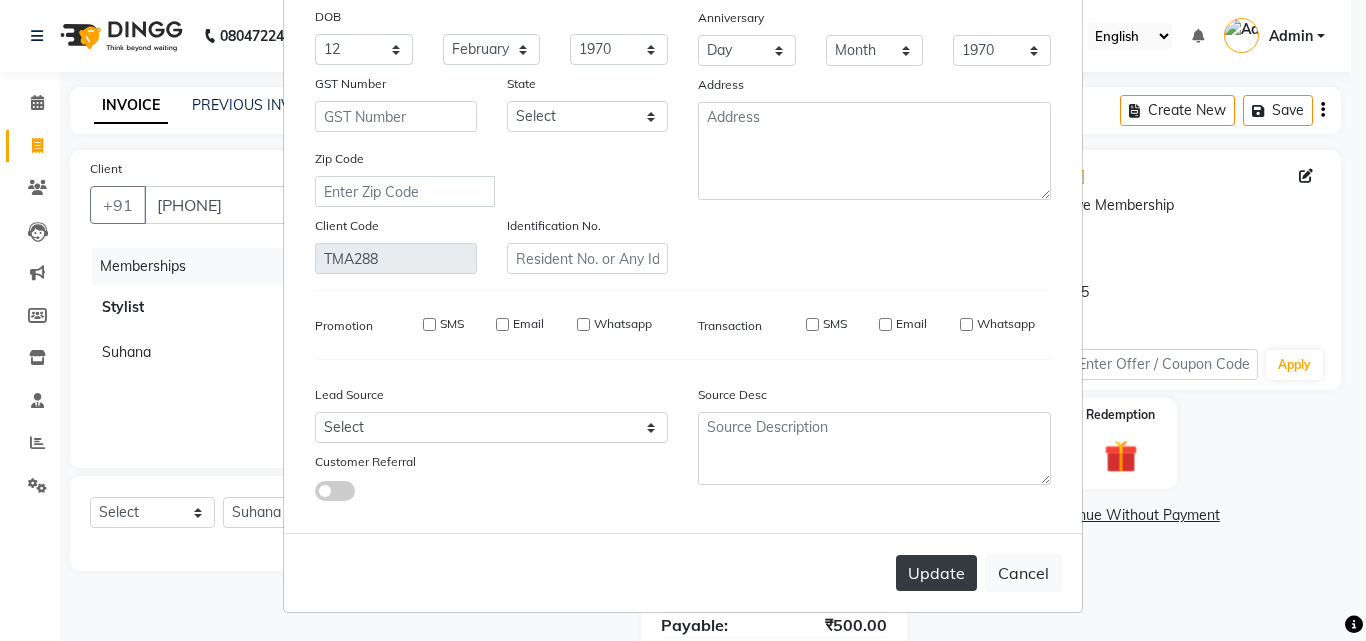 type 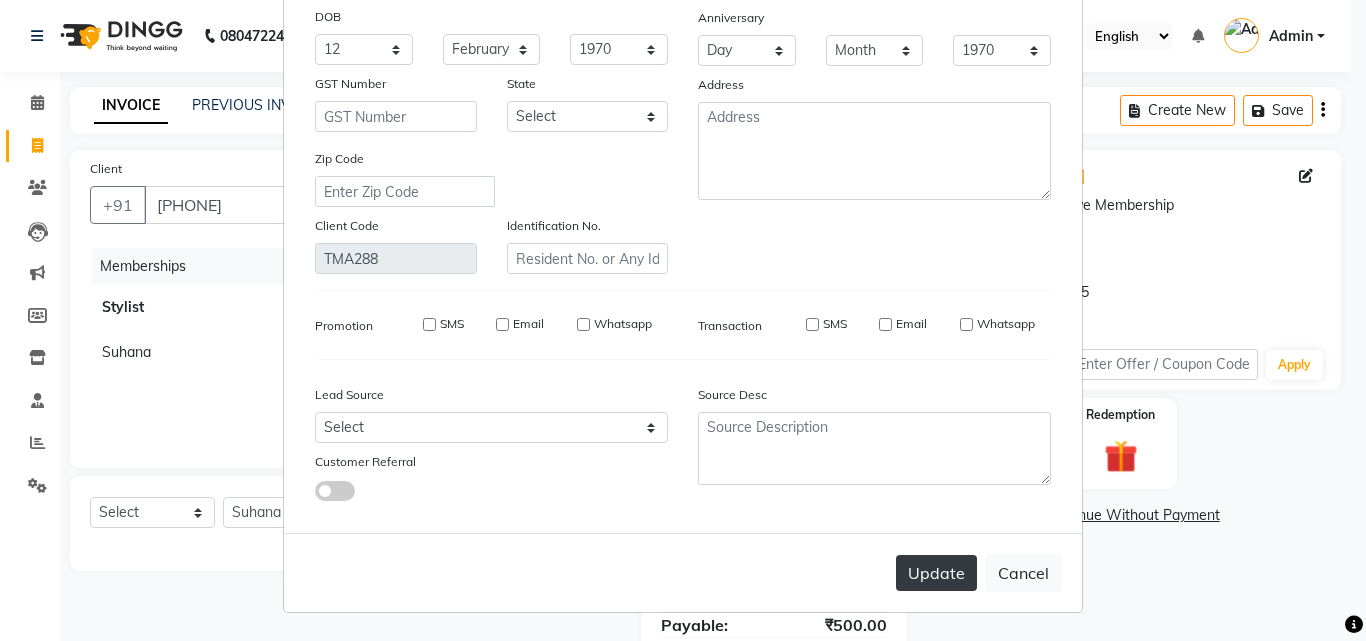 select 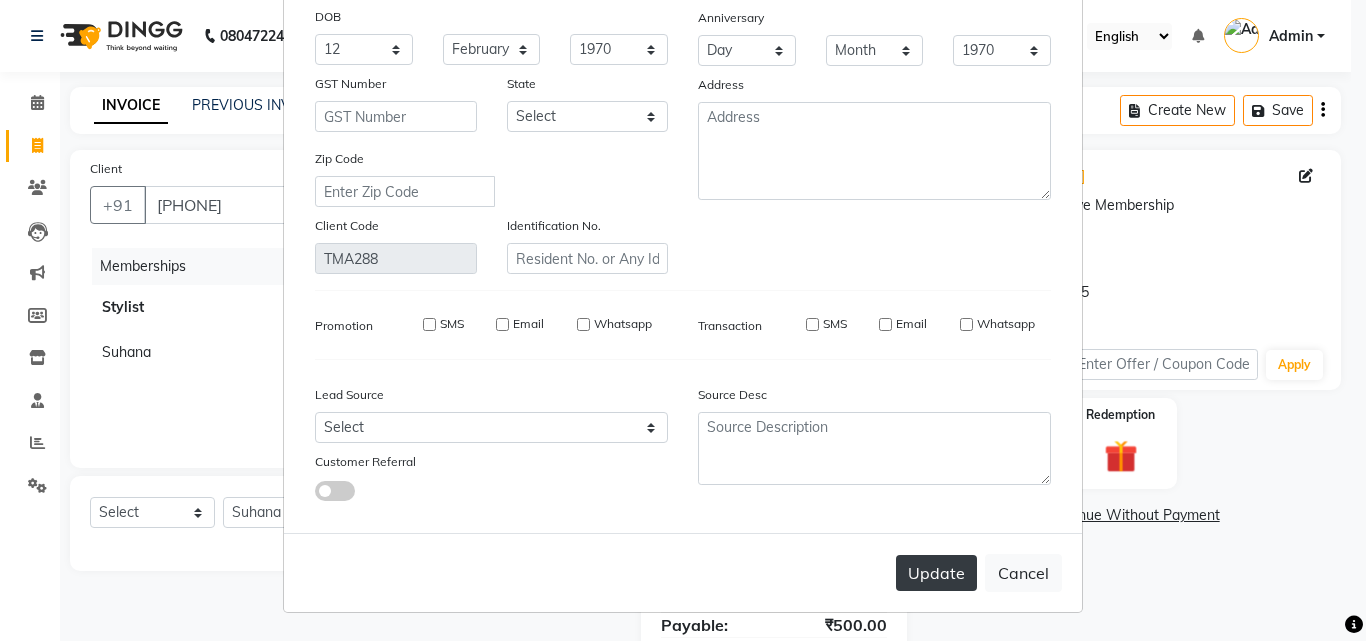 select 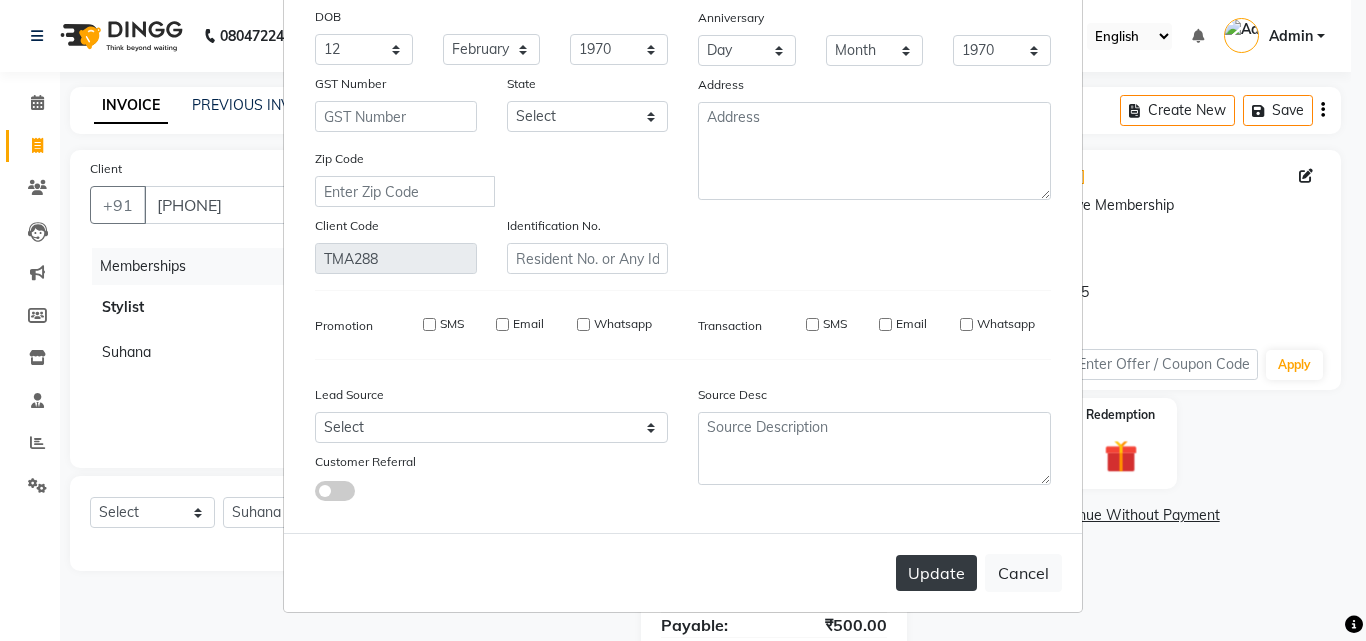 select 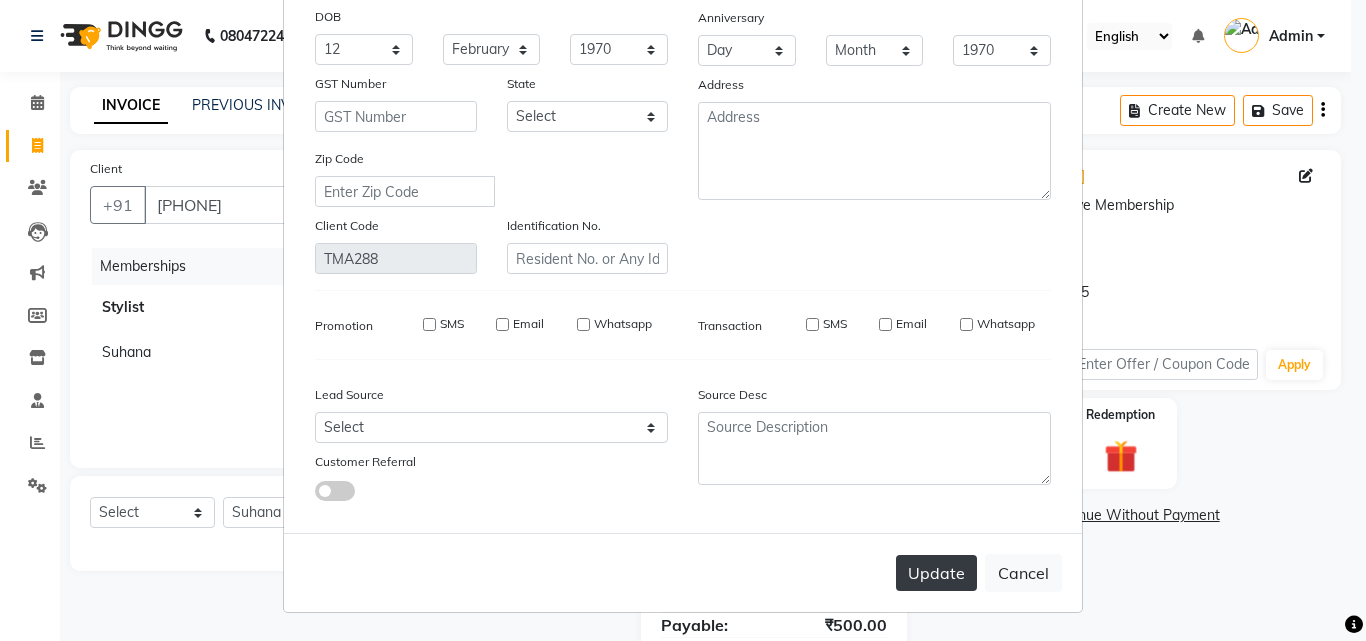 type 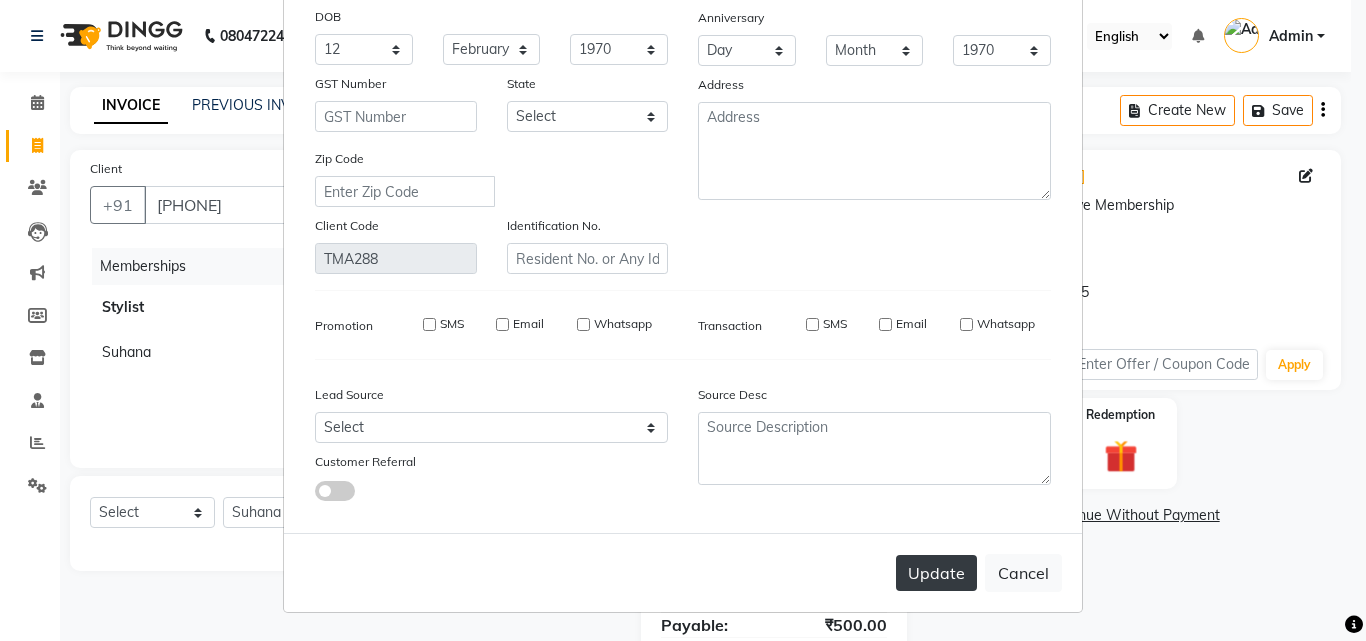 select 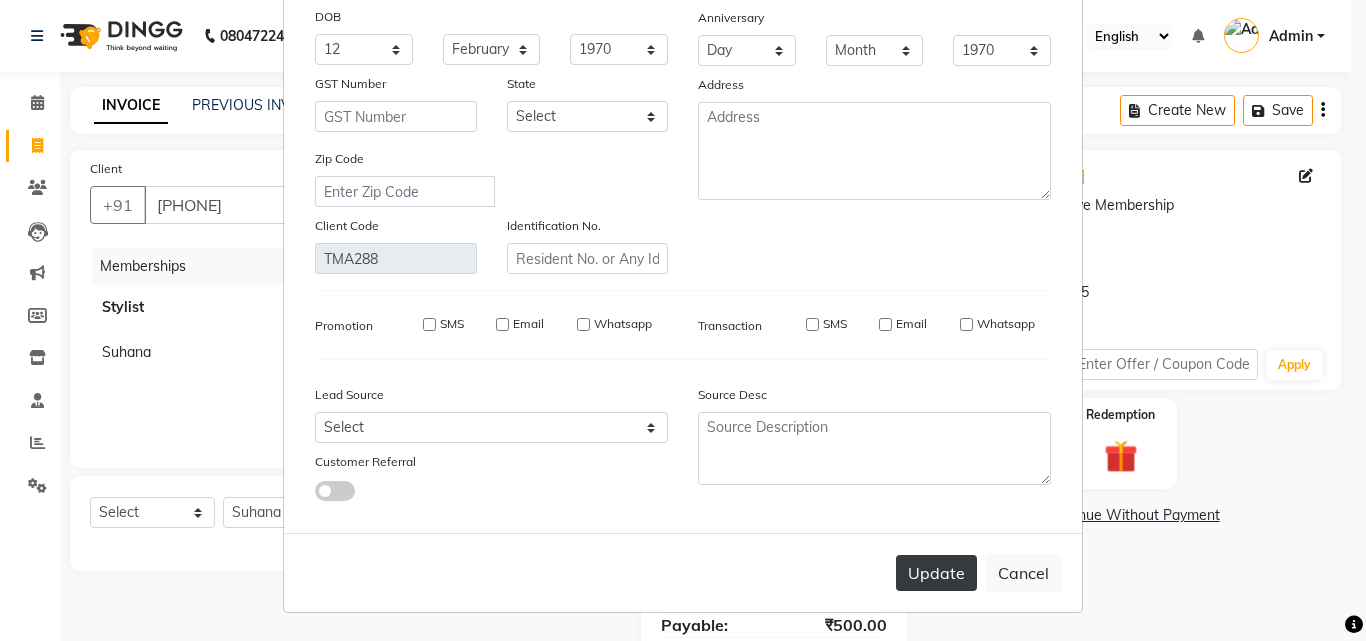 select 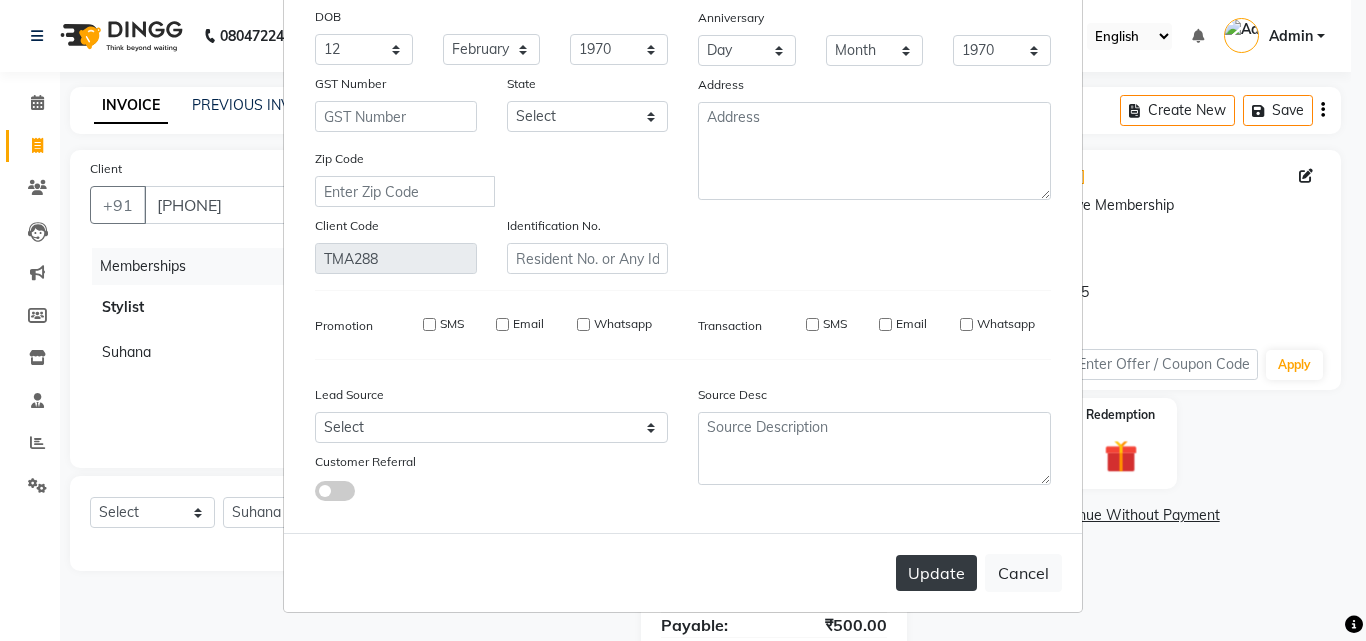select 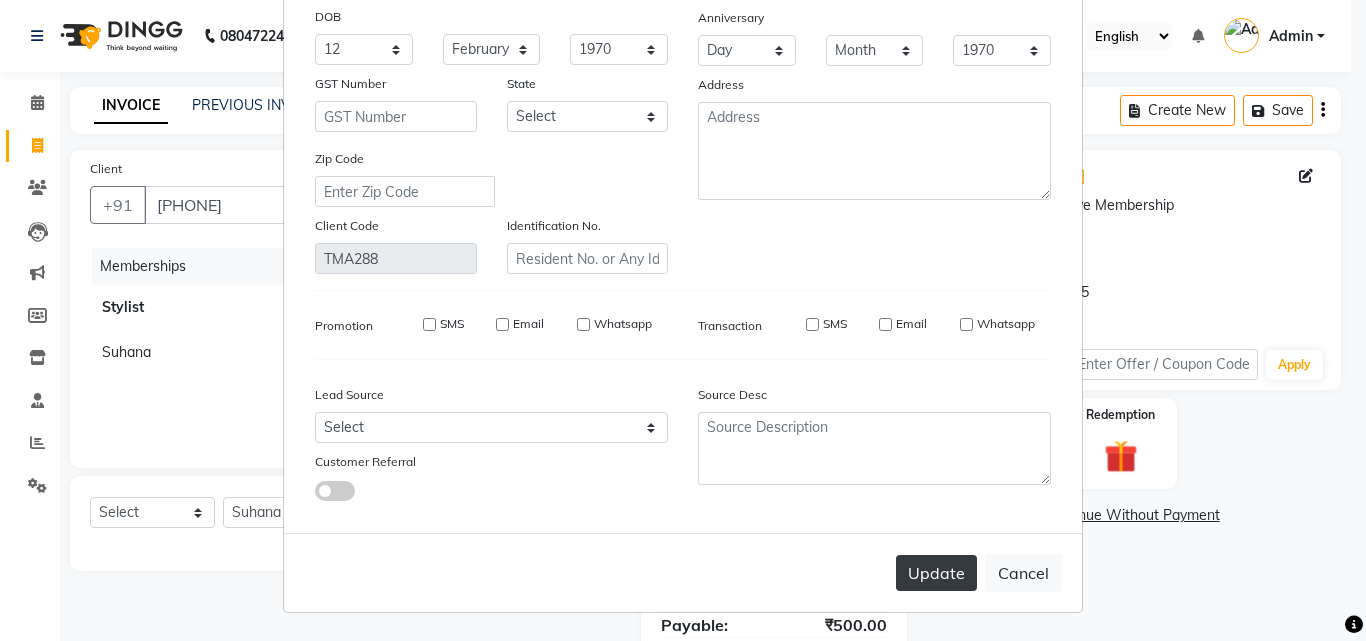 checkbox on "false" 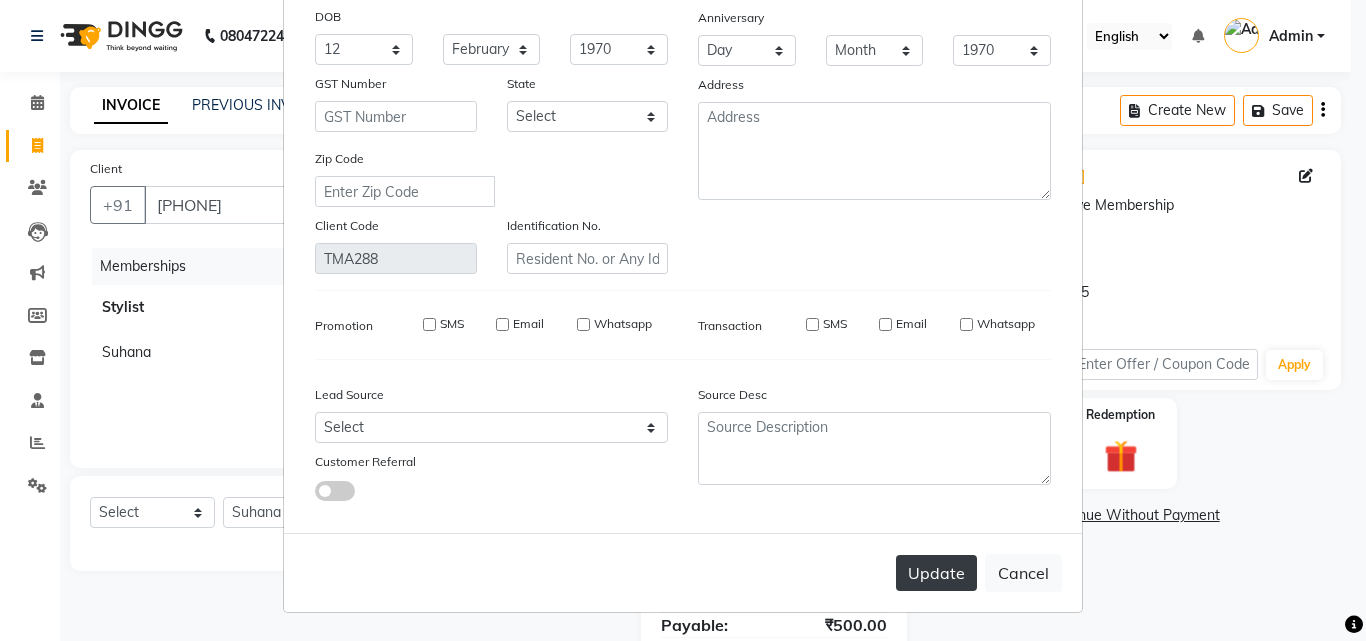 checkbox on "false" 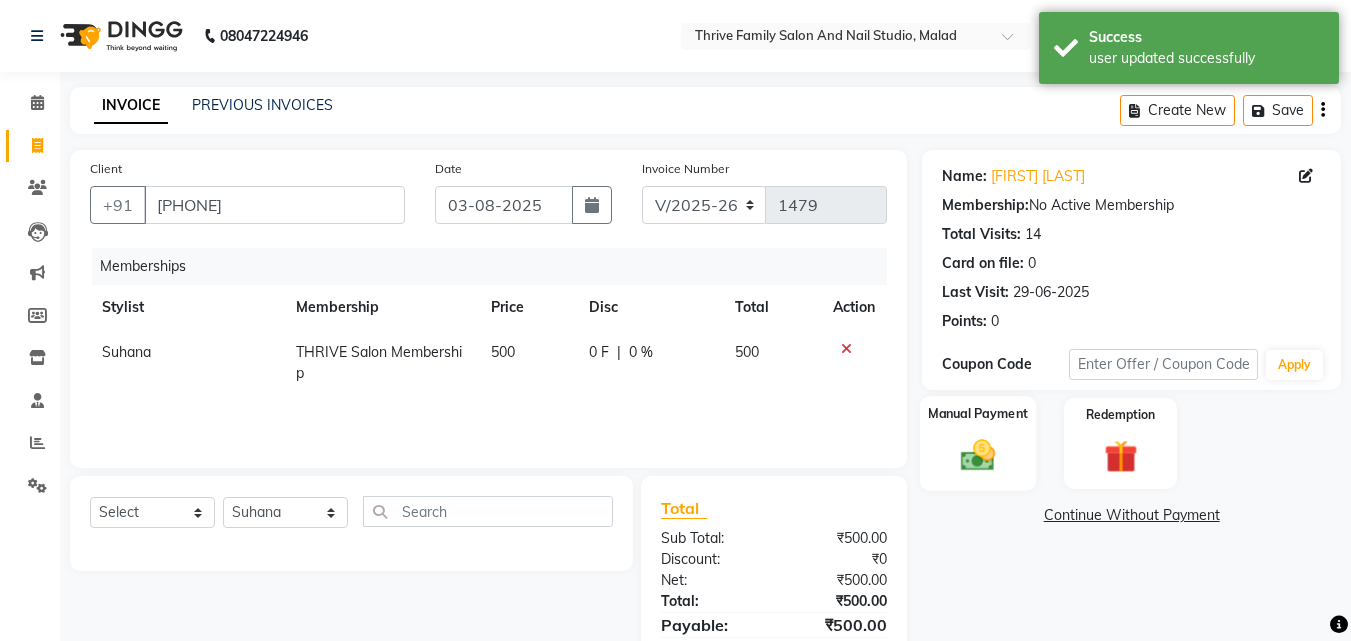 click 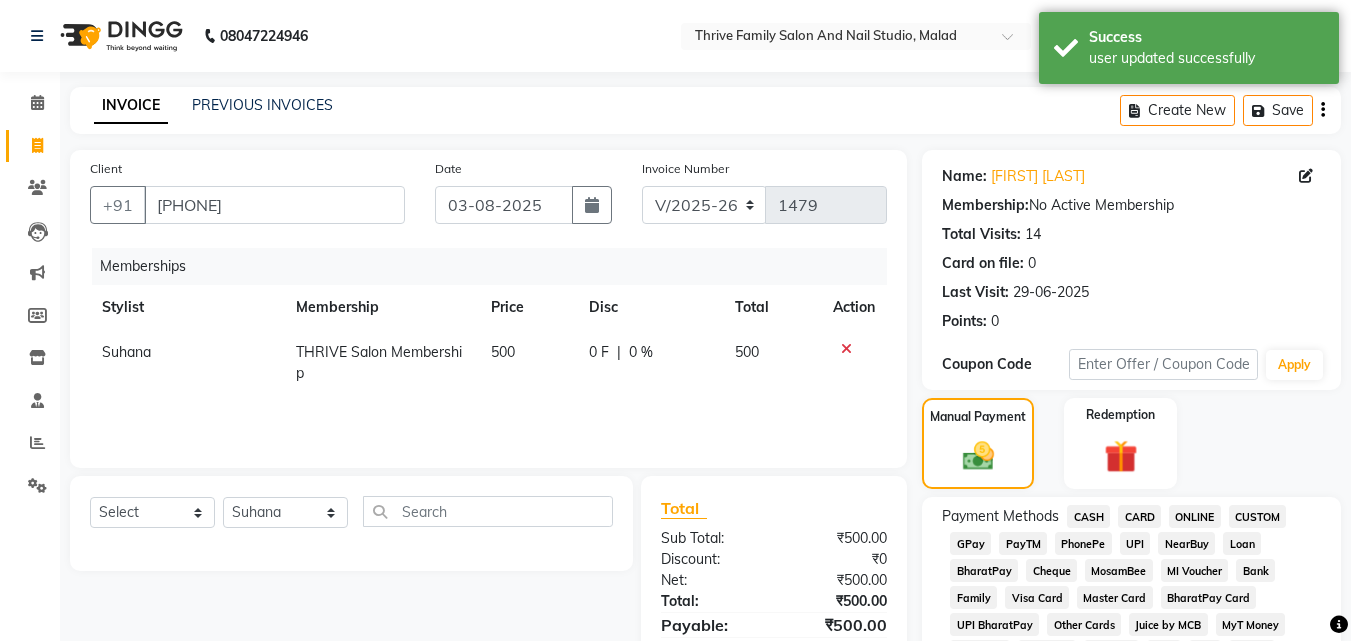 click on "GPay" 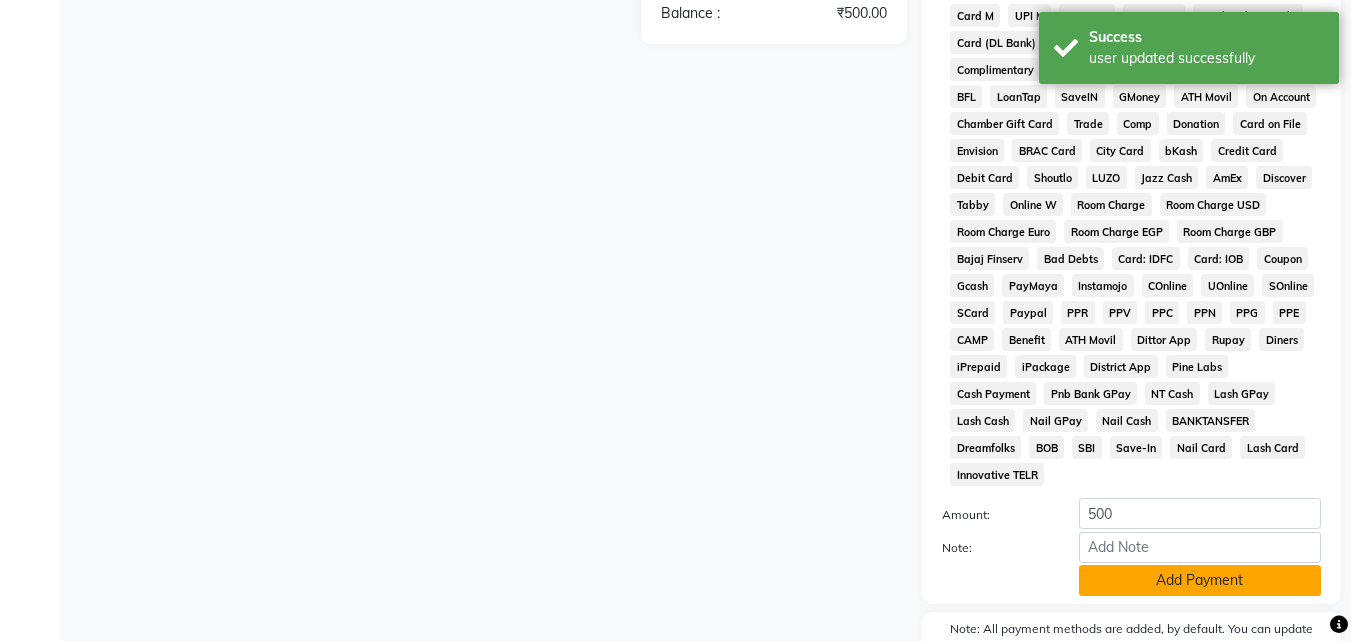 scroll, scrollTop: 664, scrollLeft: 0, axis: vertical 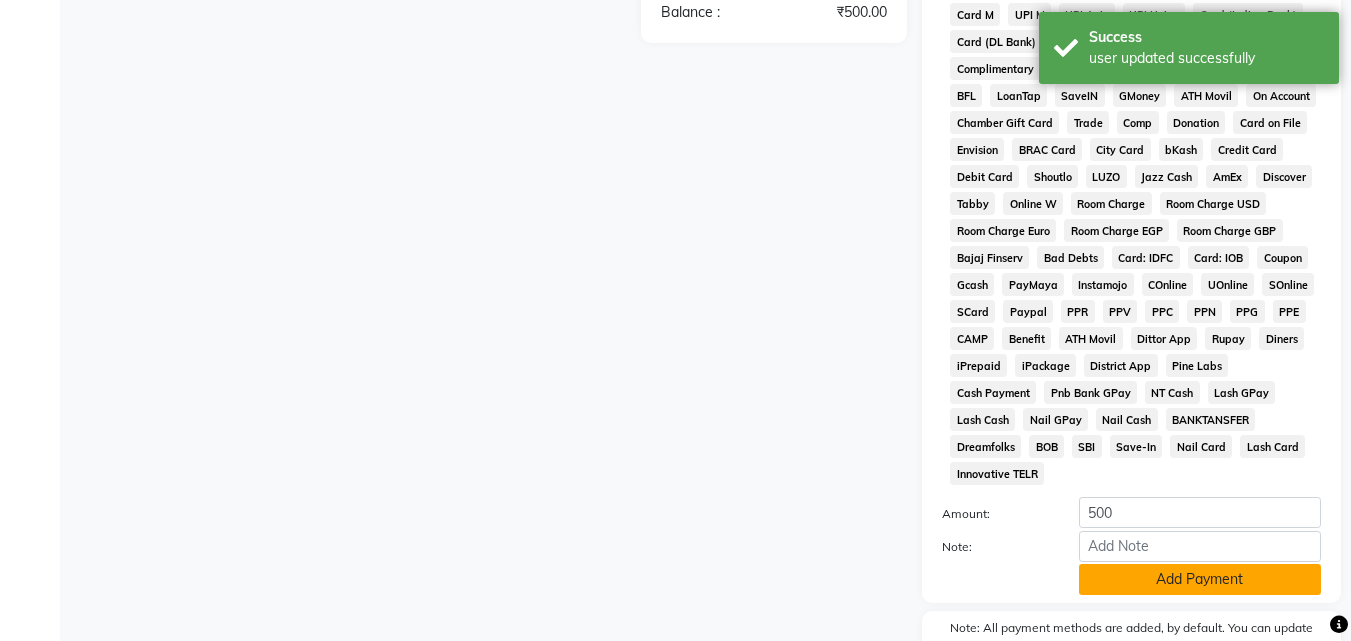 click on "Add Payment" 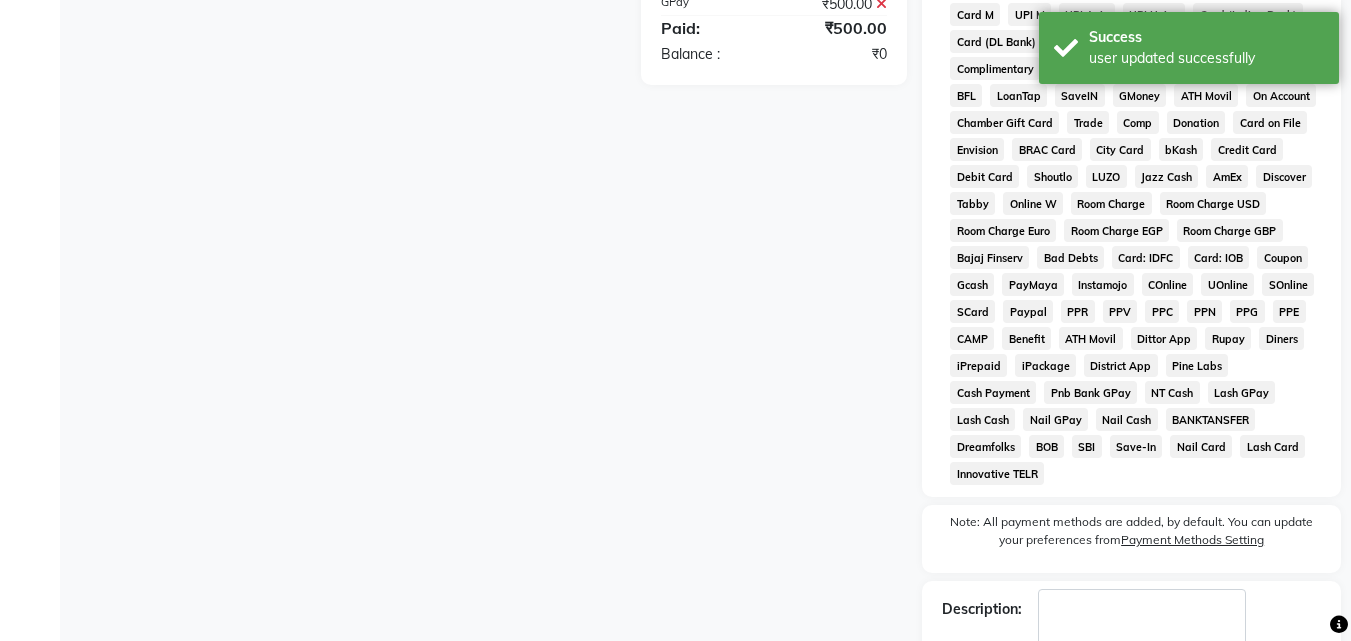 scroll, scrollTop: 753, scrollLeft: 0, axis: vertical 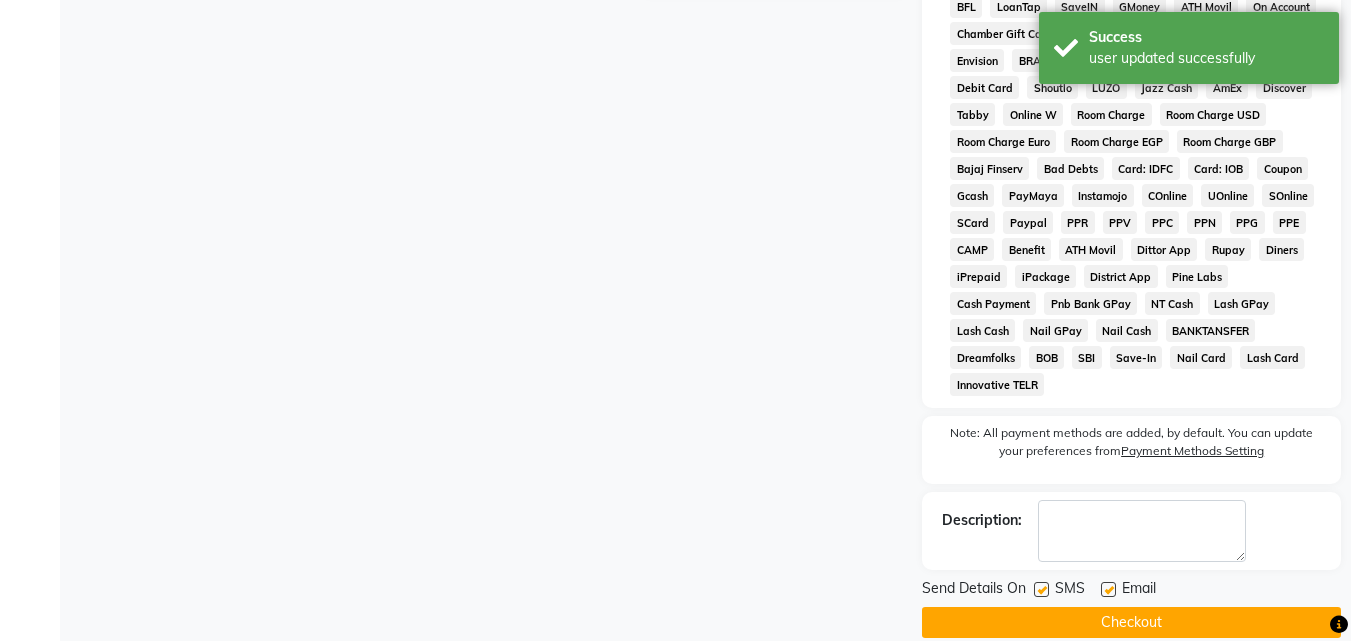 click on "Checkout" 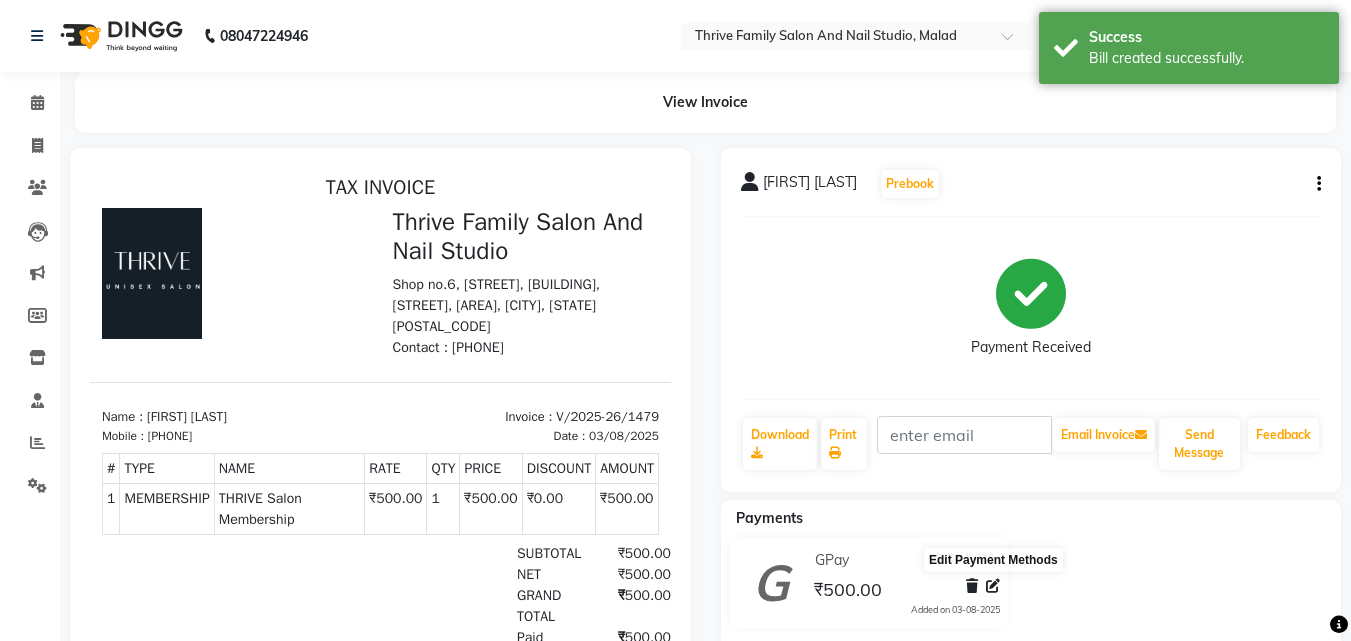 scroll, scrollTop: 0, scrollLeft: 0, axis: both 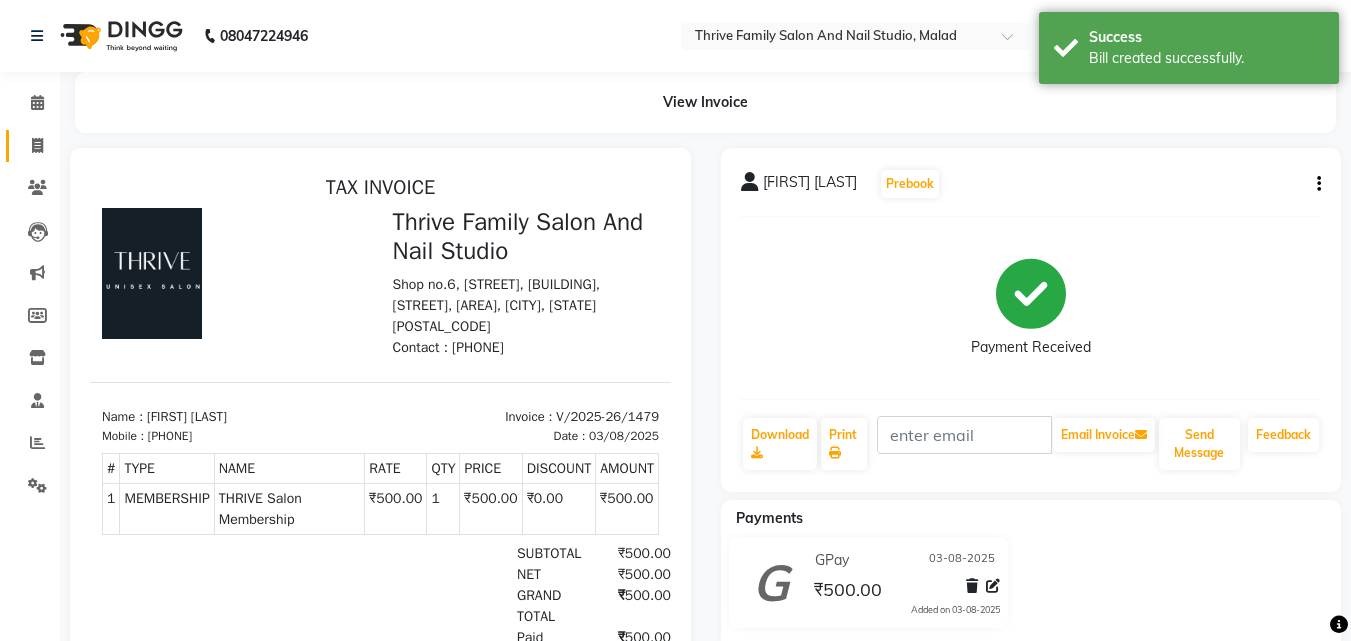 click on "Invoice" 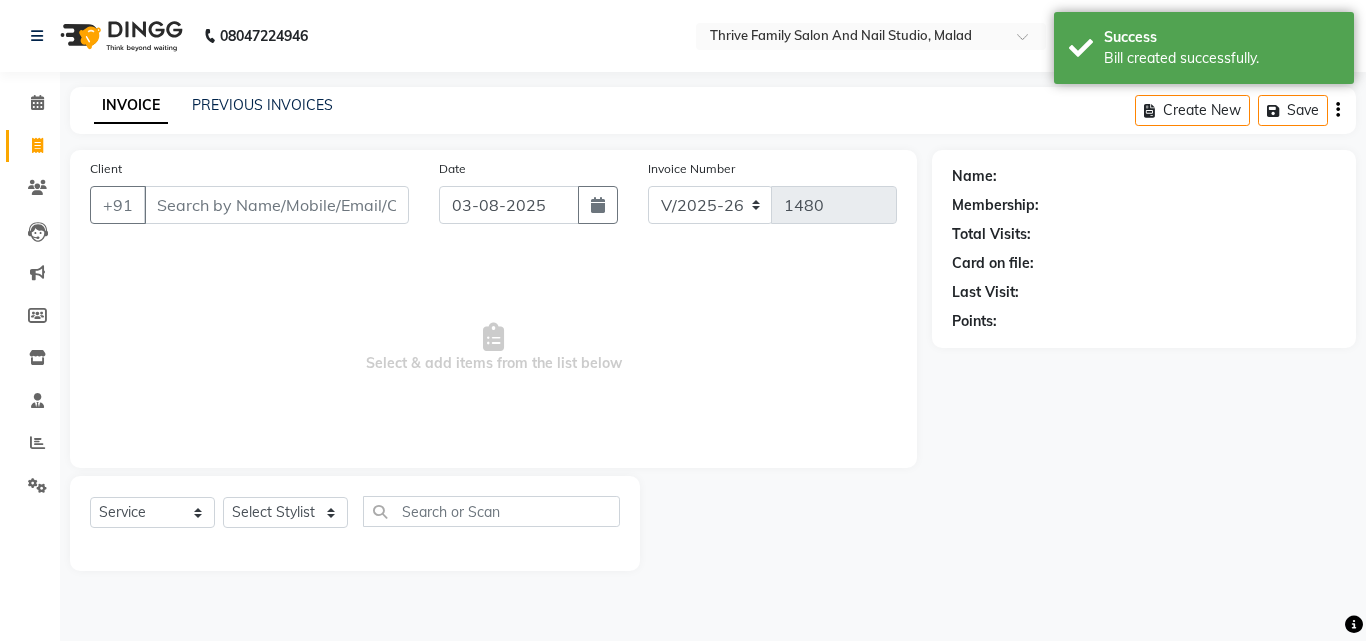 type on "a" 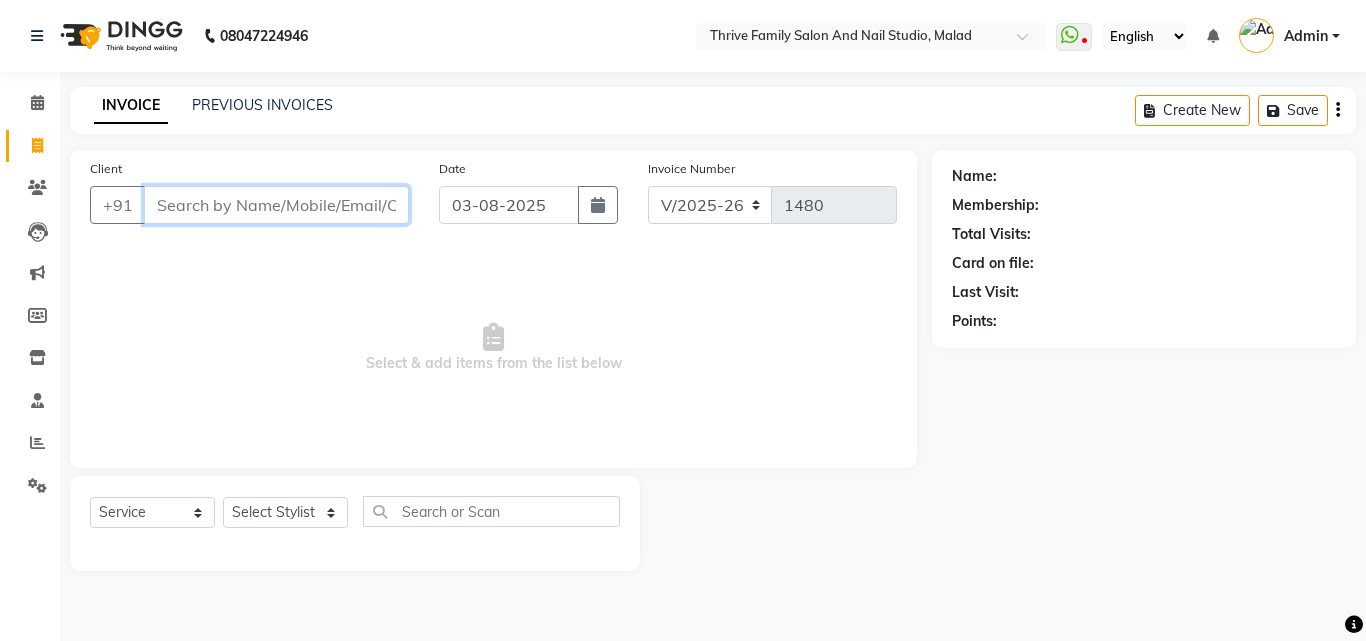 click on "Client" at bounding box center [276, 205] 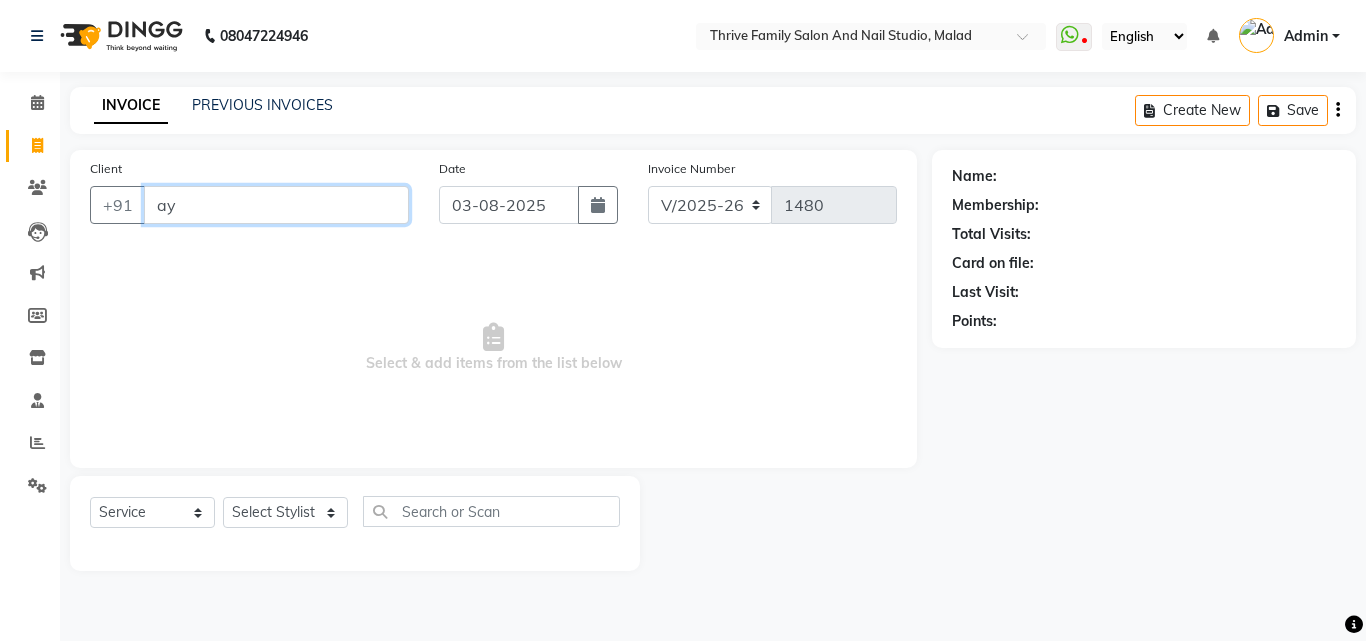 type on "a" 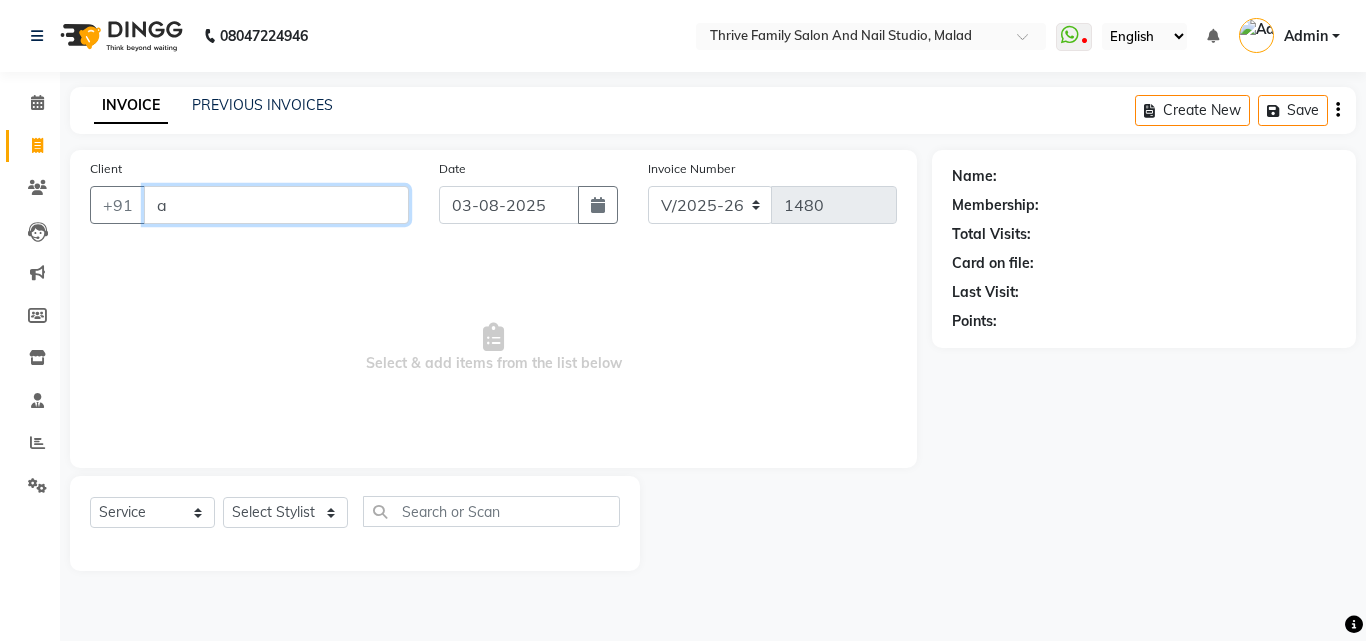 type 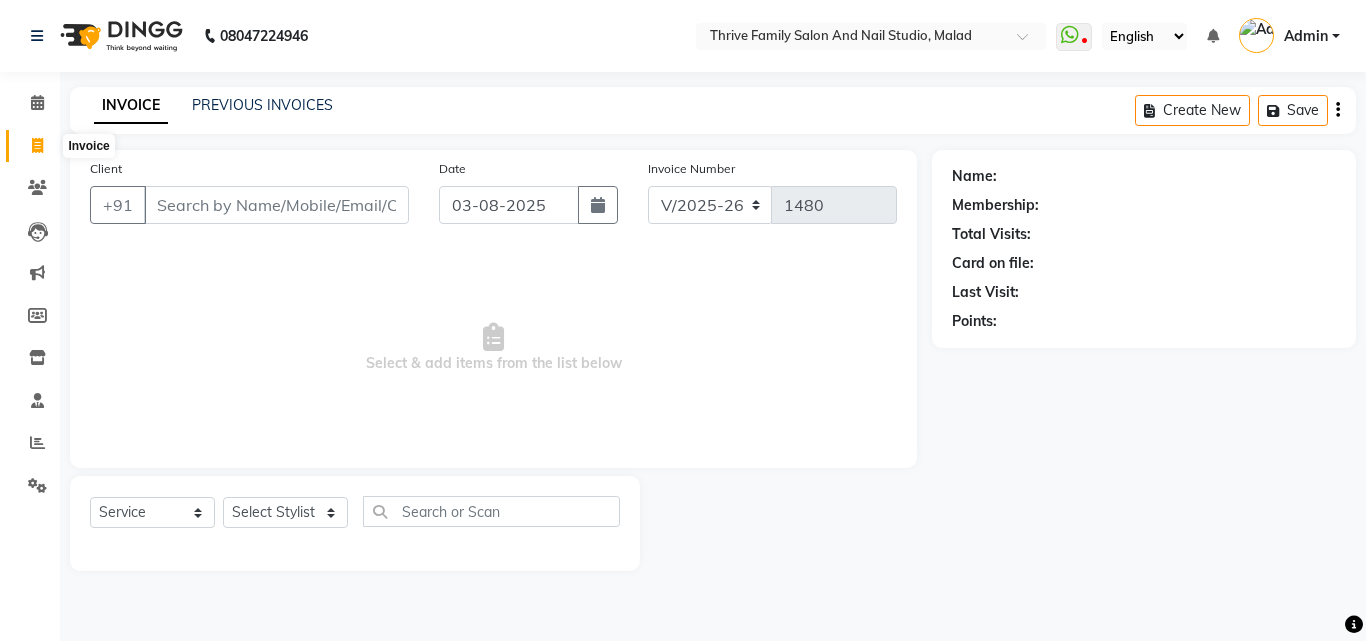 click 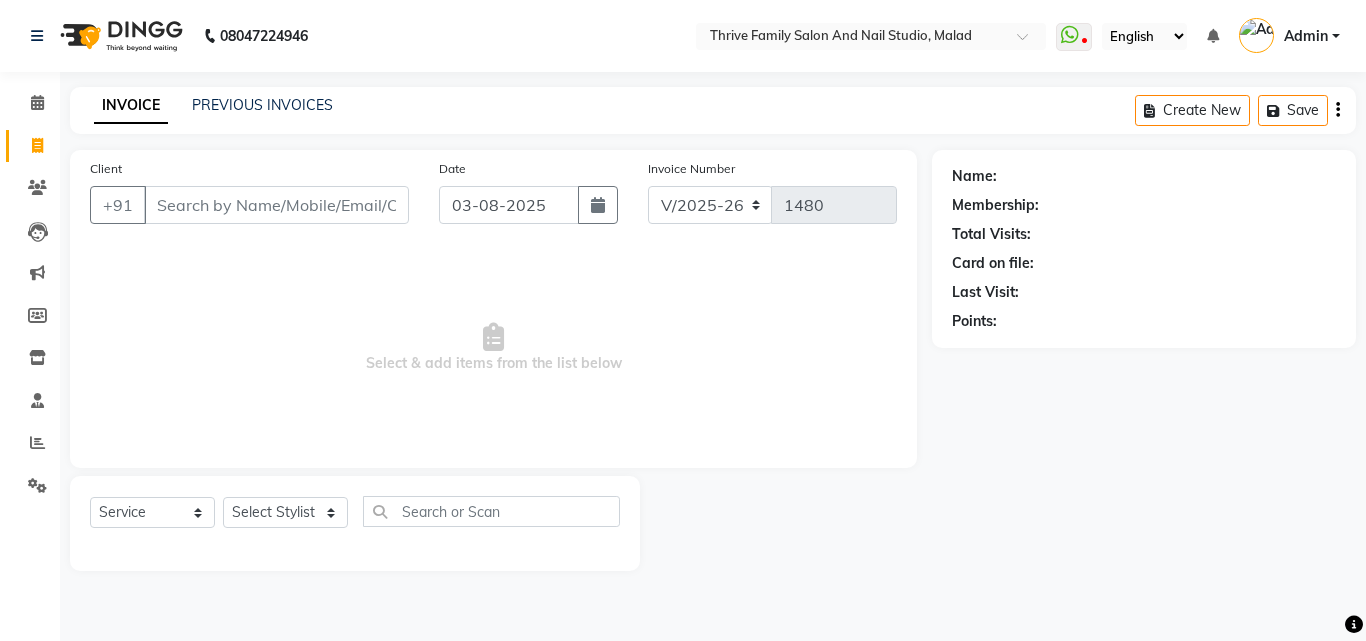 click on "Client" at bounding box center (276, 205) 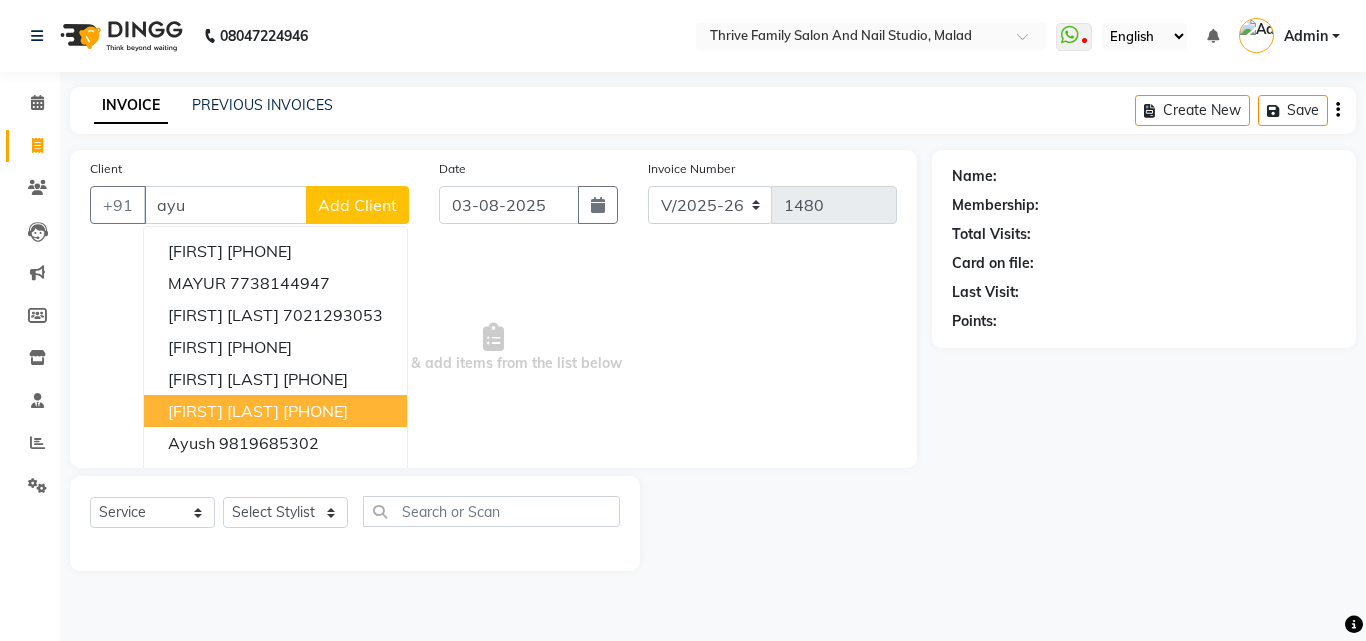 click on "[FIRST] [LAST]" at bounding box center (223, 411) 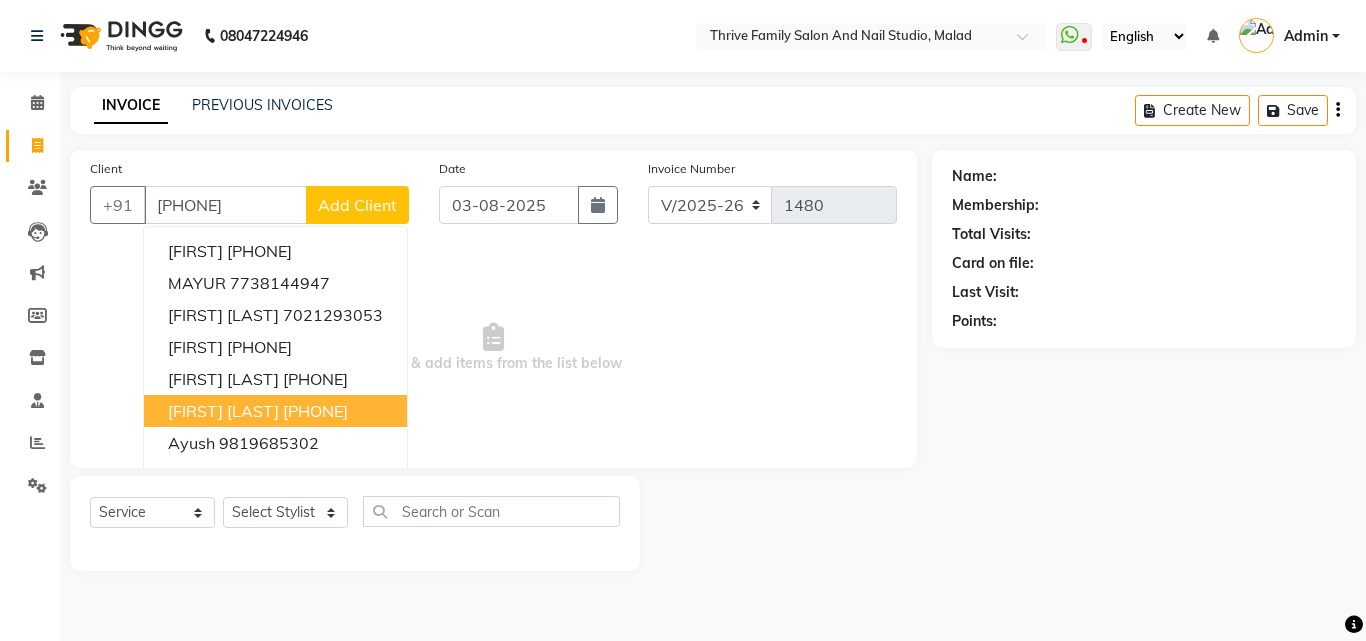 type on "[PHONE]" 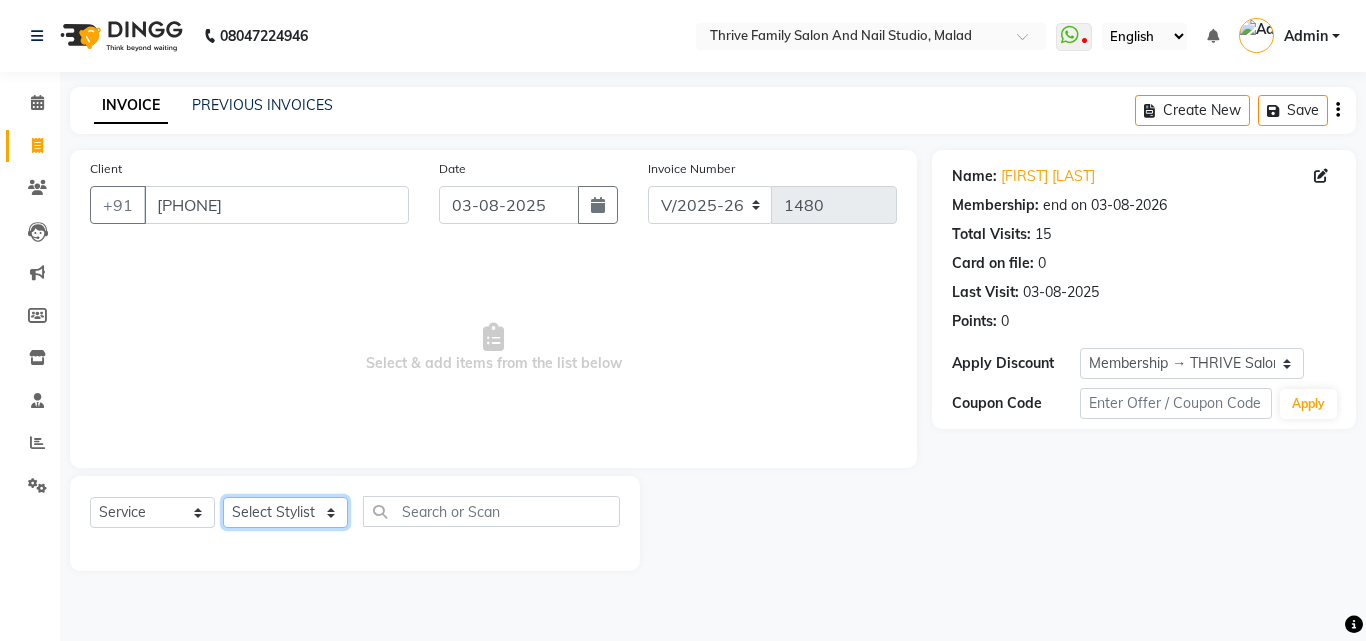 click on "Select Stylist [FIRST] [LAST] [FIRST] [LAST] [FIRST] [LAST] Manager [FIRST] [FIRST] [FIRST] [FIRST] [FIRST] [FIRST] [FIRST] [FIRST]" 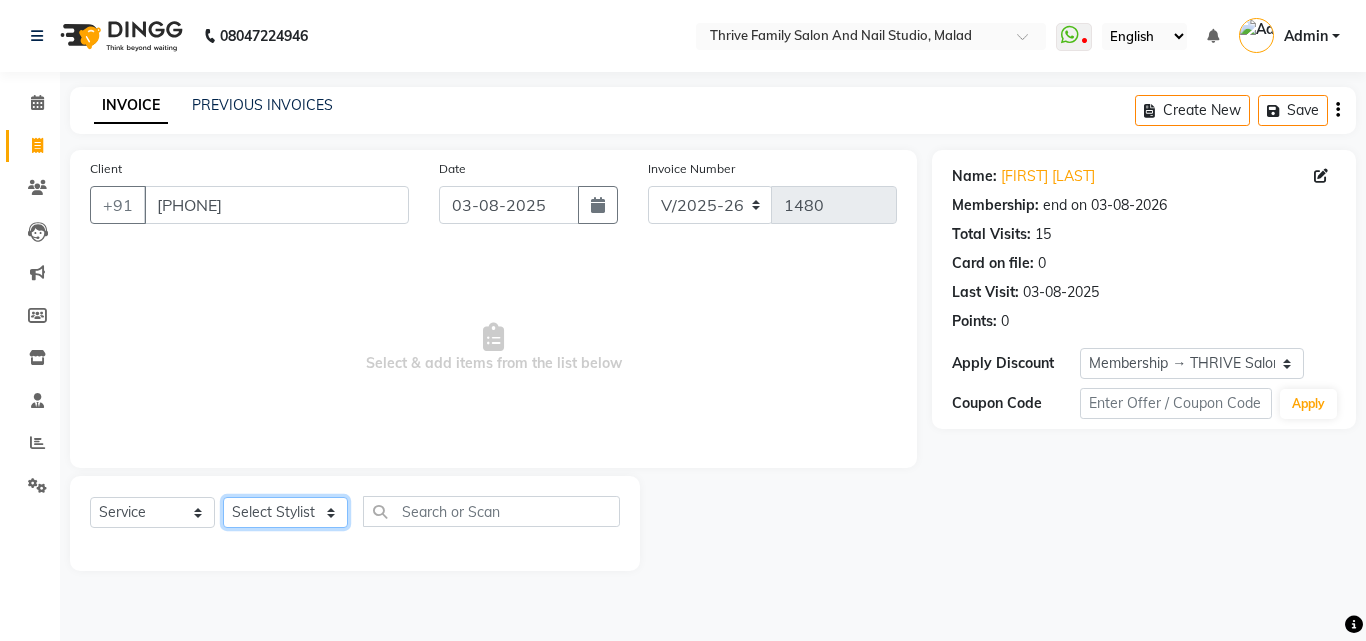 select on "77558" 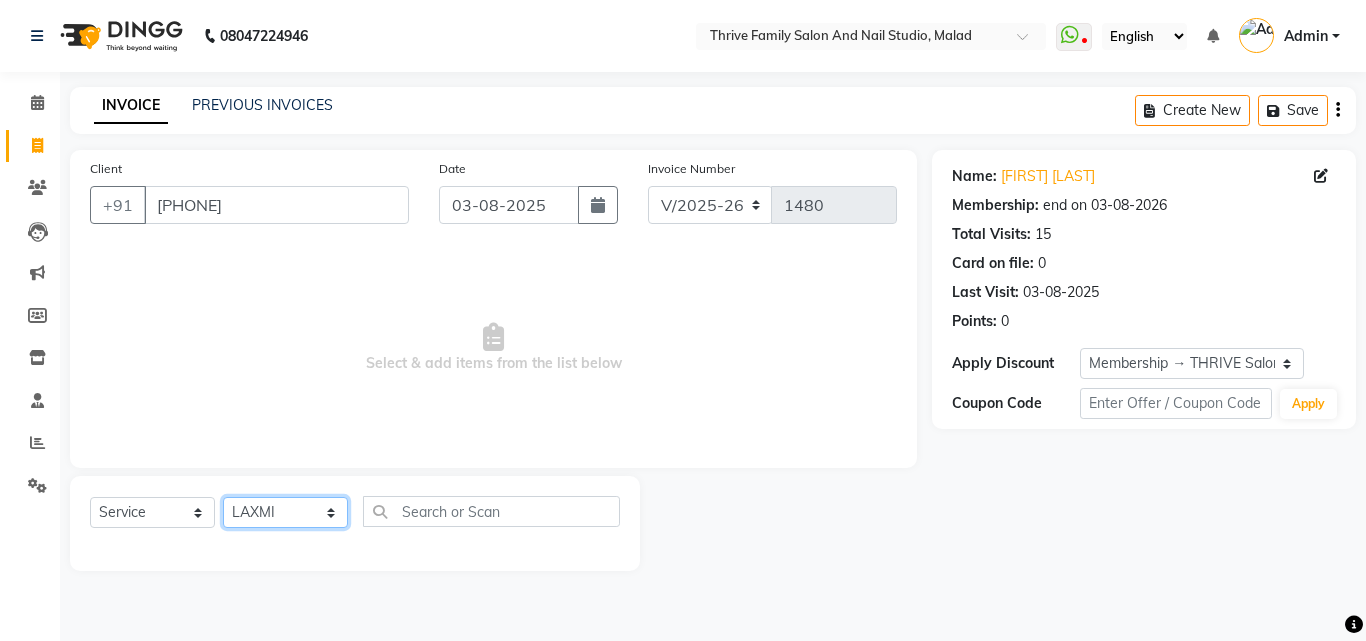 click on "Select Stylist [FIRST] [LAST] [FIRST] [LAST] [FIRST] [LAST] Manager [FIRST] [FIRST] [FIRST] [FIRST] [FIRST] [FIRST] [FIRST] [FIRST]" 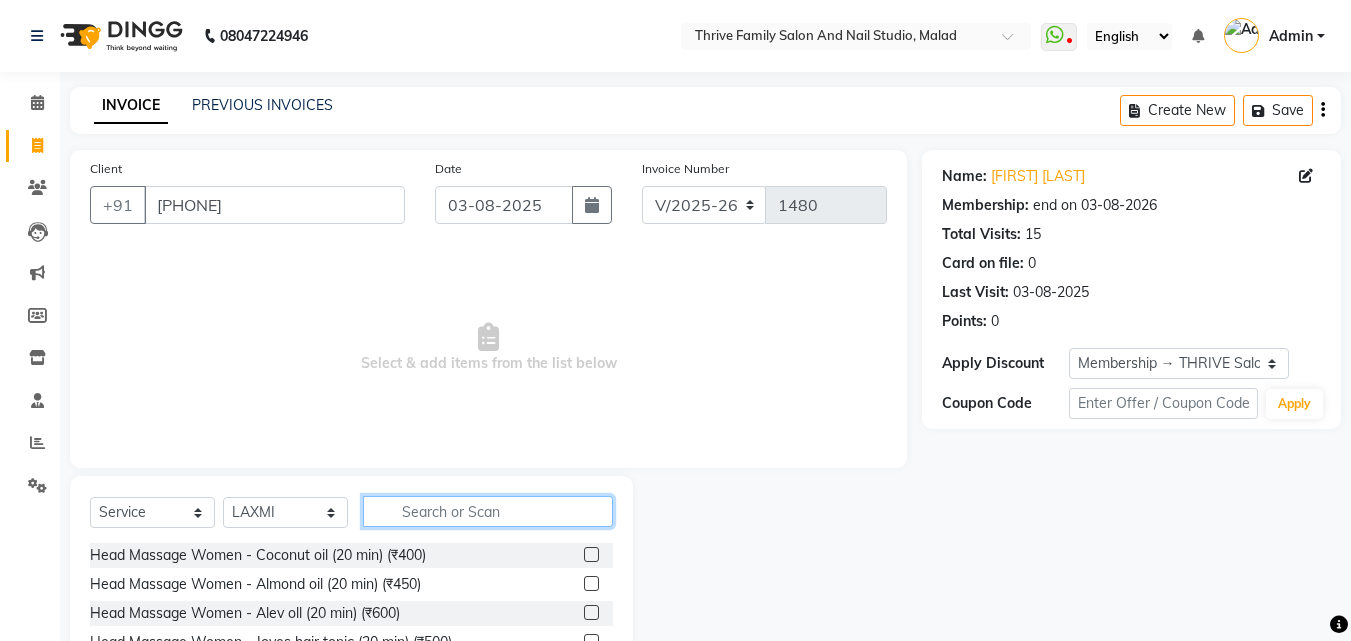 click 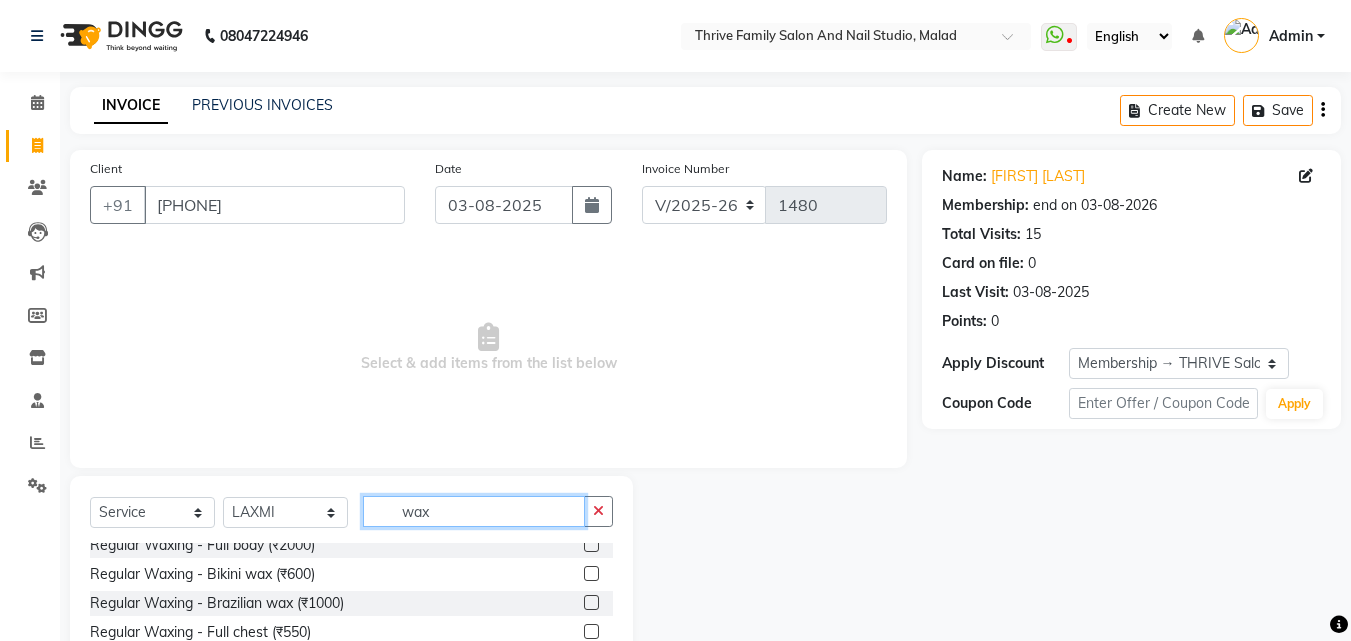 scroll, scrollTop: 240, scrollLeft: 0, axis: vertical 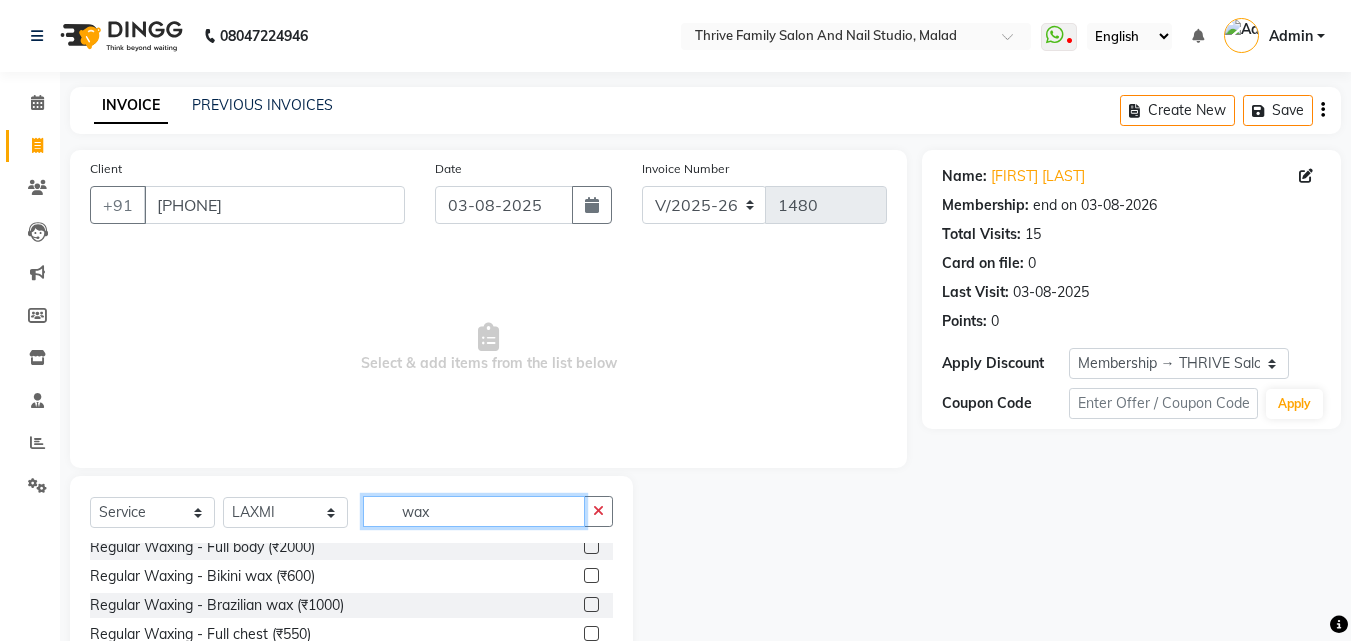 type on "wax" 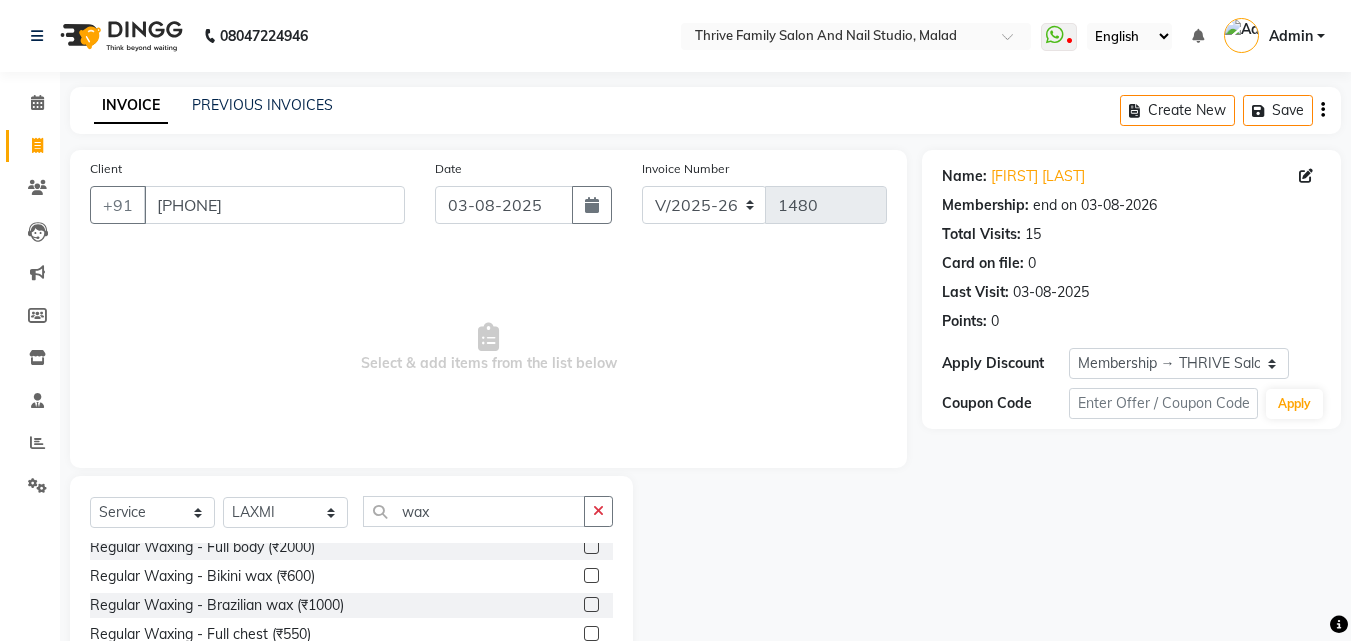 click 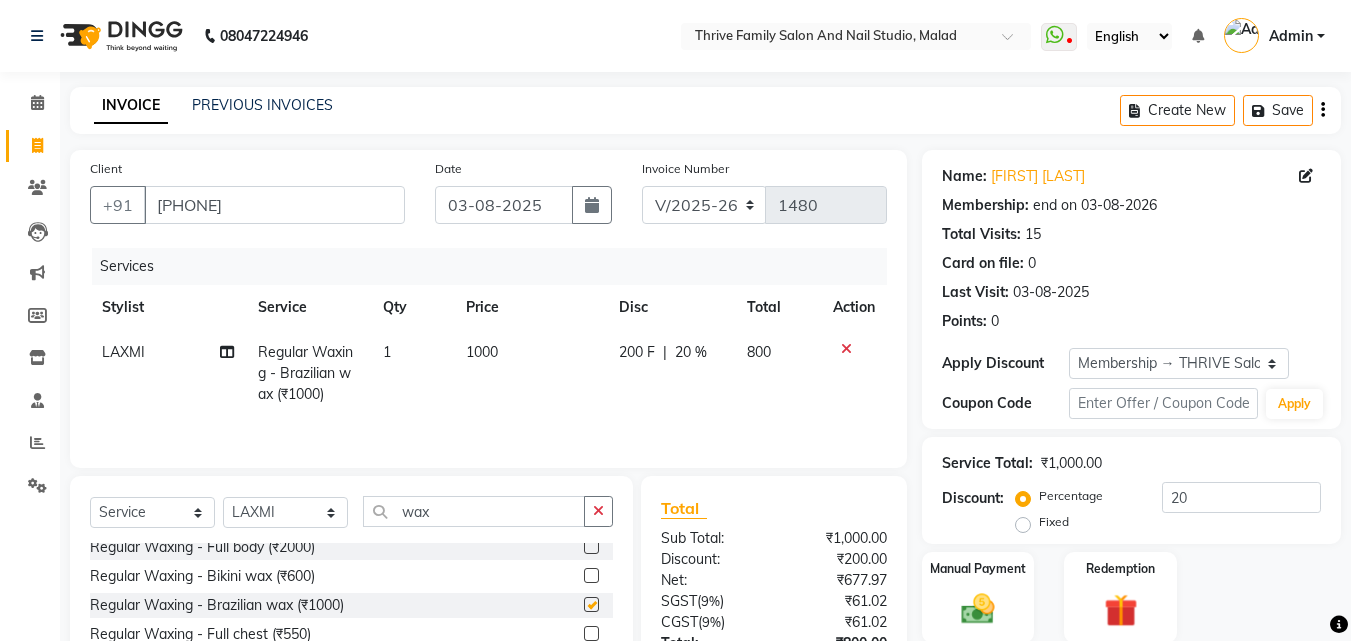 checkbox on "false" 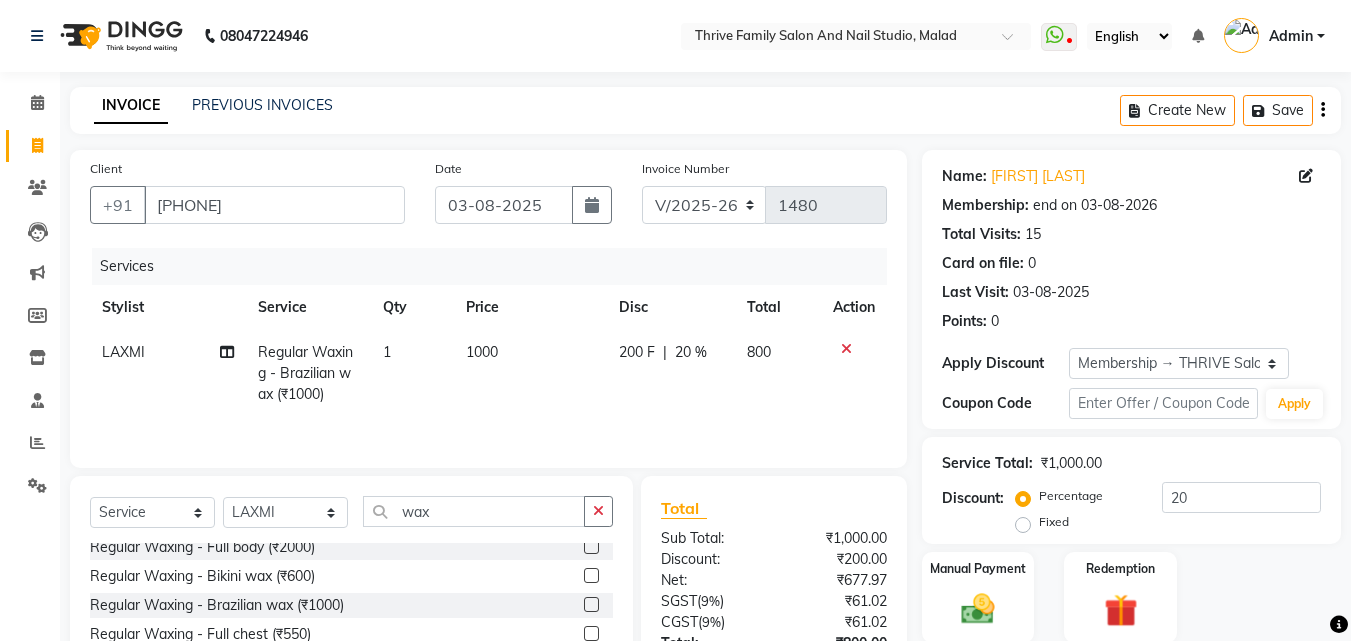 click on "1000" 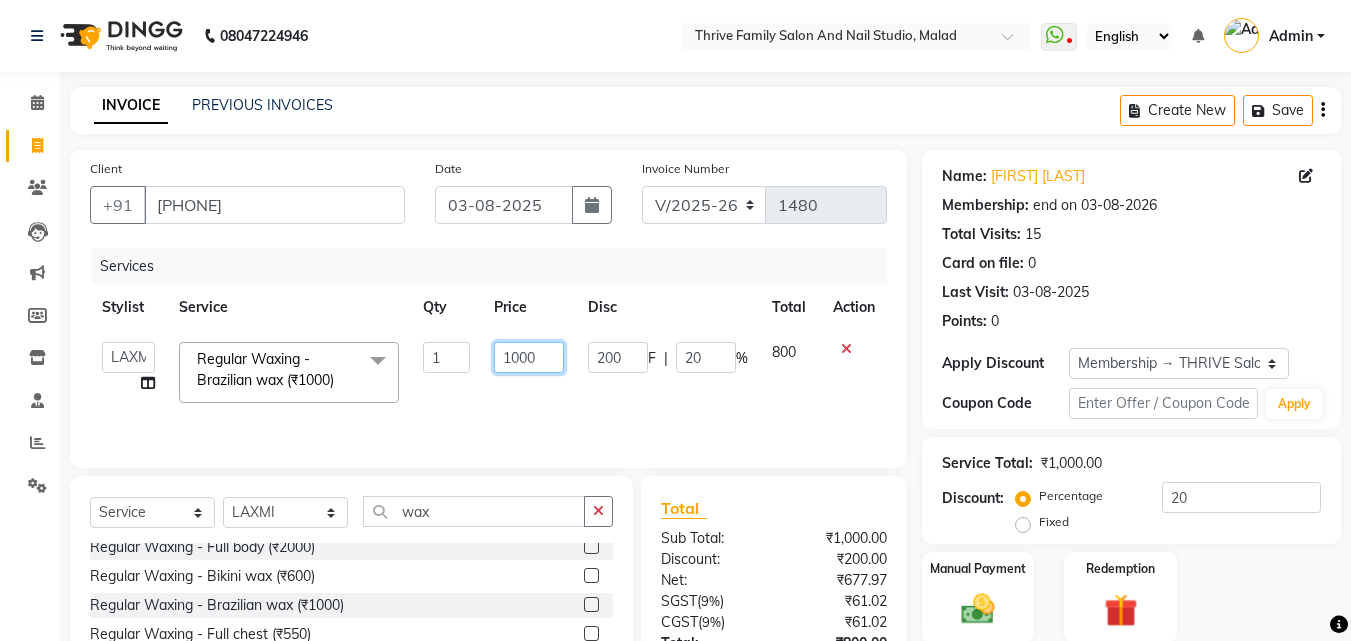 click on "1000" 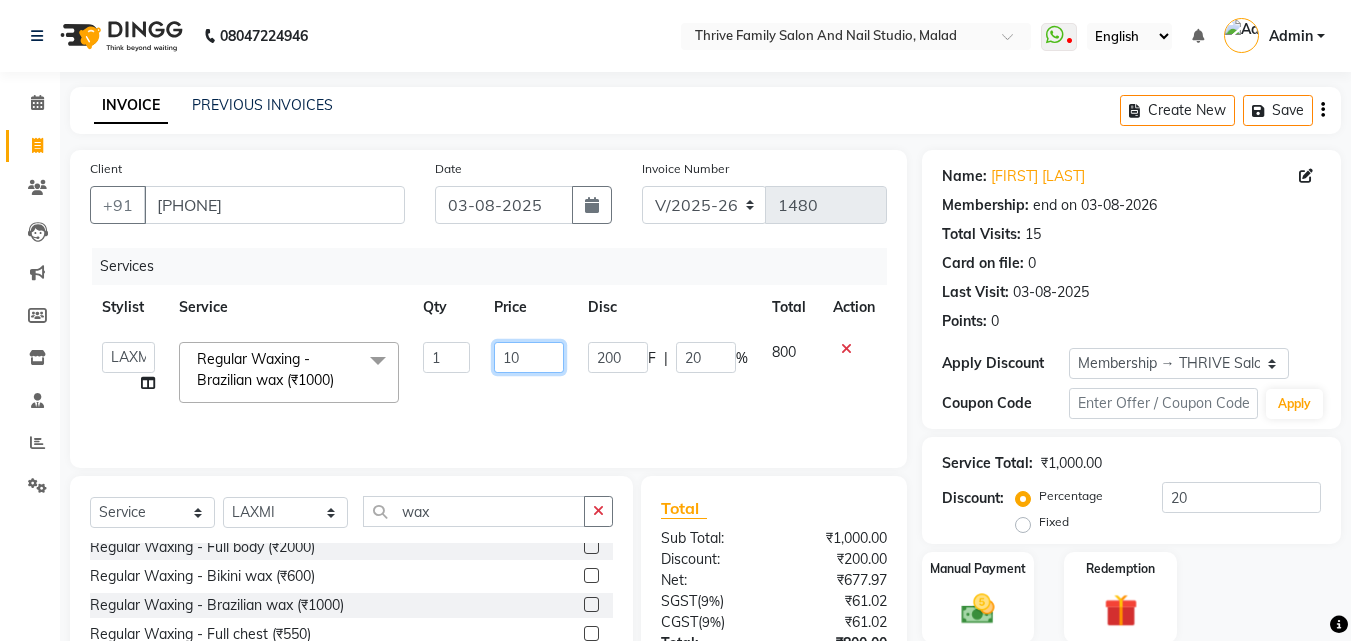 type on "1" 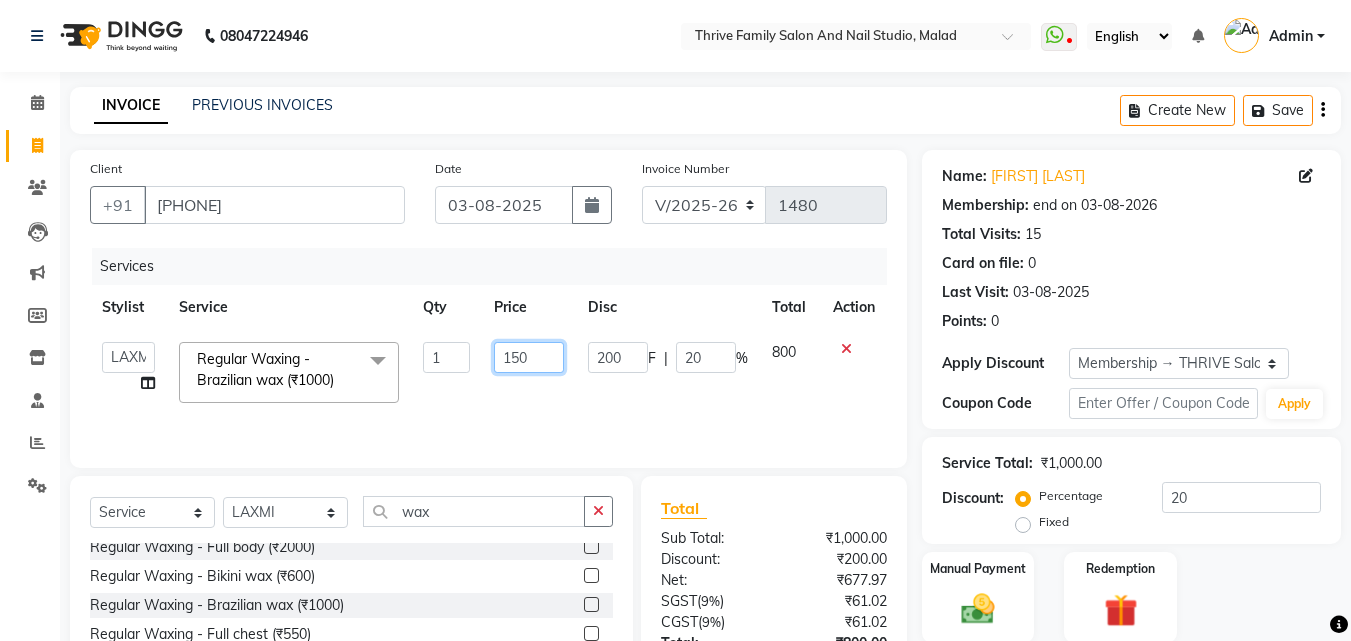 type on "1500" 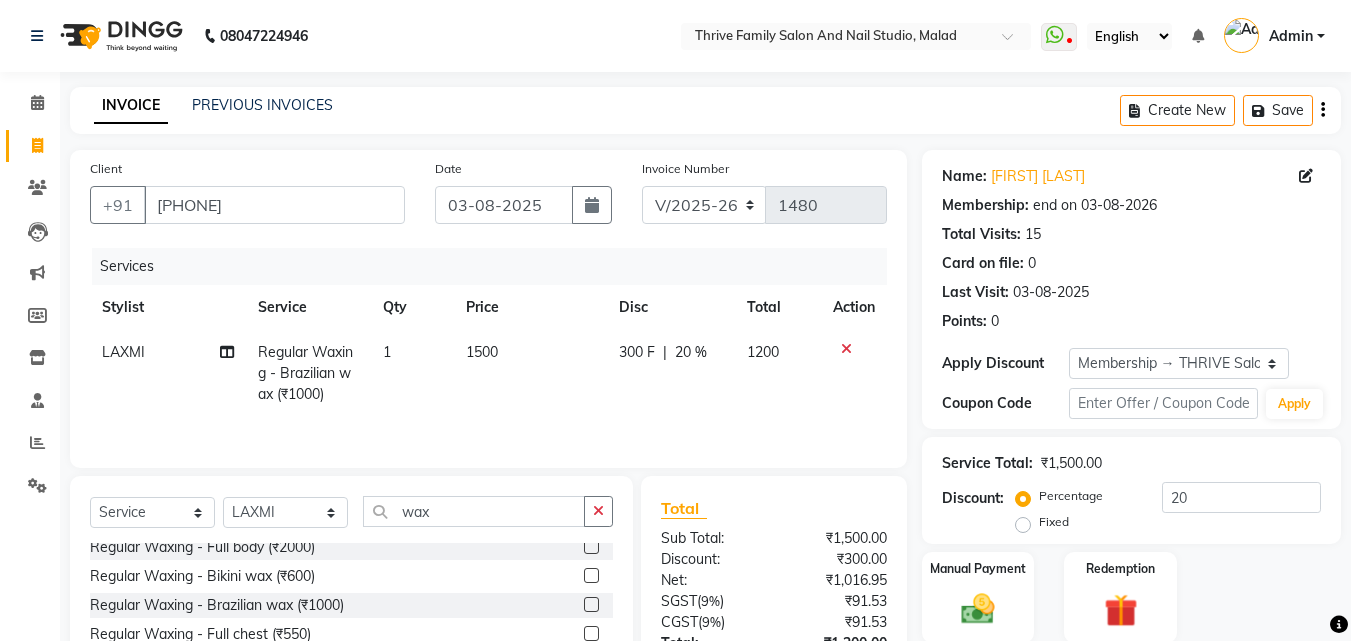 click on "[FIRST] Regular Waxing  - Brazilian wax (₹1000) 1 1500 300 F | 20 % 1200" 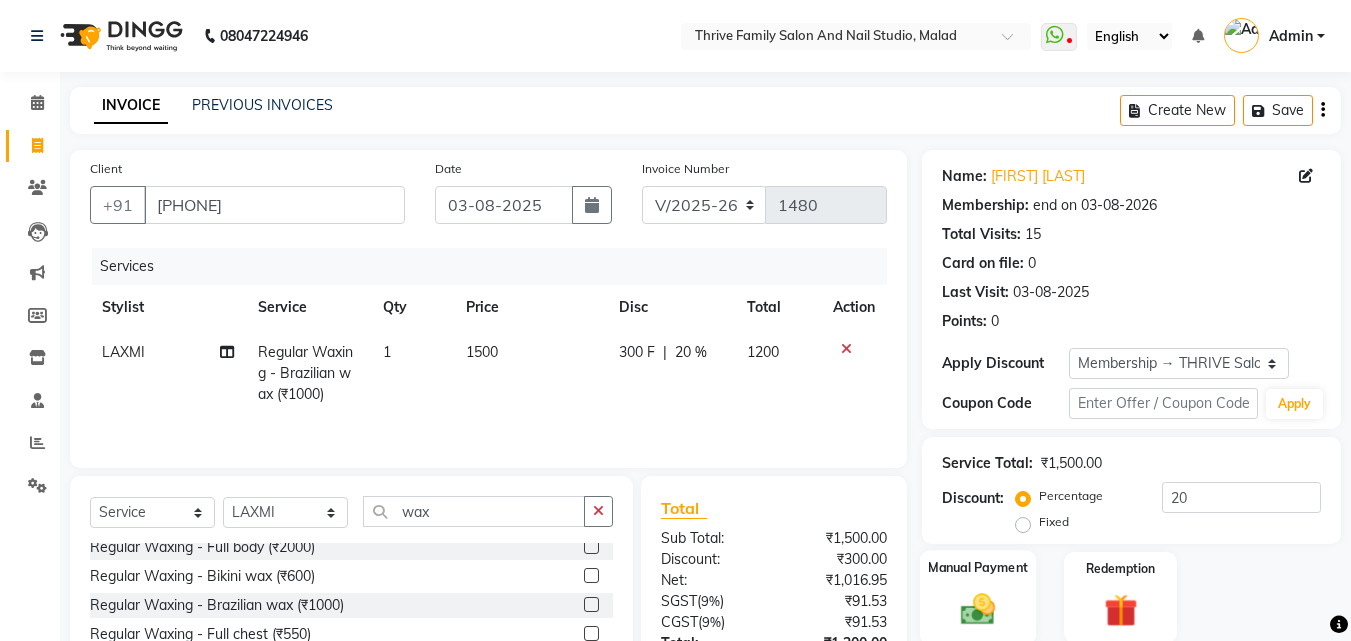 click on "Manual Payment" 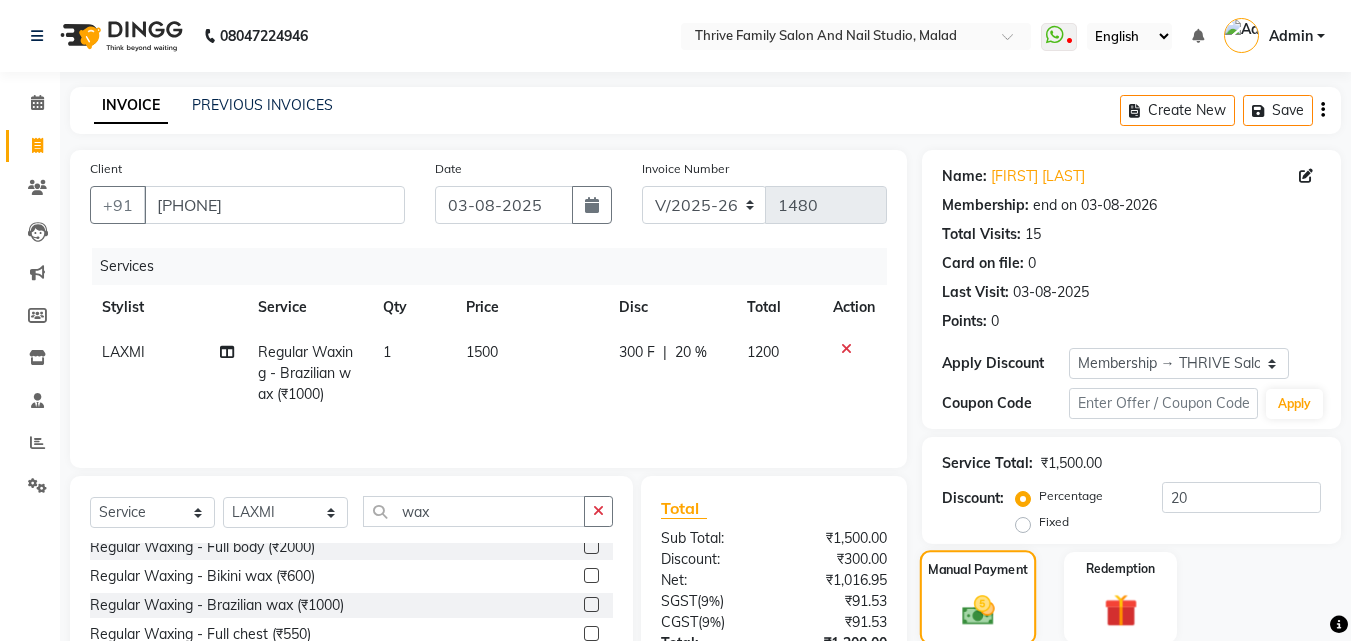 scroll, scrollTop: 233, scrollLeft: 0, axis: vertical 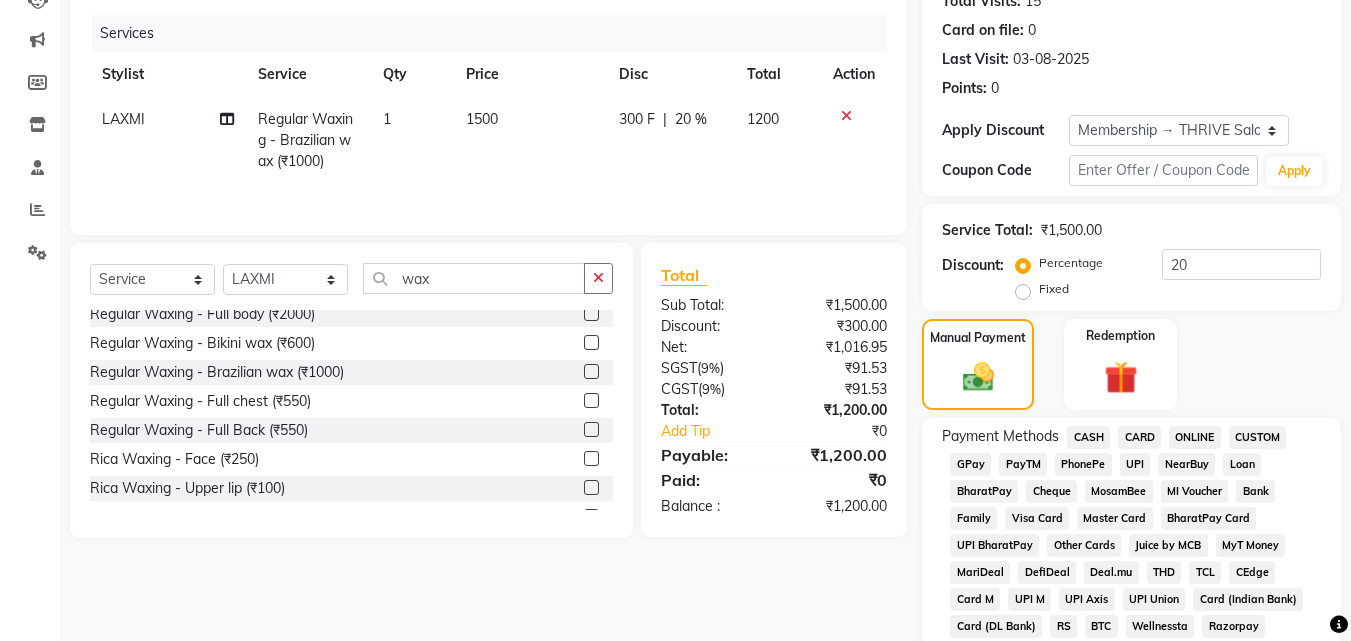 click on "GPay" 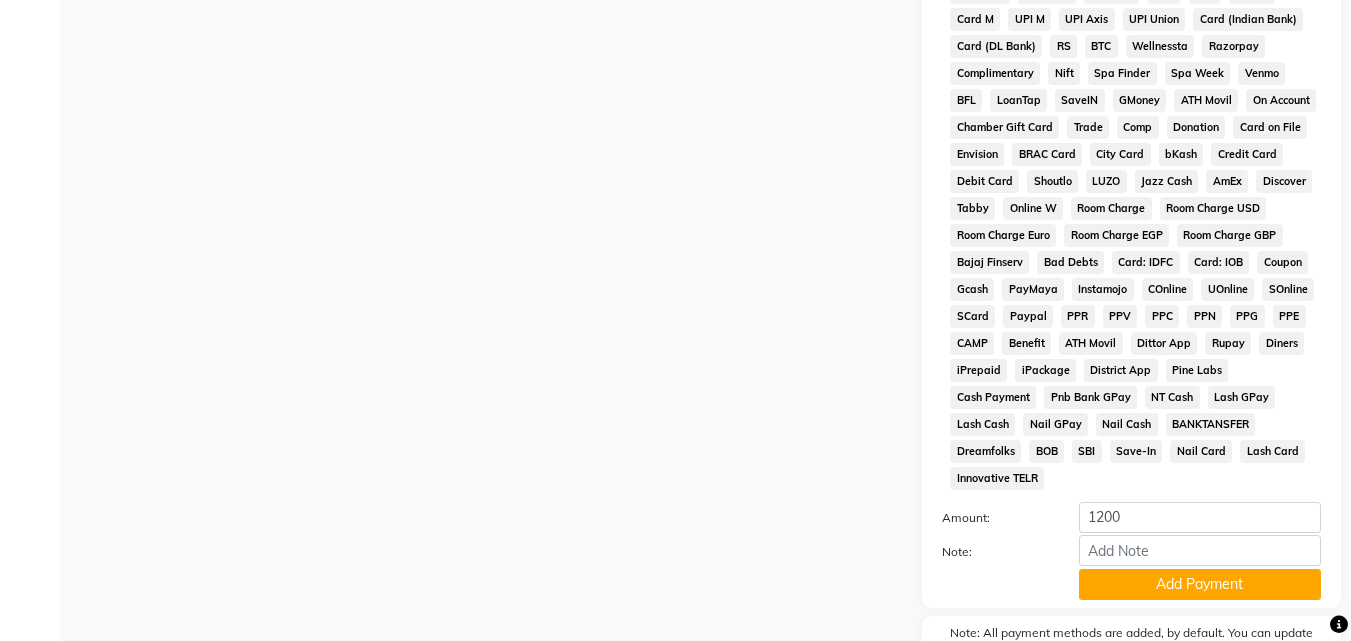 scroll, scrollTop: 900, scrollLeft: 0, axis: vertical 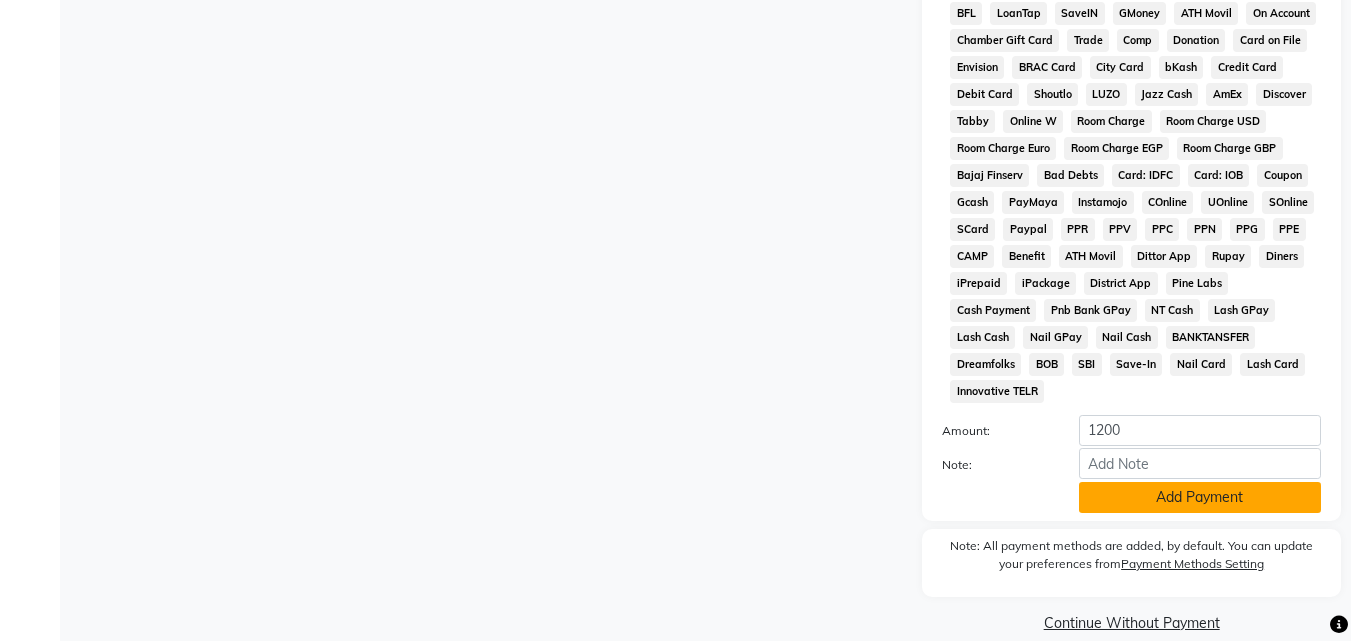 click on "Add Payment" 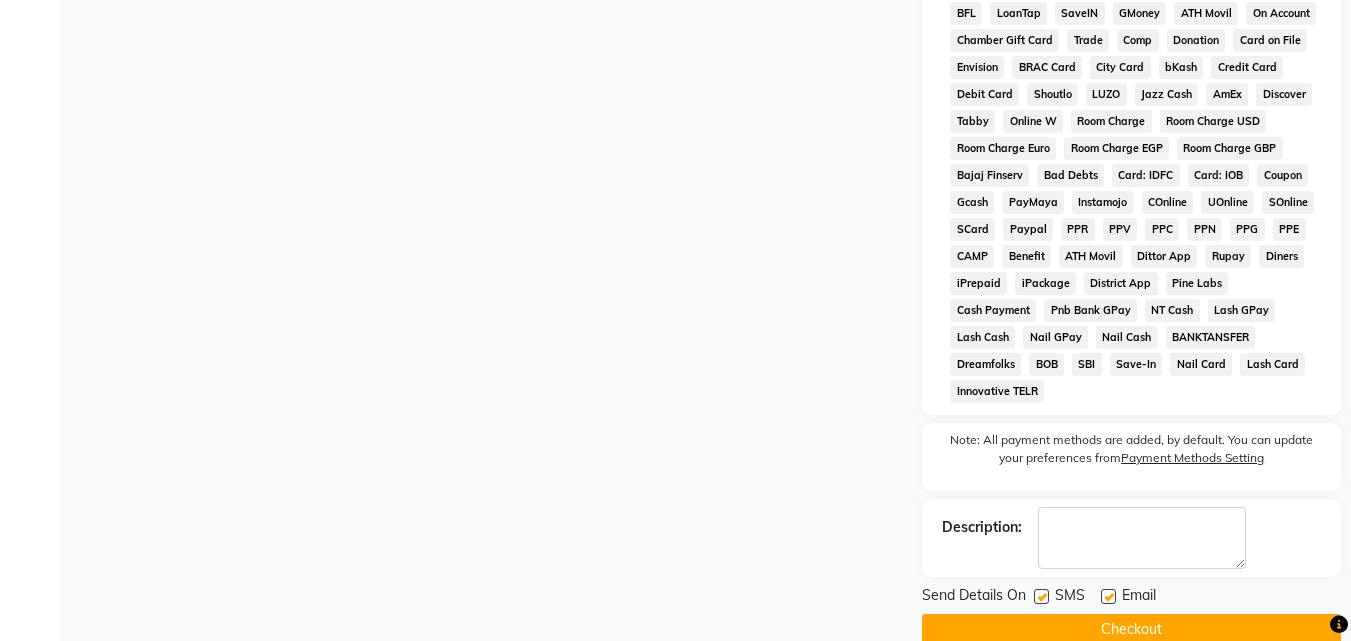 click on "Checkout" 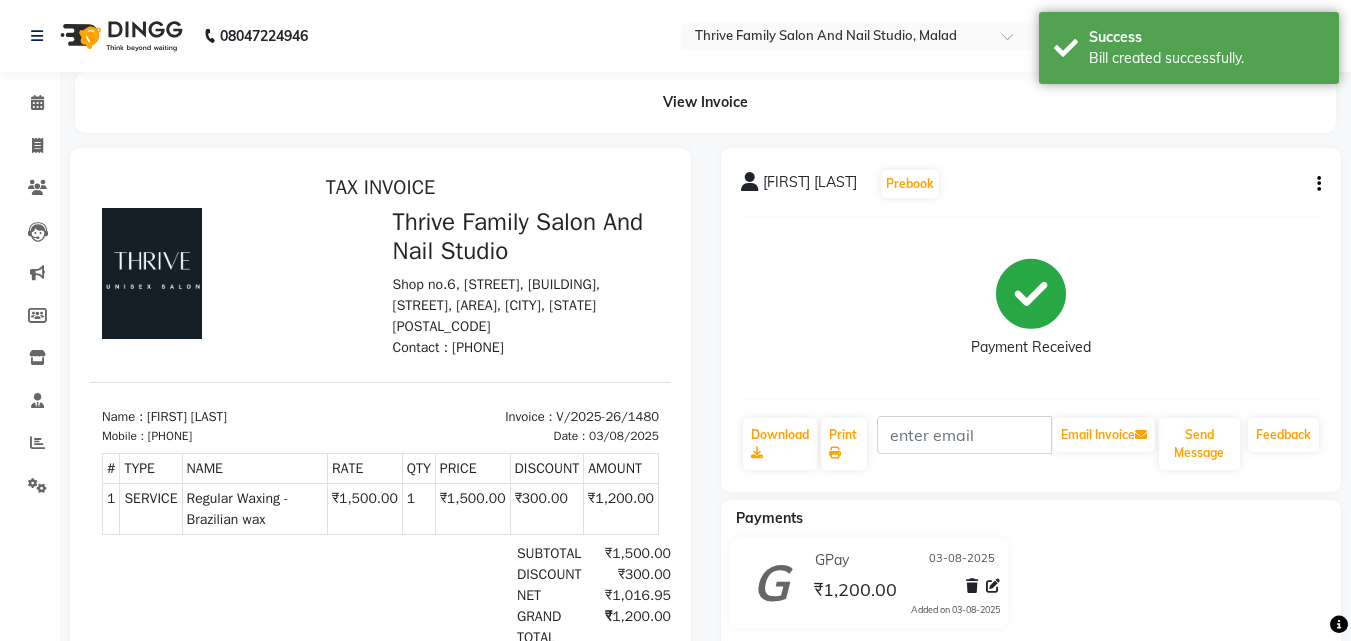 scroll, scrollTop: 0, scrollLeft: 0, axis: both 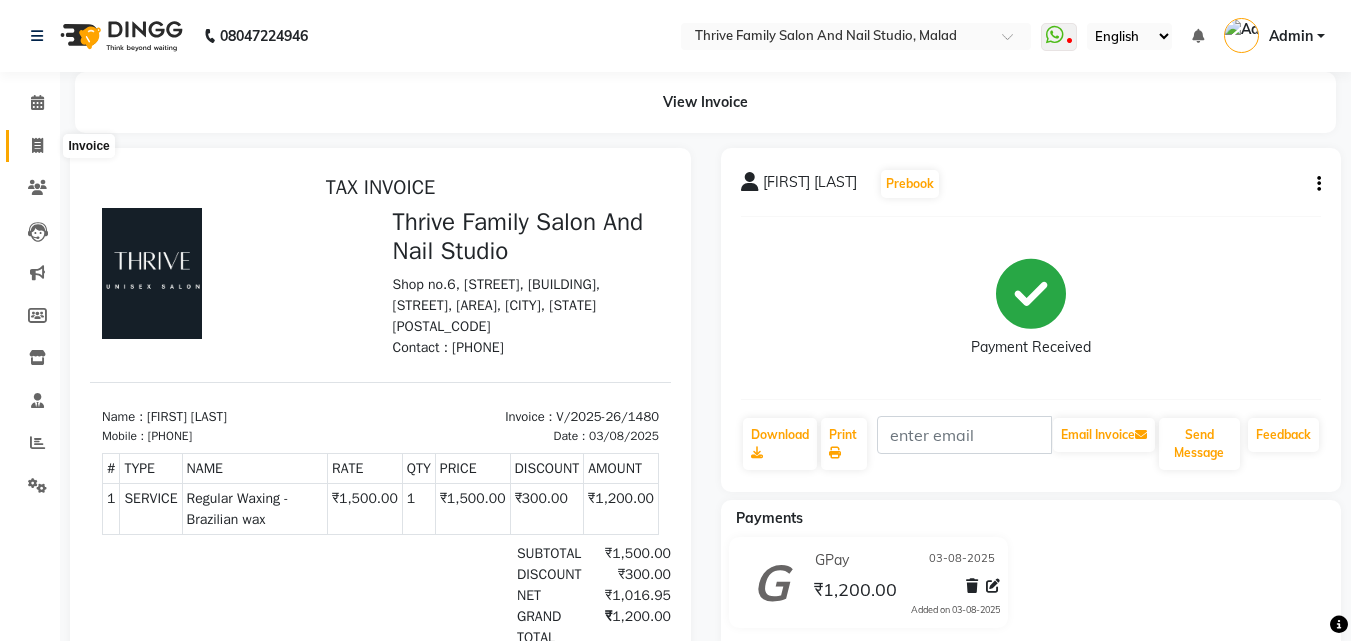 click 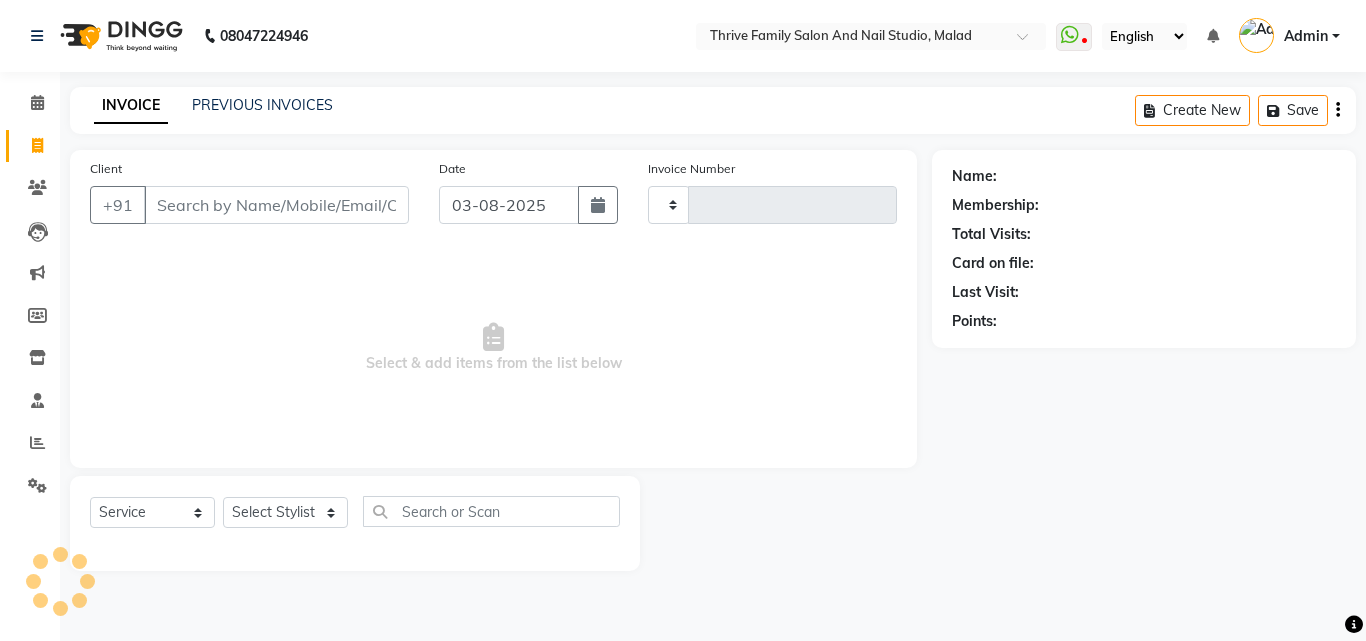 type on "1481" 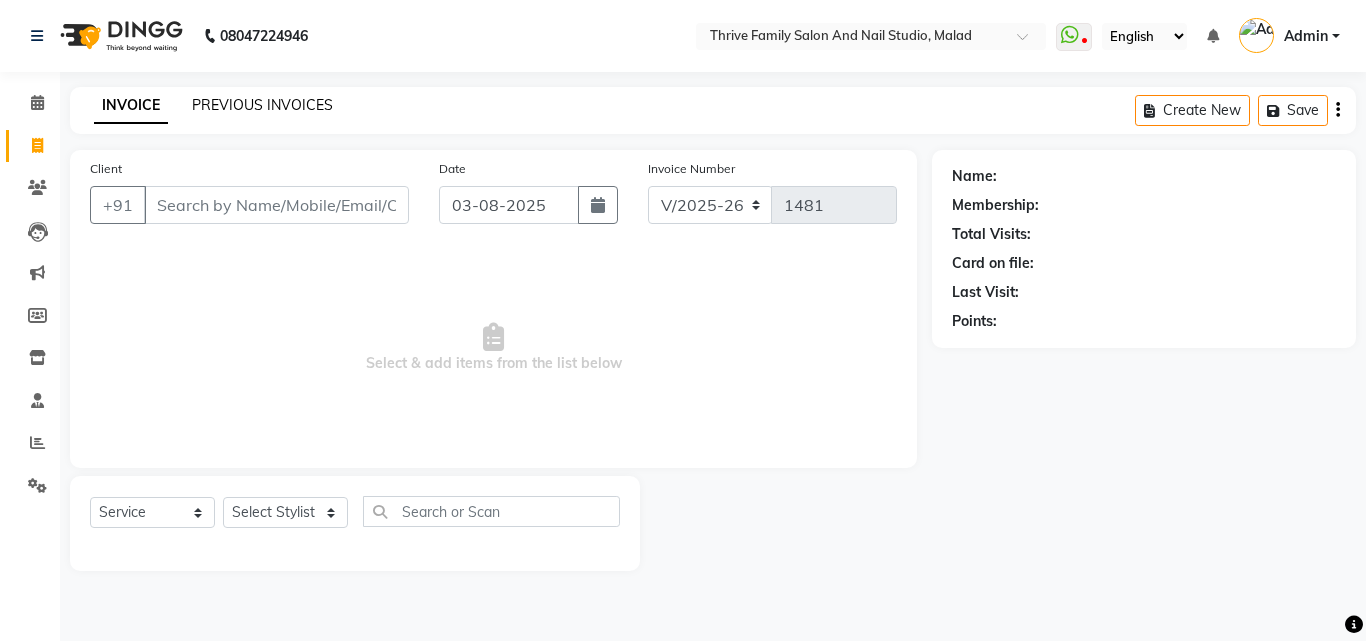 click on "PREVIOUS INVOICES" 